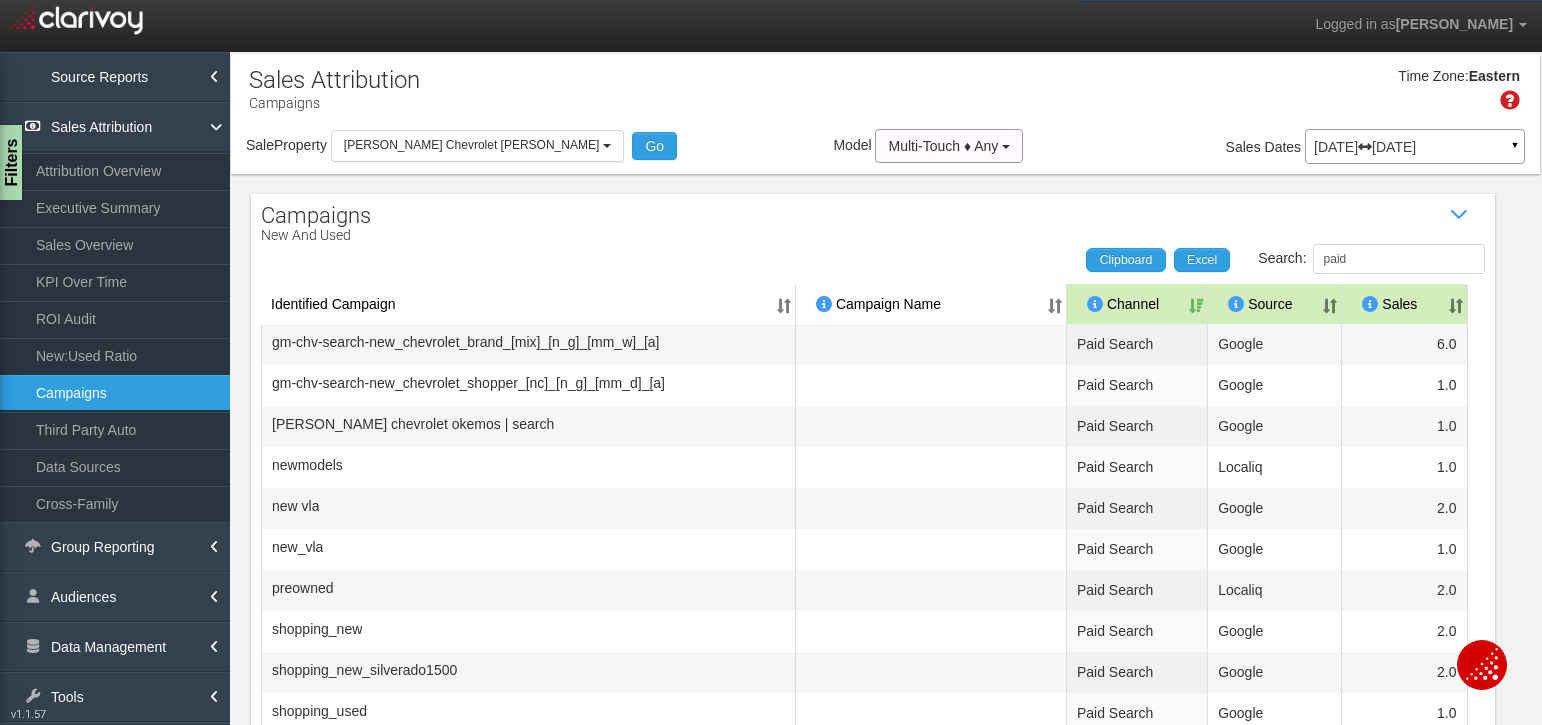 select on "object:11940" 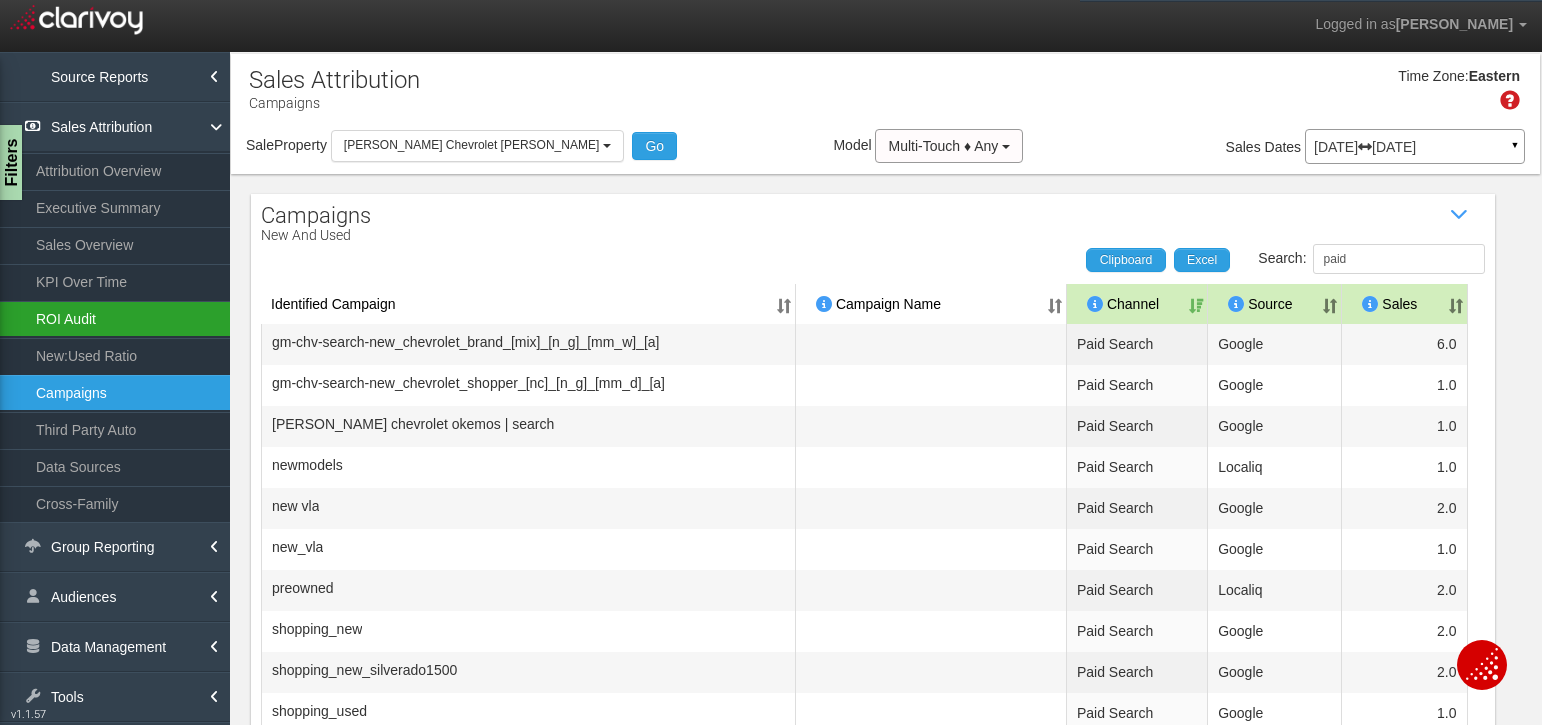 scroll, scrollTop: 0, scrollLeft: 0, axis: both 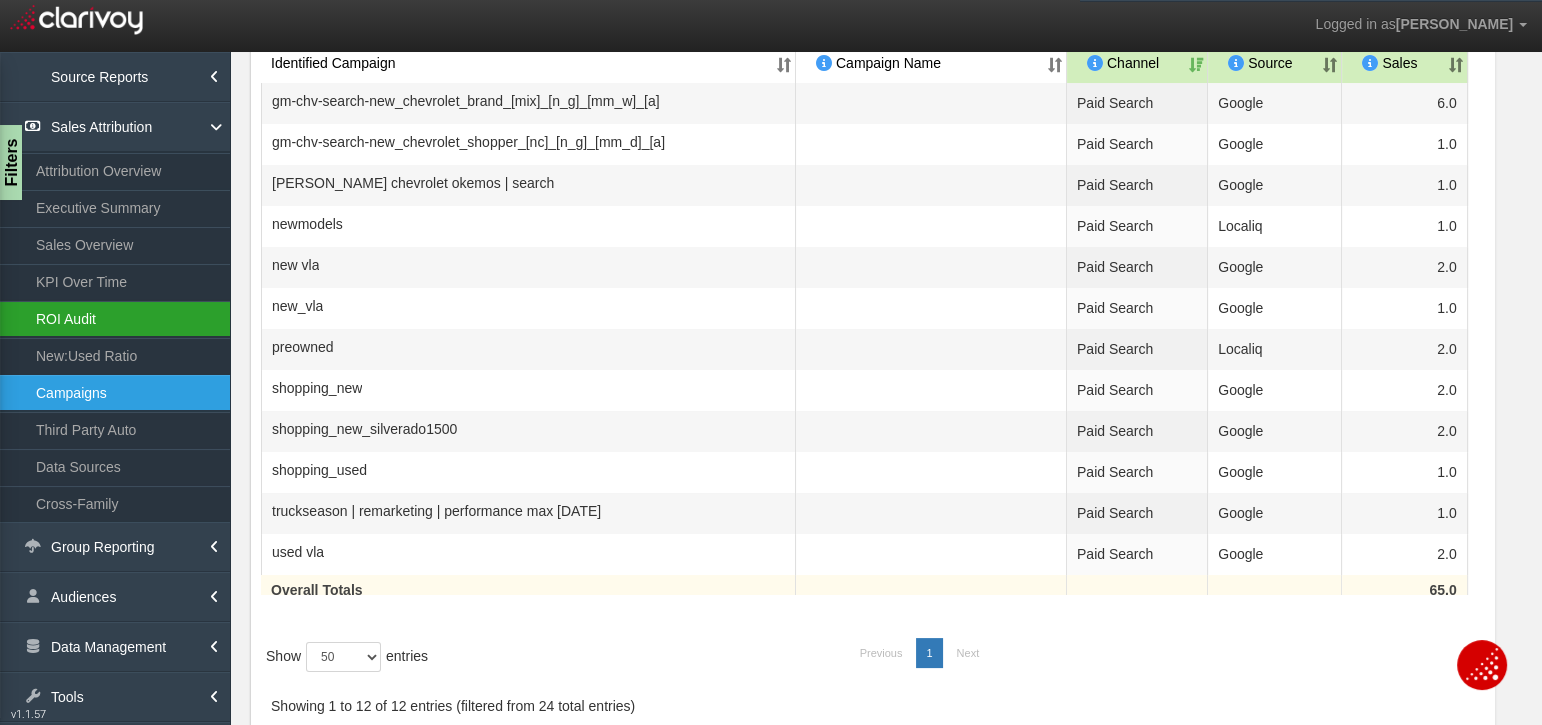click on "ROI Audit" at bounding box center [115, 319] 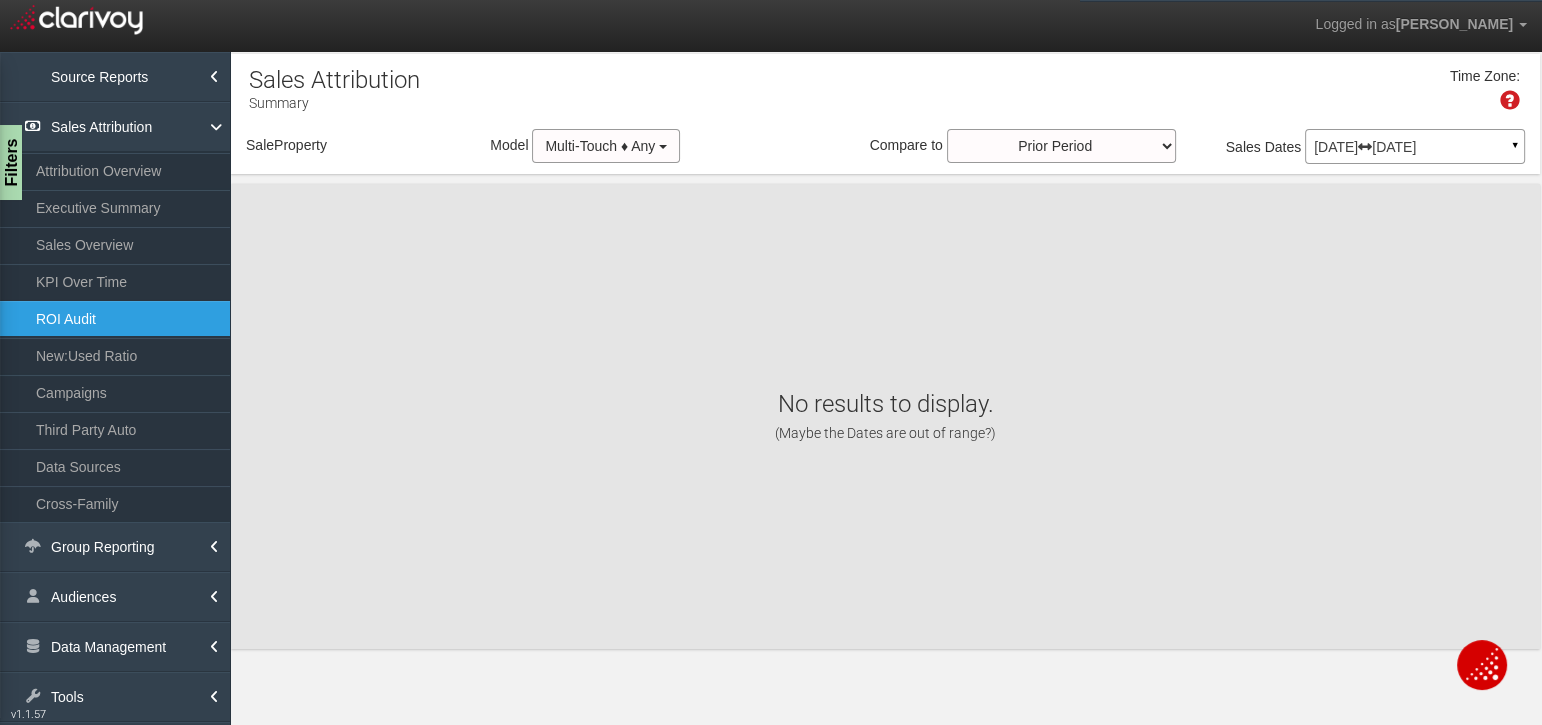 scroll, scrollTop: 0, scrollLeft: 0, axis: both 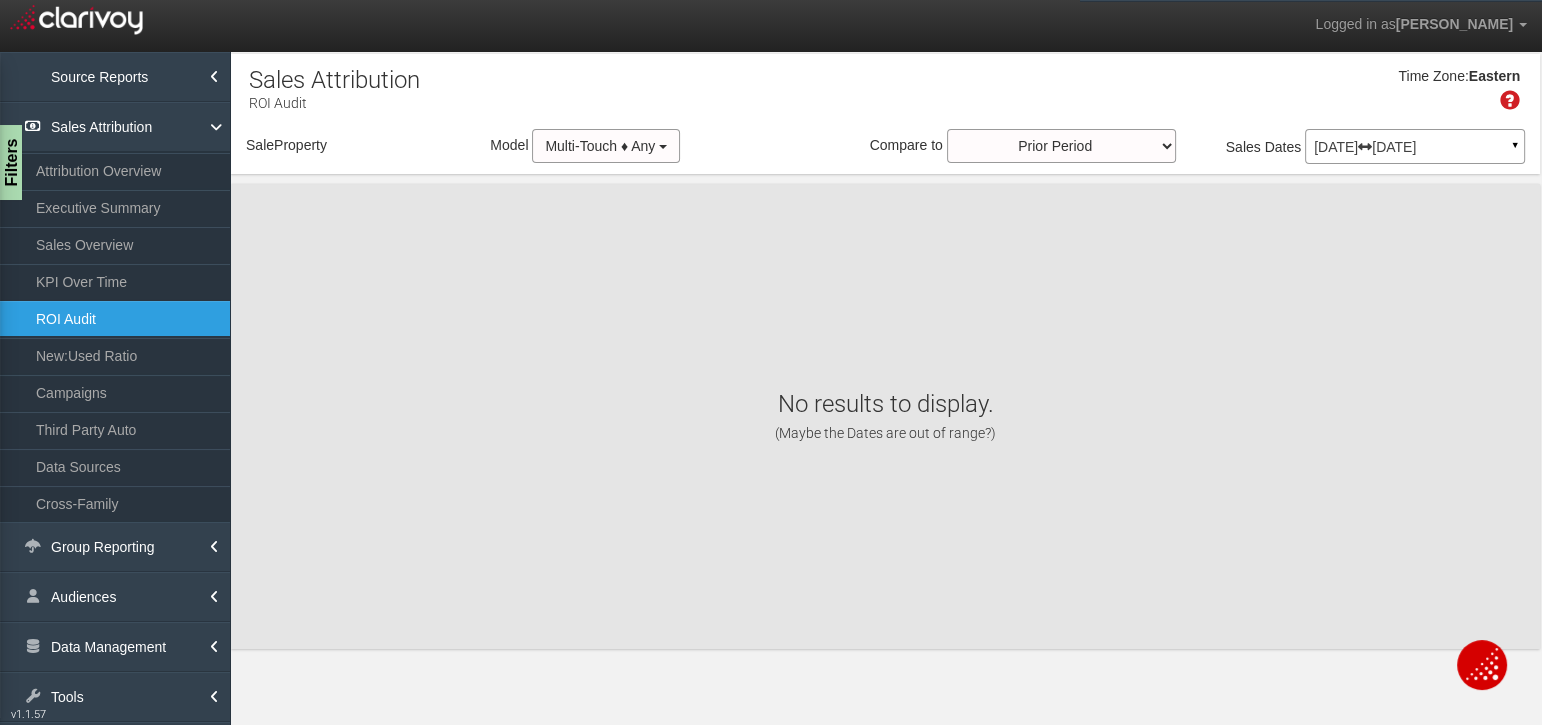 select on "object:14546" 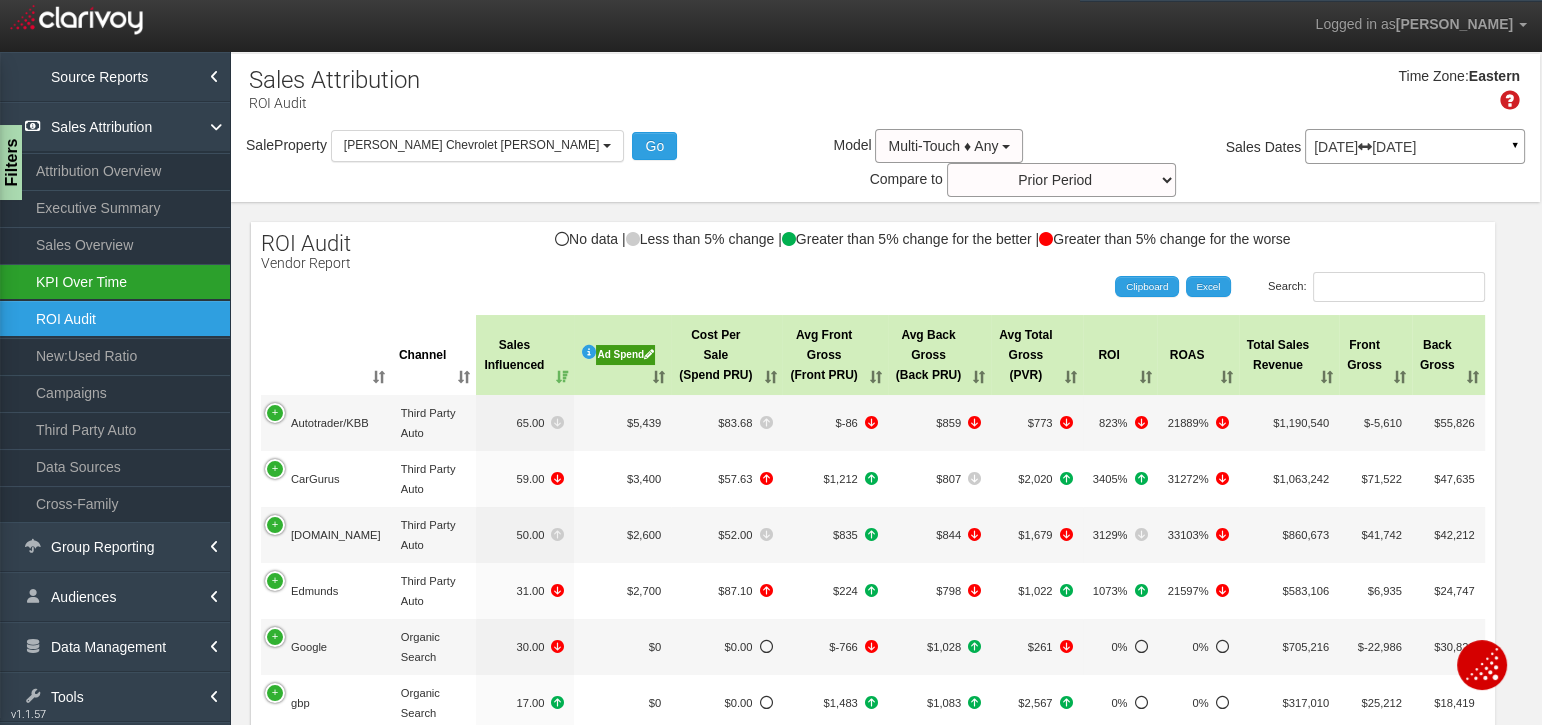 click on "KPI Over Time" at bounding box center (115, 282) 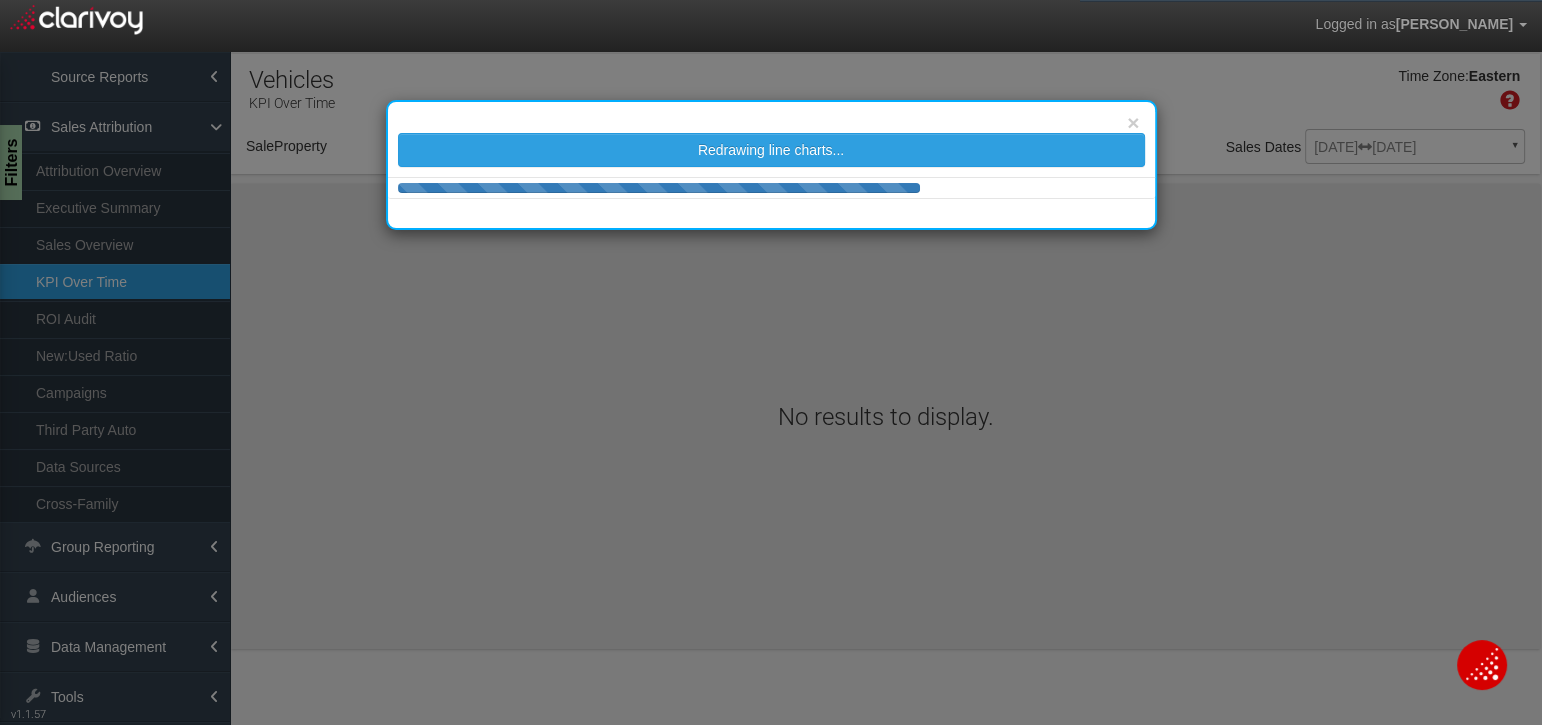 select on "object:17151" 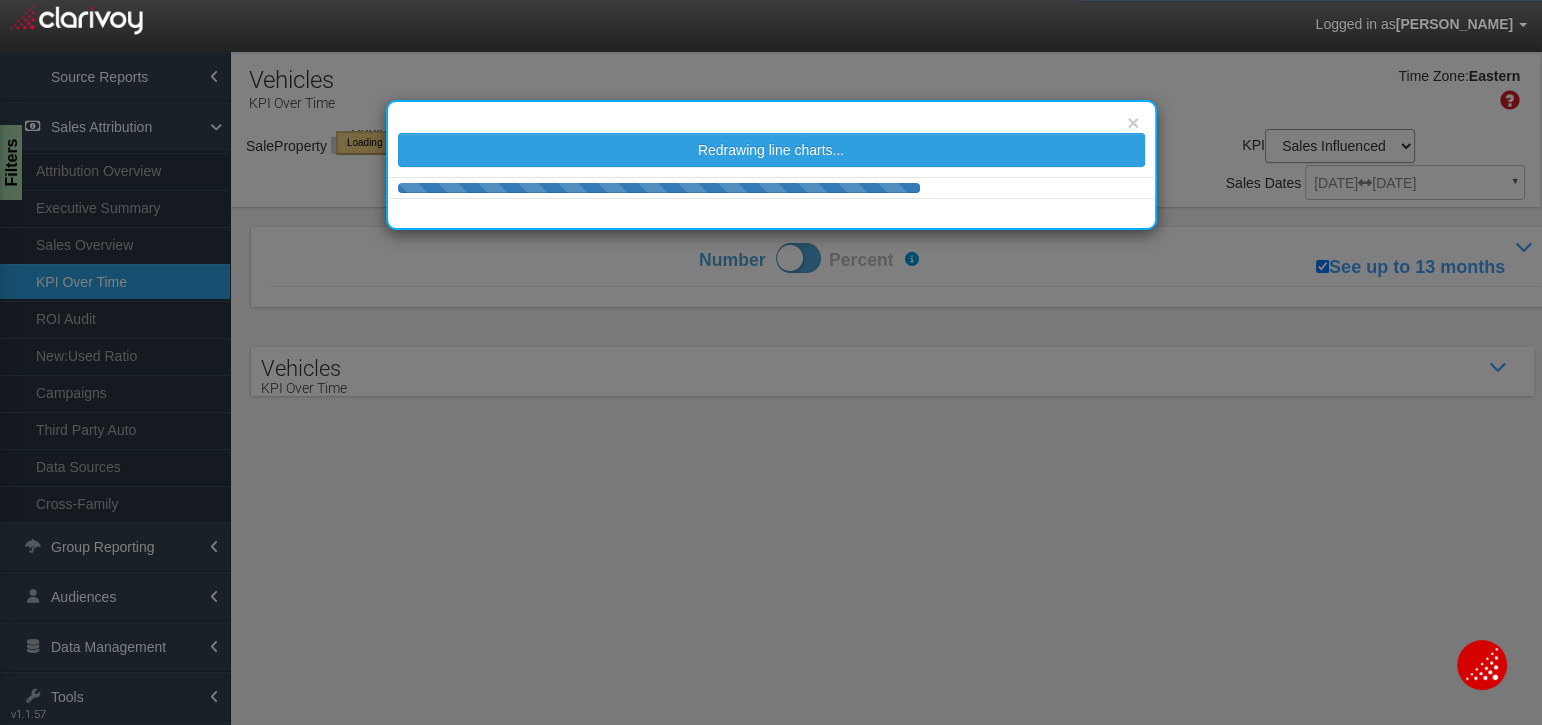select on "object:17151" 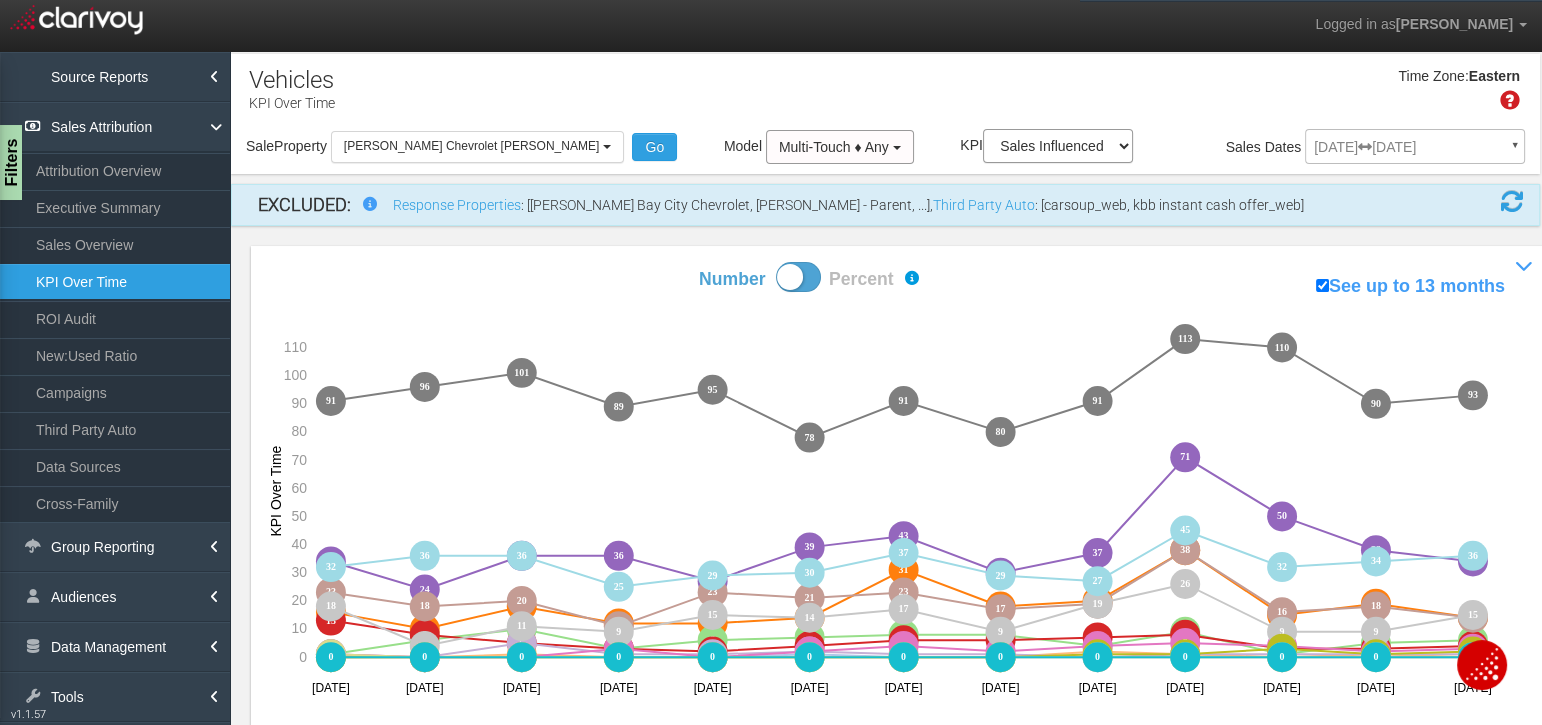 scroll, scrollTop: 258, scrollLeft: 0, axis: vertical 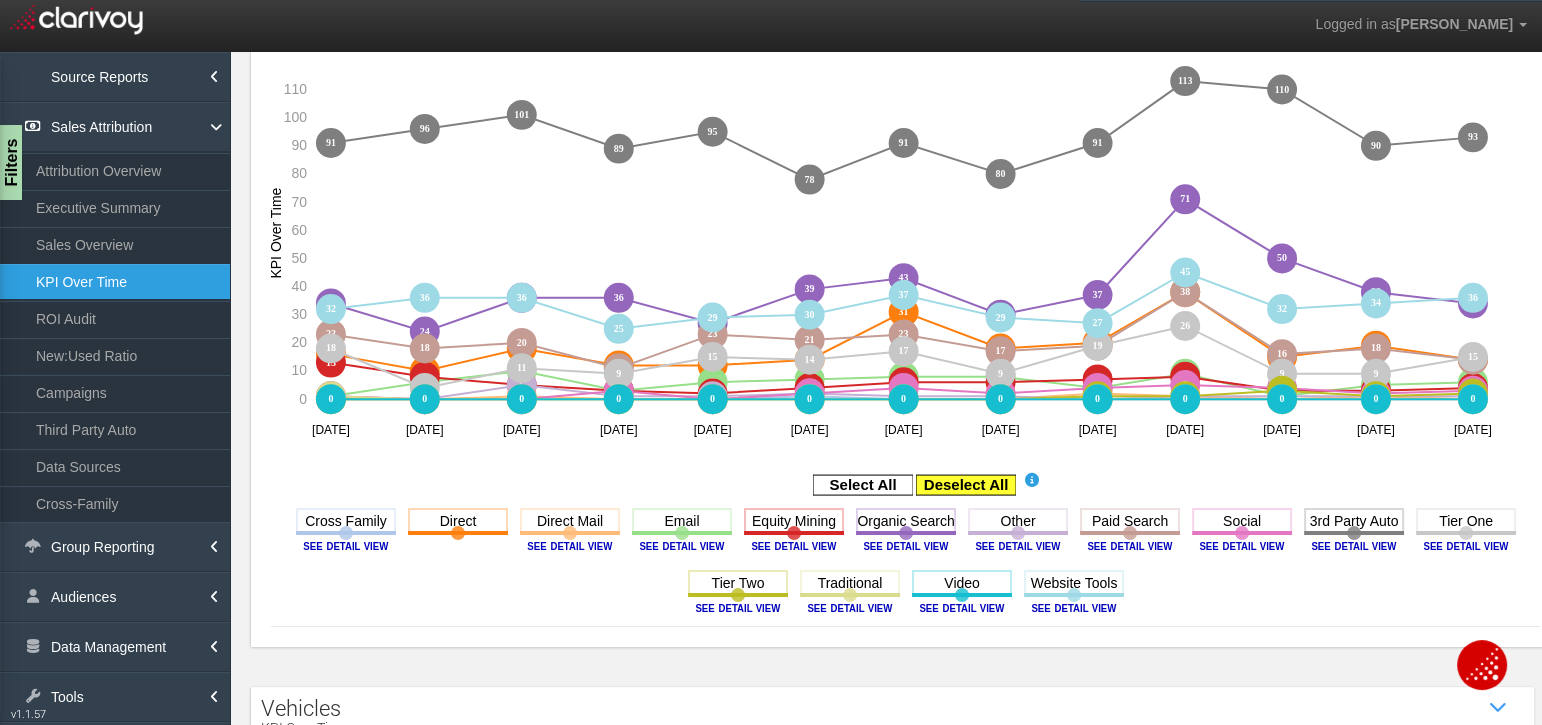 click 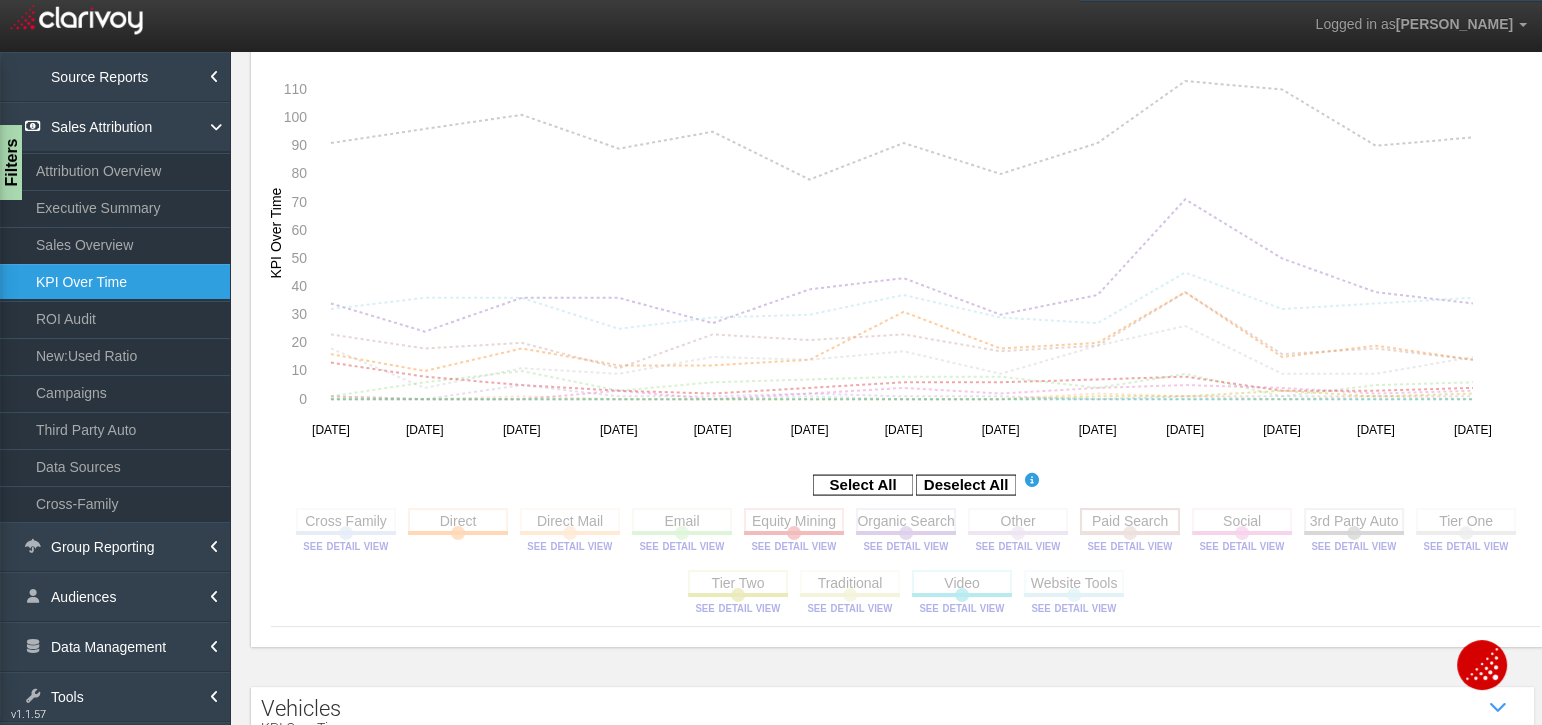 click 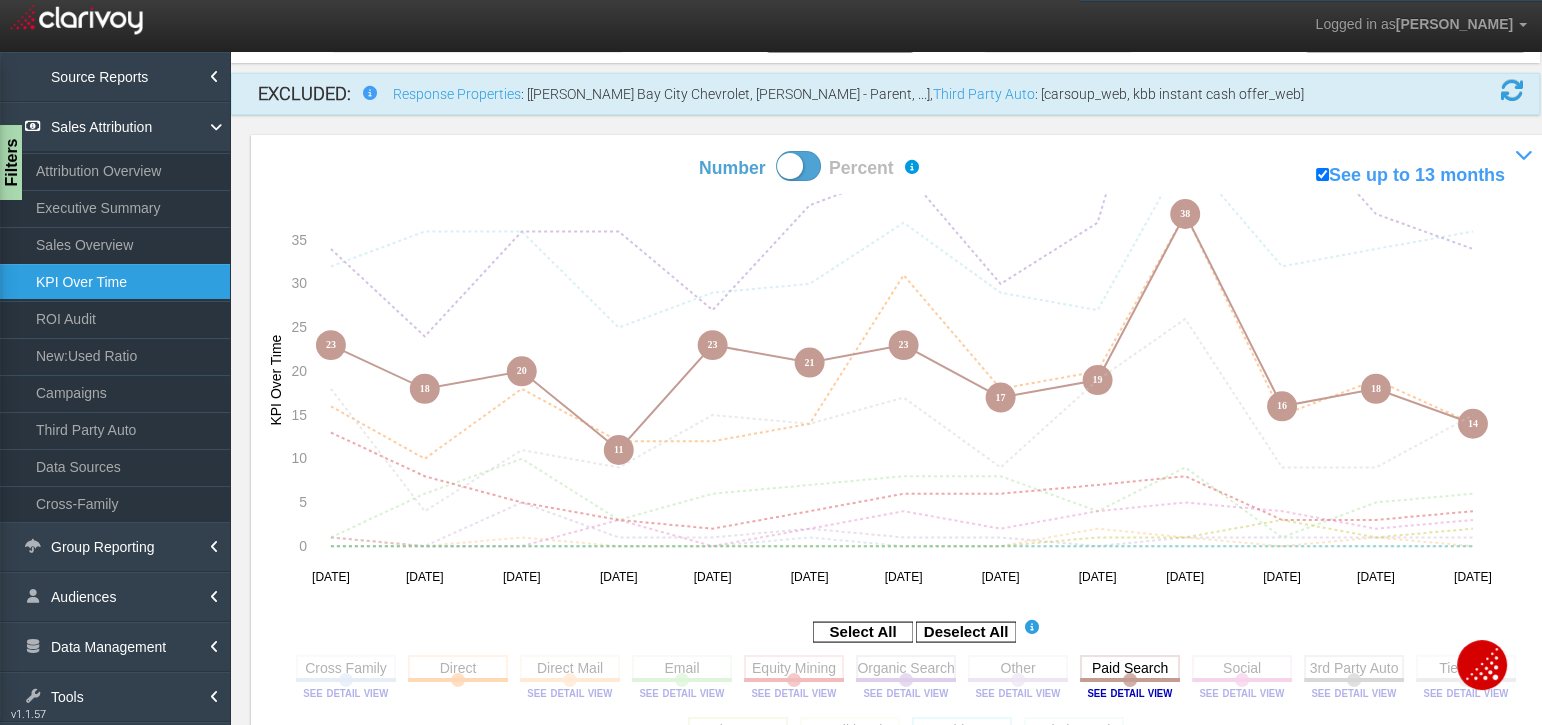 scroll, scrollTop: 100, scrollLeft: 0, axis: vertical 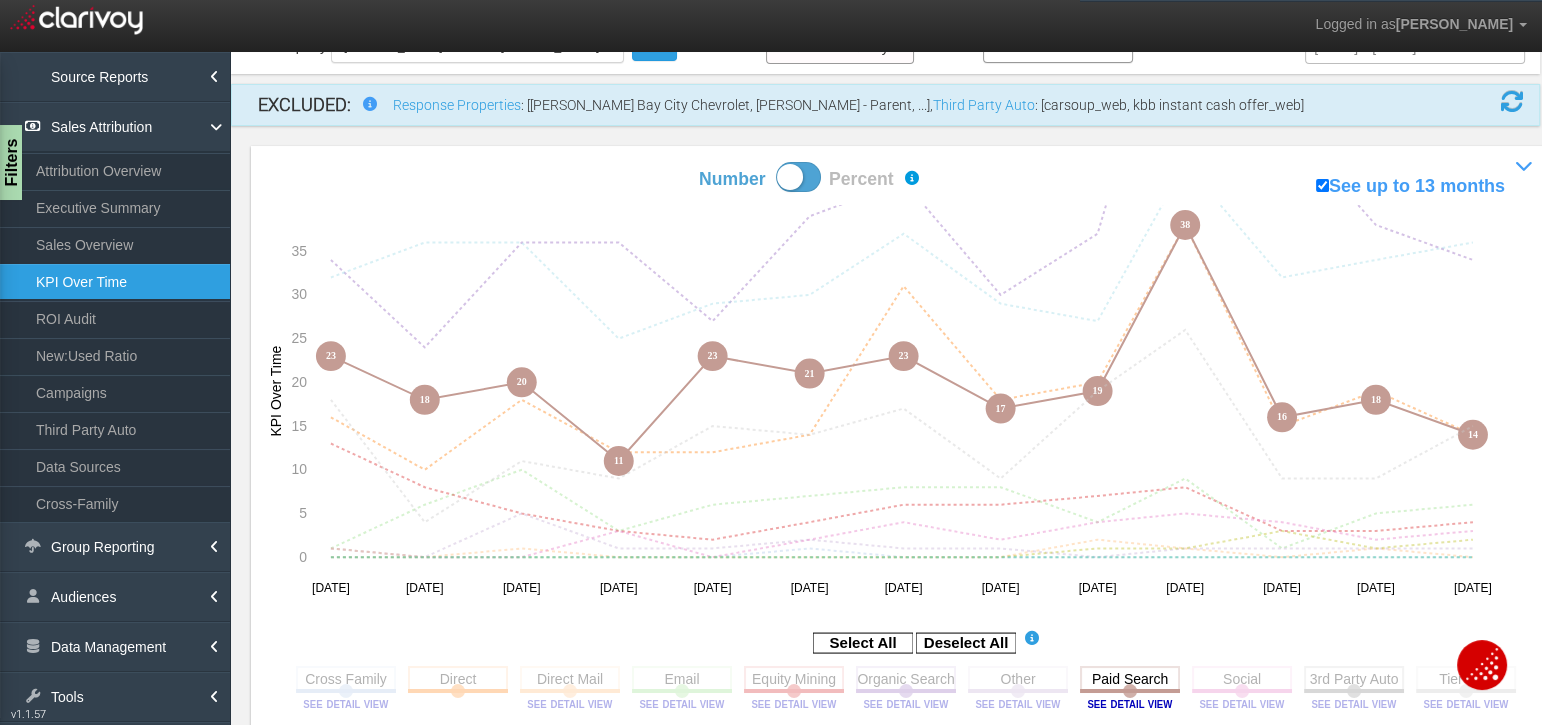 click at bounding box center [798, 177] 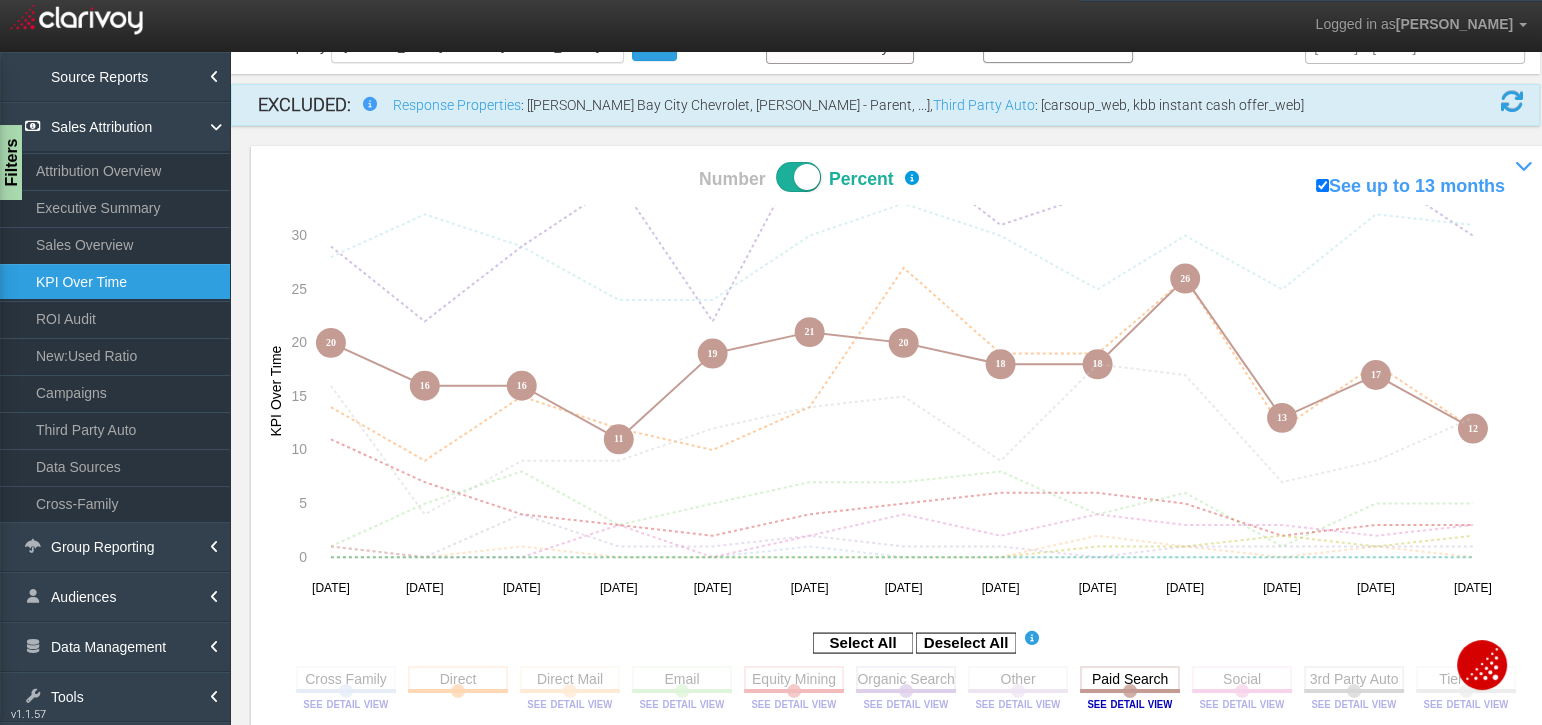click at bounding box center (798, 177) 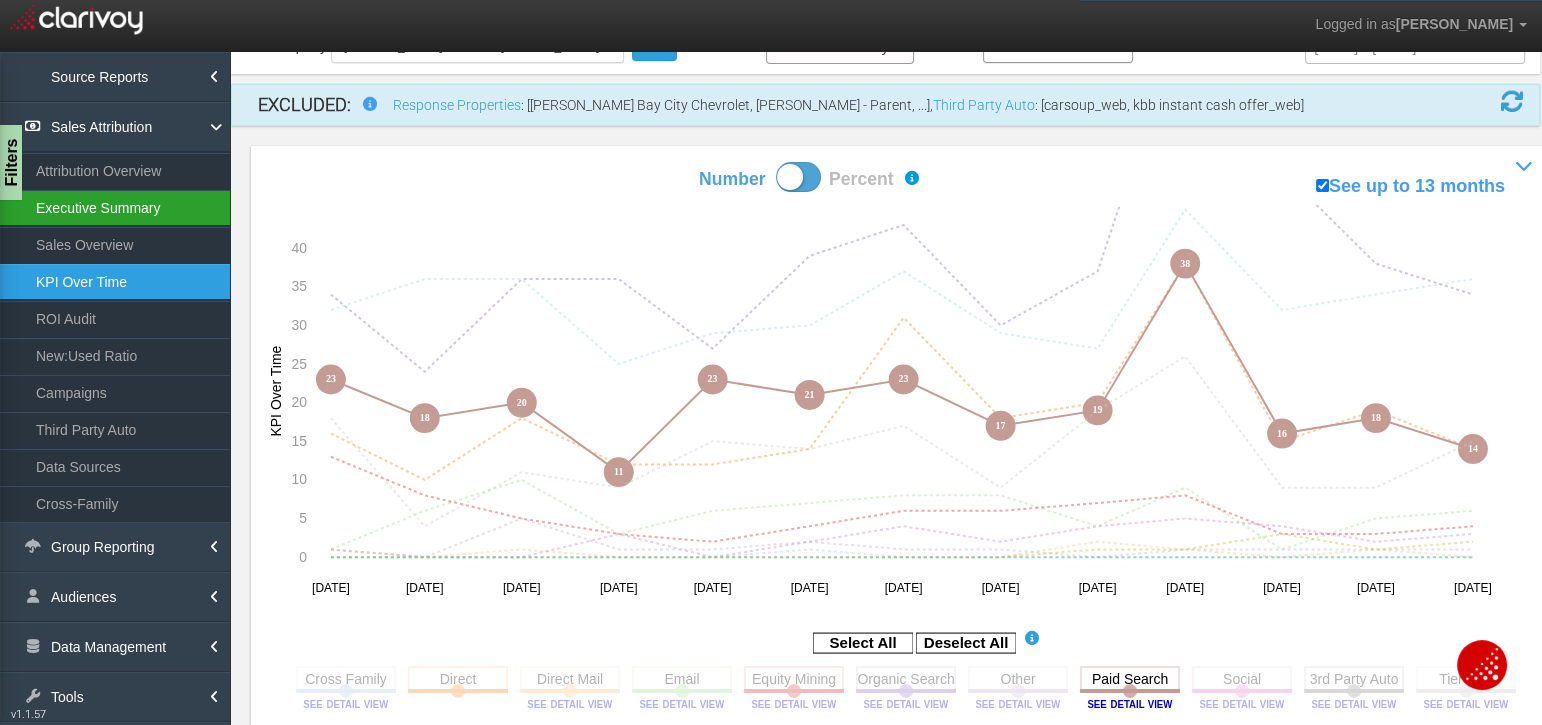 click on "Executive Summary" at bounding box center [115, 208] 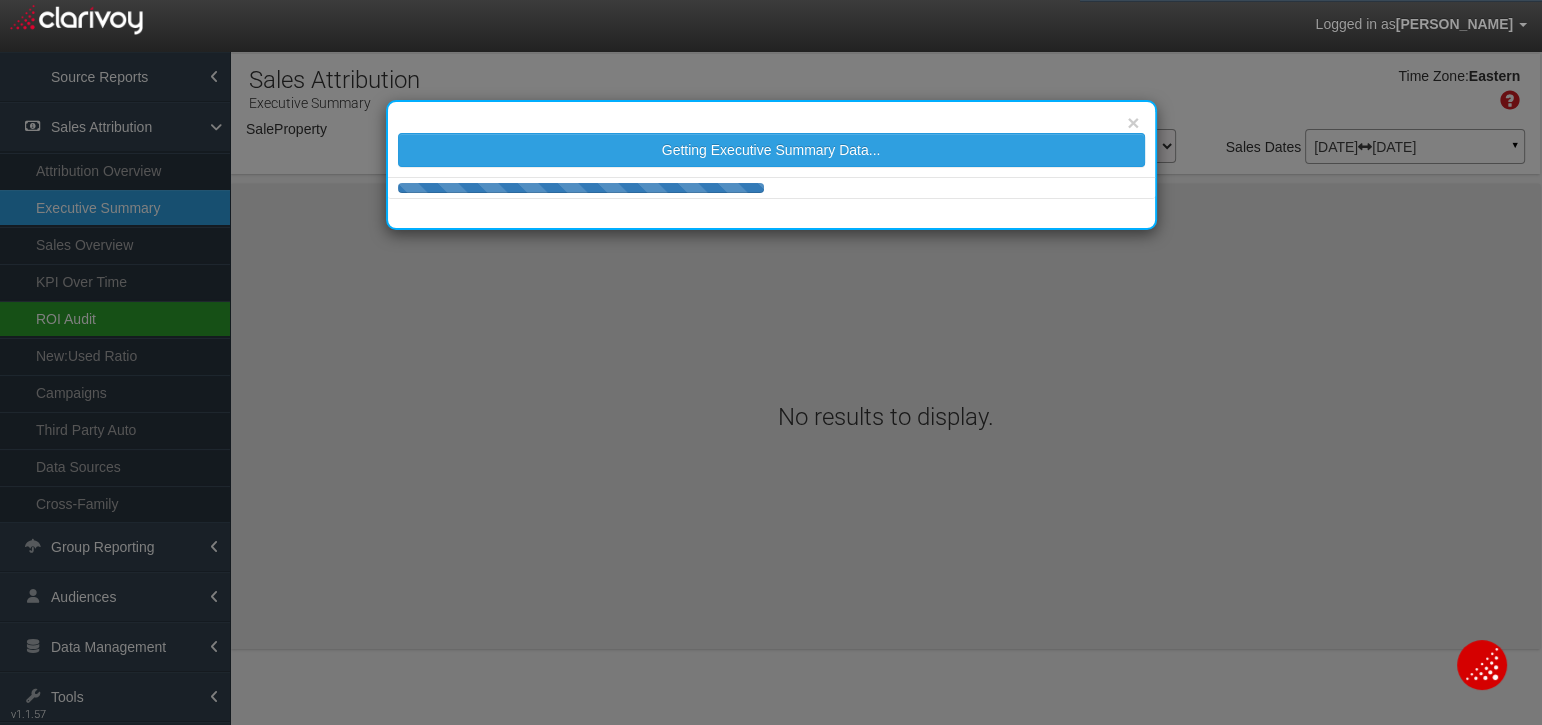 scroll, scrollTop: 0, scrollLeft: 0, axis: both 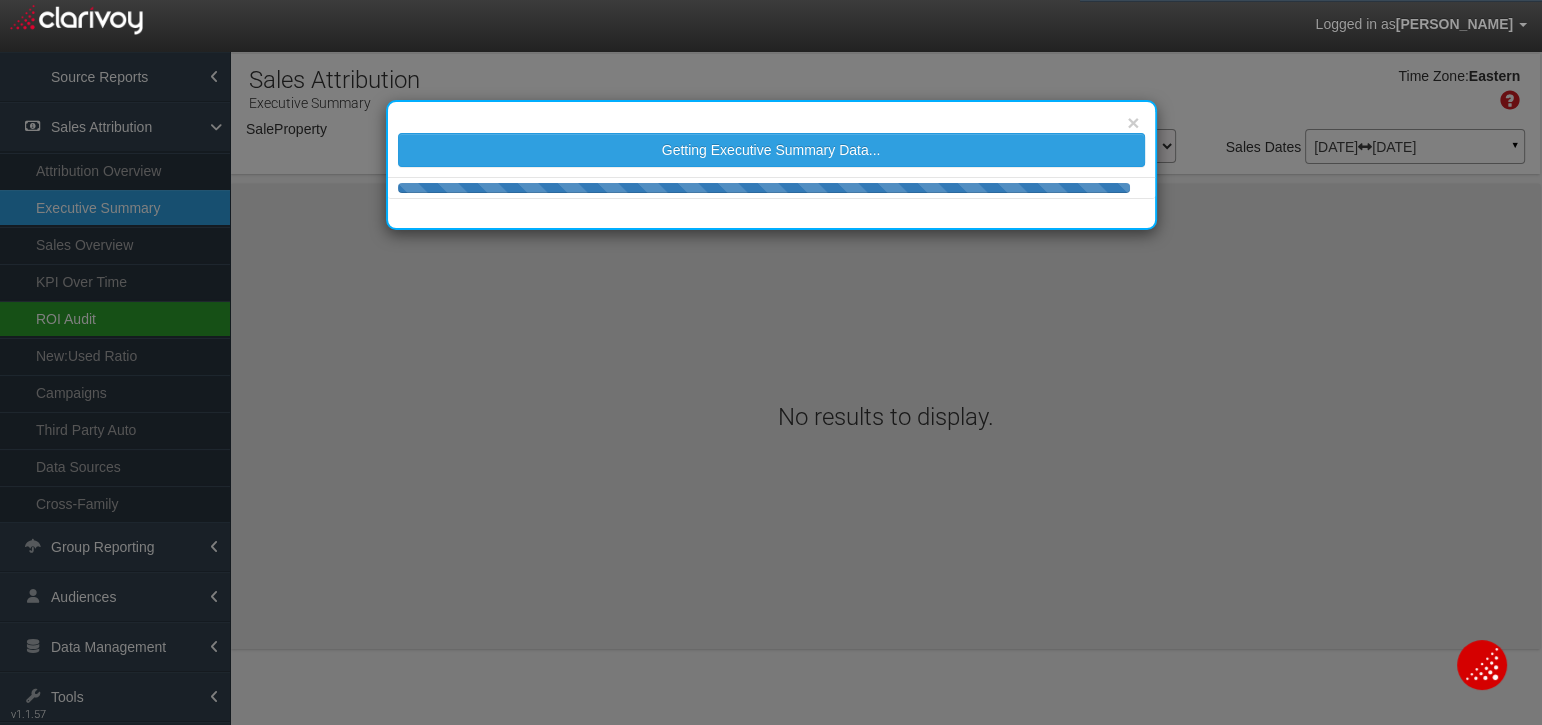 select on "object:20003" 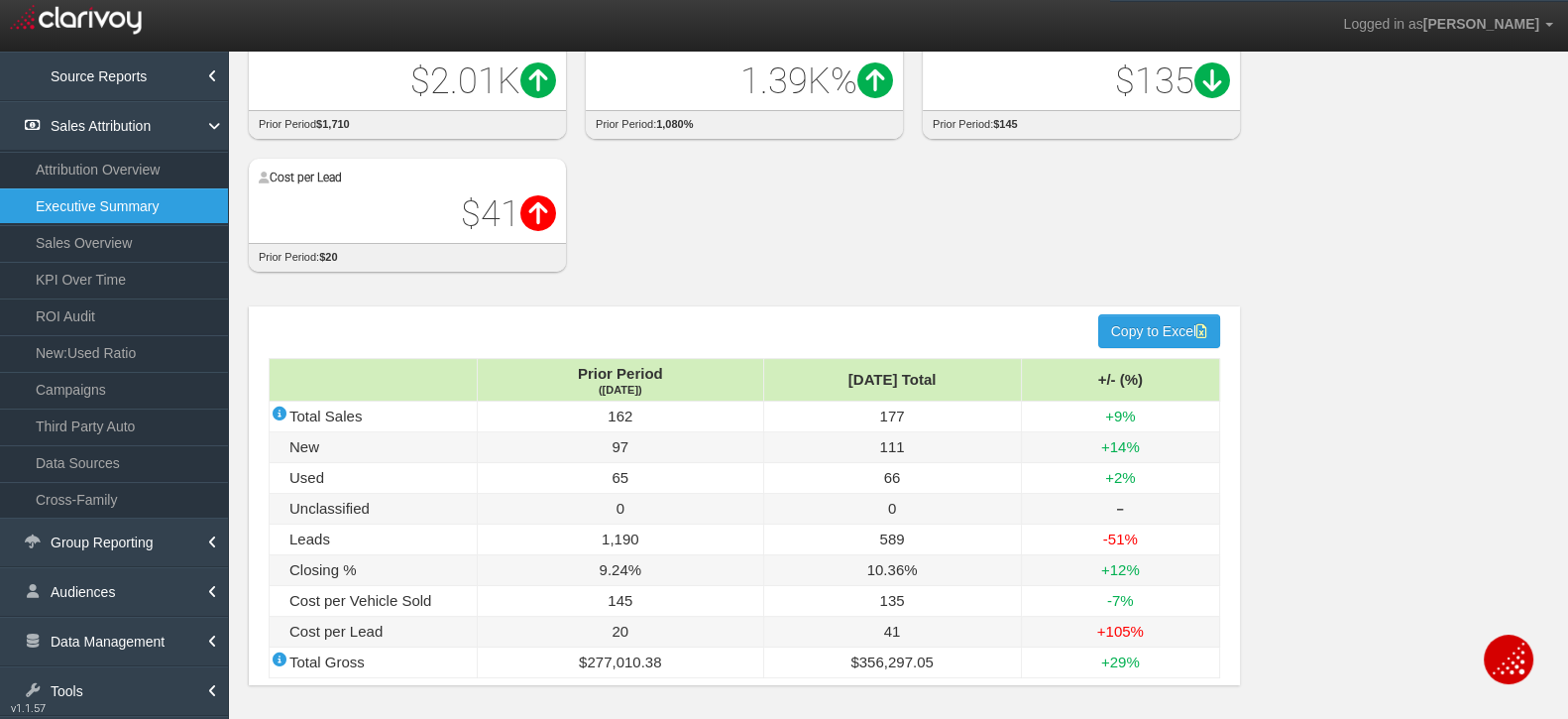 scroll, scrollTop: 166, scrollLeft: 0, axis: vertical 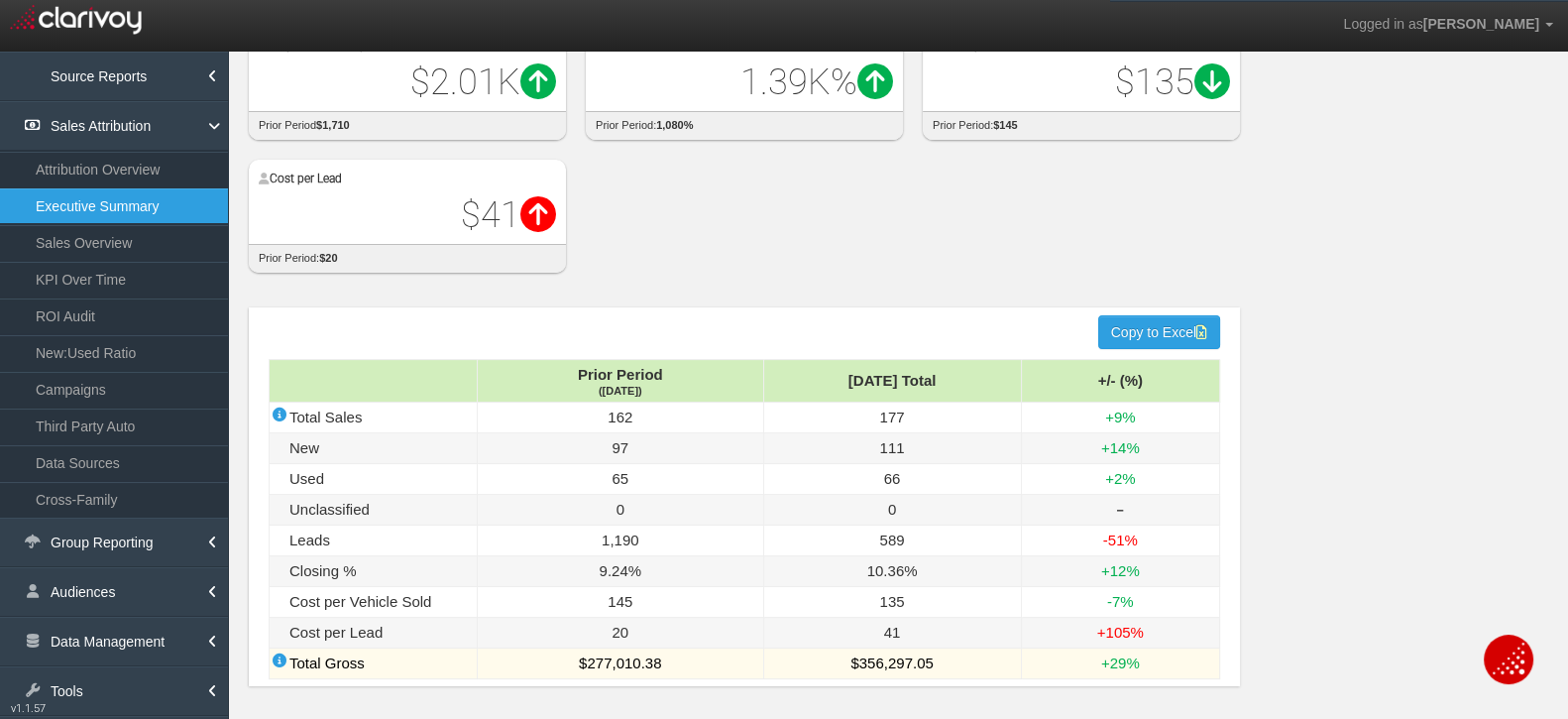 click on "$277,010.38" at bounding box center [620, 663] 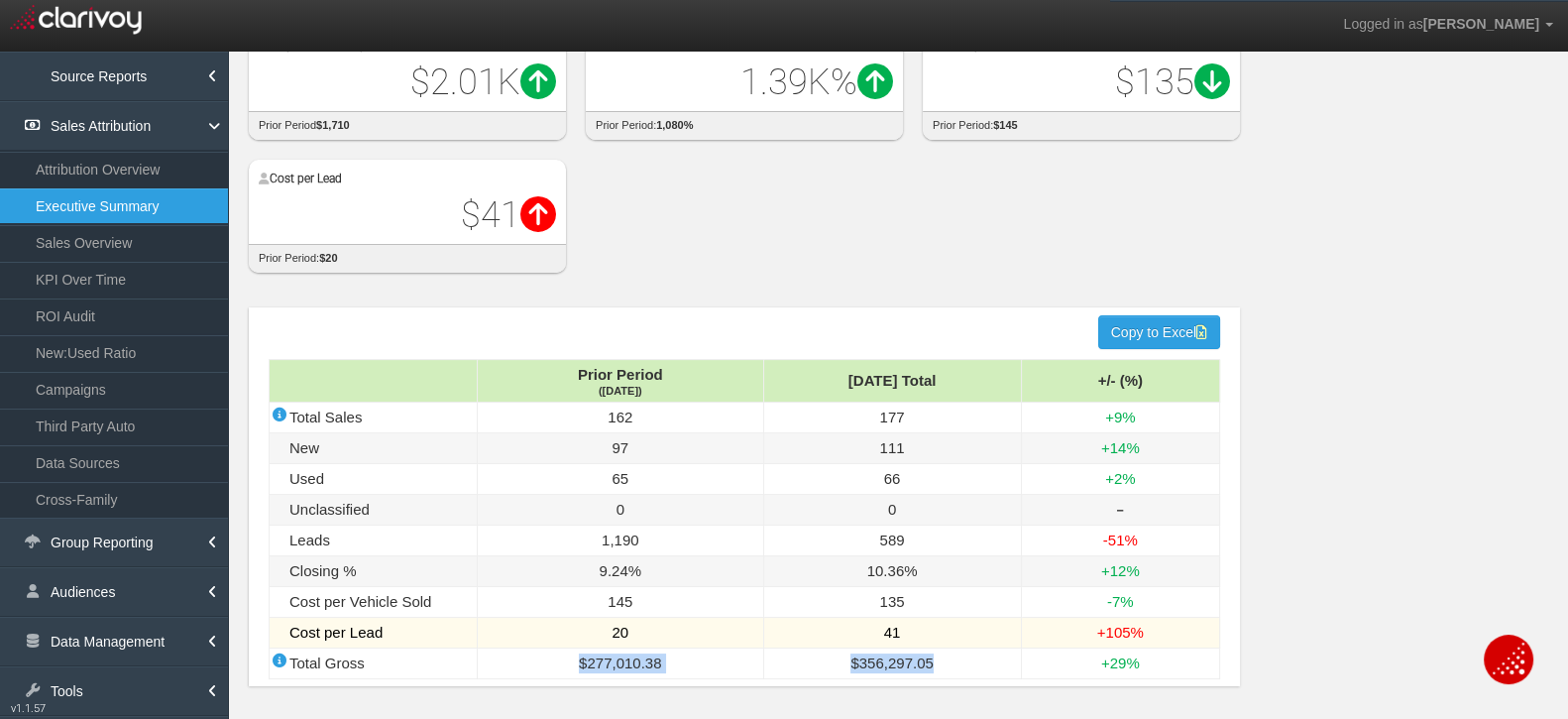 drag, startPoint x: 679, startPoint y: 665, endPoint x: 994, endPoint y: 644, distance: 315.6992 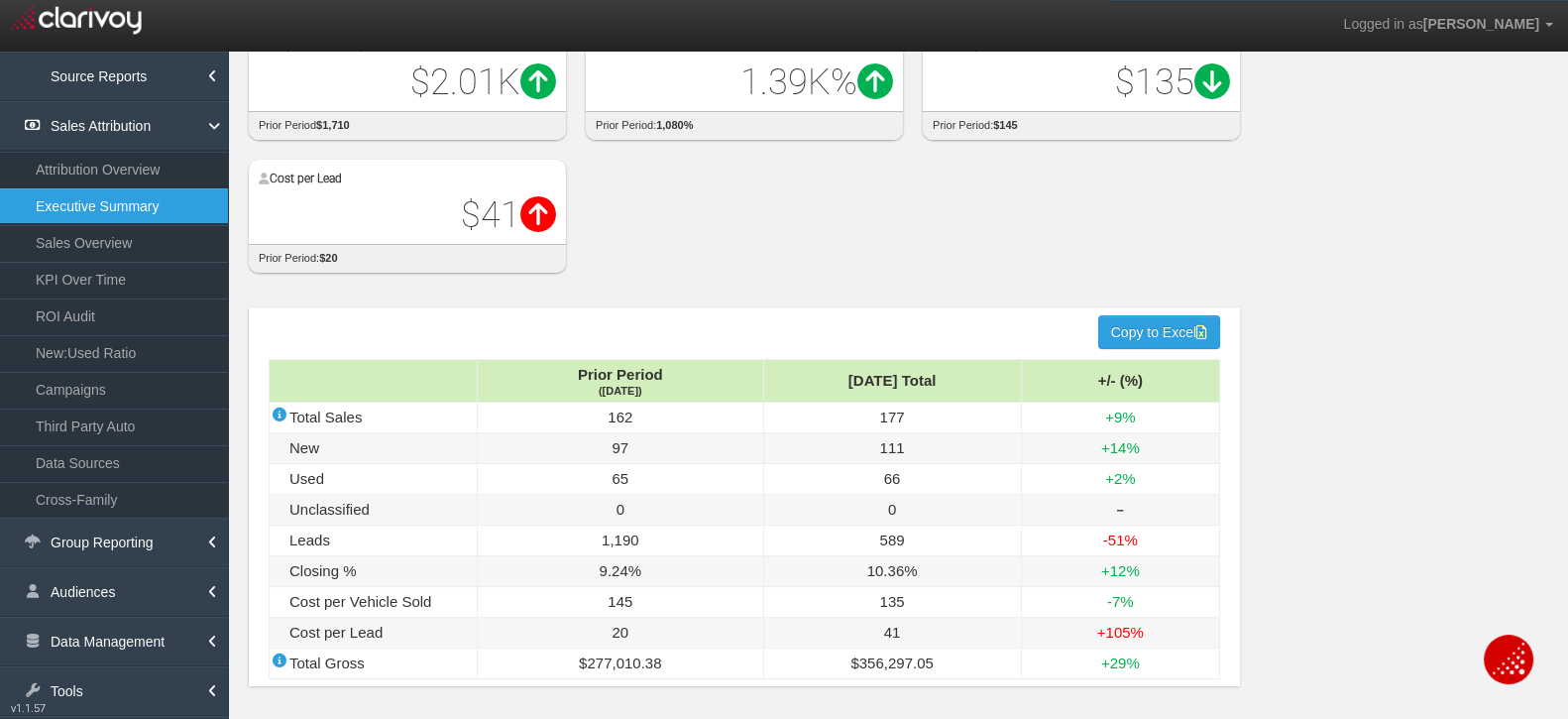 click on "hidden input value 		 Copy to Excel
Prior Period  ([DATE])                                                                                            [DATE]  Total         +/- (%)
Total Sales 162 177 +9%
New 97 111 +14%
Used 65 66 +2%
Unclassified 0 0 ‒
Leads 1,190 589                                            -51%
Closing % 9.24% 10.36% +12%
Cost per Vehicle Sold 145 135 -7%
Cost per Lead 20 41 +105%
Total Gross
$277,010.38 $356,297.05 +29%" at bounding box center [897, 502] 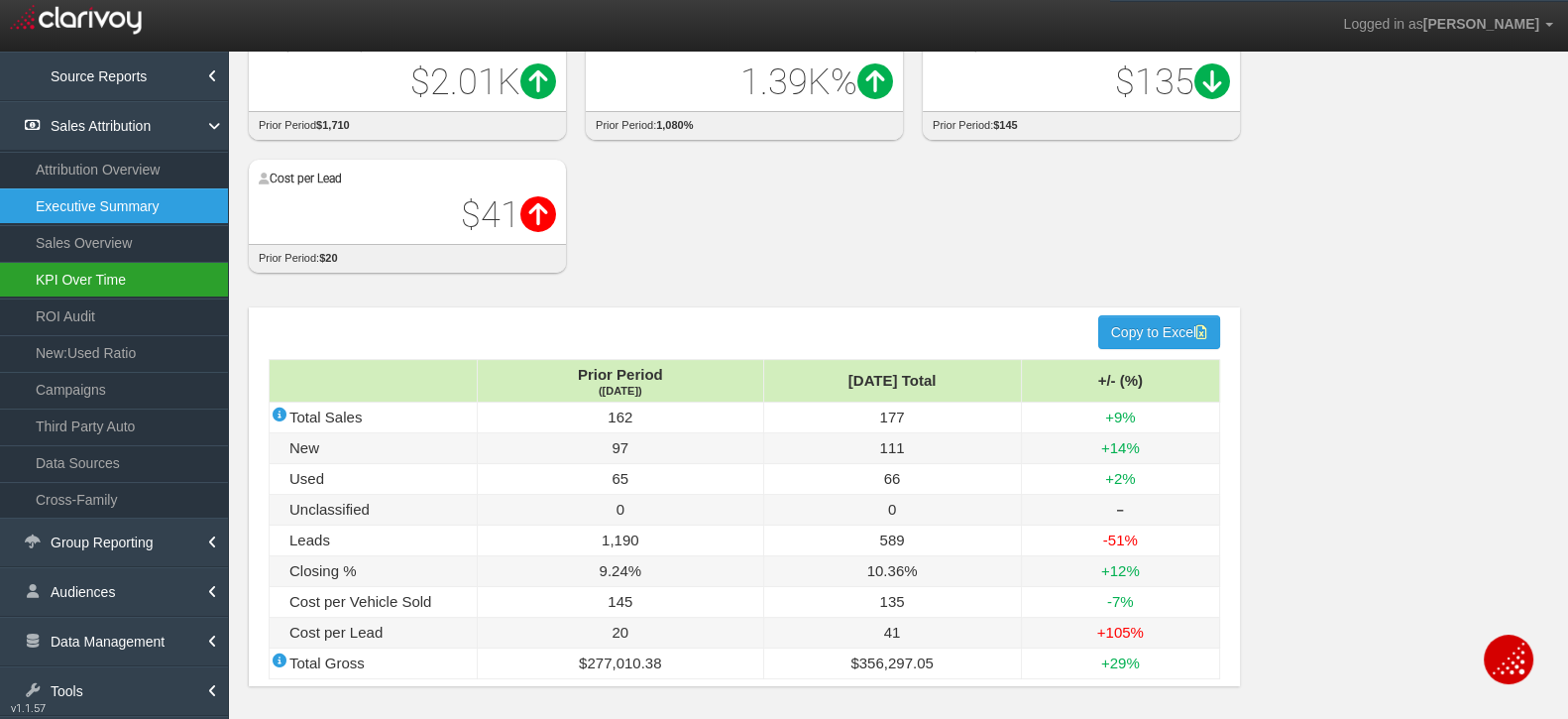 click on "KPI Over Time" at bounding box center [114, 280] 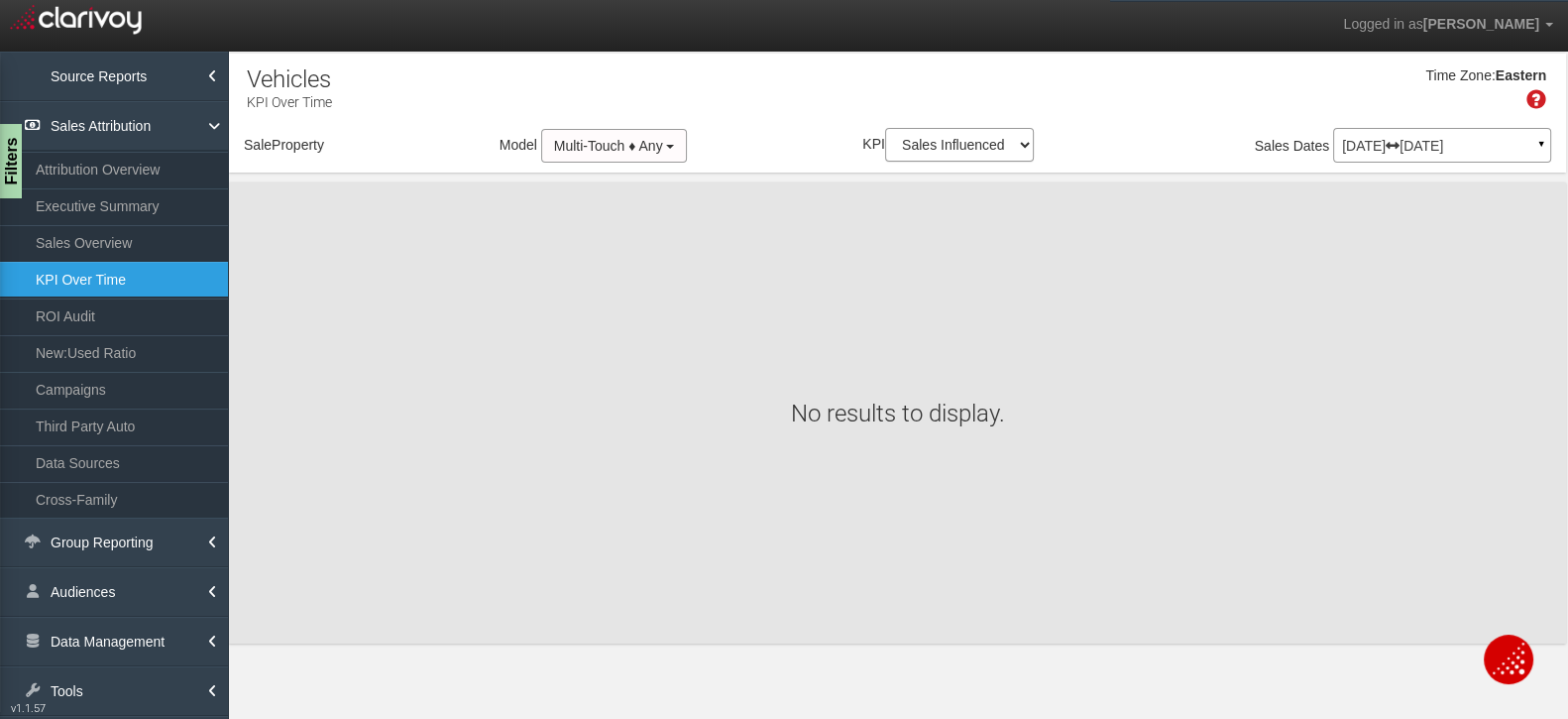 scroll, scrollTop: 0, scrollLeft: 0, axis: both 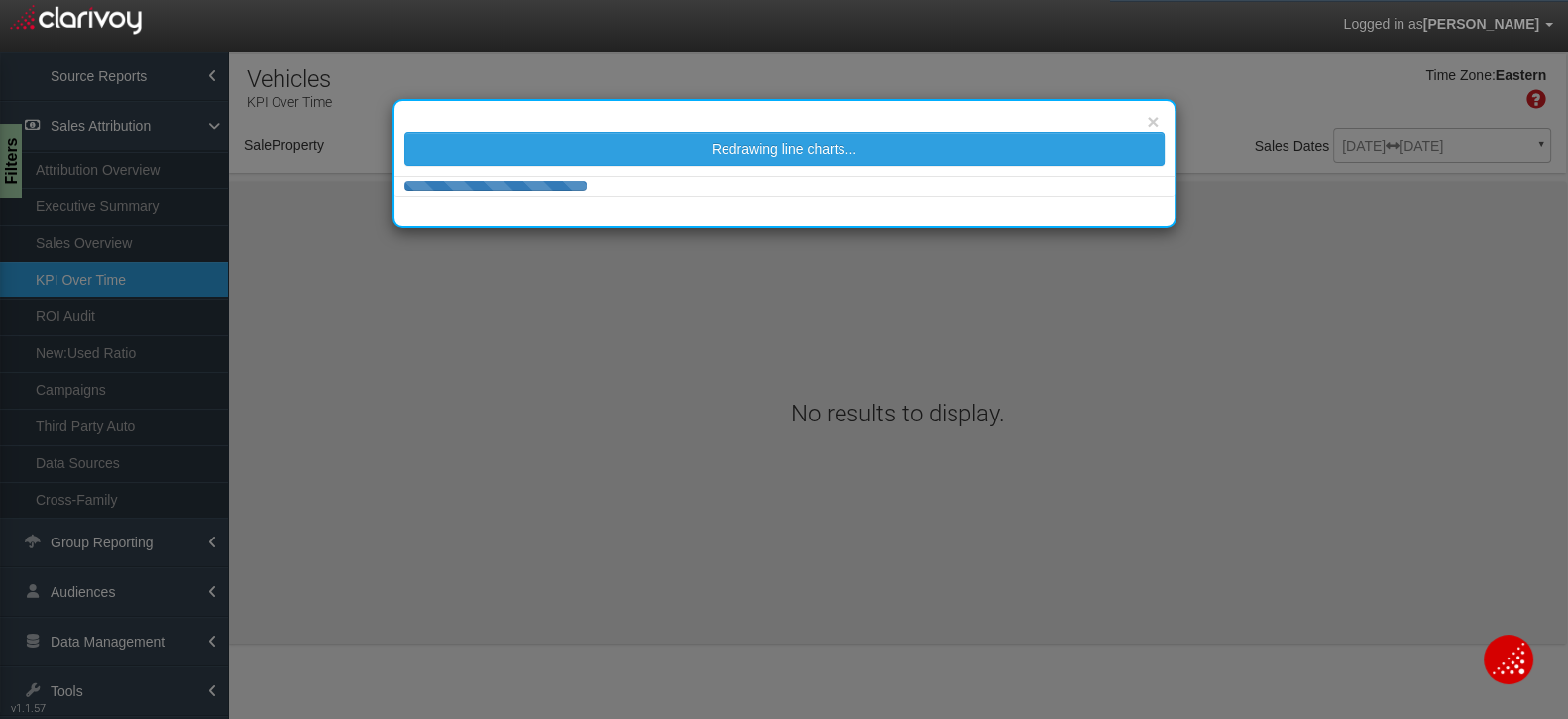 select on "object:22608" 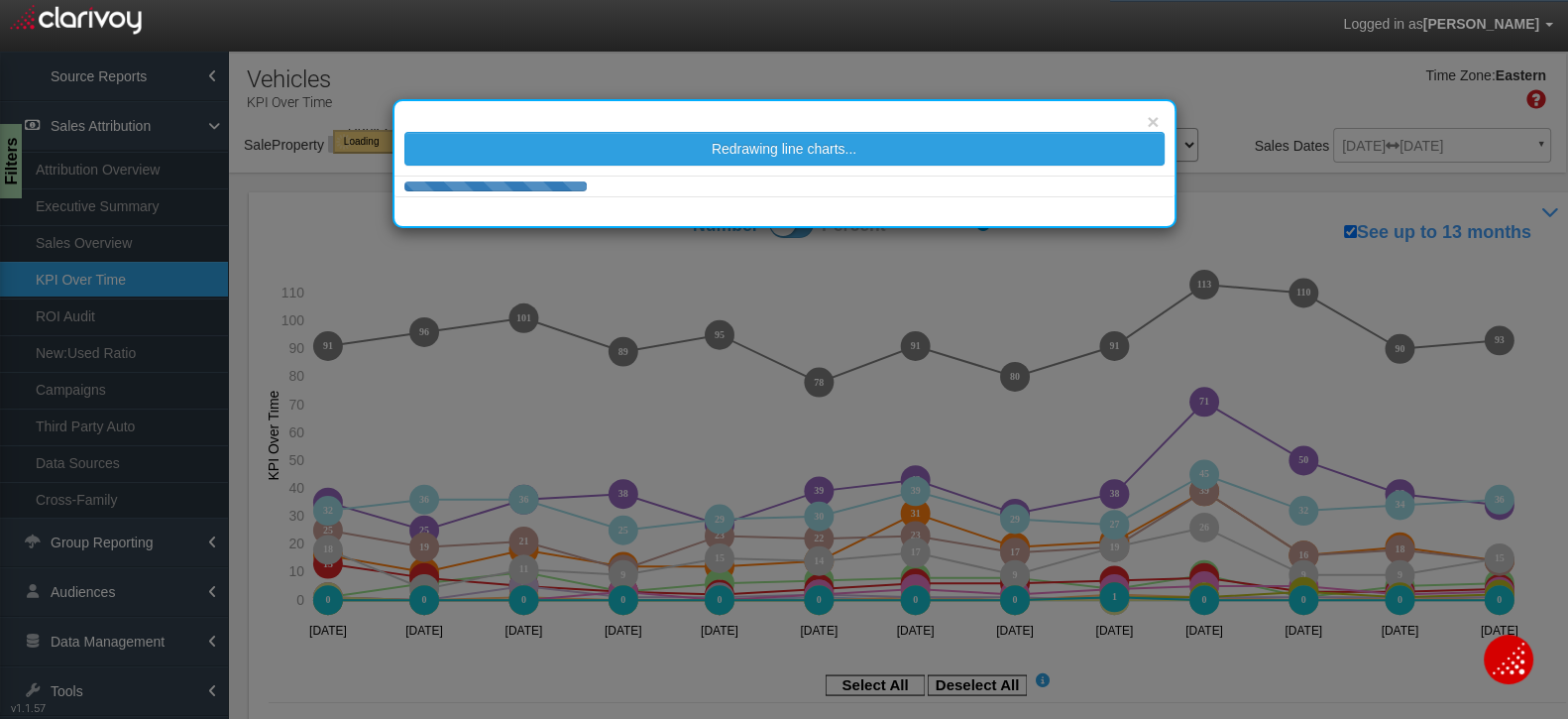 select on "object:22608" 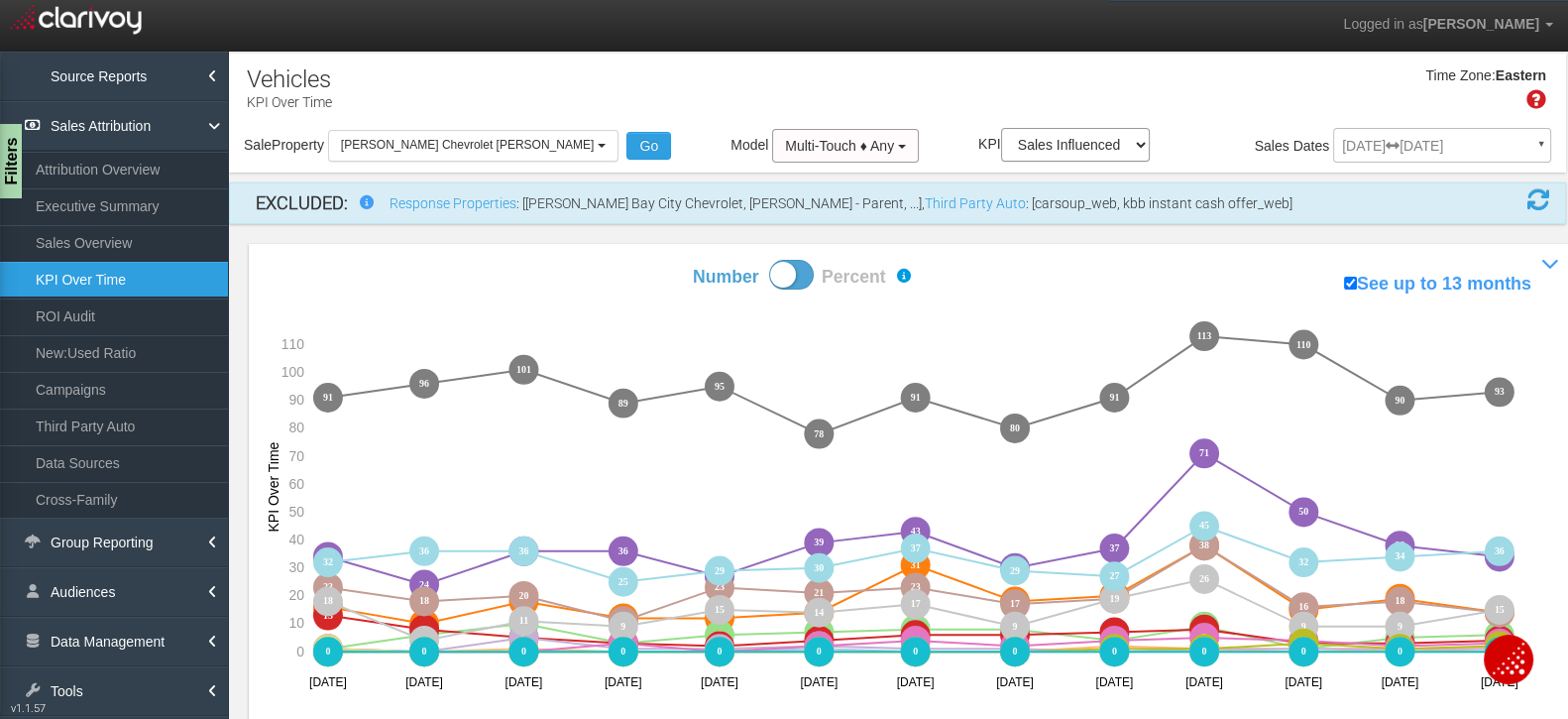click at bounding box center [791, 275] 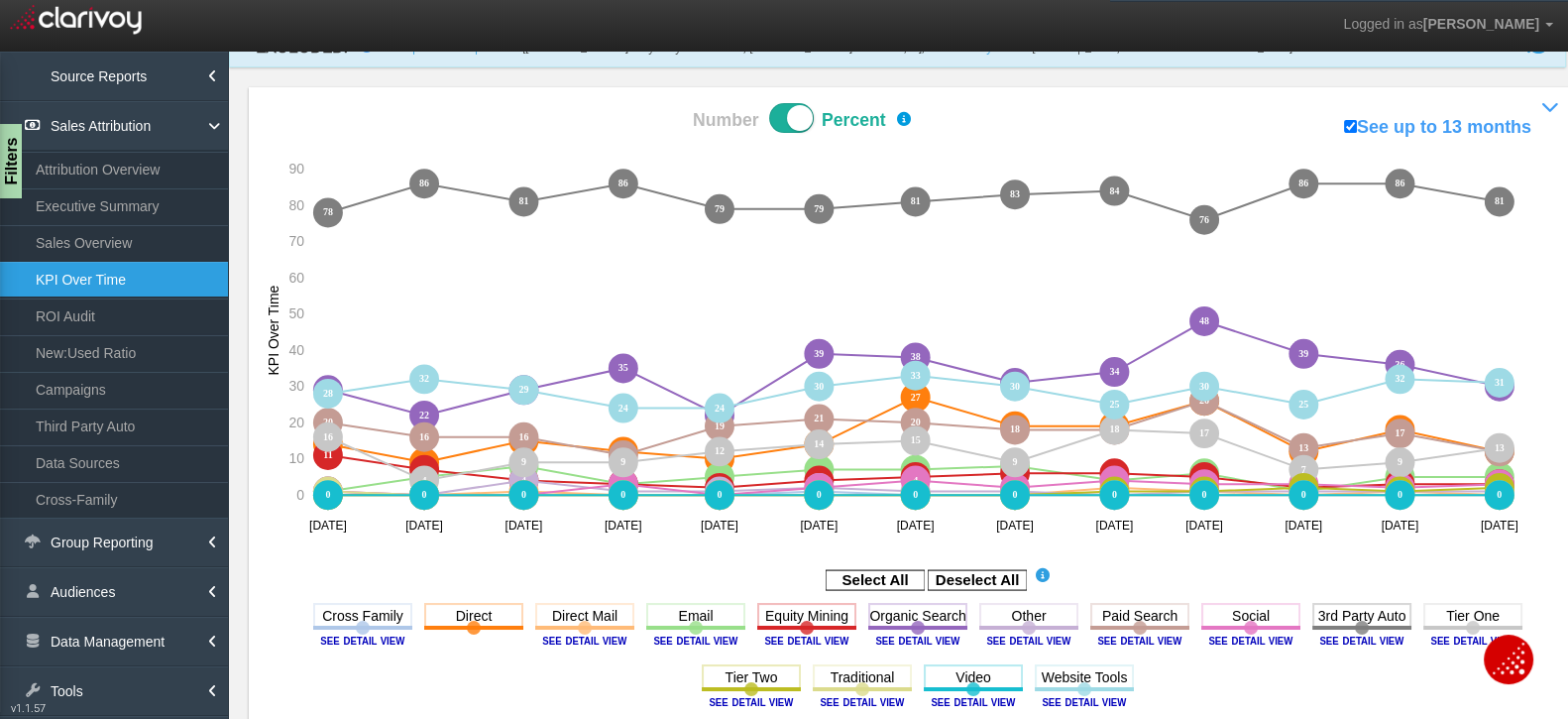scroll, scrollTop: 169, scrollLeft: 0, axis: vertical 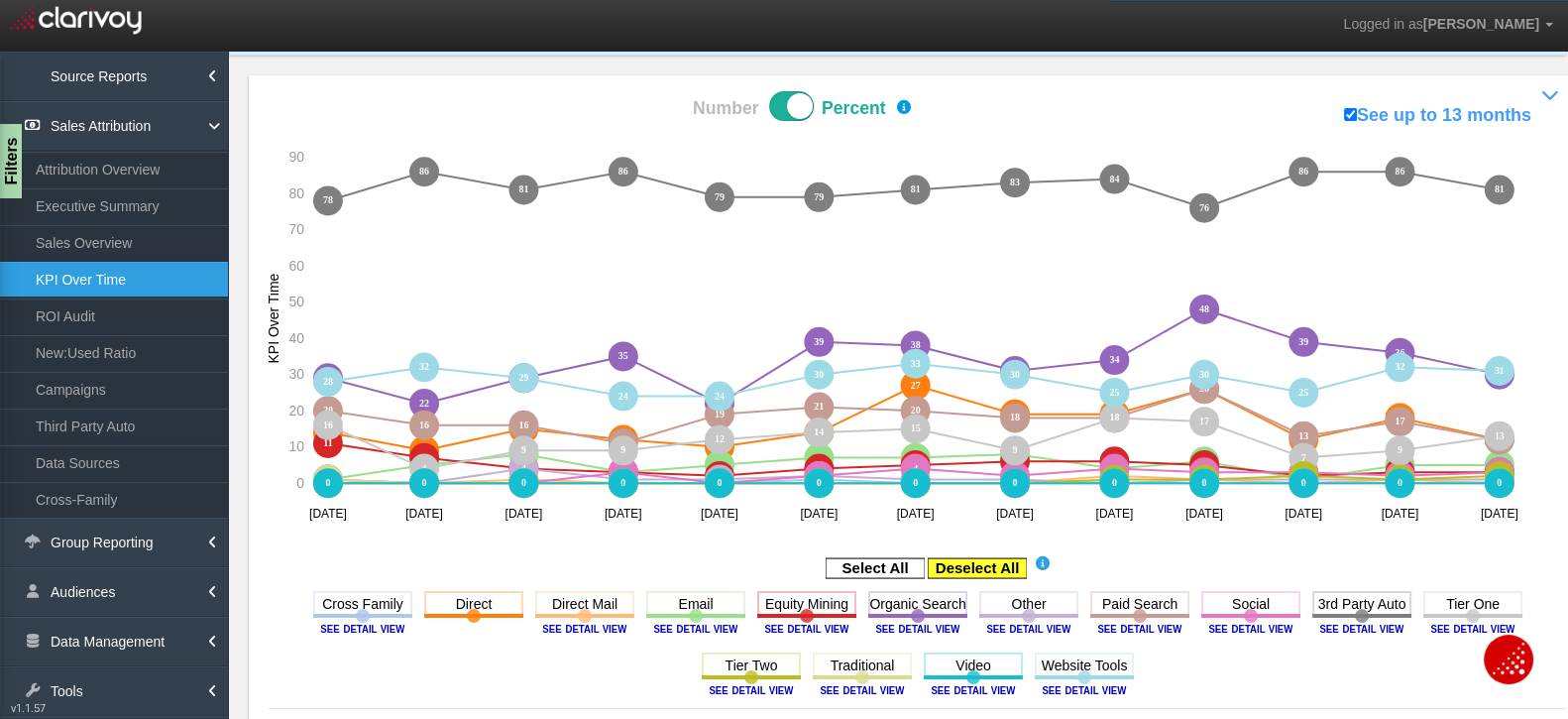 click 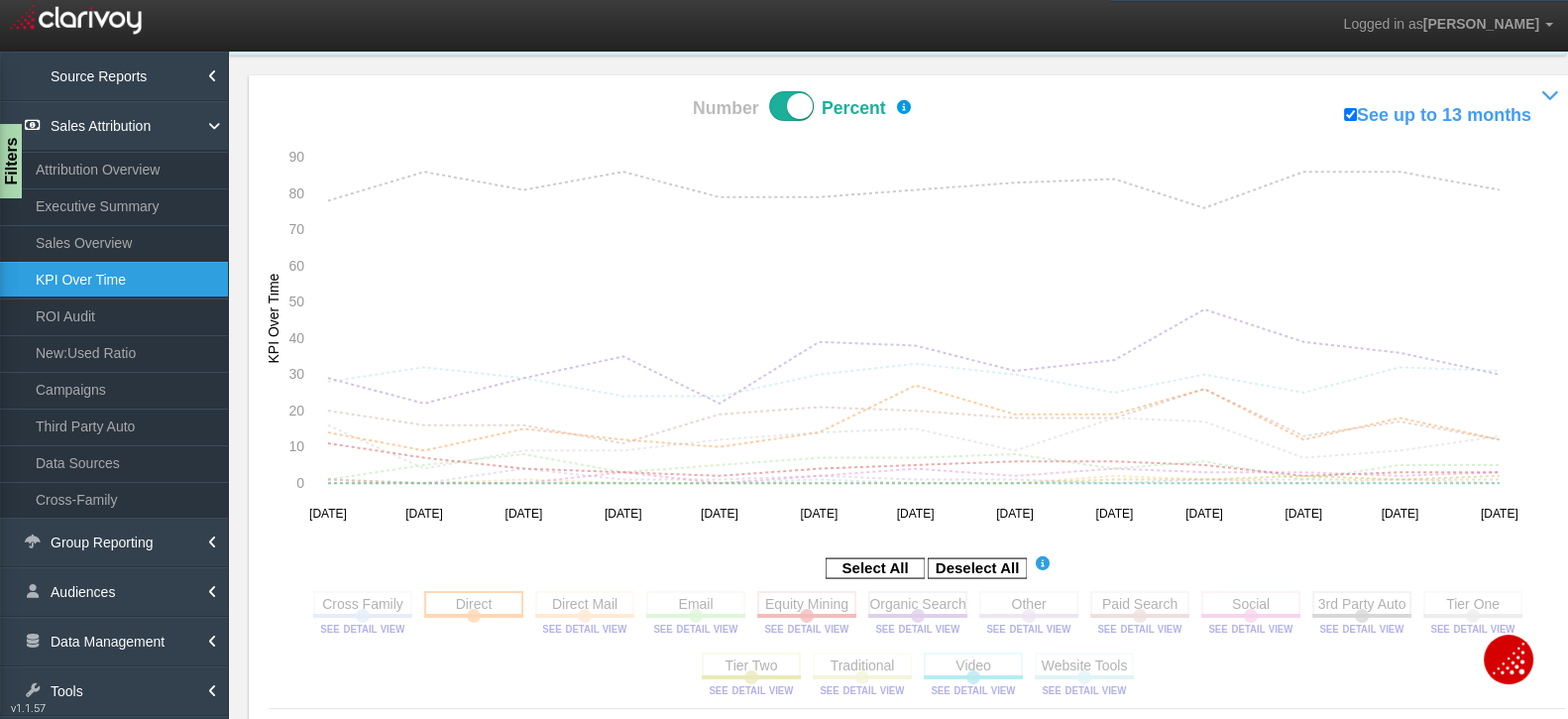 click 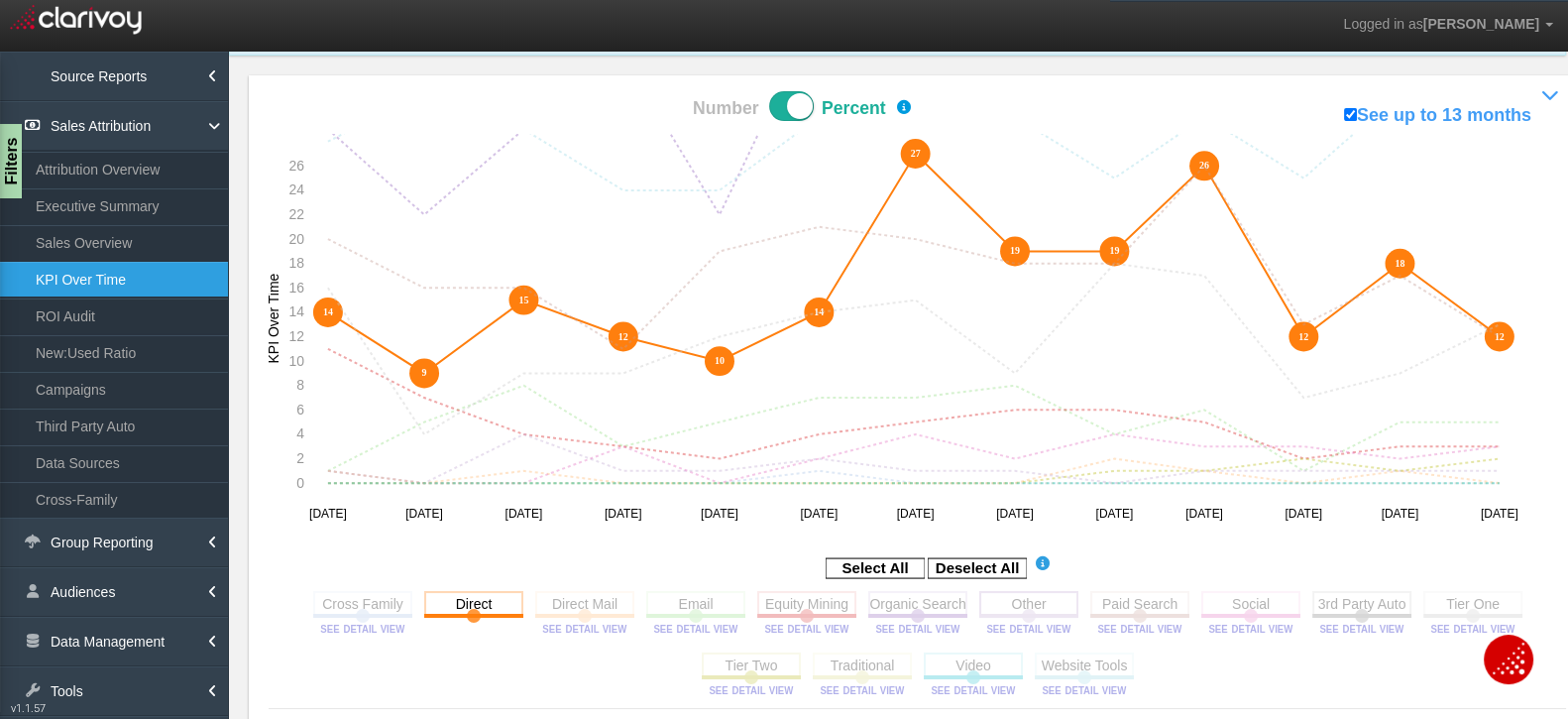 drag, startPoint x: 919, startPoint y: 601, endPoint x: 1036, endPoint y: 613, distance: 117.6138 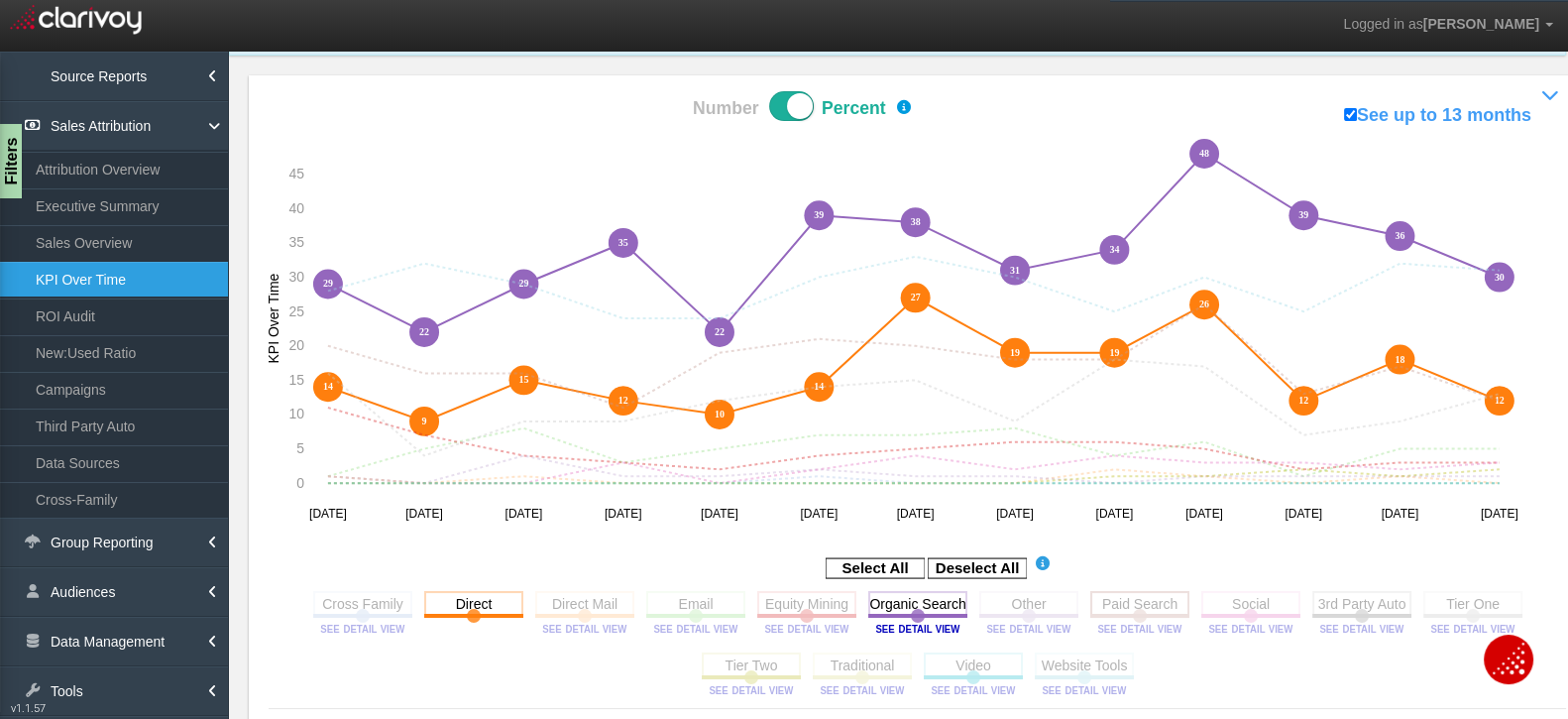 click 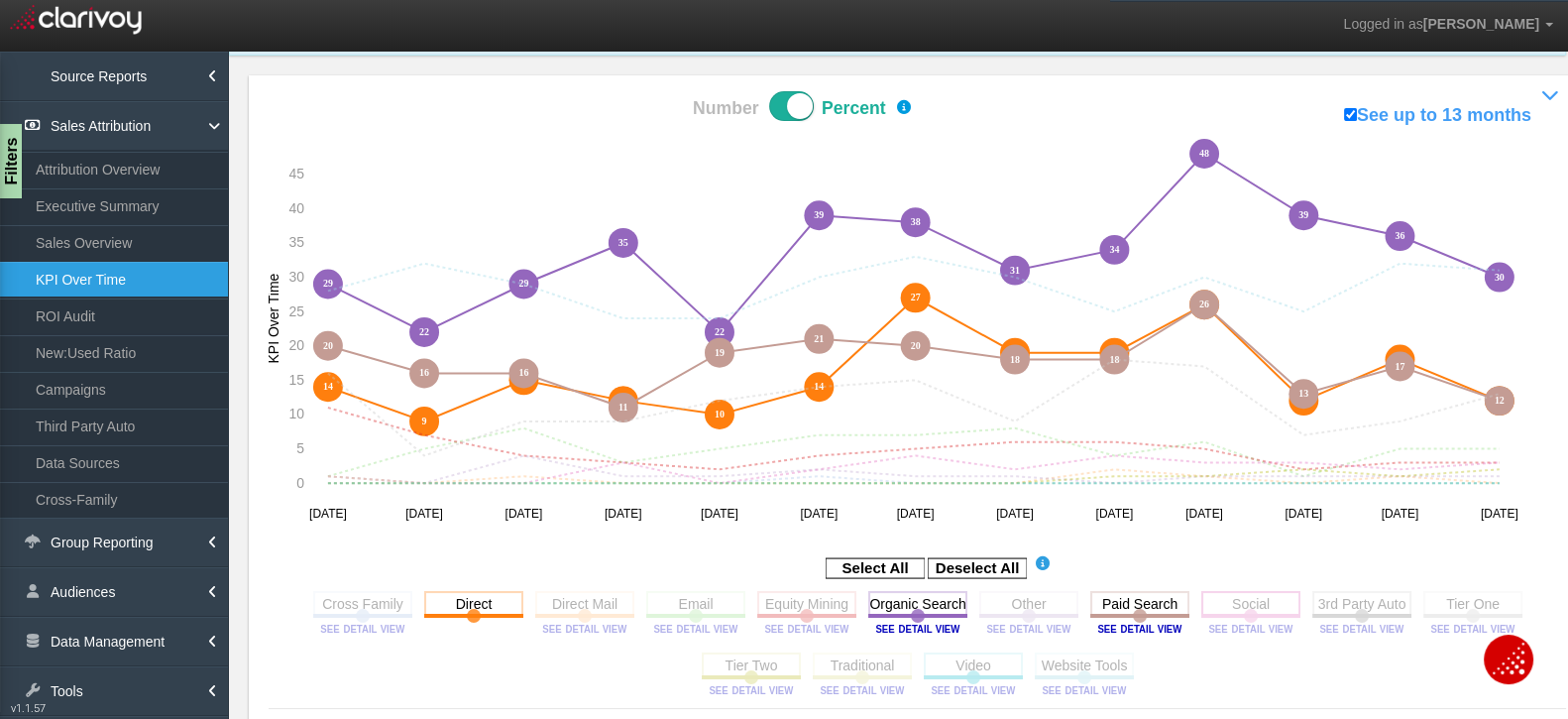 click 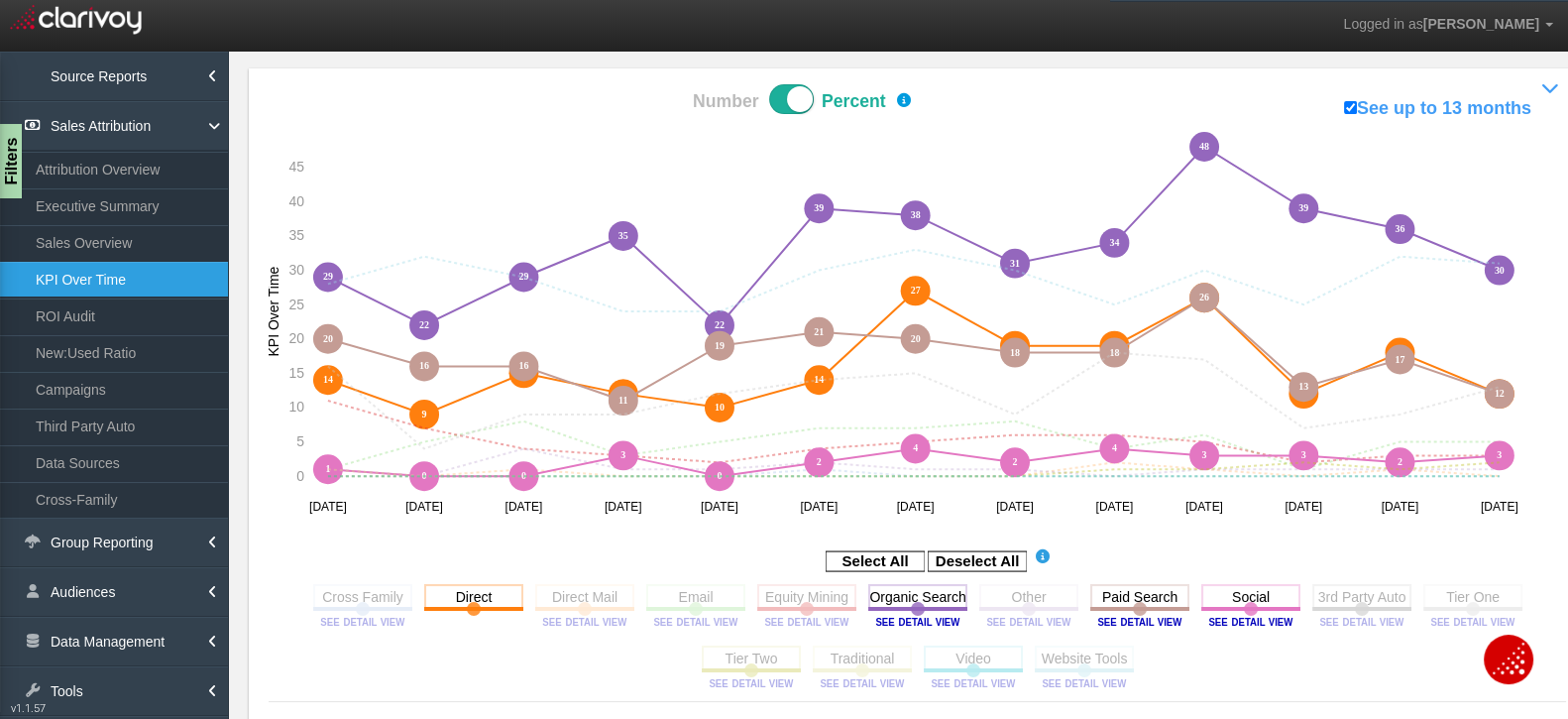 scroll, scrollTop: 169, scrollLeft: 0, axis: vertical 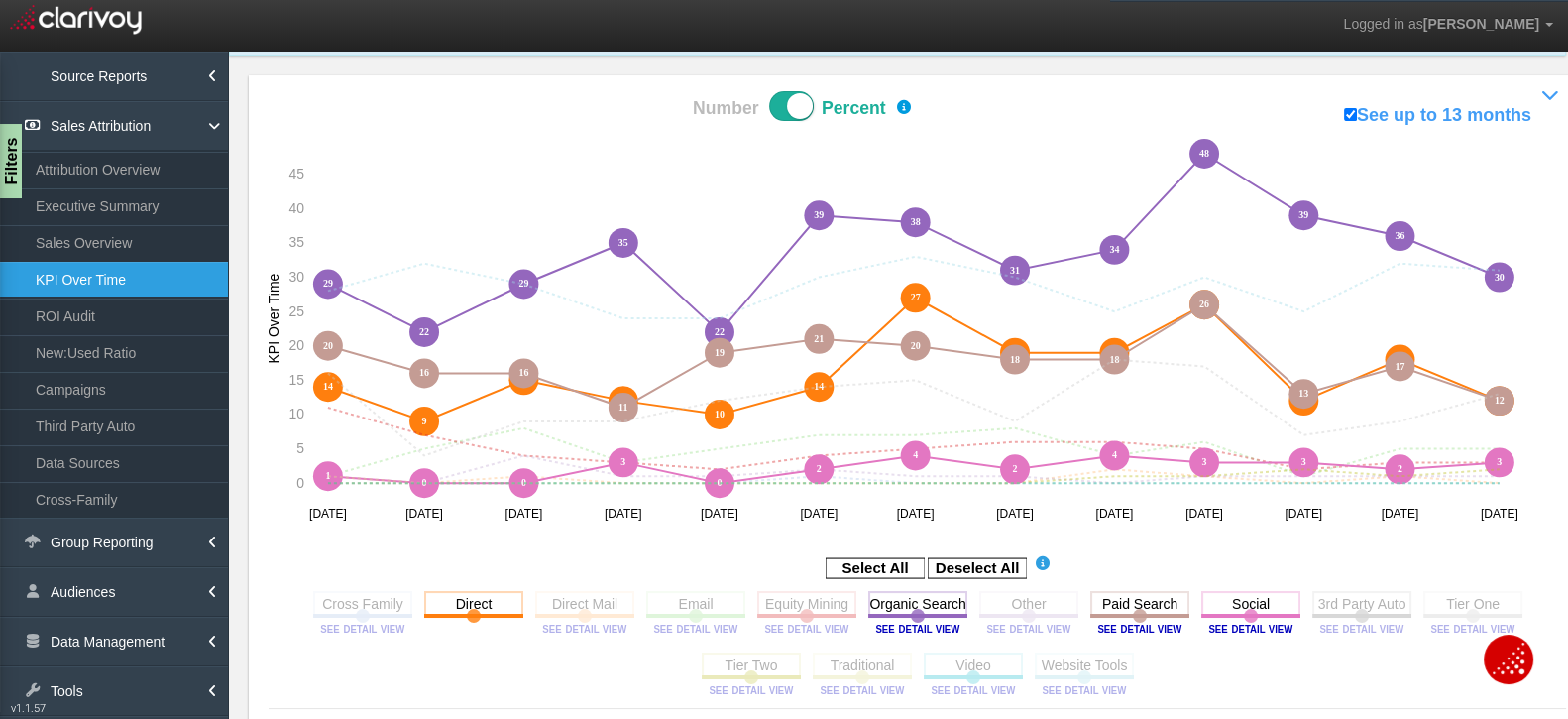 click on "0 0 0 0 0 1 0 0 0 0 0 0 0 14 14 9 9 15 15 12 12 10 10 14 14 27 27 19 19 19 19 26 26 12 12 18 18 12 12 0 0 1 0 0 0 0 0 2 1 0 1 0 1 5 8 3 5 7 7 8 4 6 1 5 5 11 7 4 3 2 4 5 6 6 5 2 3 3 29 29 22 22 29 29 35 35 22 22 39 39 38 38 31 31 34 34 48 48 39 39 36 36 30 30 1 0 4 1 1 2 1 1 0 1 1 1 1 20 20 16 16 16 16 11 11 19 19 21 21 20 20 18 18 18 18 26 26 13 13 17 17 12 12 1 1 0 0 0 0 3 3 0 0 2 2 4 4 2 2 4 4 3 3 3 3 2 2 3 3 [object Object] [object Object] [object Object] [object Object] [object Object] [object Object] [object Object] [object Object] [object Object] [object Object] [object Object] [object Object] [object Object] 78 86 81 86 79 79 81 83 84 76 86 86 81 16 4 9 9 12 14 15 9 18 17 7 9 13 0 0 0 0 0 0 0 0 1 1 2 1 2 1 0 0 0 0 0 0 0 0 0 0 0 0 0 0 0 0 0 0 0 0 0 0 0 0 0 28 32 29 24 24 30 33 30 25 30 25 32 31 88 96 91 96 89 89 91 93 94 86 96 96 91 Jun '[DATE] Aug '[DATE] Oct '[DATE] Dec '[DATE] Feb '[DATE] Apr '[DATE] Jun '25 0 5 10 15 20 25 30 35 40 45 KPI Over Time" at bounding box center [917, 426] 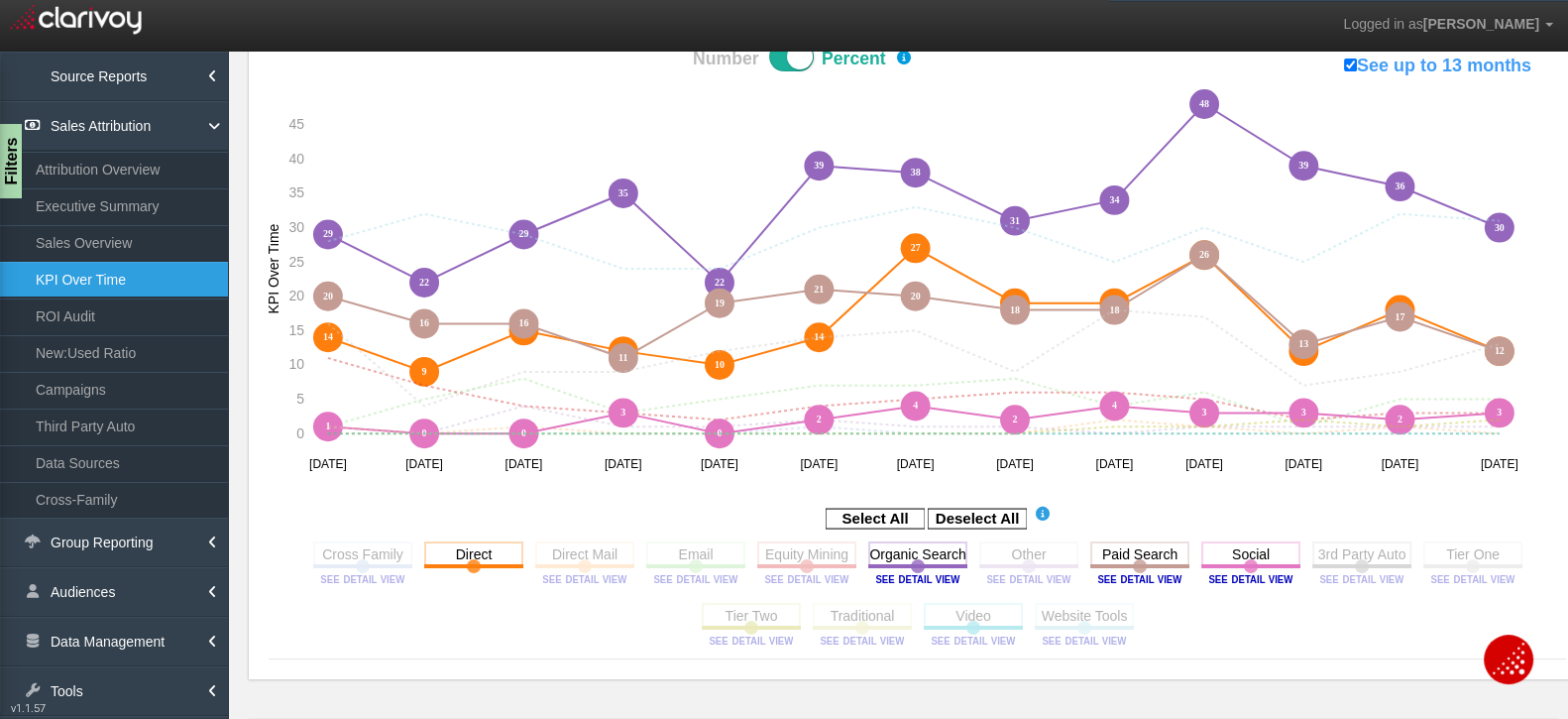 scroll, scrollTop: 248, scrollLeft: 0, axis: vertical 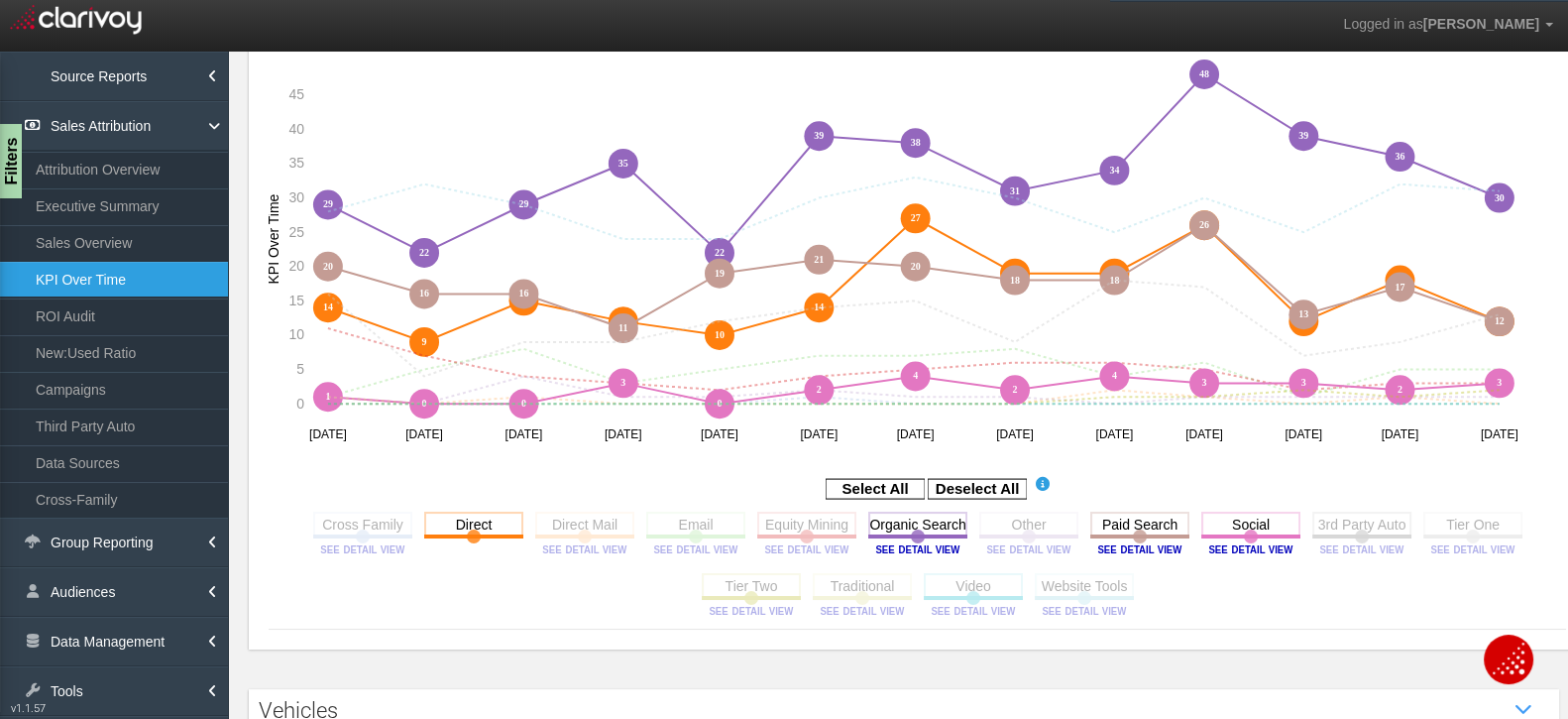 click on "Vehicles
KPI Over Time
Show / Hide Data Table
Clipboard   Excel   Type [DATE] [DATE] '[DATE] Sep '[DATE] Nov '[DATE] Jan '[DATE] Mar '[DATE] May '[DATE] cross family 0% 0% 0% 0% 0% 1% 0% 0% 0% 0% 0% 0% 0% direct 14% 9% 15% 12% 10% 14% 27% 19% 19% 26% 12% 18% 12% direct mail 0% 0% 1% 0% 0% 0% 0% 0% 2% 1% 0% 1% 0% display 0% 0% 0% 0% 0% 0% 0% 0% 0% 0% 0% 0% 0% email 1% 5% 8% 3% 5% 7% 7% 8% 4% 6% 1% 5% 5% equity mining 11% 7% 4% 3% 2% 4% 5% 6% 6% 5% 2% 3% 3% event 0% 0% 0% 0% 0% 0% 0% 0% 0% 0% 0% 0% 0% organic search 29% 22% 29% 35% 22% 39% 38% 31% 34% 48% 39% 36% 30% other 1% 0% 4% 1% 1% 2% 1% 1% 0% 1% 1% 1% 1% outbound phone 0% 0% 0% 0% 0% 0% 0% 0% 0% 0% 0% 0% 0% Show  10 25 50 100  entries Previous 1 2 Next Showing 1 to 10 of 19 entries" at bounding box center [897, 977] 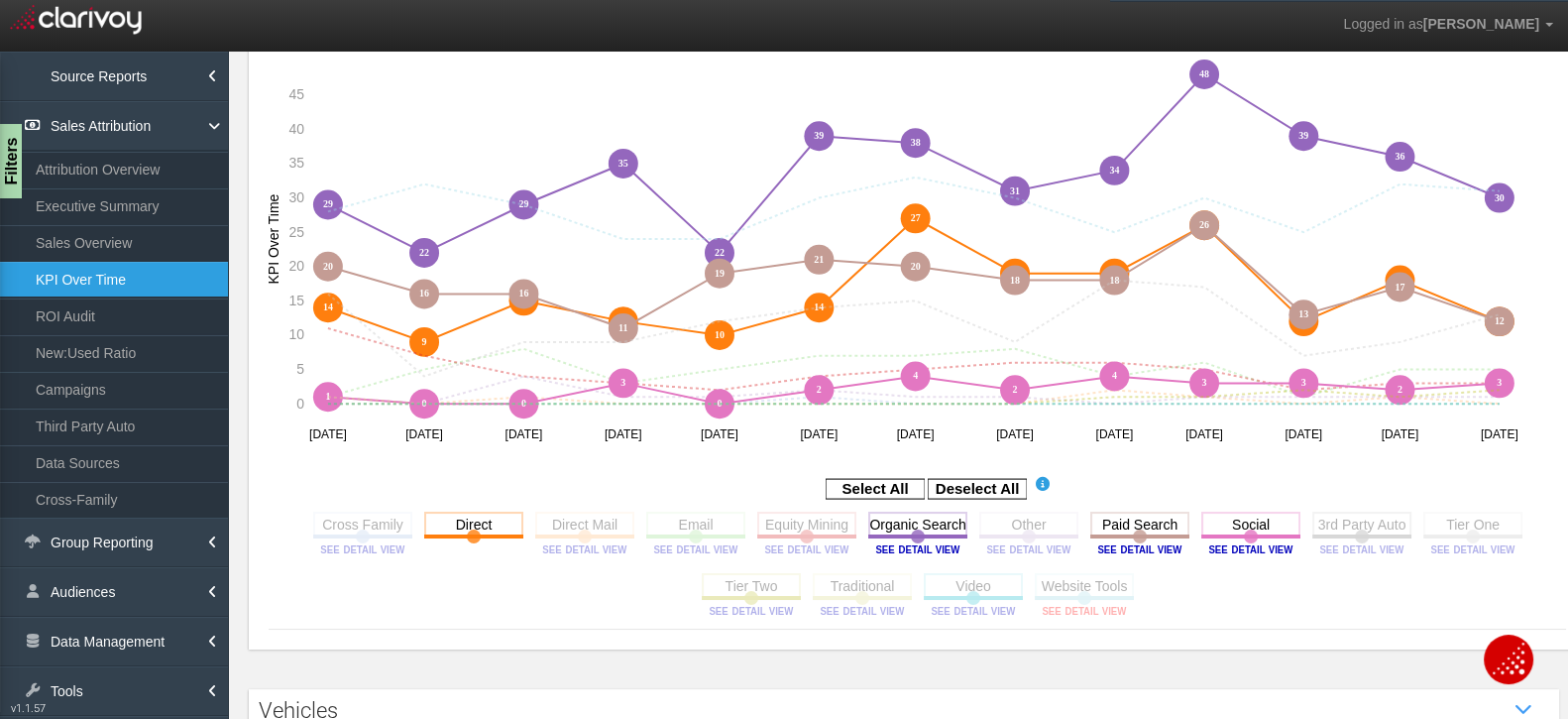 click 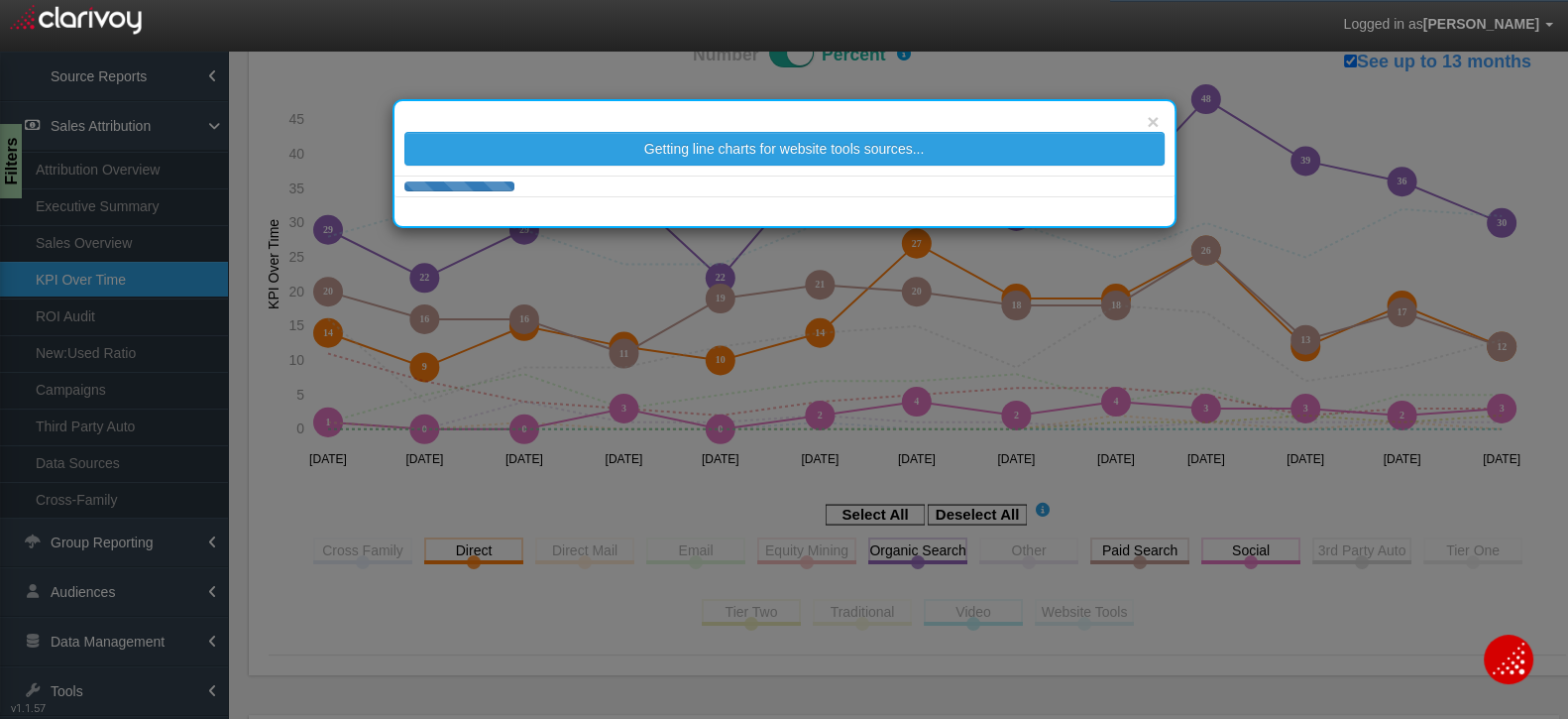 scroll, scrollTop: 274, scrollLeft: 0, axis: vertical 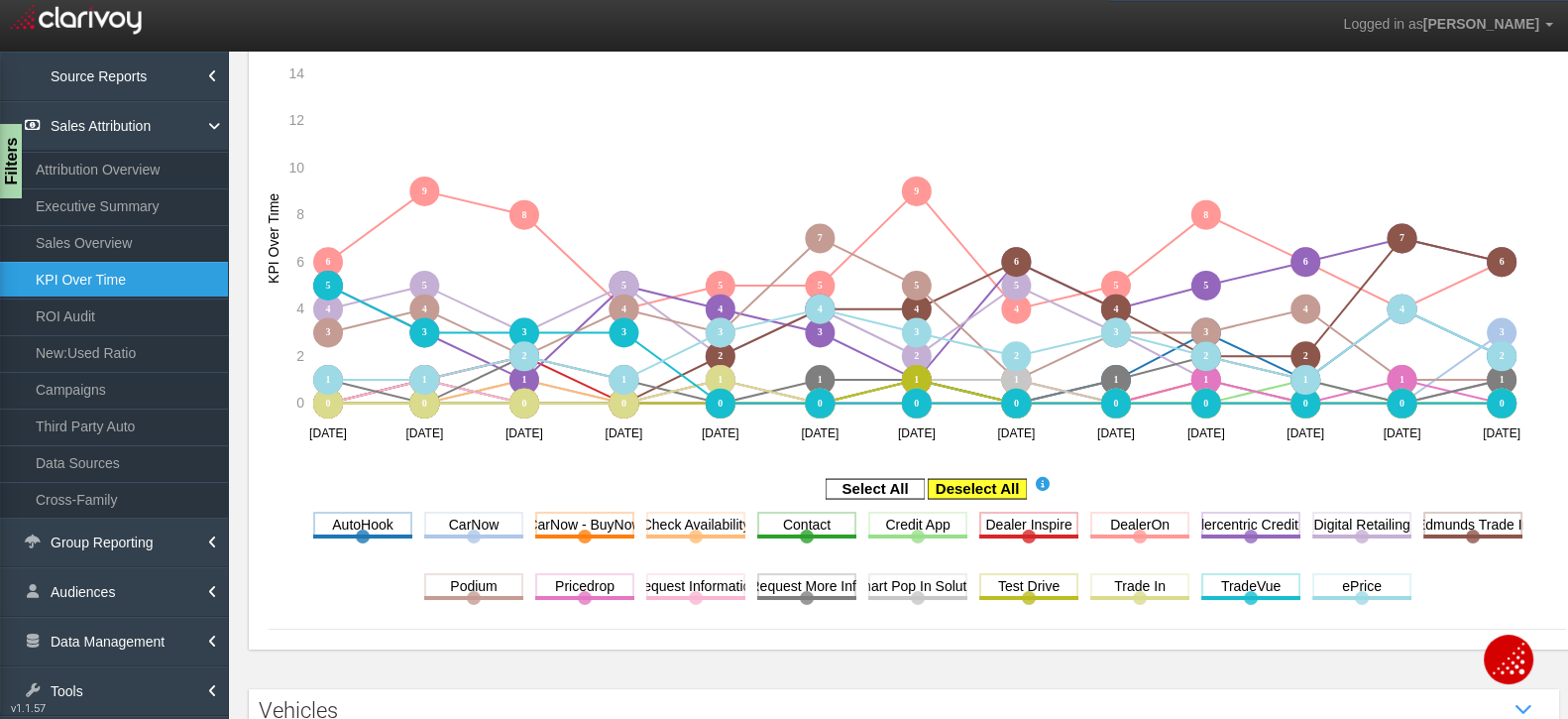 click 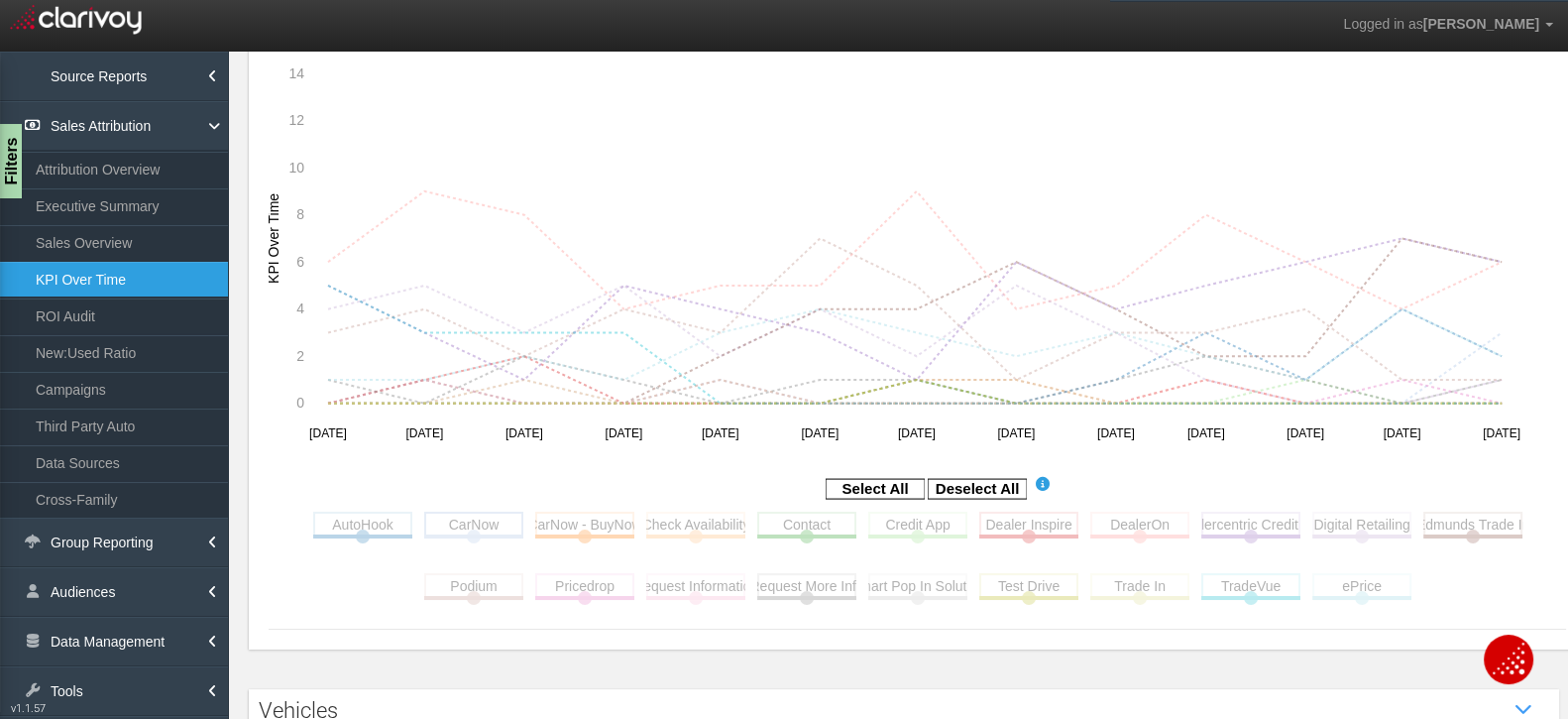 click 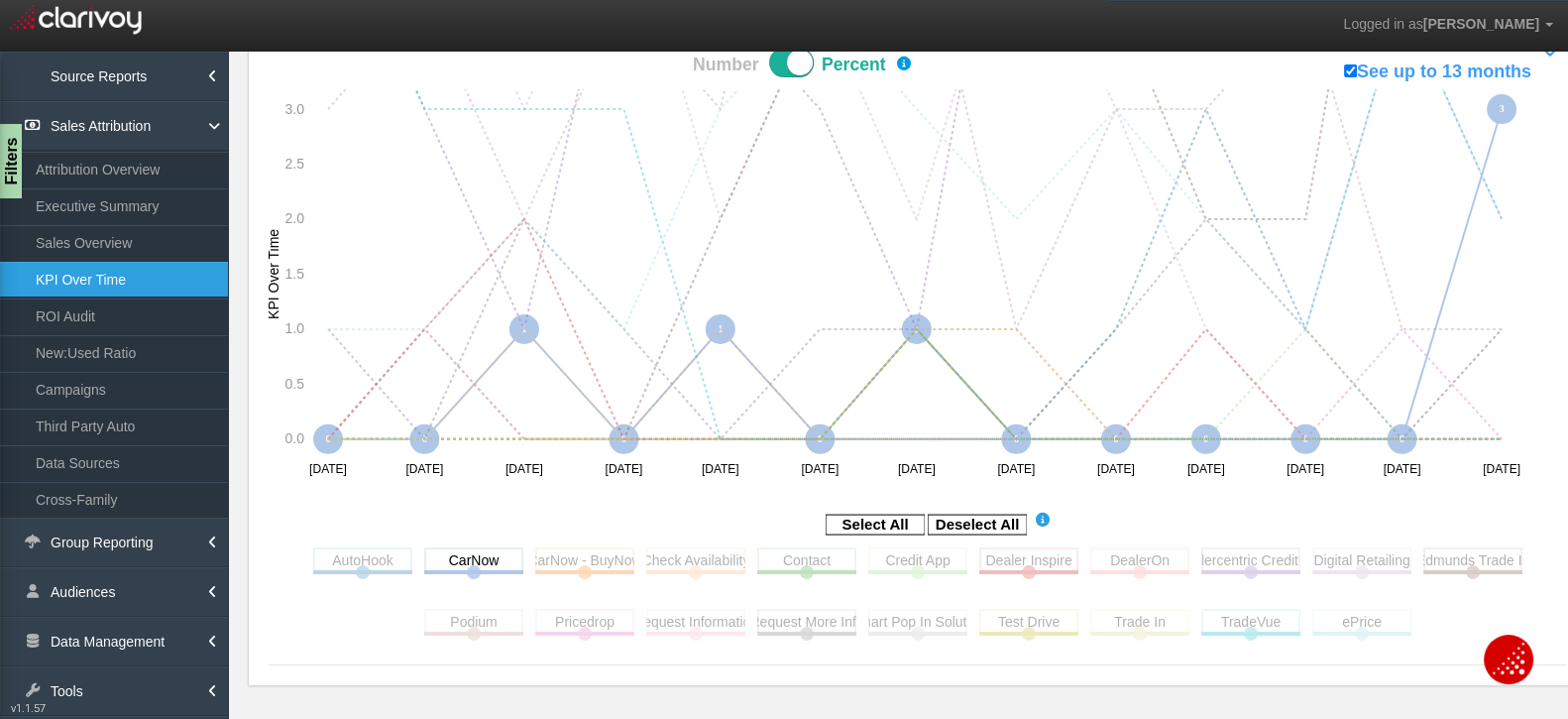 scroll, scrollTop: 258, scrollLeft: 0, axis: vertical 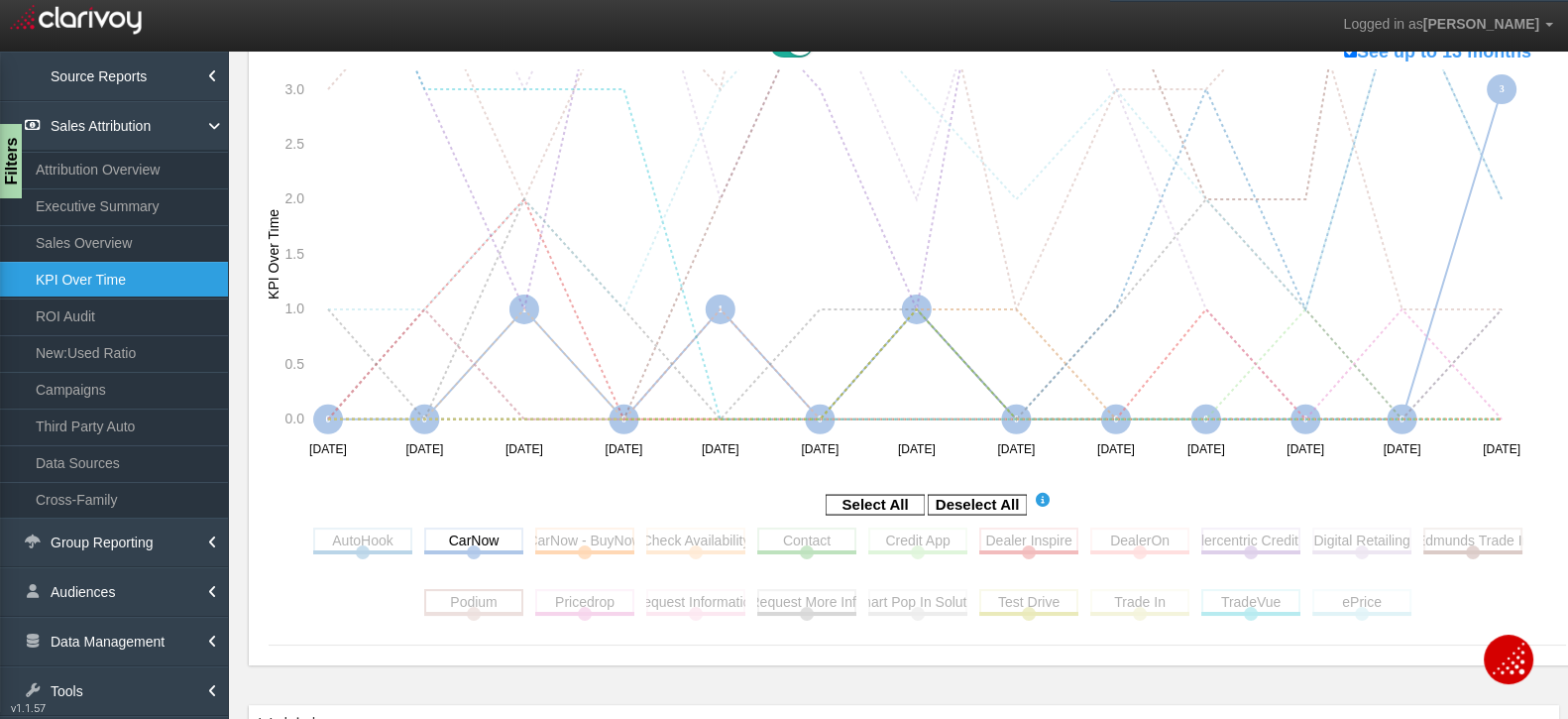 click 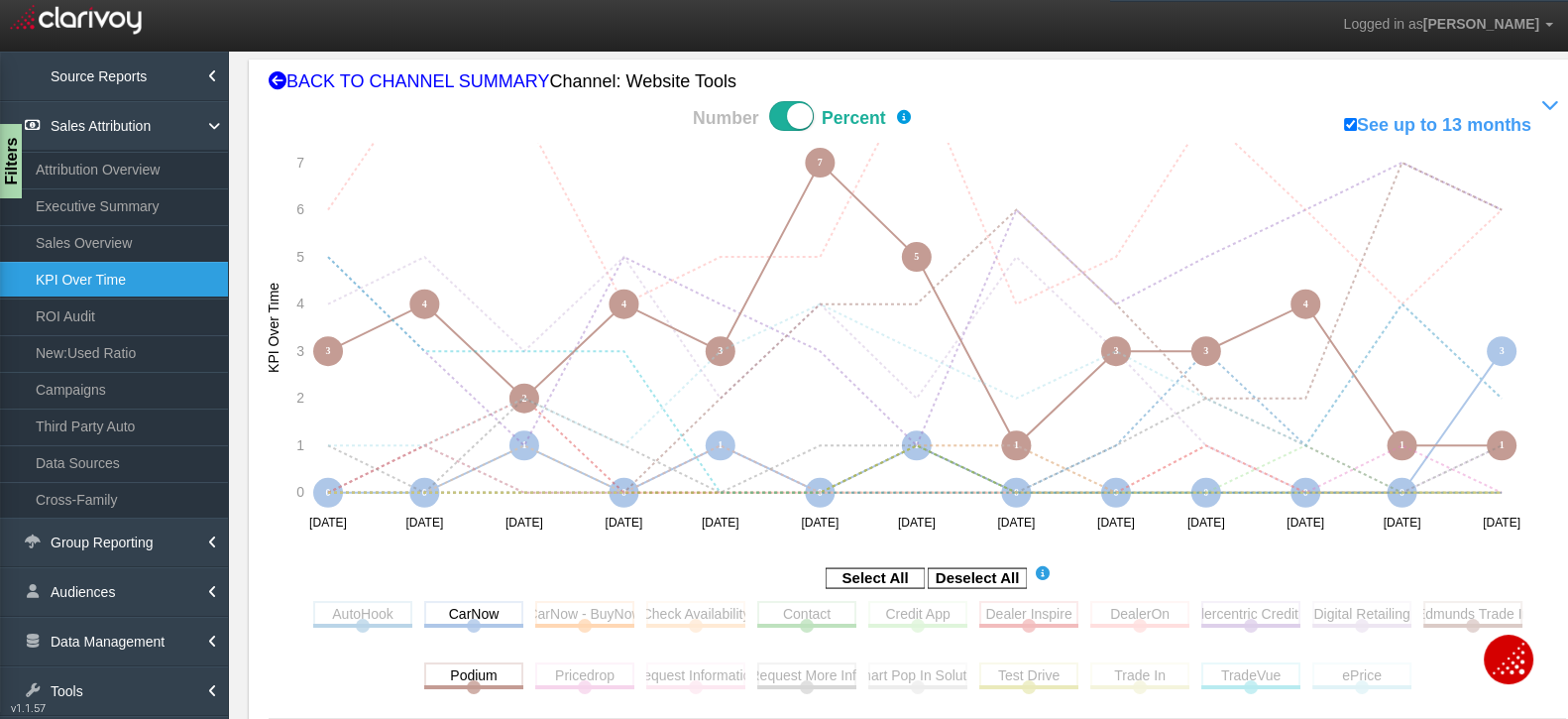 scroll, scrollTop: 215, scrollLeft: 0, axis: vertical 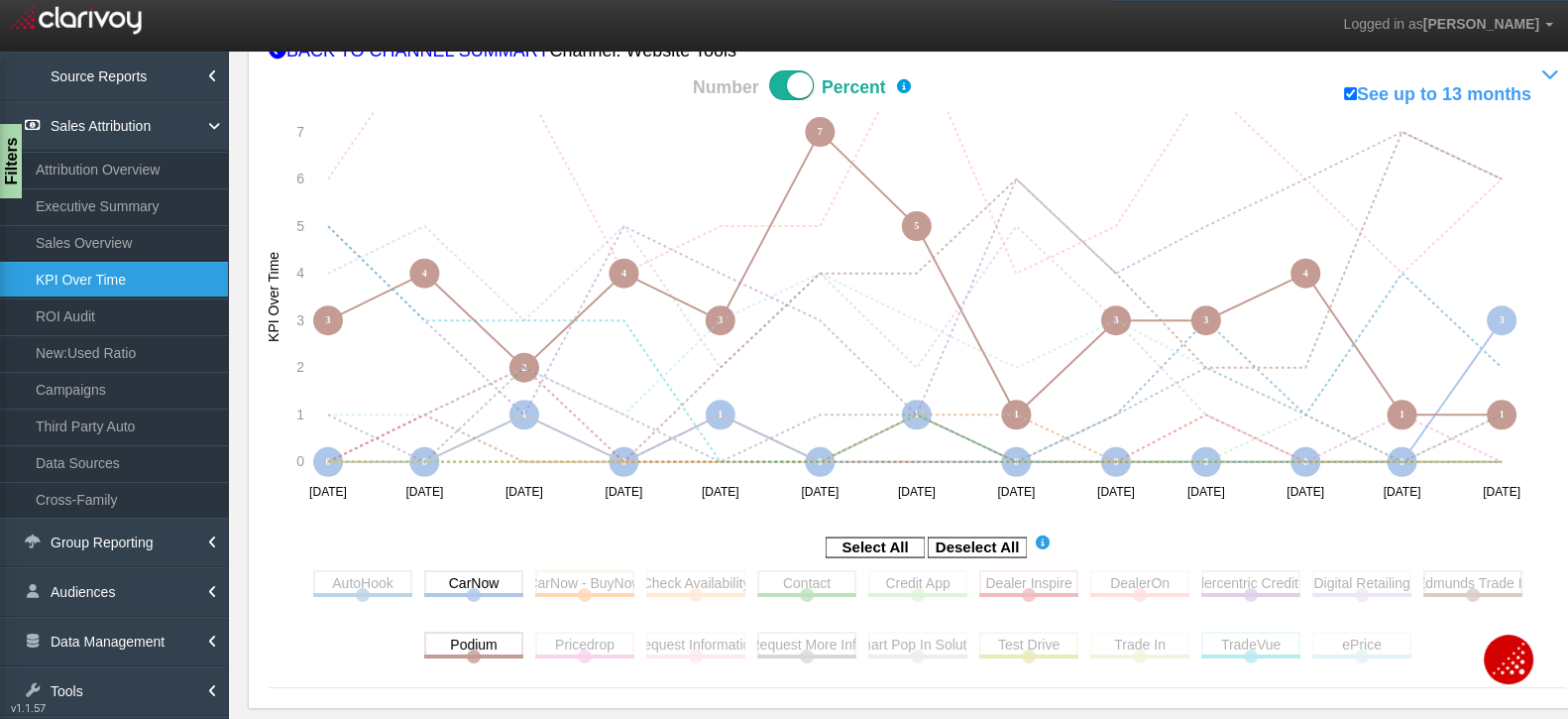 click at bounding box center (791, 85) 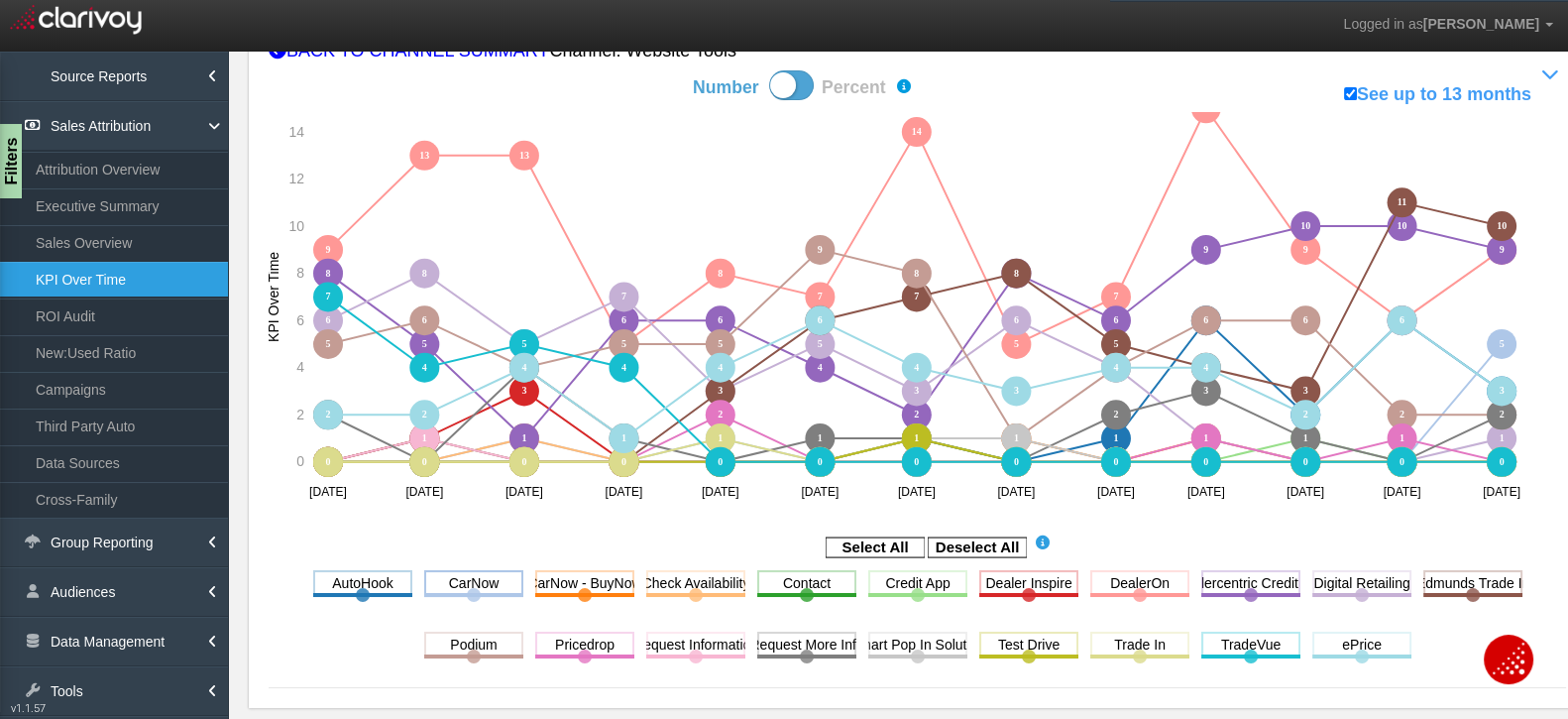 click 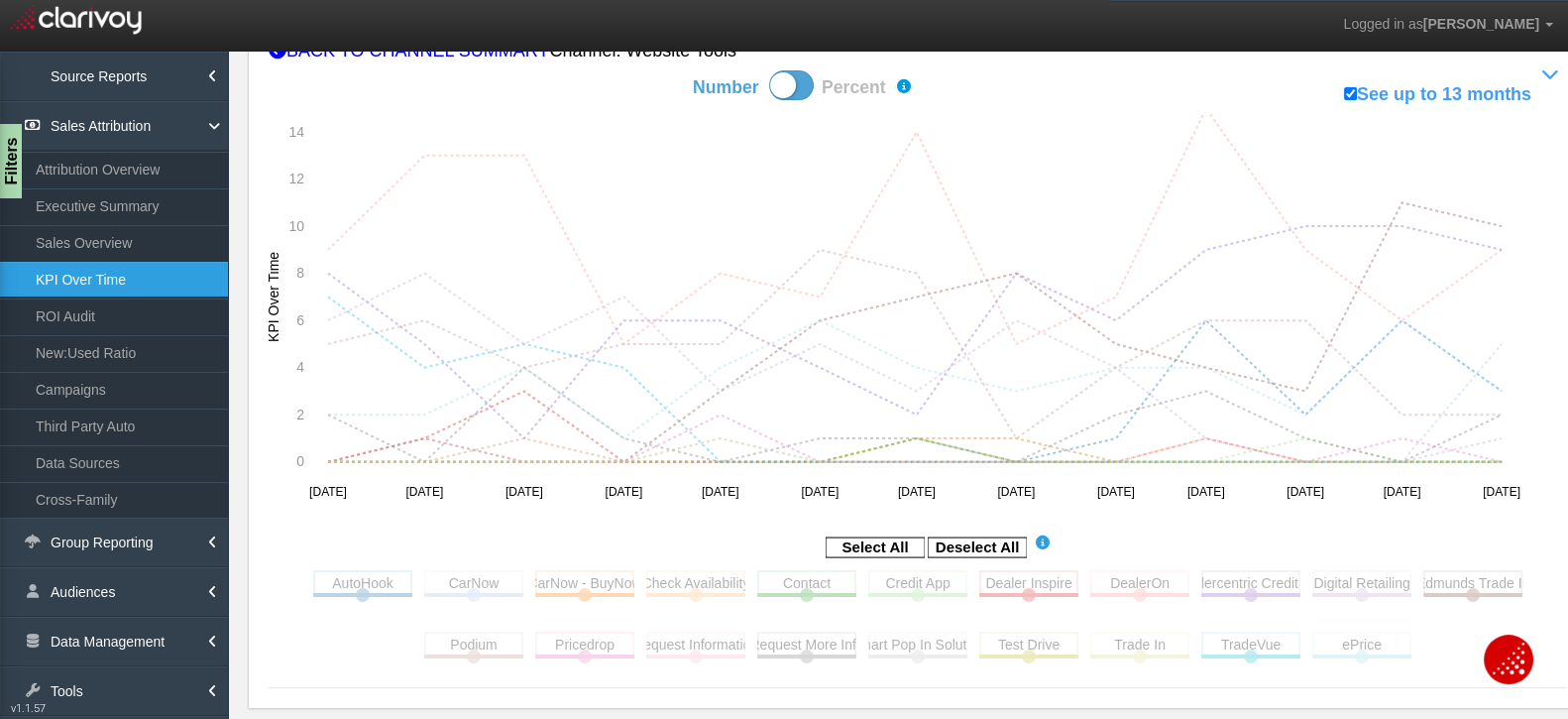 drag, startPoint x: 451, startPoint y: 572, endPoint x: 598, endPoint y: 562, distance: 147.33974 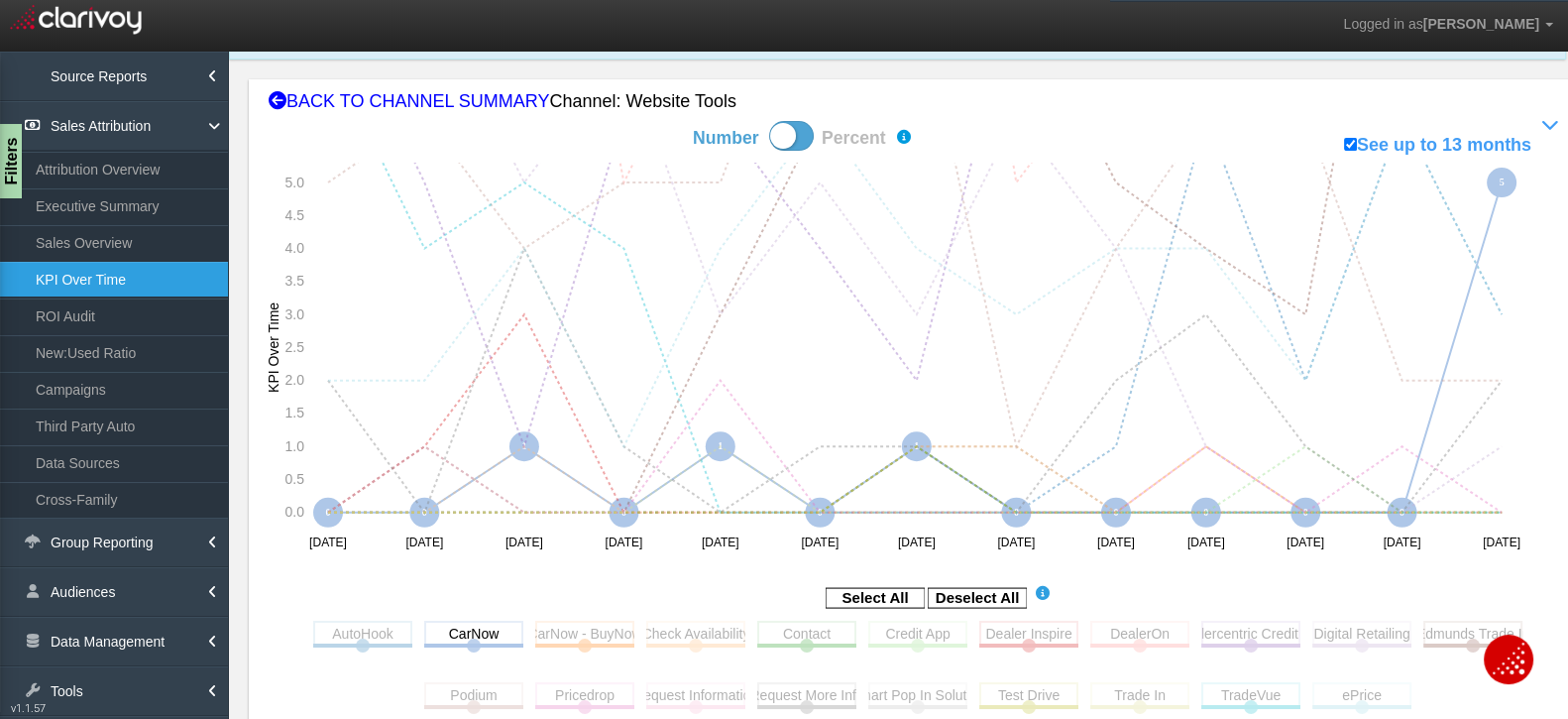 scroll, scrollTop: 157, scrollLeft: 0, axis: vertical 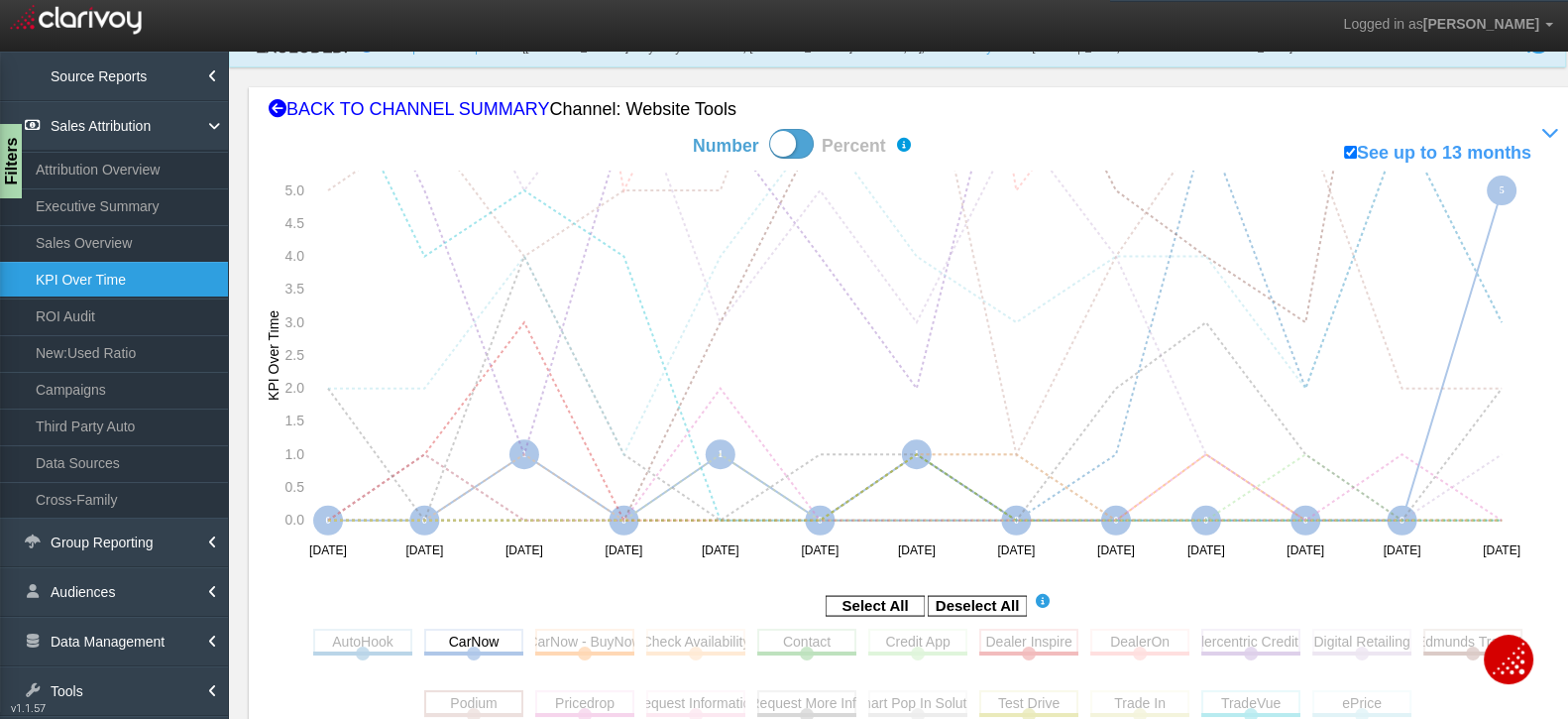 click 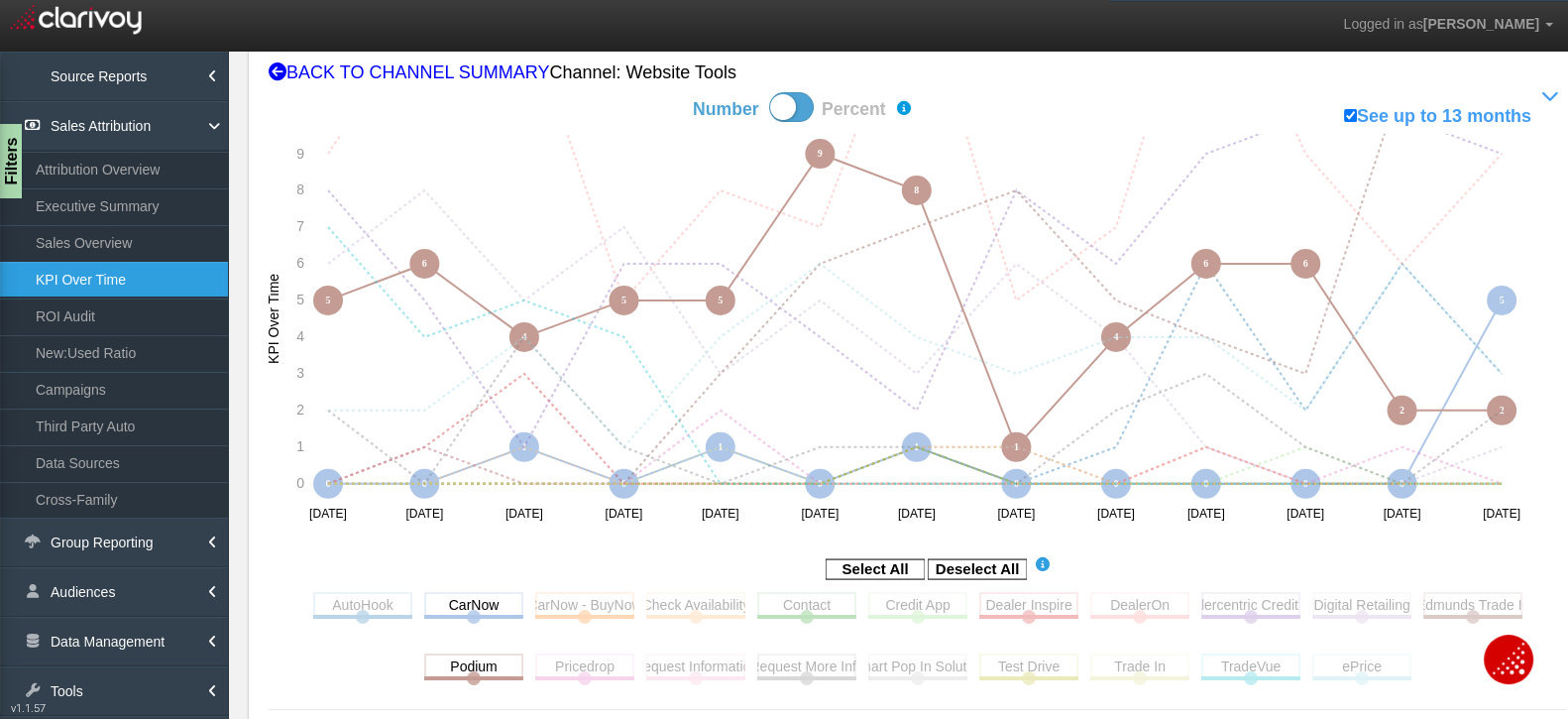 scroll, scrollTop: 201, scrollLeft: 0, axis: vertical 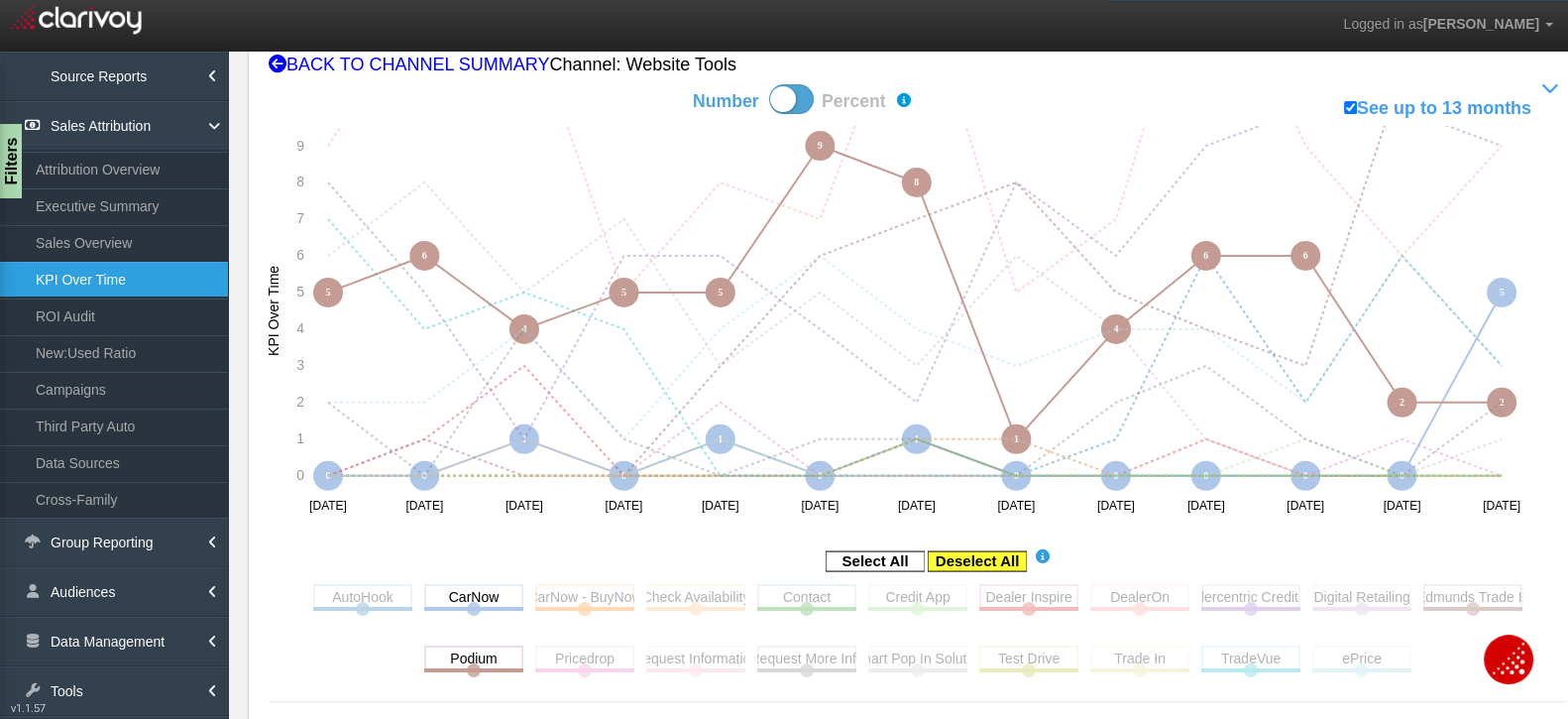 click 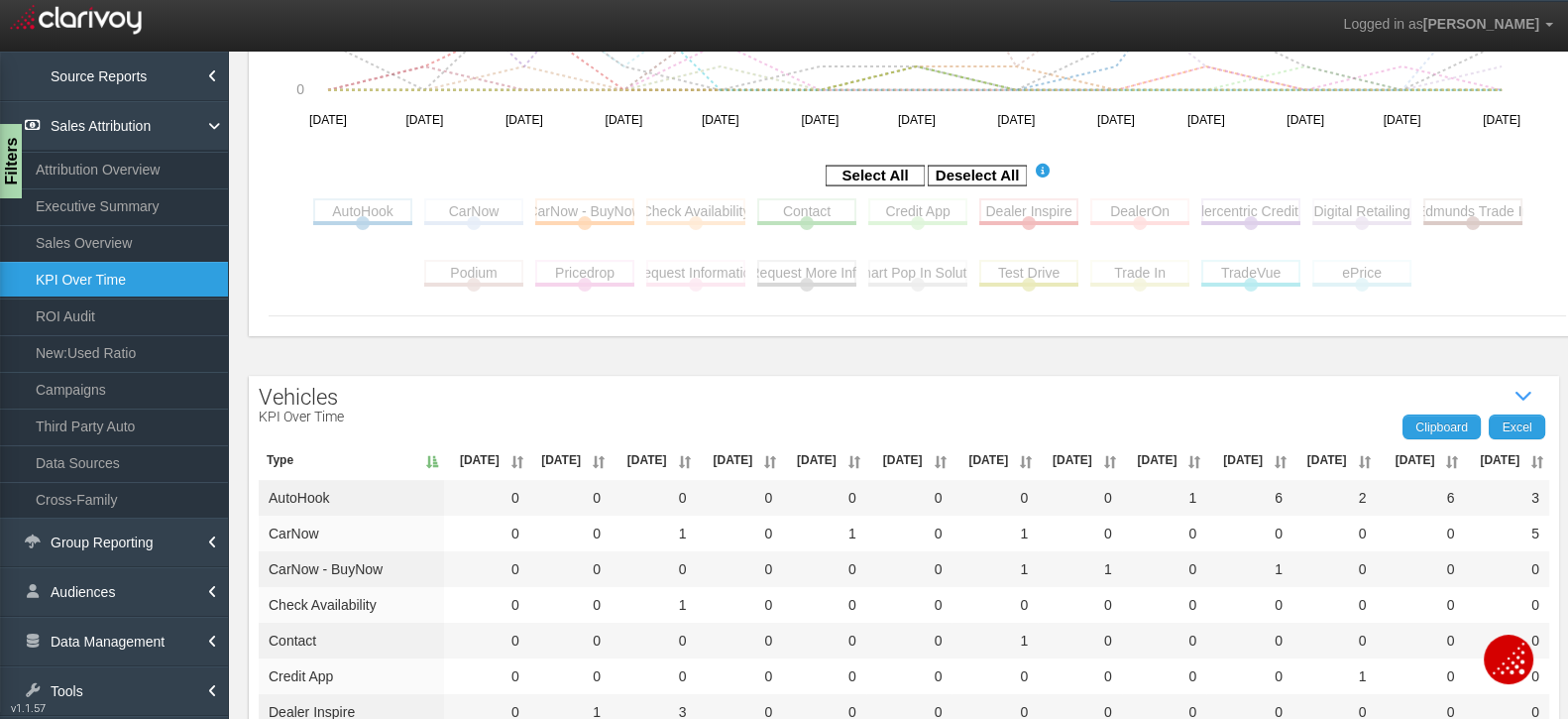 scroll, scrollTop: 592, scrollLeft: 0, axis: vertical 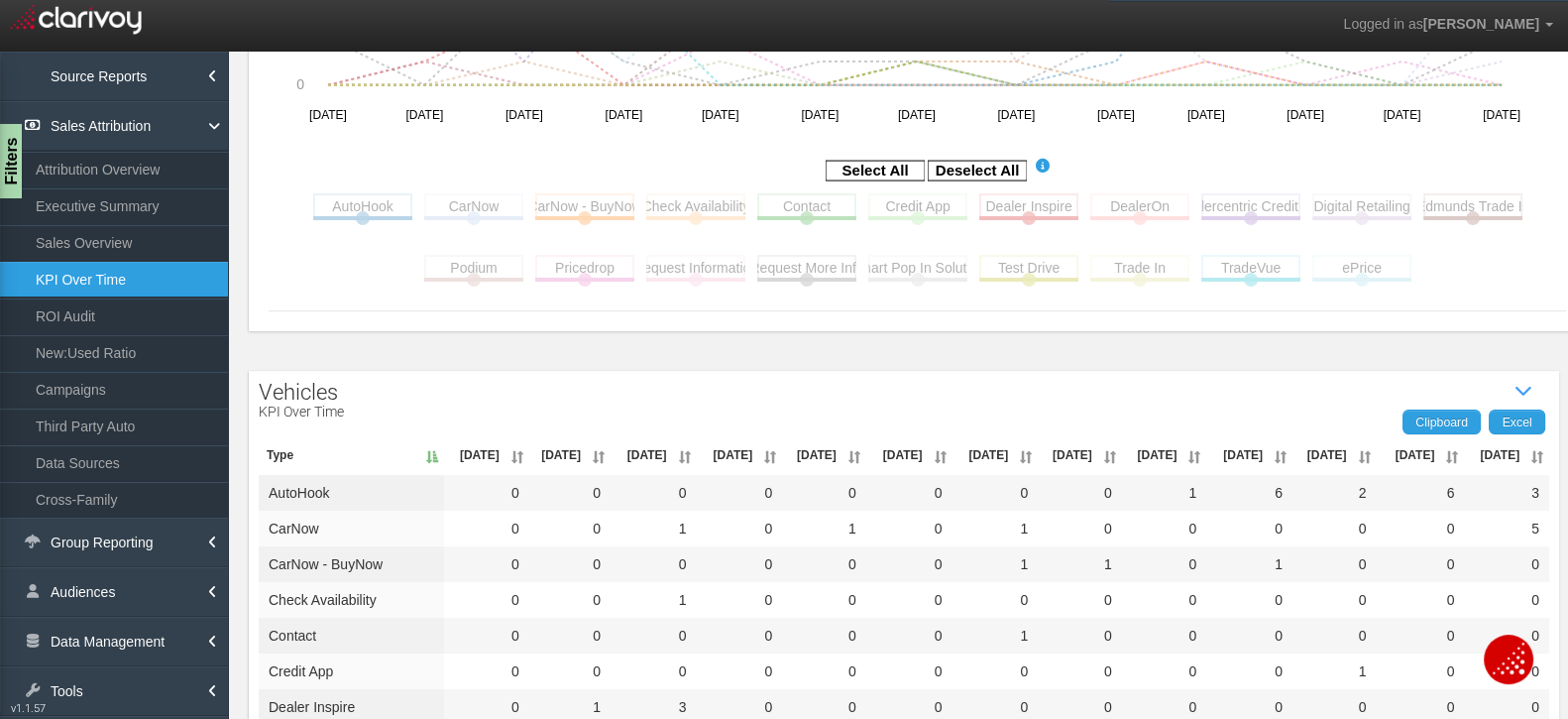 click on "[DATE]" at bounding box center (1507, 455) 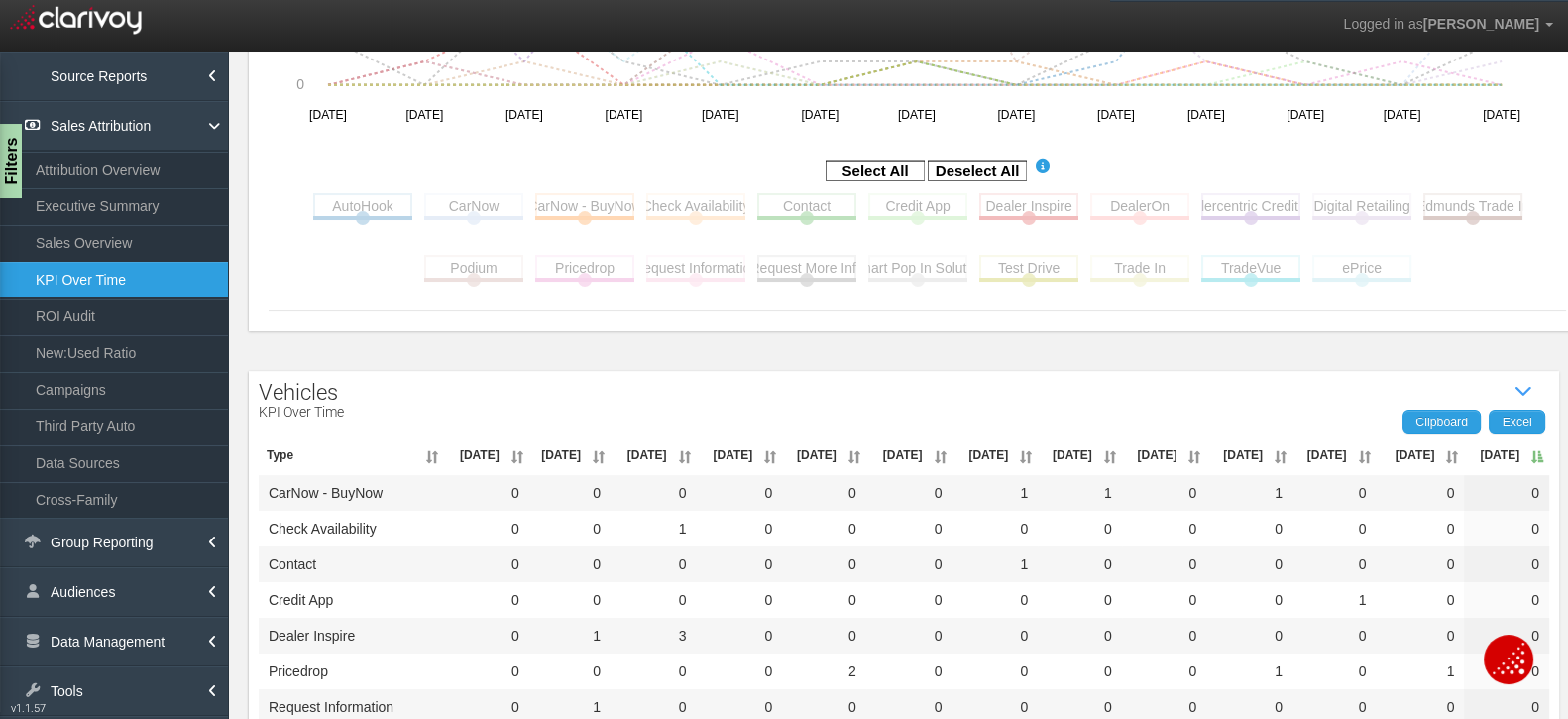 click on "[DATE]" at bounding box center (1507, 455) 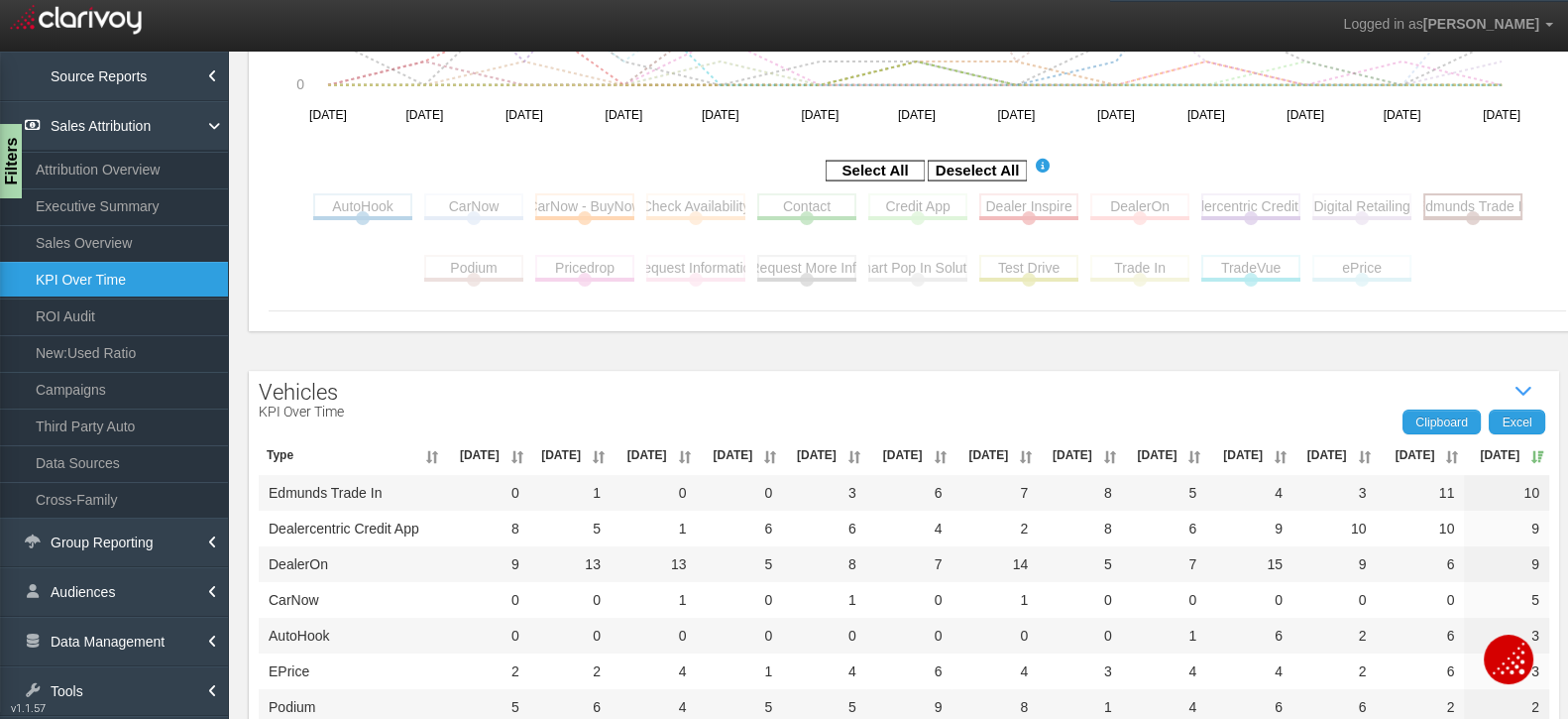 click 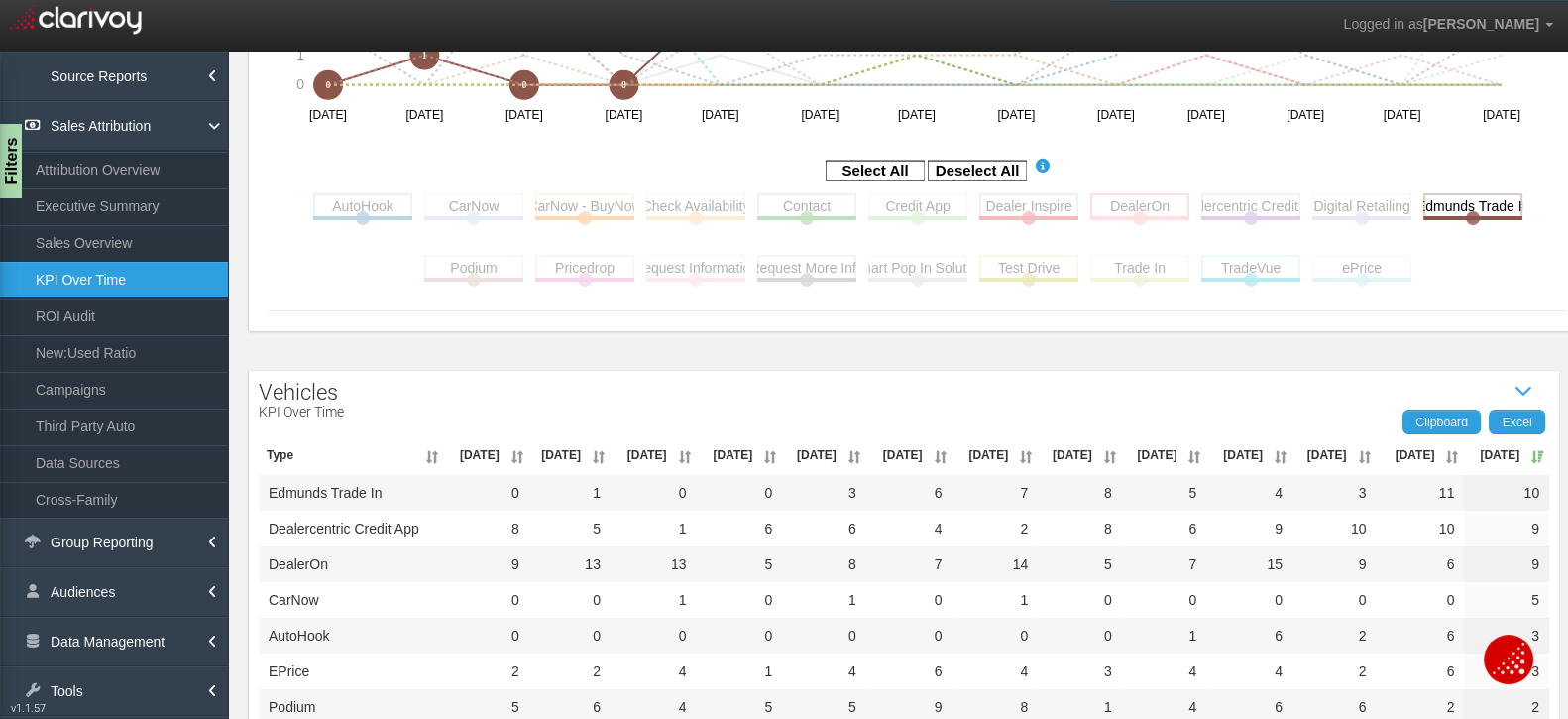 click 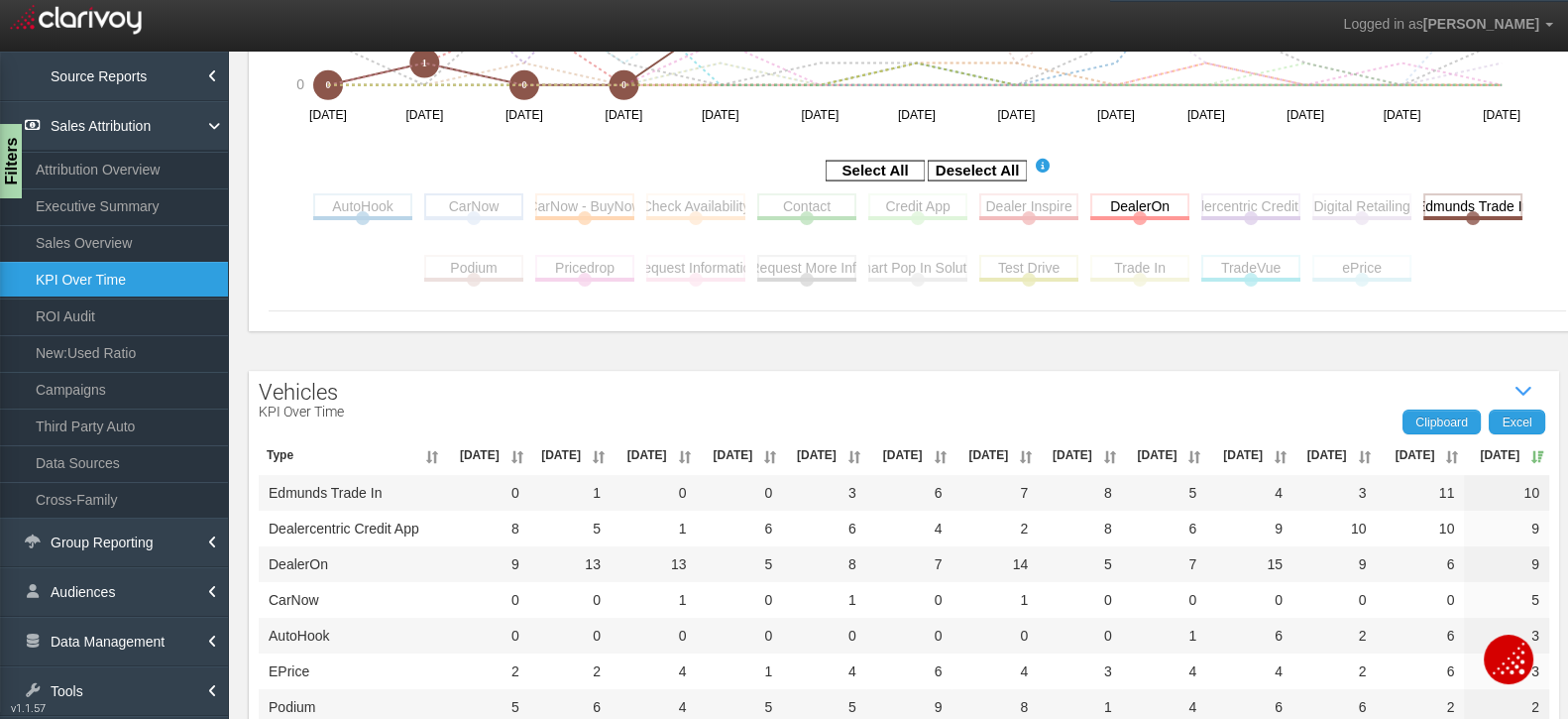 click 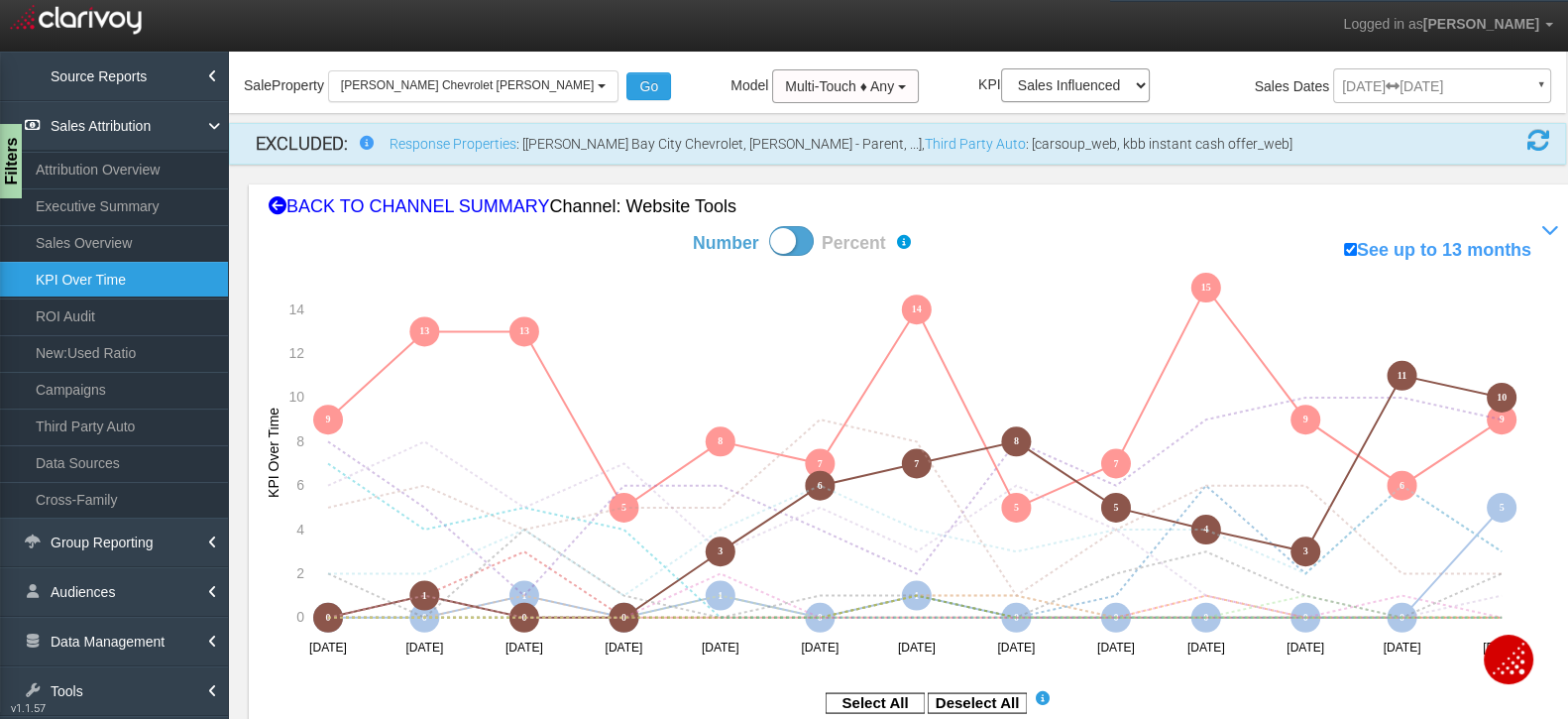 scroll, scrollTop: 44, scrollLeft: 0, axis: vertical 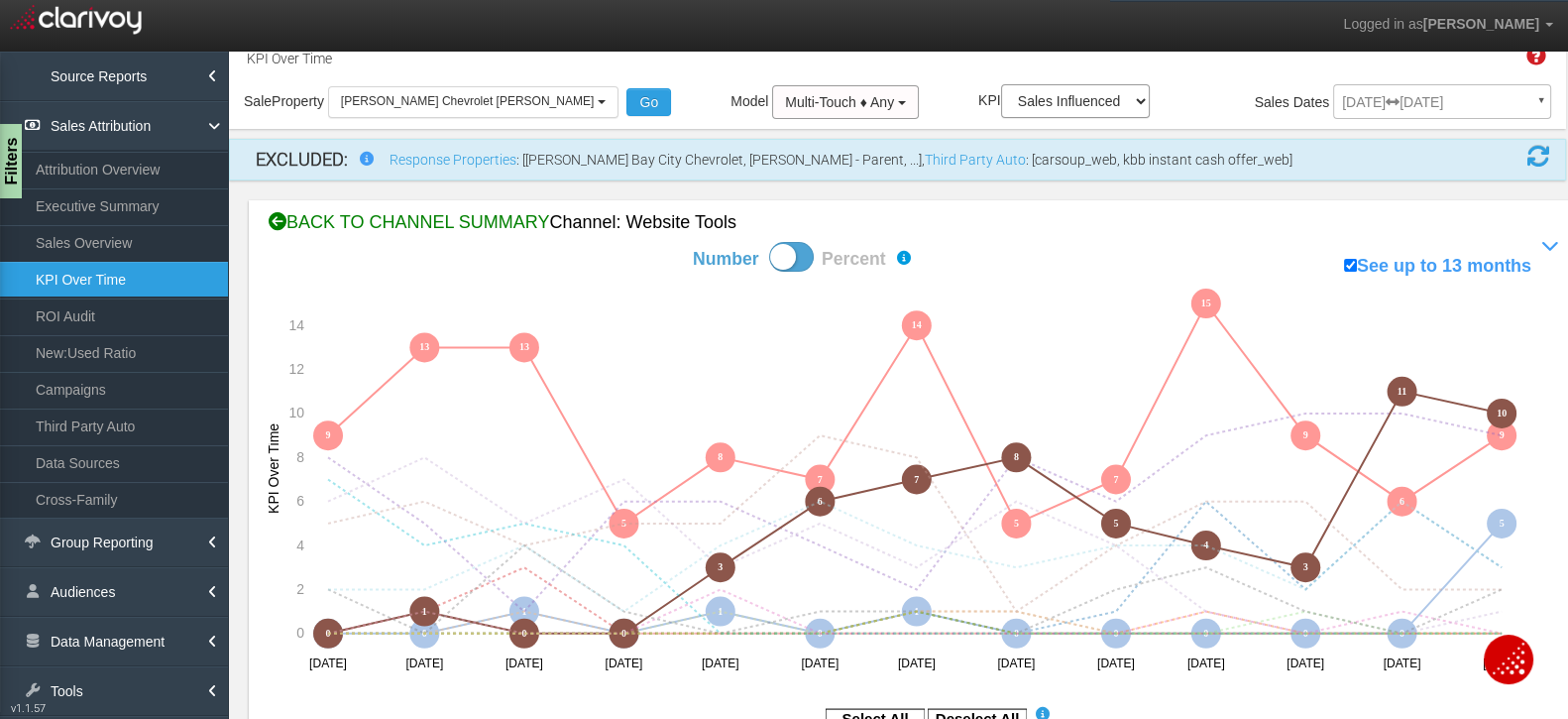 click at bounding box center [278, 222] 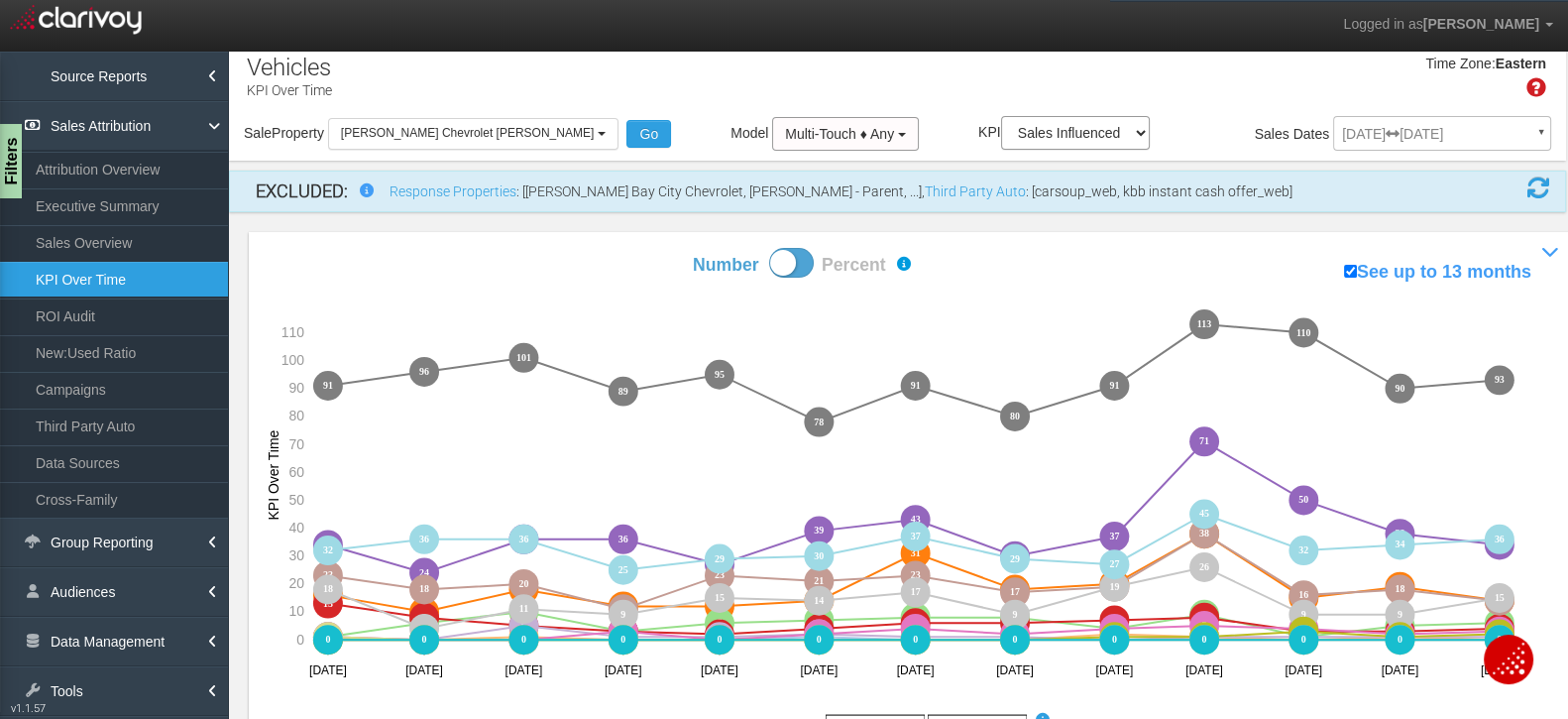 scroll, scrollTop: 0, scrollLeft: 0, axis: both 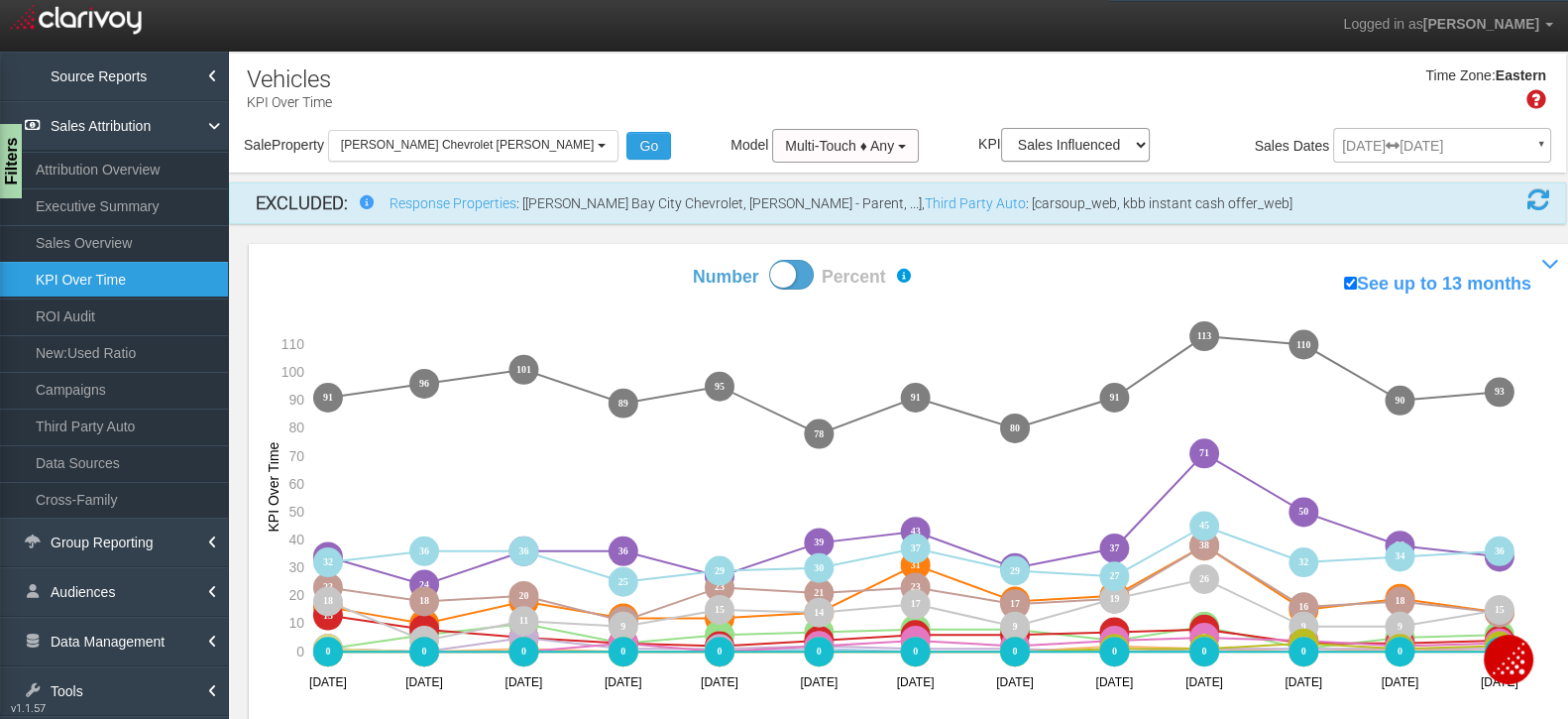 click at bounding box center [791, 275] 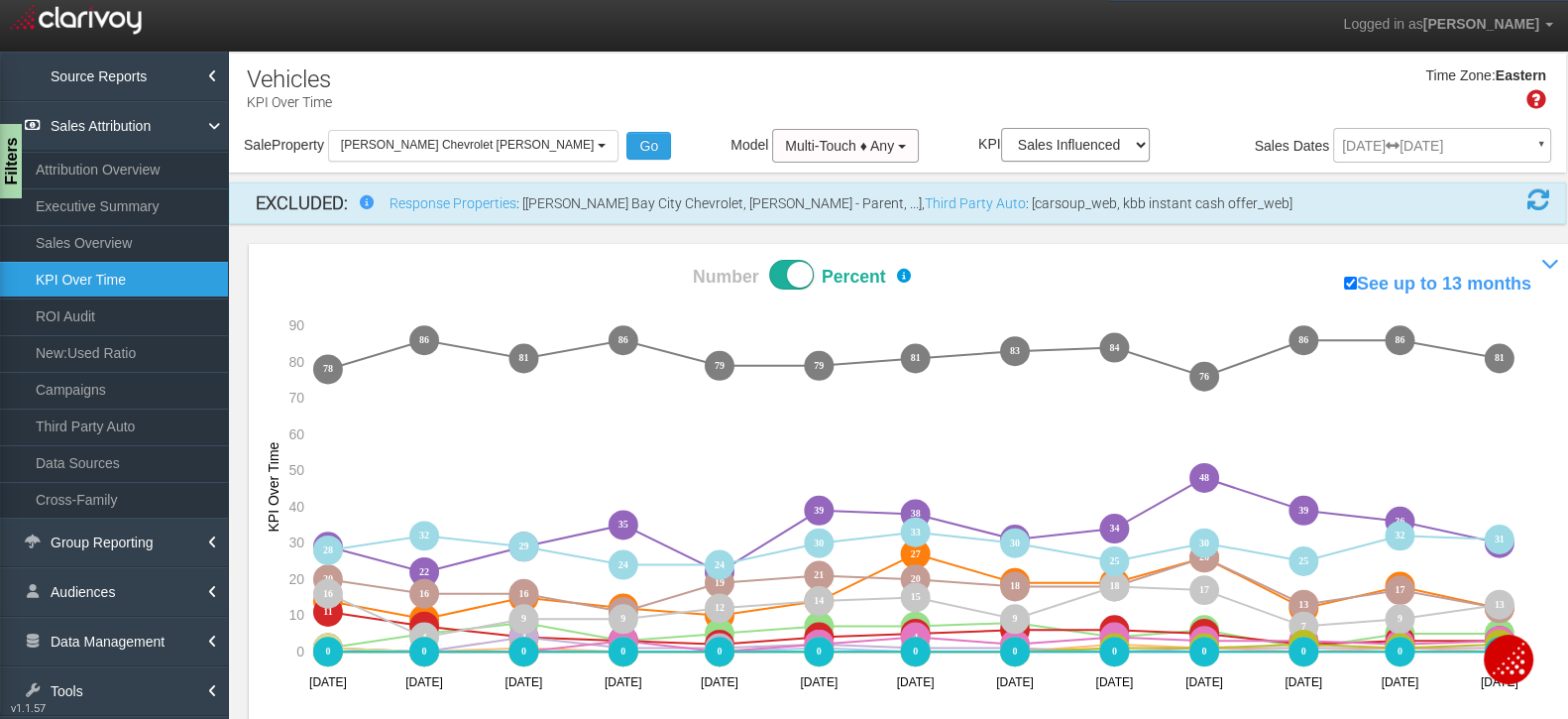 scroll, scrollTop: 256, scrollLeft: 0, axis: vertical 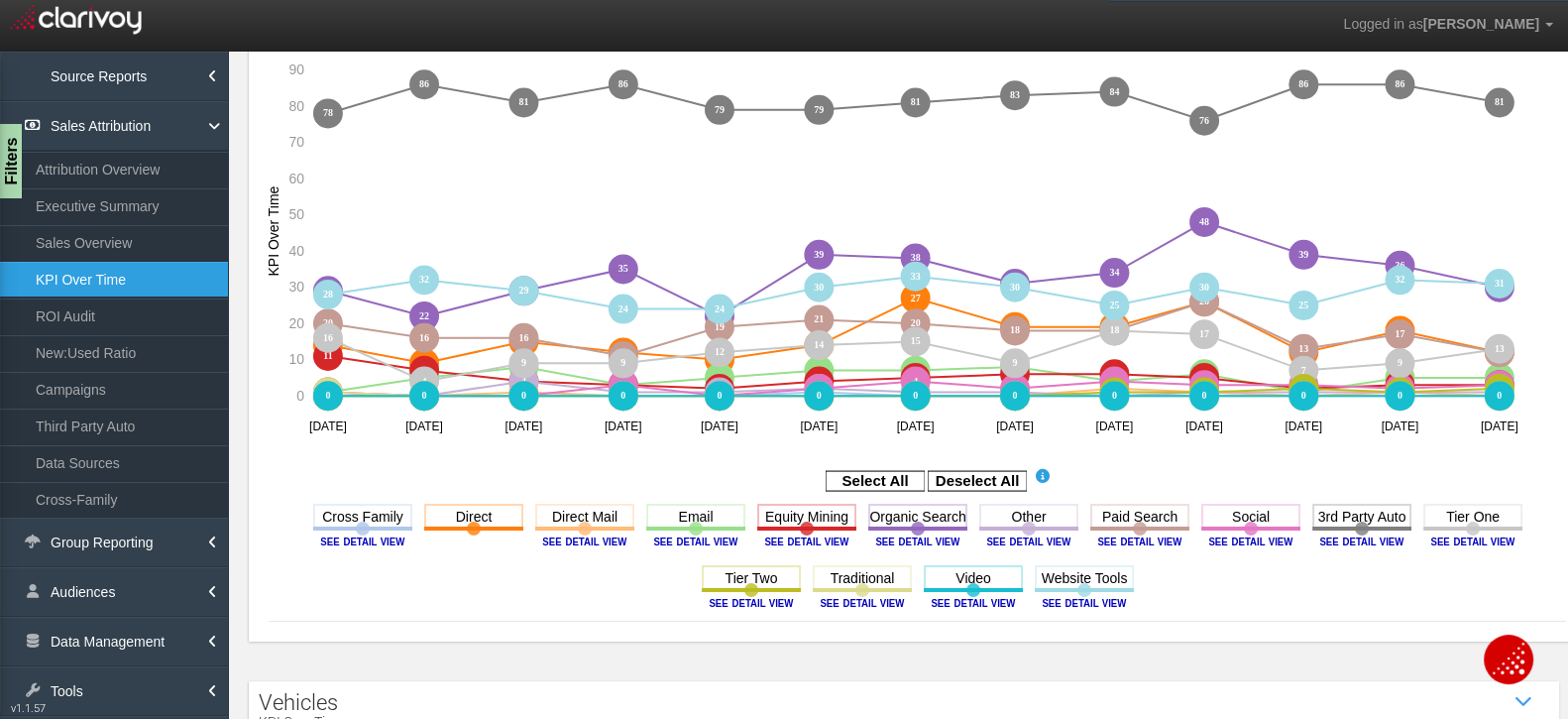 click on "0 0 0 0 0 0 0 0 0 0 1 1 0 0 0 0 0 0 0 0 0 0 0 0 0 0 14 14 9 9 15 15 12 12 10 10 14 14 27 27 19 19 19 19 26 26 12 12 18 18 12 12 0 0 0 0 1 1 0 0 0 0 0 0 0 0 0 0 2 2 1 1 0 0 1 1 0 0 1 1 5 5 8 8 3 3 5 5 7 7 7 7 8 8 4 4 6 6 1 1 5 5 5 5 11 11 7 7 4 4 3 3 2 2 4 4 5 5 6 6 6 6 5 5 2 2 3 3 3 3 29 29 22 22 29 29 35 35 22 22 39 39 38 38 31 31 34 34 48 48 39 39 36 36 30 30 1 1 0 0 4 4 1 1 1 1 2 2 1 1 1 1 0 0 1 1 1 1 1 1 1 1 20 20 16 16 16 16 11 11 19 19 21 21 20 20 18 18 18 18 26 26 13 13 17 17 12 12 1 1 0 0 0 0 3 3 0 0 2 2 4 4 2 2 4 4 3 3 3 3 2 2 3 3 [object Object] [object Object] [object Object] [object Object] [object Object] [object Object] [object Object] [object Object] [object Object] [object Object] [object Object] [object Object] [object Object] 78 78 86 86 81 81 86 86 79 79 79 79 81 81 83 83 84 84 76 76 86 86 86 86 81 81 16 16 4 4 9 9 9 9 12 12 14 14 15 15 9 9 18 18 17 17 7 7 9 9 13 13 0 0 0 0 0 0 0 0 0 0 0 0 0 0 0 0 1 1 1 1 2 2 1 1 2 2 1 1 0 0 0 0 0 0 0 0 0 0 0 0 0 0 0 0 0 0 0 0 0 0 0 0 0 0 0 0 0 0 0 0" at bounding box center (917, 339) 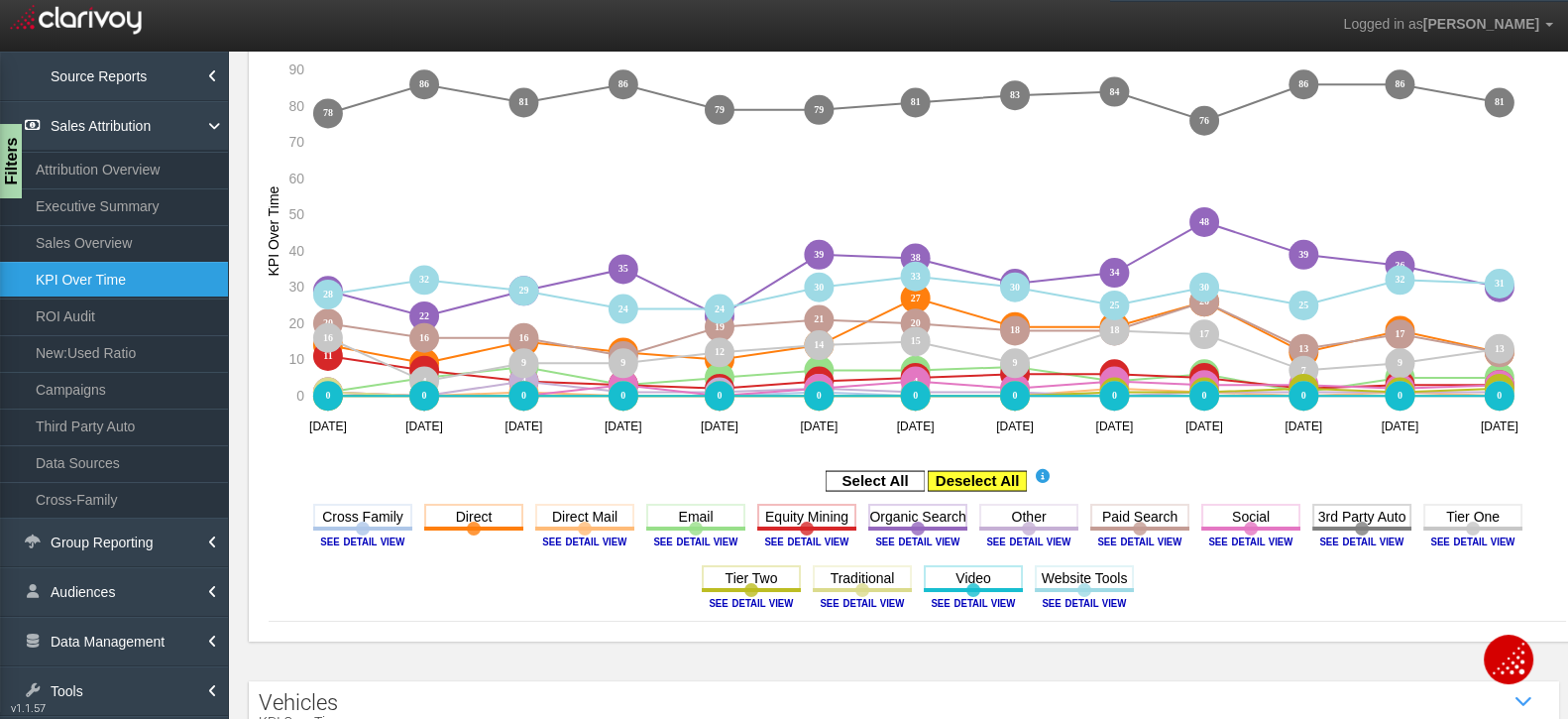 click 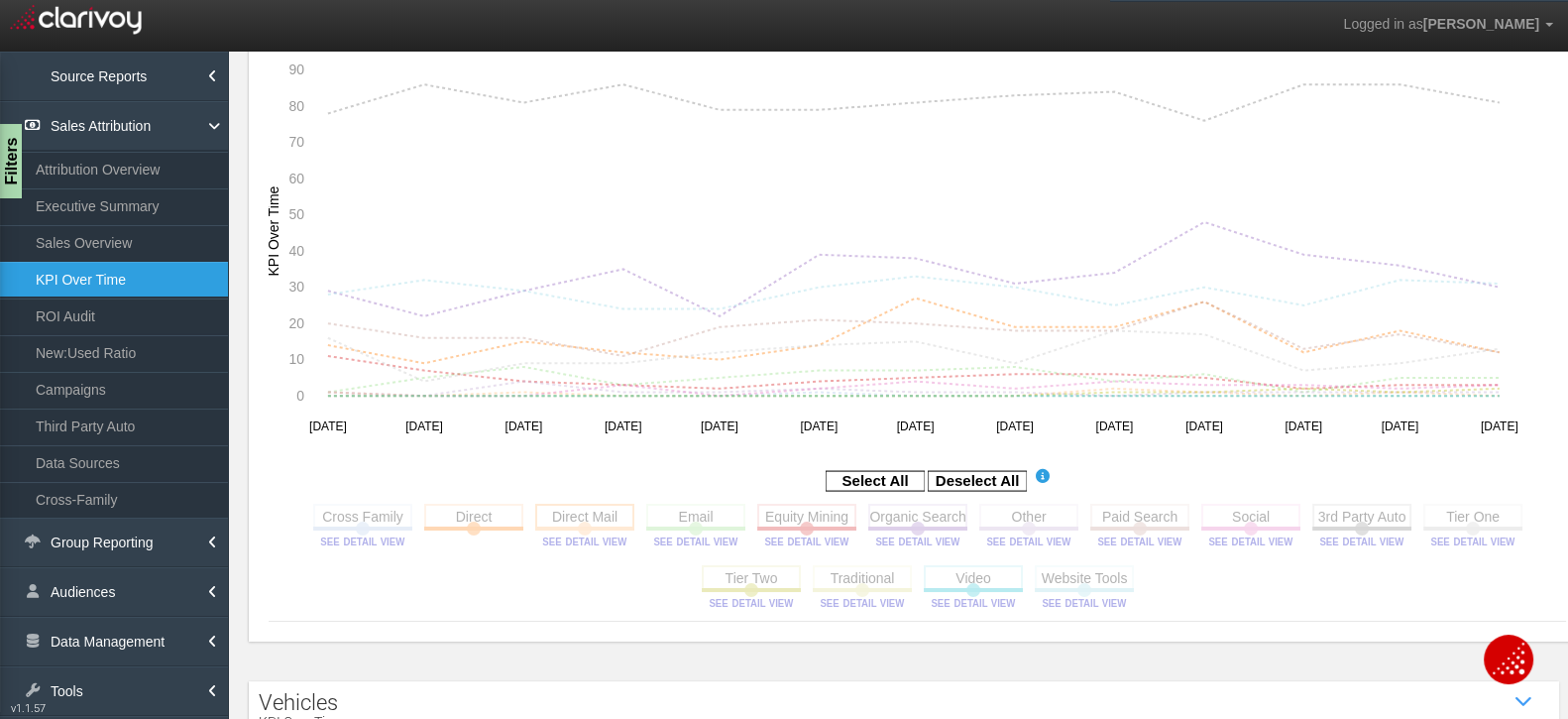 click 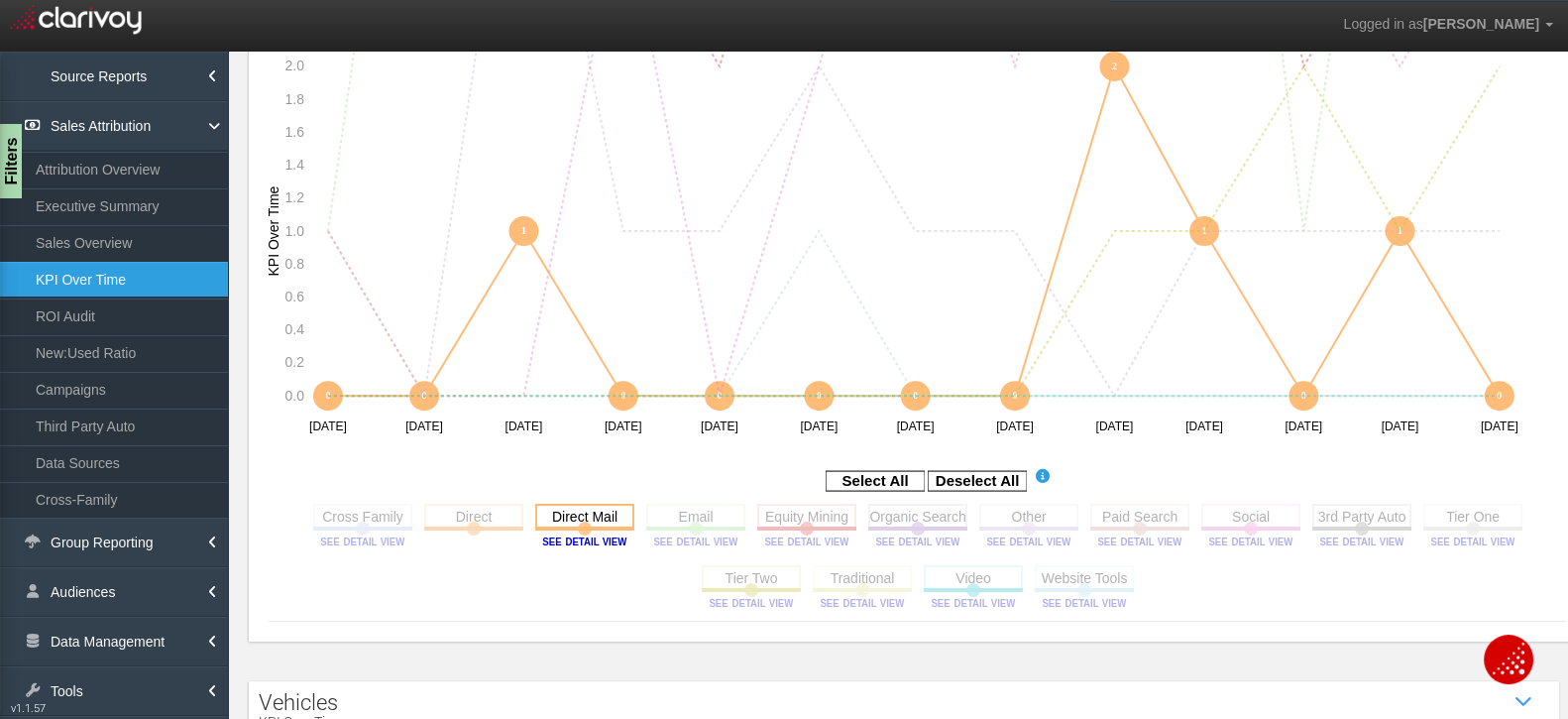 click 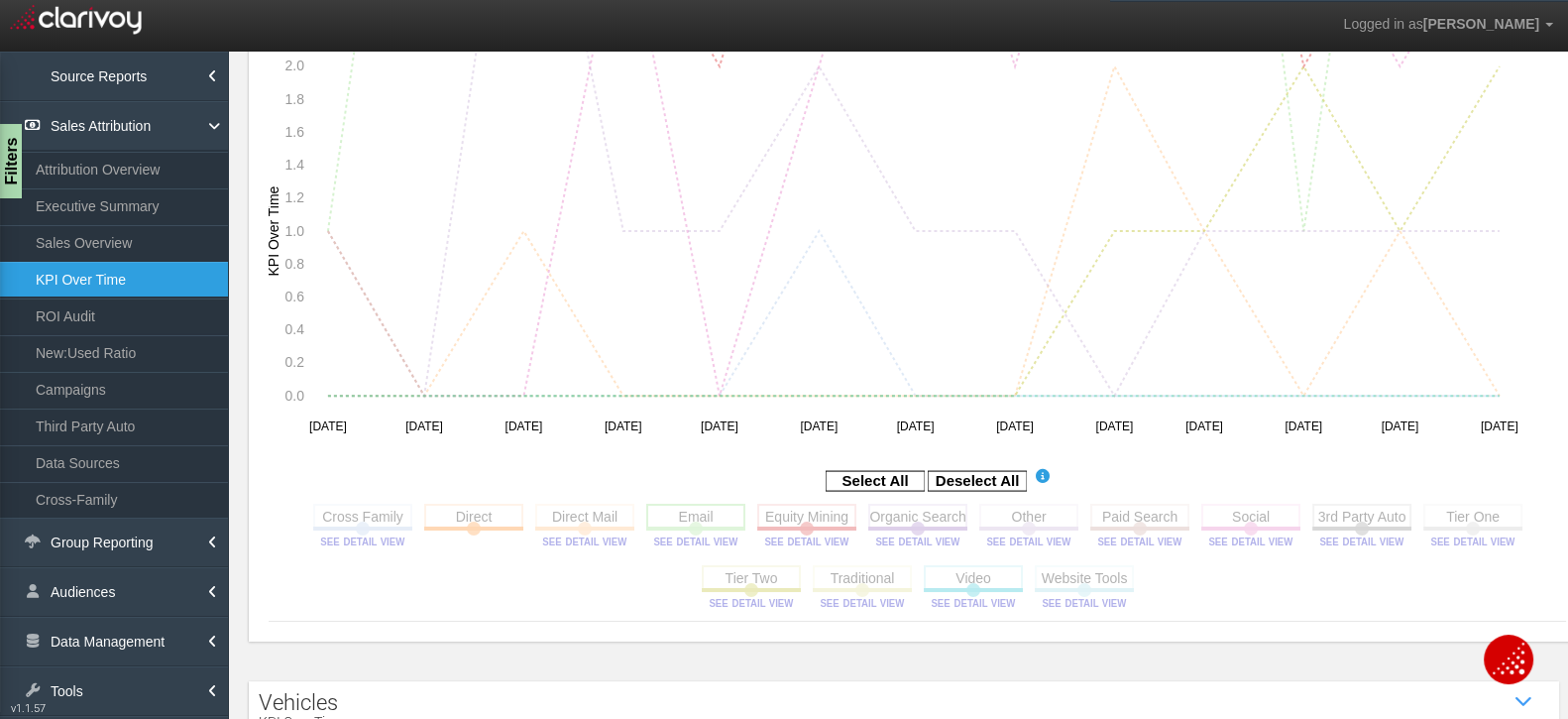 click 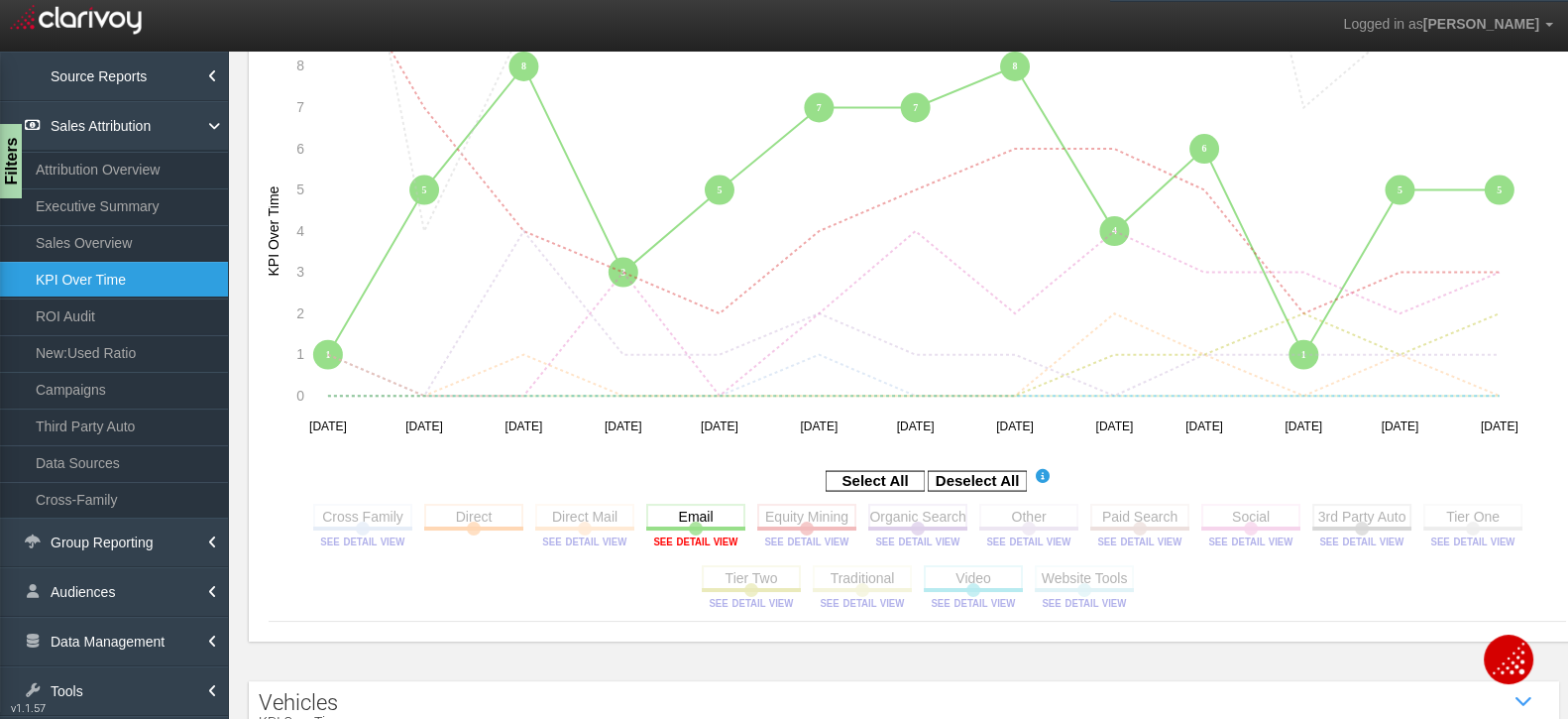 click 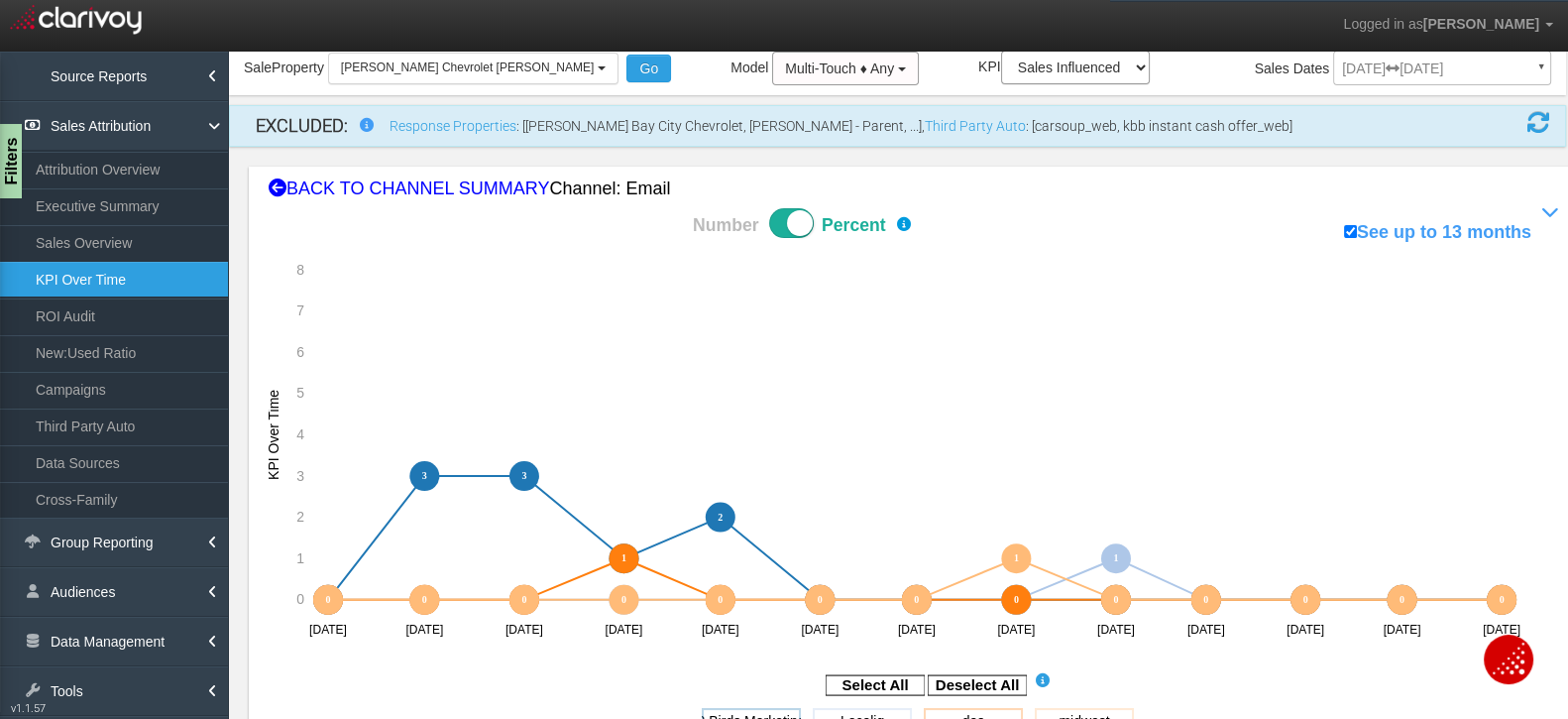 scroll, scrollTop: 73, scrollLeft: 0, axis: vertical 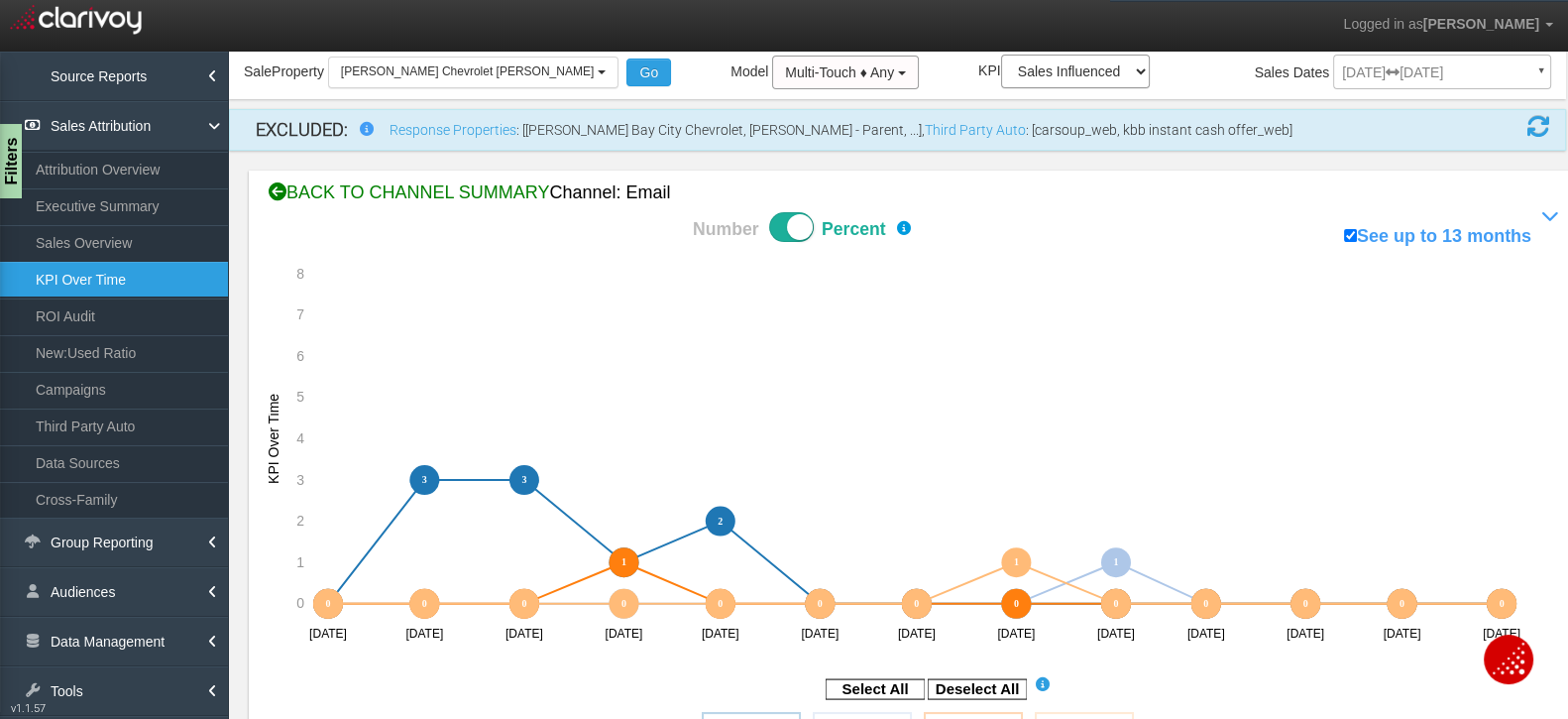 click at bounding box center [278, 192] 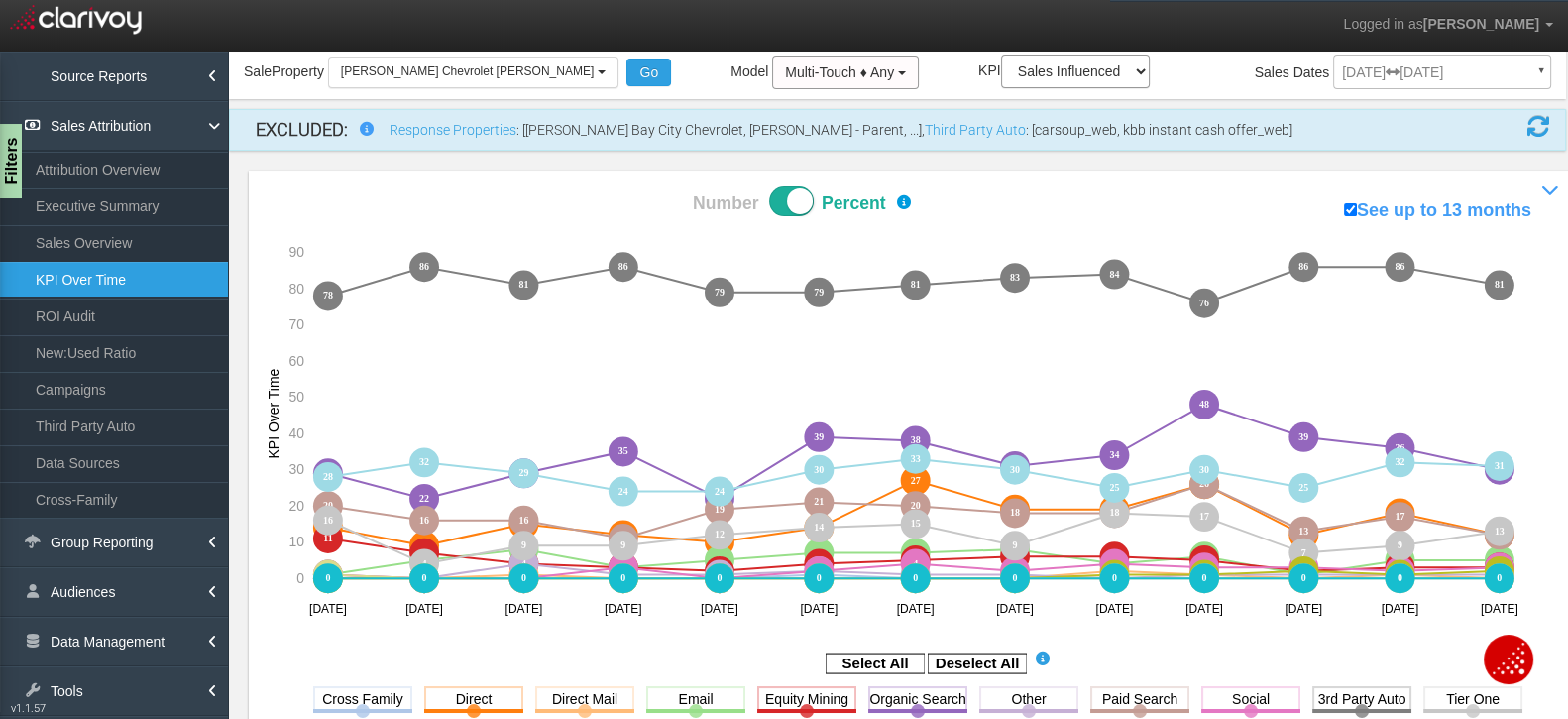 scroll, scrollTop: 247, scrollLeft: 0, axis: vertical 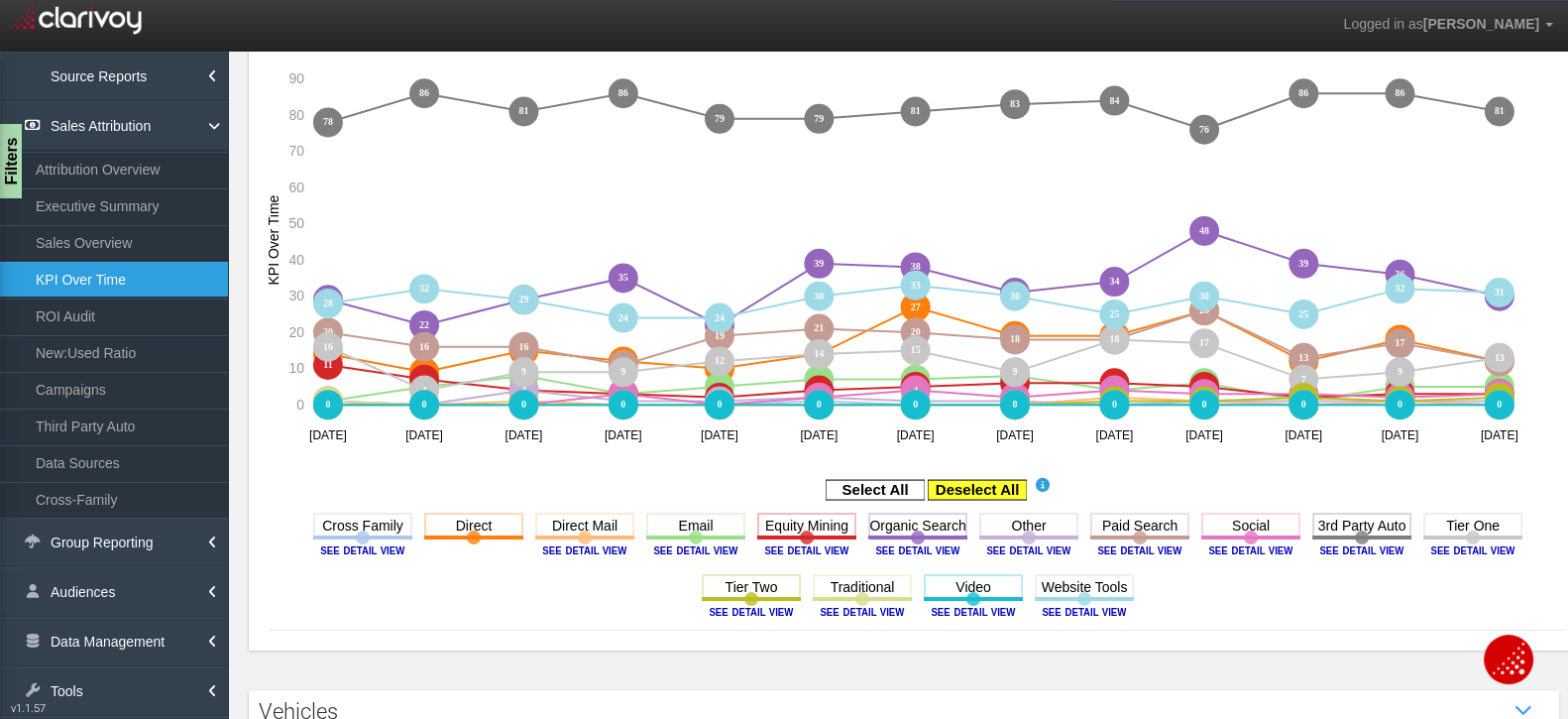 click 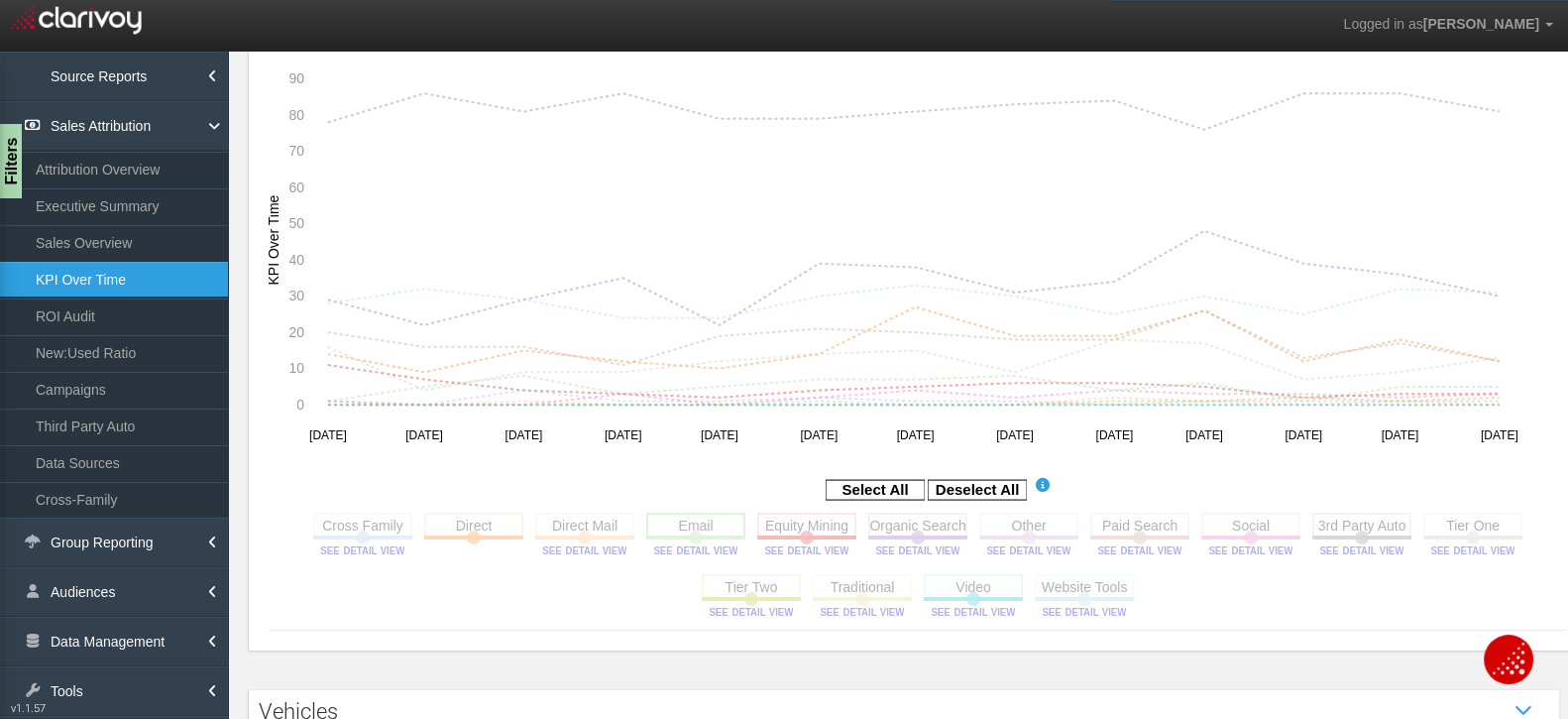 click 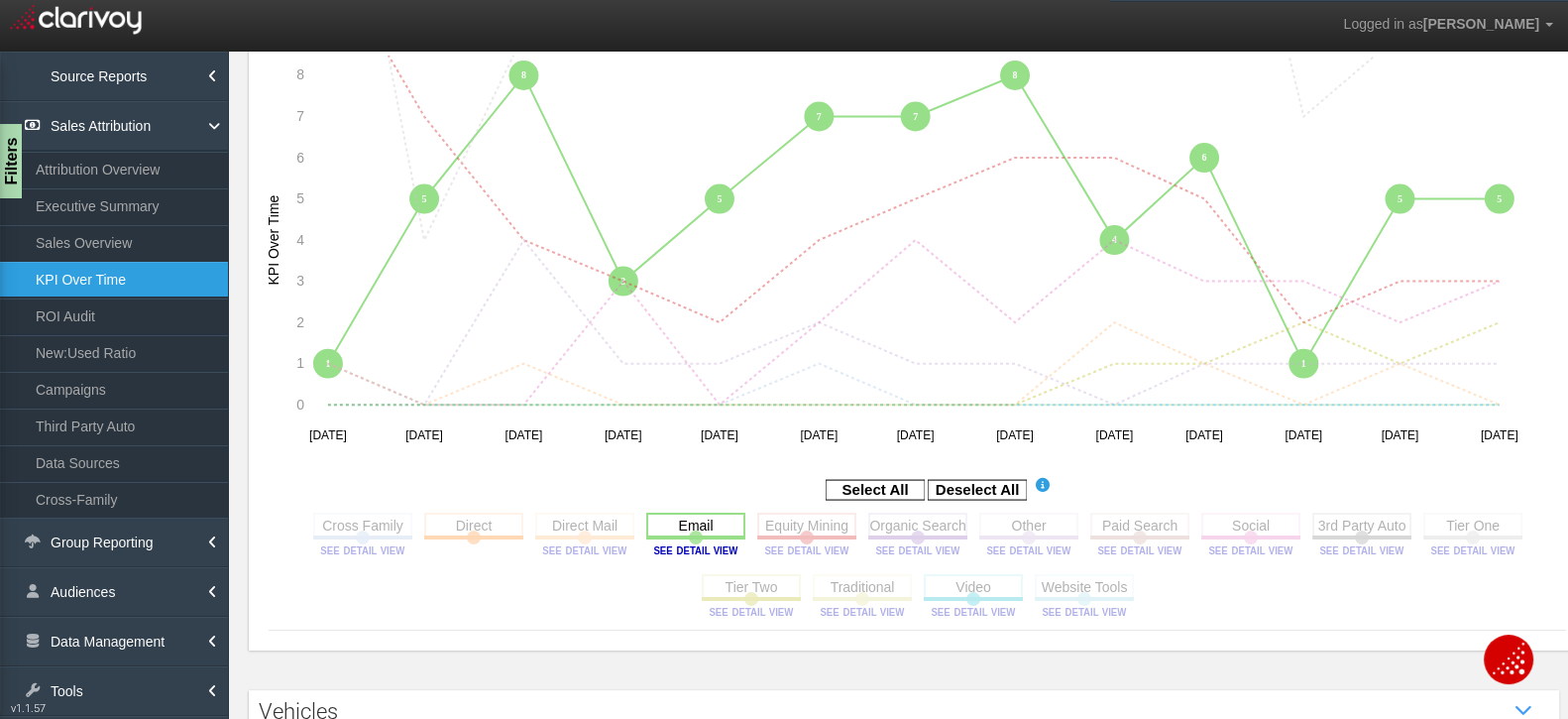 click 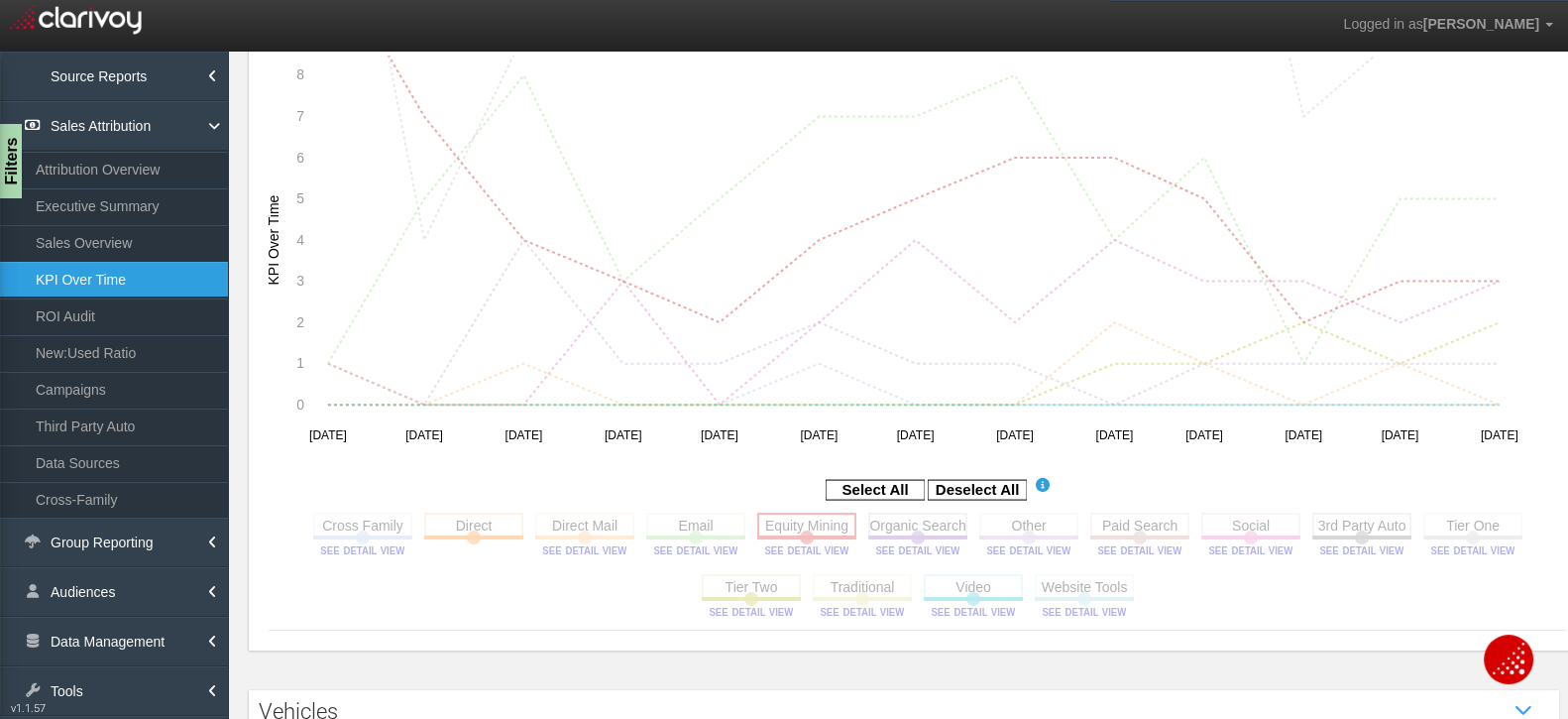 click 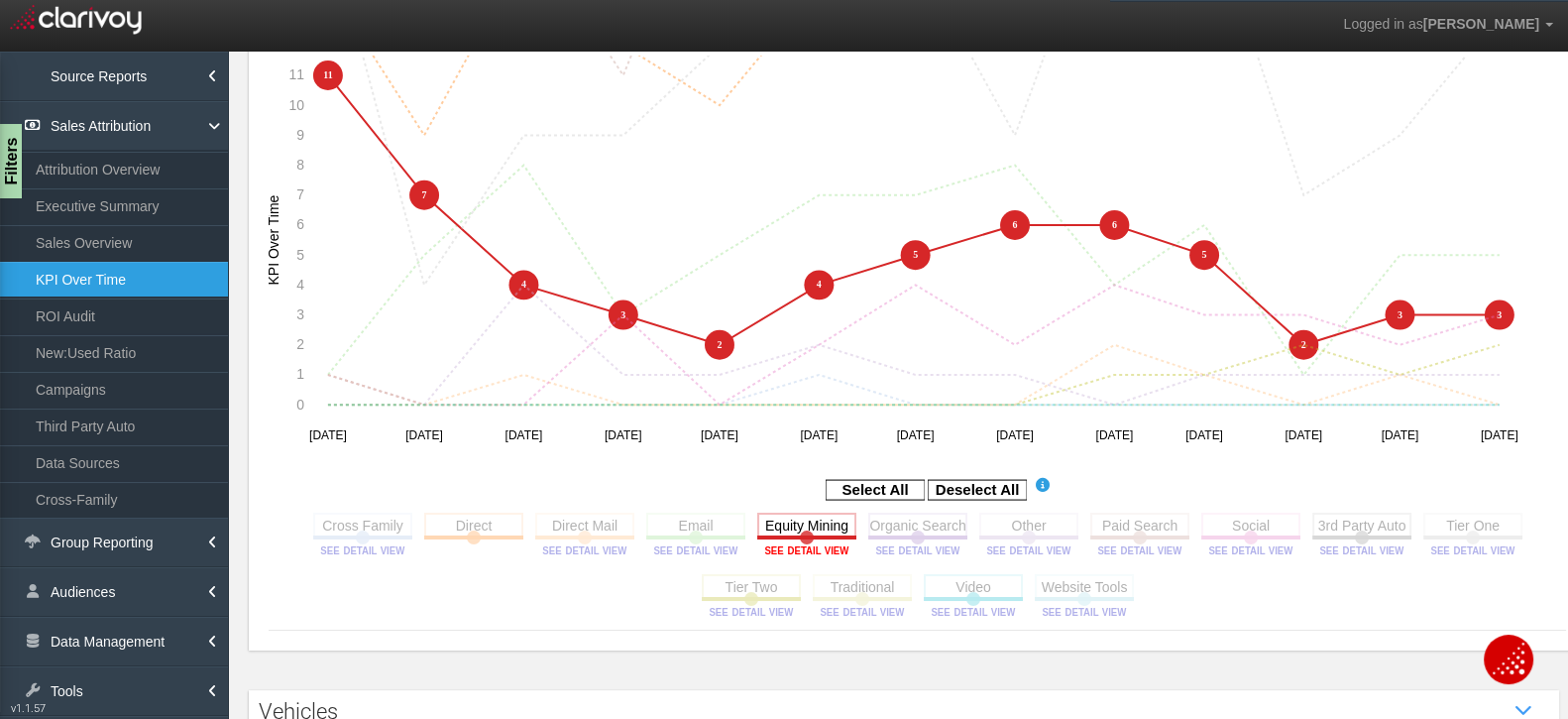 click 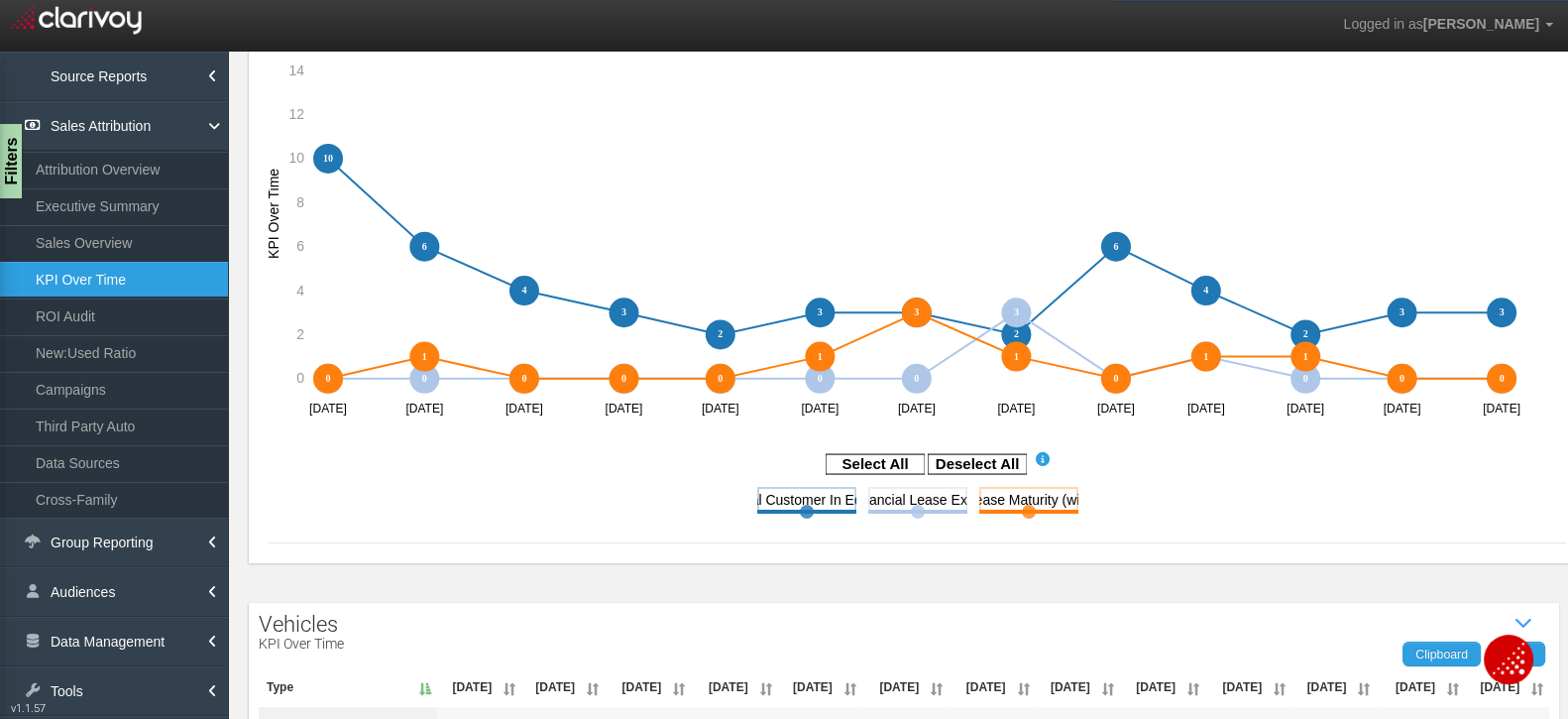 scroll, scrollTop: 0, scrollLeft: 0, axis: both 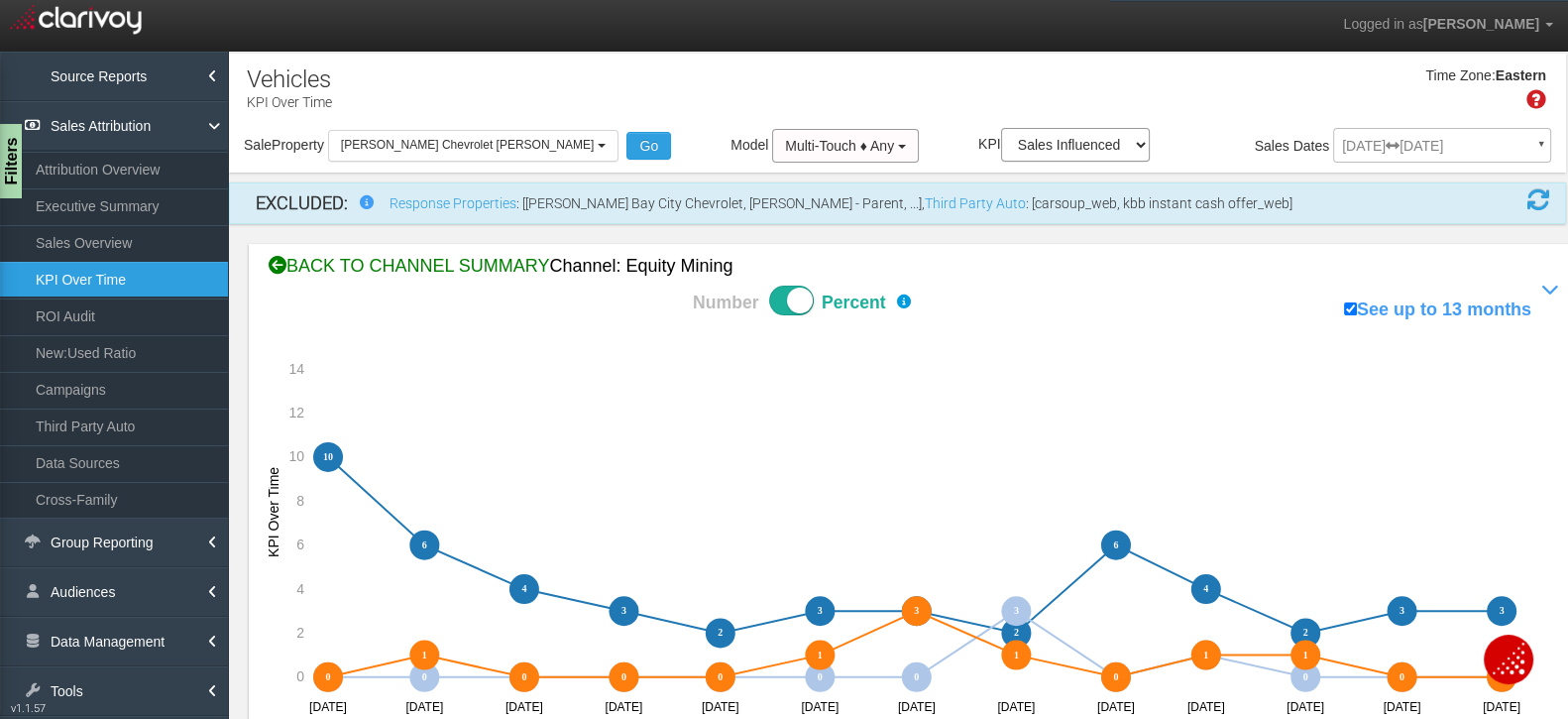 click at bounding box center (278, 266) 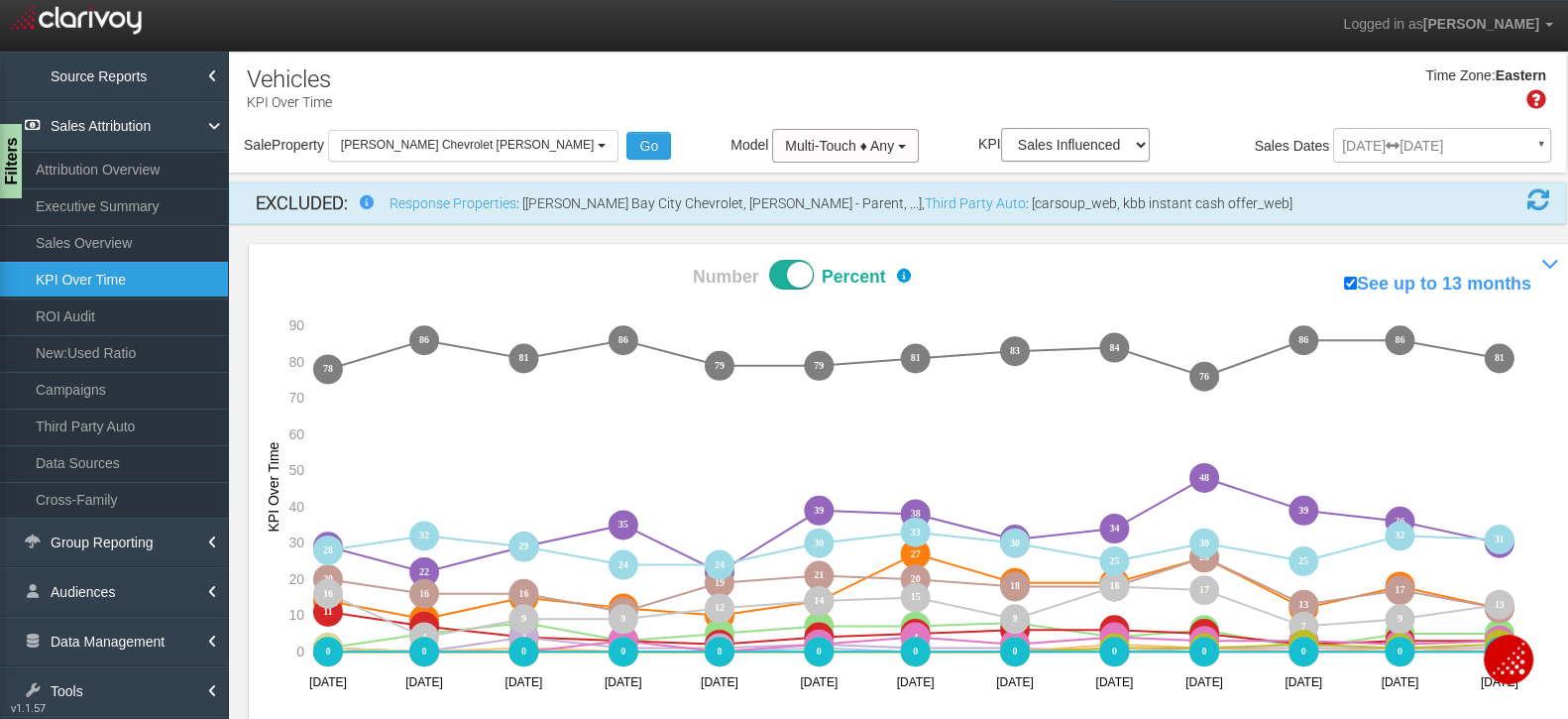 scroll, scrollTop: 256, scrollLeft: 0, axis: vertical 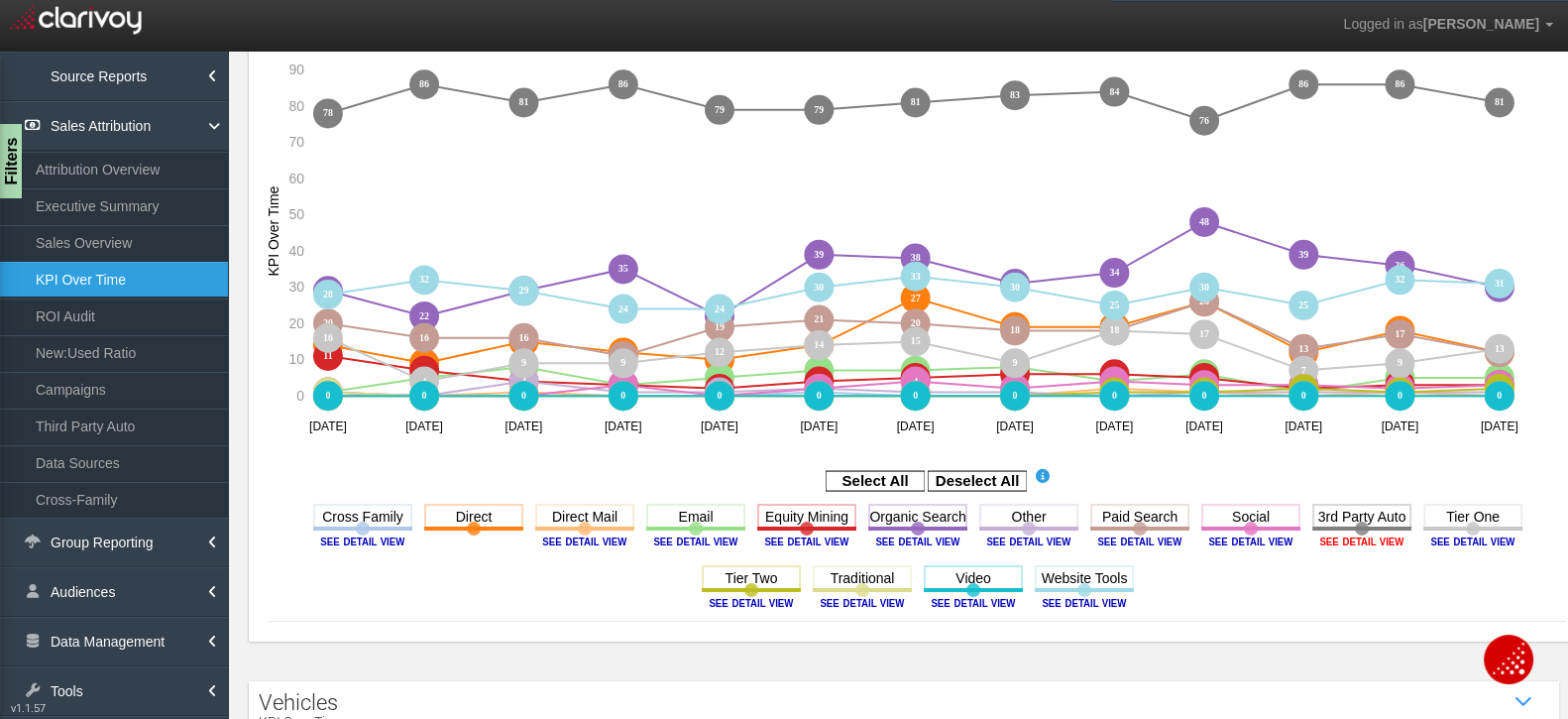 click 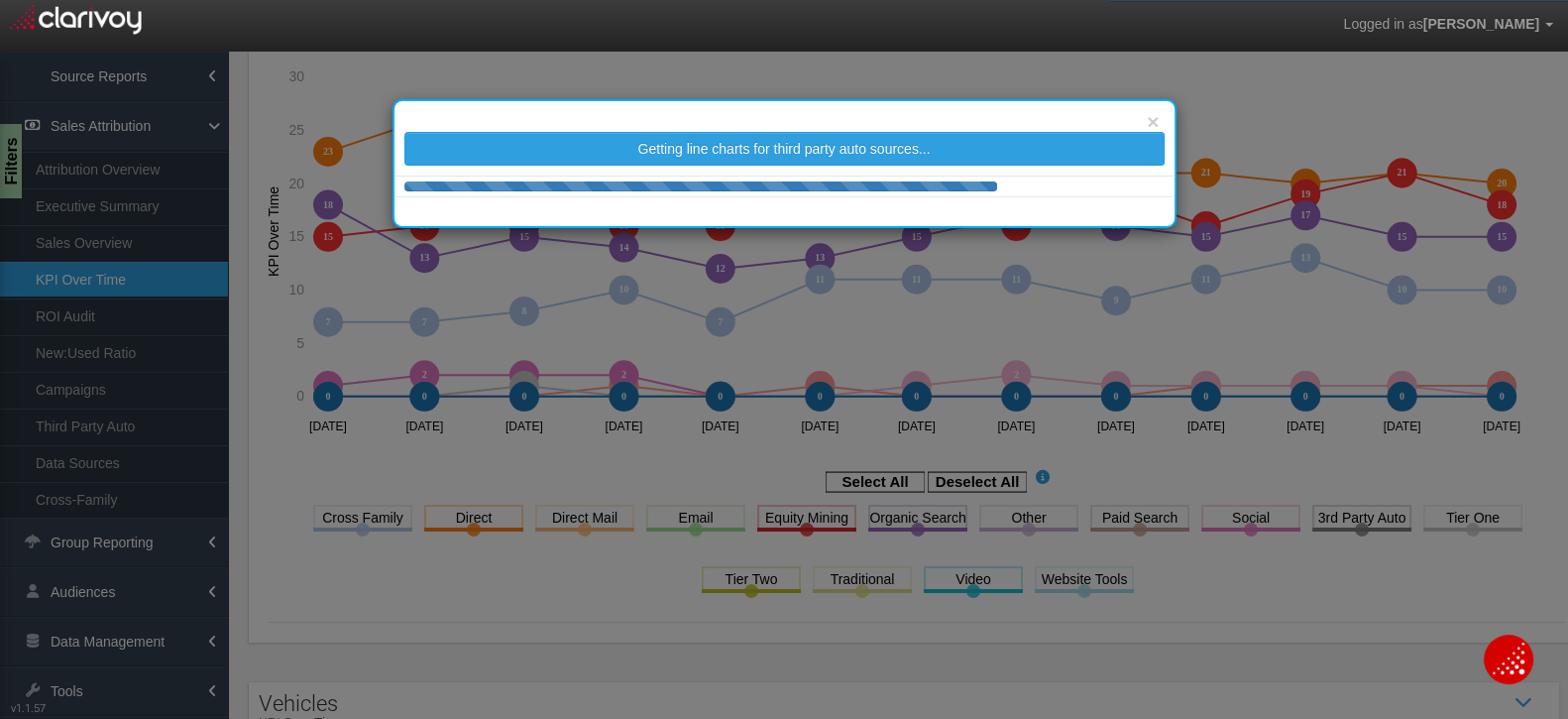 scroll, scrollTop: 219, scrollLeft: 0, axis: vertical 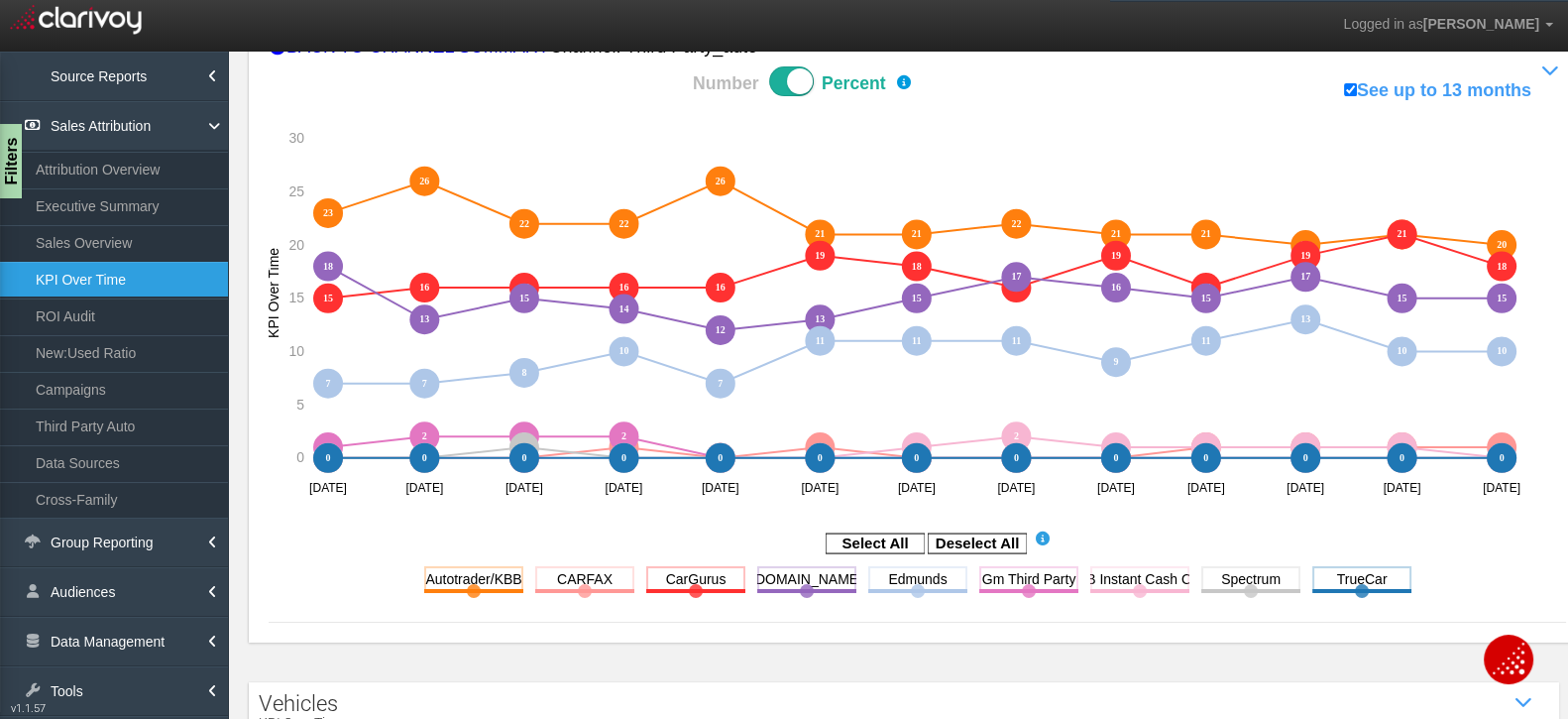 click on "Filters" at bounding box center [9, 161] 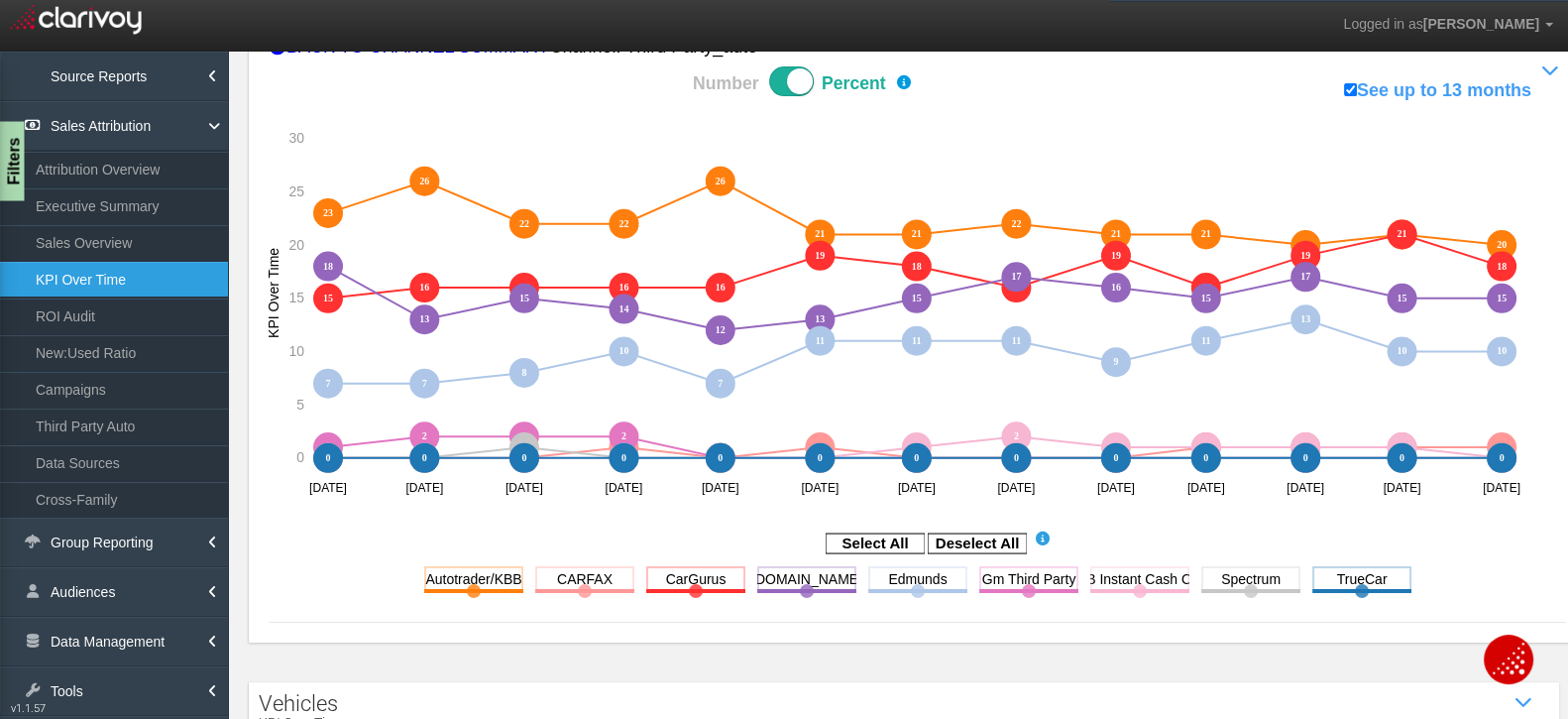 click on "Filters" at bounding box center [12, 162] 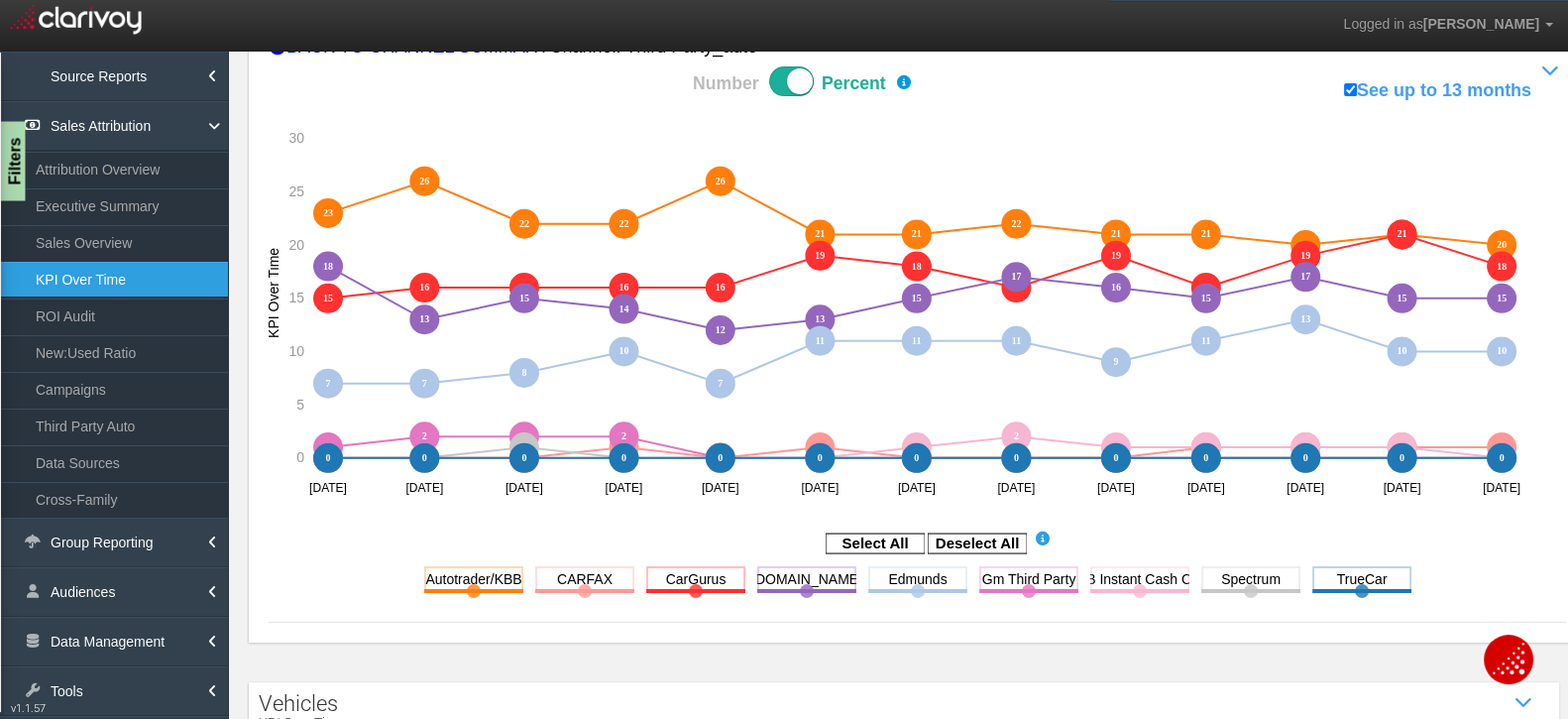 scroll, scrollTop: 281, scrollLeft: 0, axis: vertical 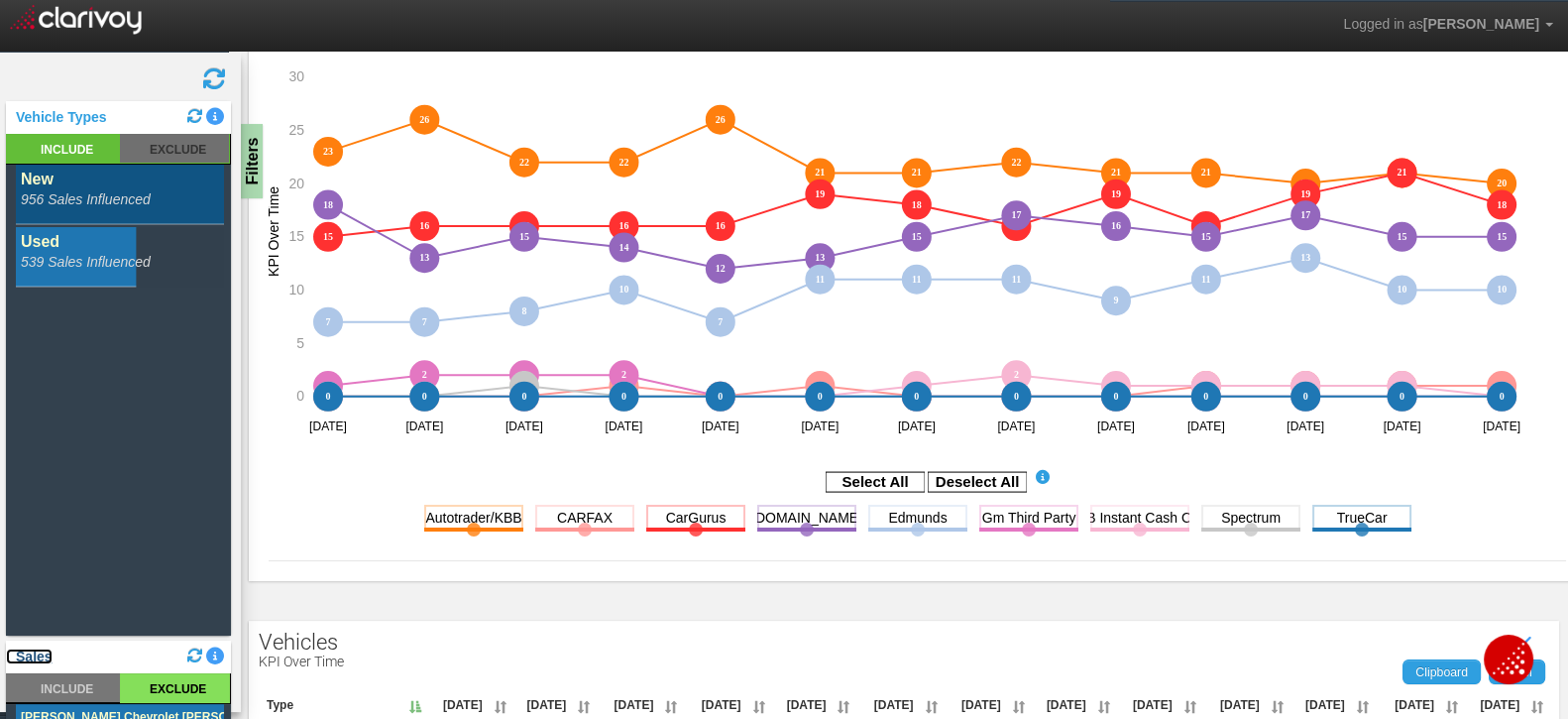click on "Sales" at bounding box center [29, 657] 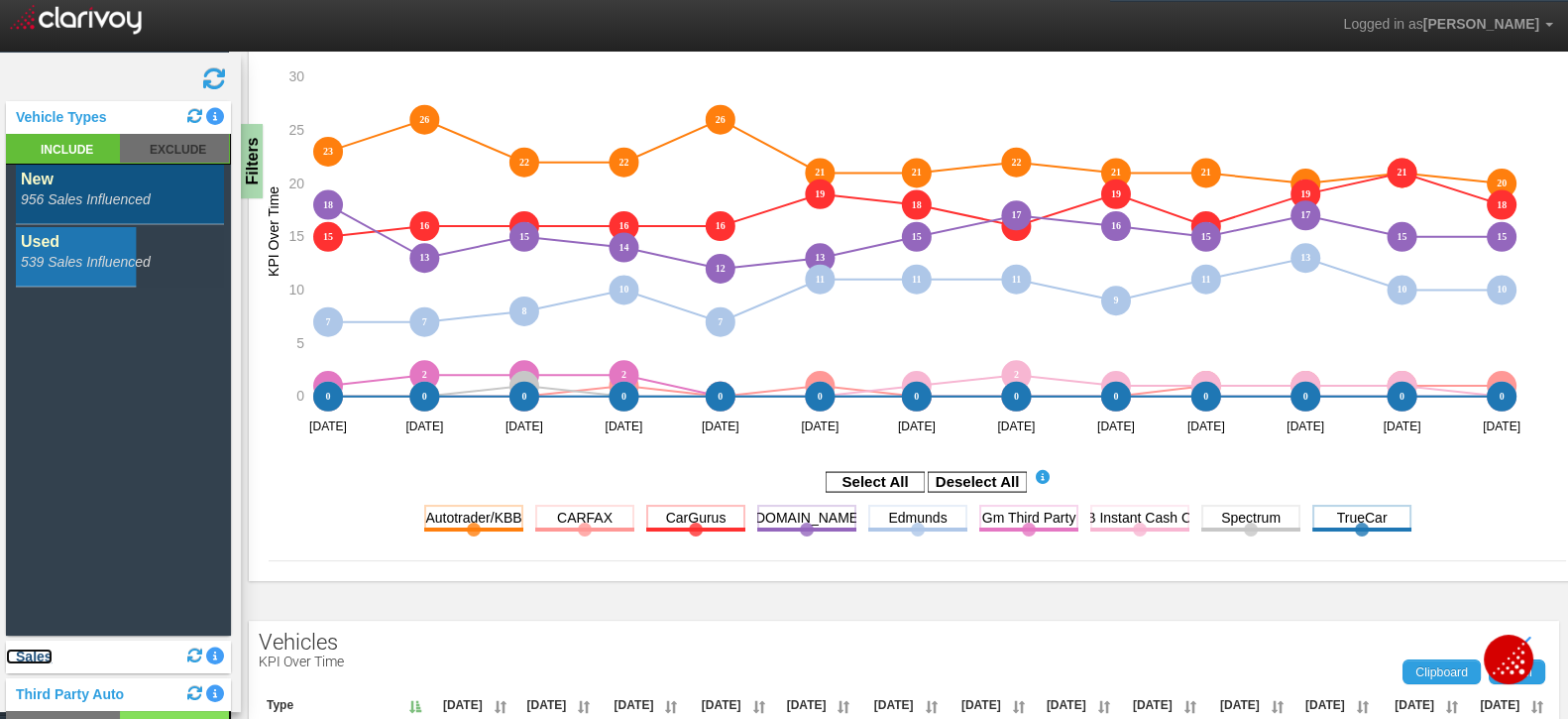 click on "Sales" at bounding box center [29, 657] 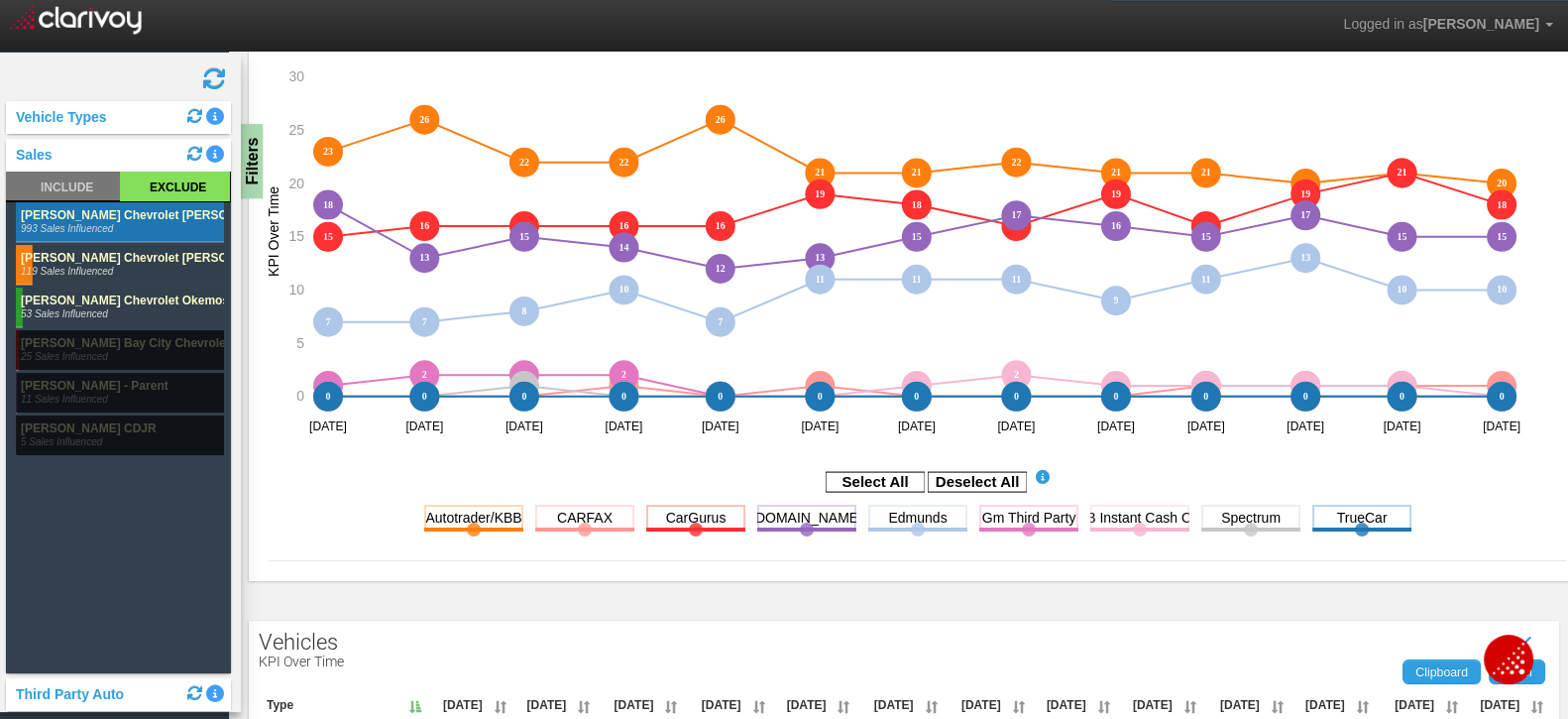 click 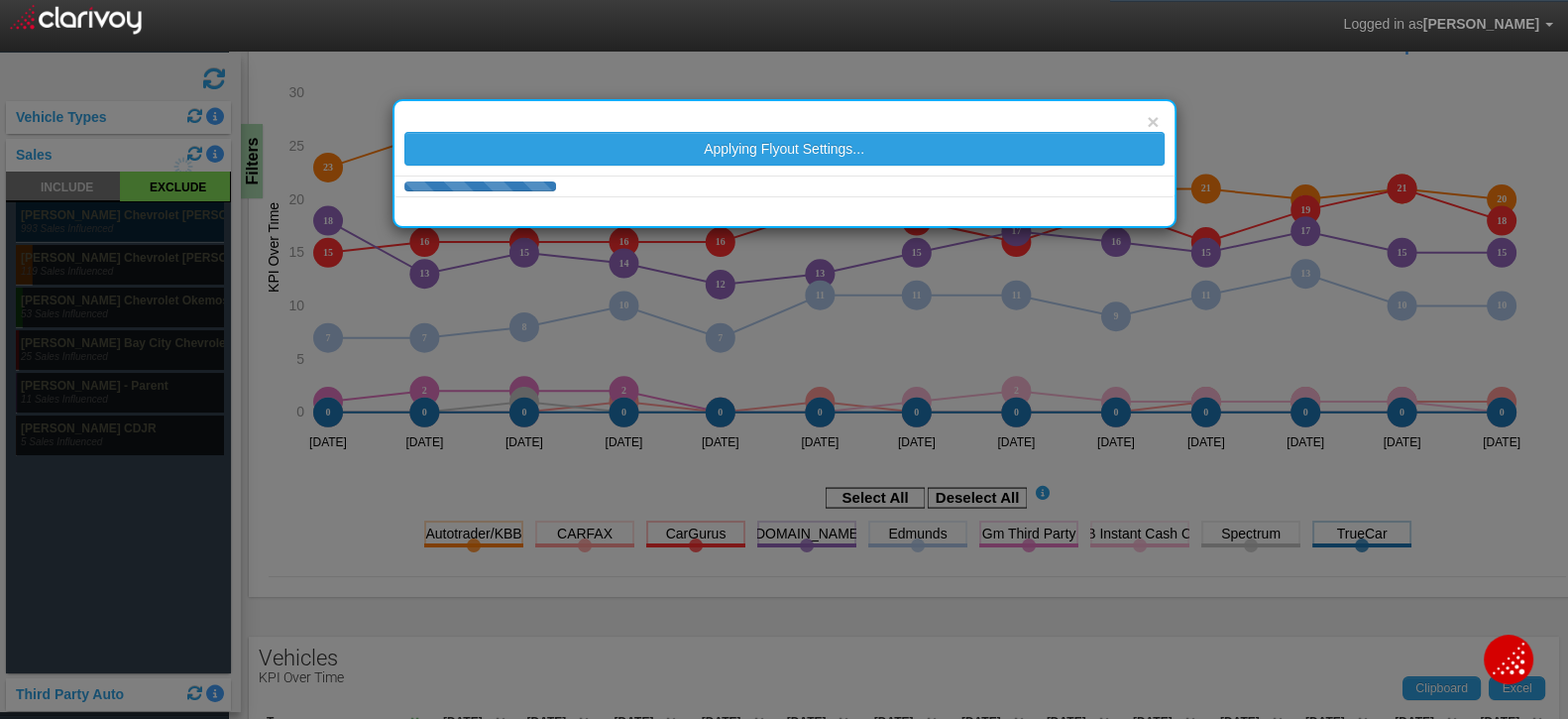 scroll, scrollTop: 298, scrollLeft: 0, axis: vertical 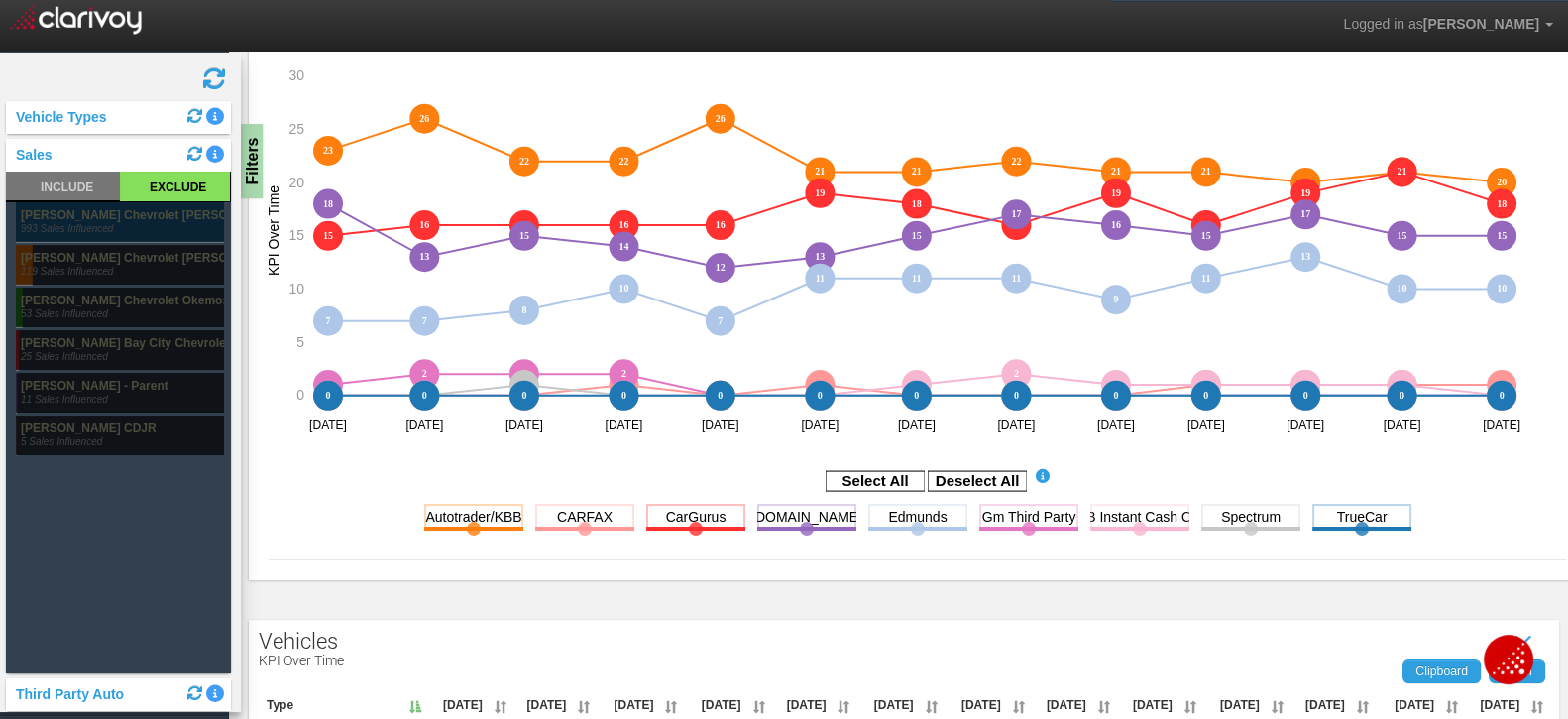 click 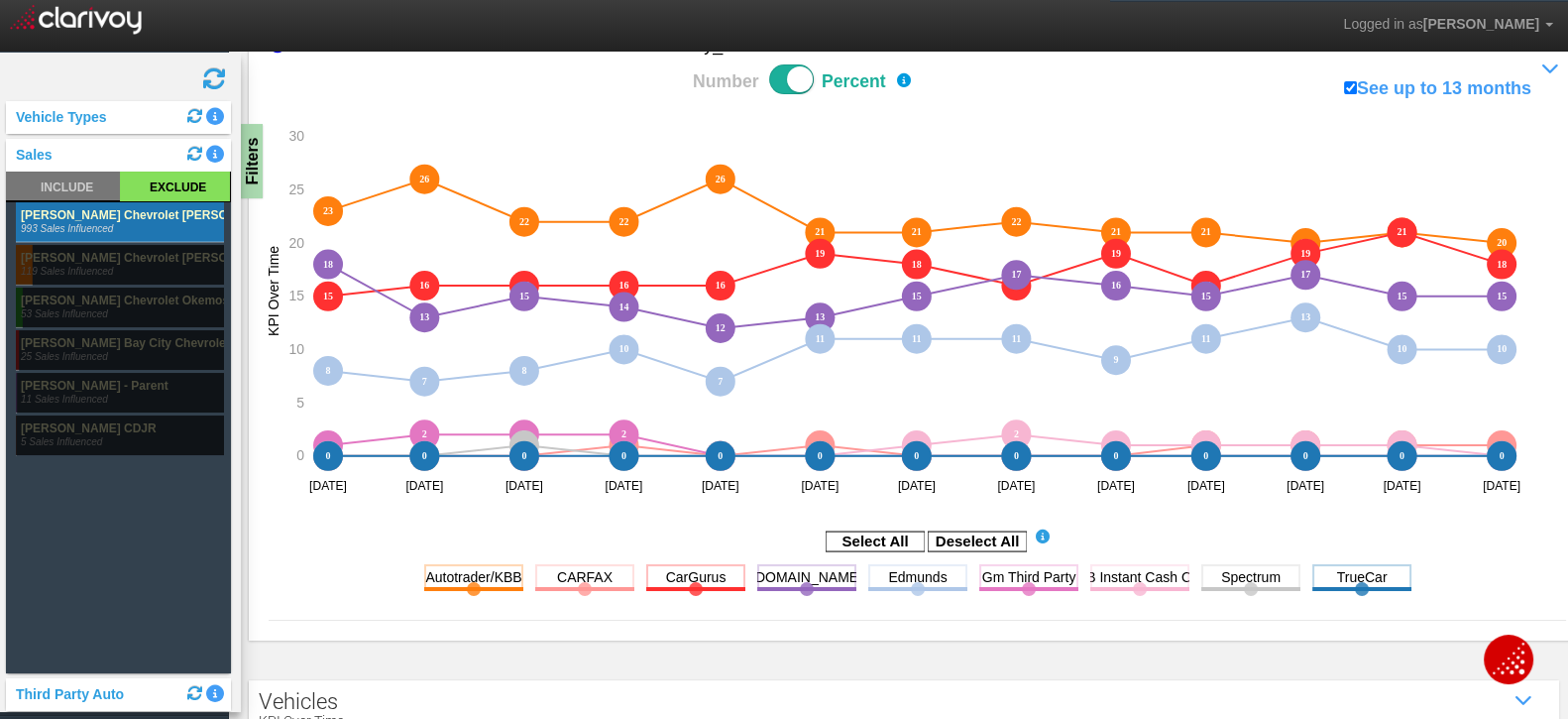 scroll, scrollTop: 219, scrollLeft: 0, axis: vertical 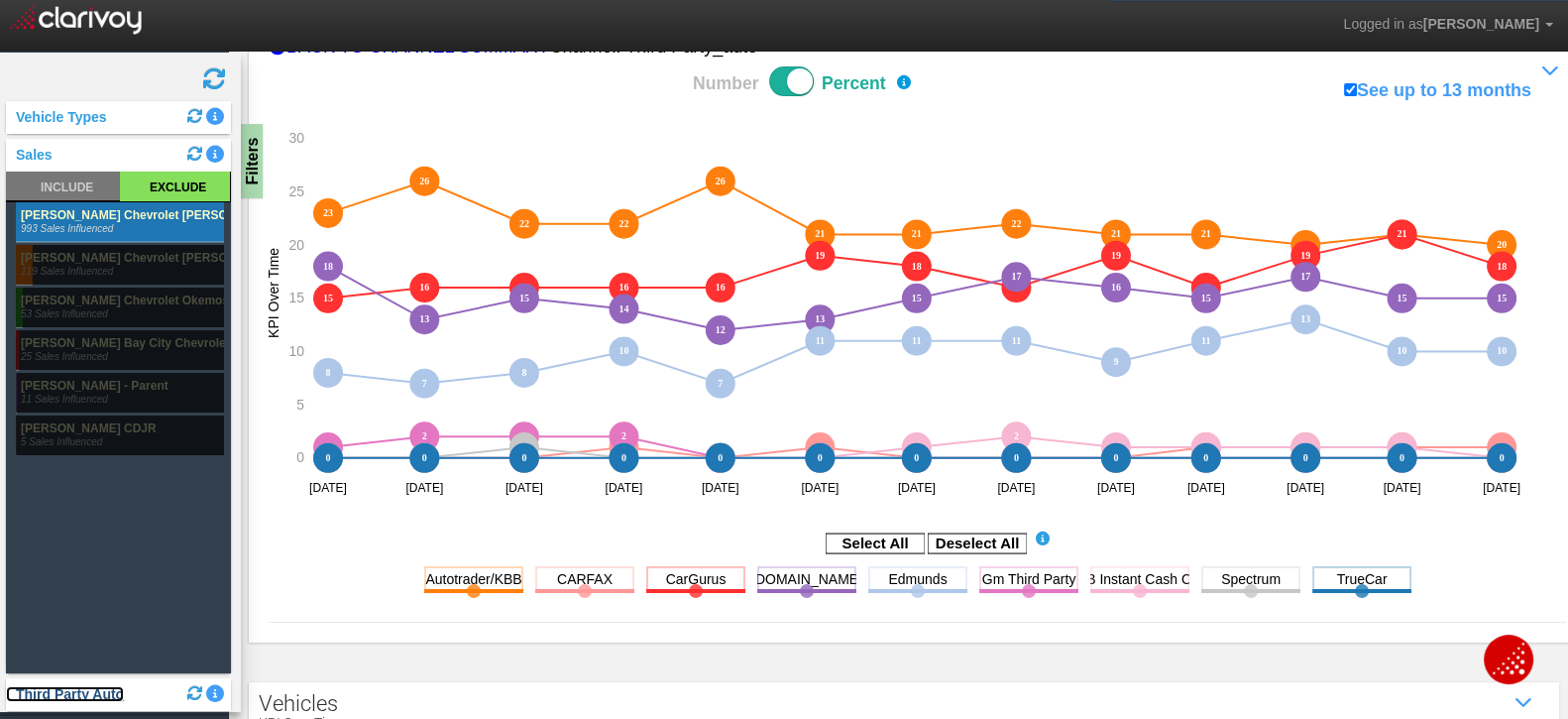 click on "Third Party Auto" at bounding box center (64, 694) 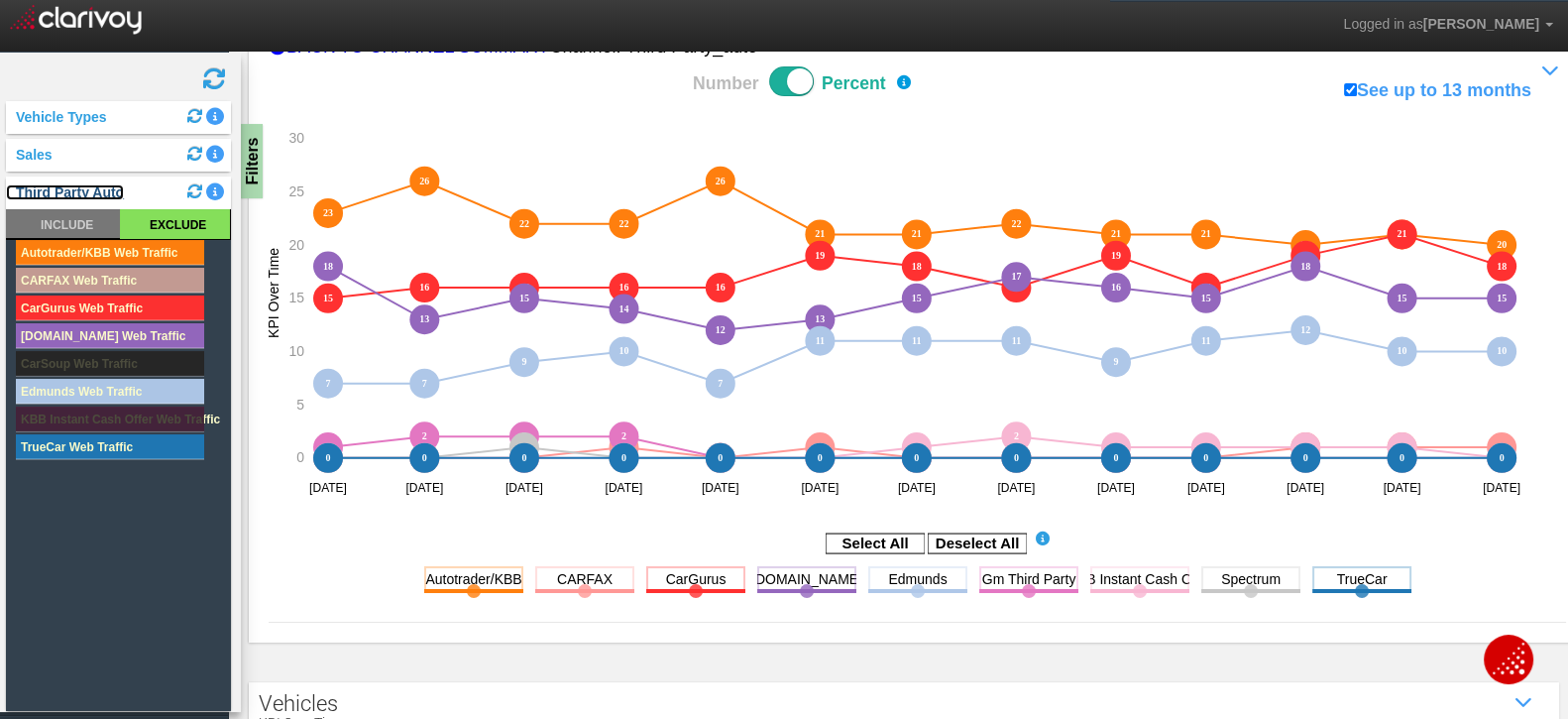 scroll, scrollTop: 219, scrollLeft: 0, axis: vertical 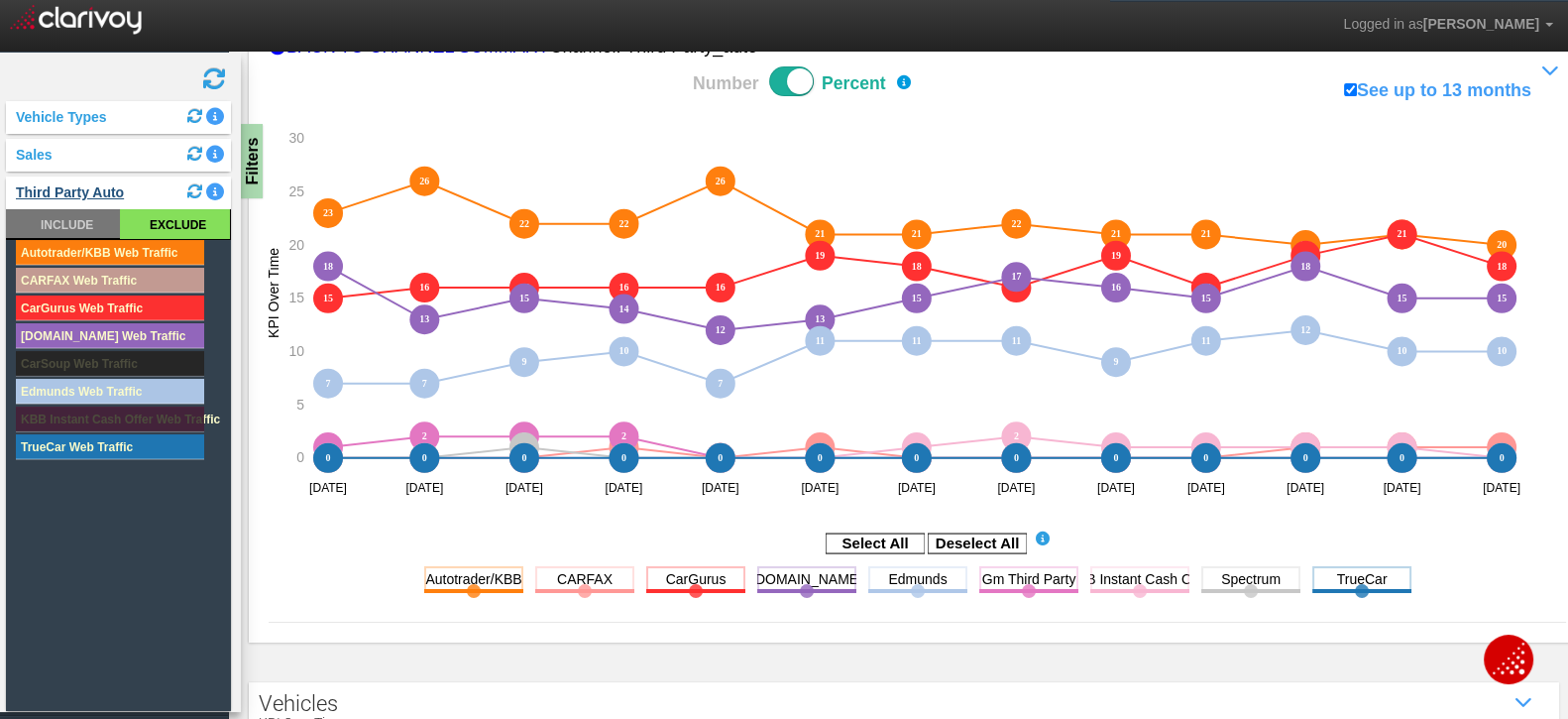 click on "Autotrader/KBB Web Traffic CARFAX Web Traffic CarGurus Web Traffic [DOMAIN_NAME] Web Traffic CarSoup Web Traffic Edmunds Web Traffic KBB Instant Cash Offer Web Traffic TrueCar Web Traffic" at bounding box center (118, 475) 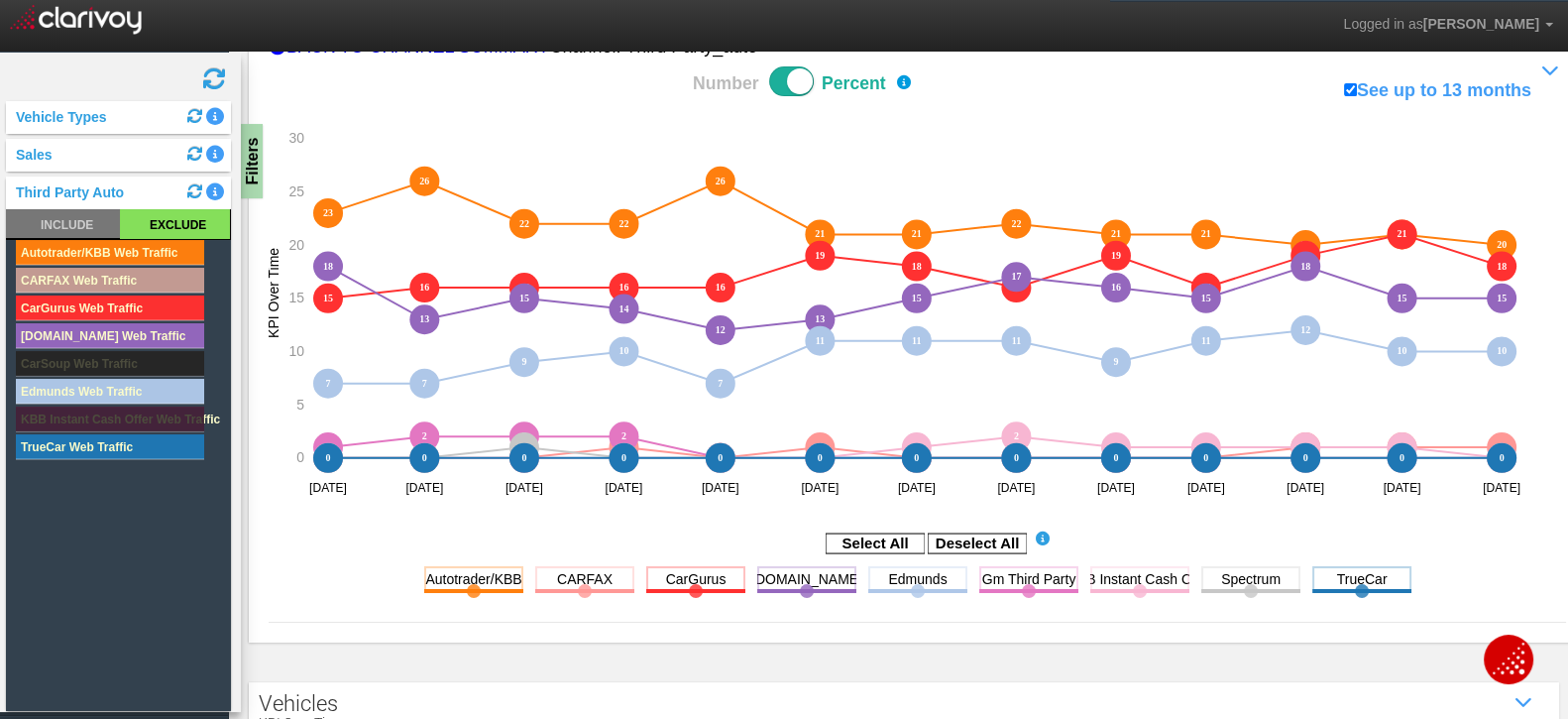 scroll, scrollTop: 182, scrollLeft: 0, axis: vertical 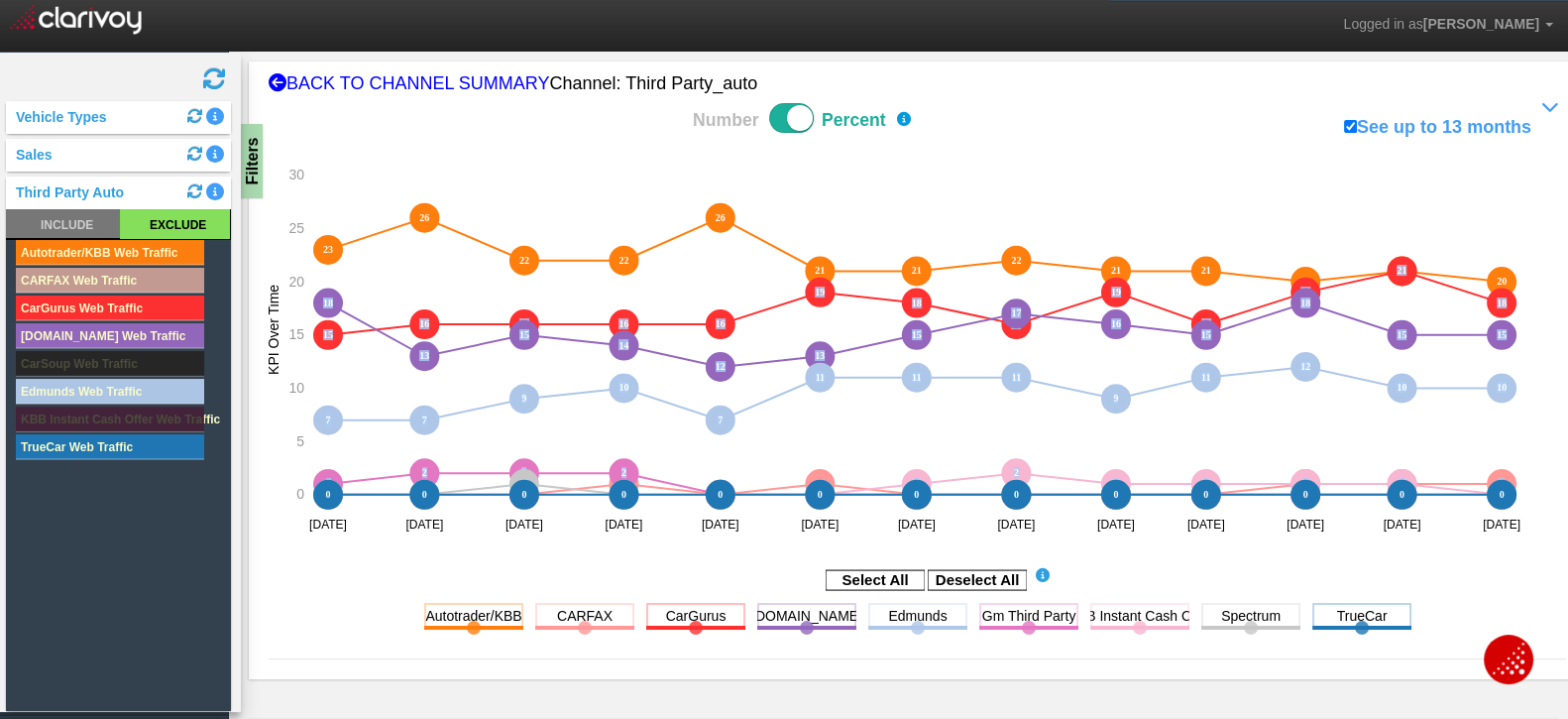 drag, startPoint x: 1451, startPoint y: 440, endPoint x: 1561, endPoint y: 420, distance: 111.8034 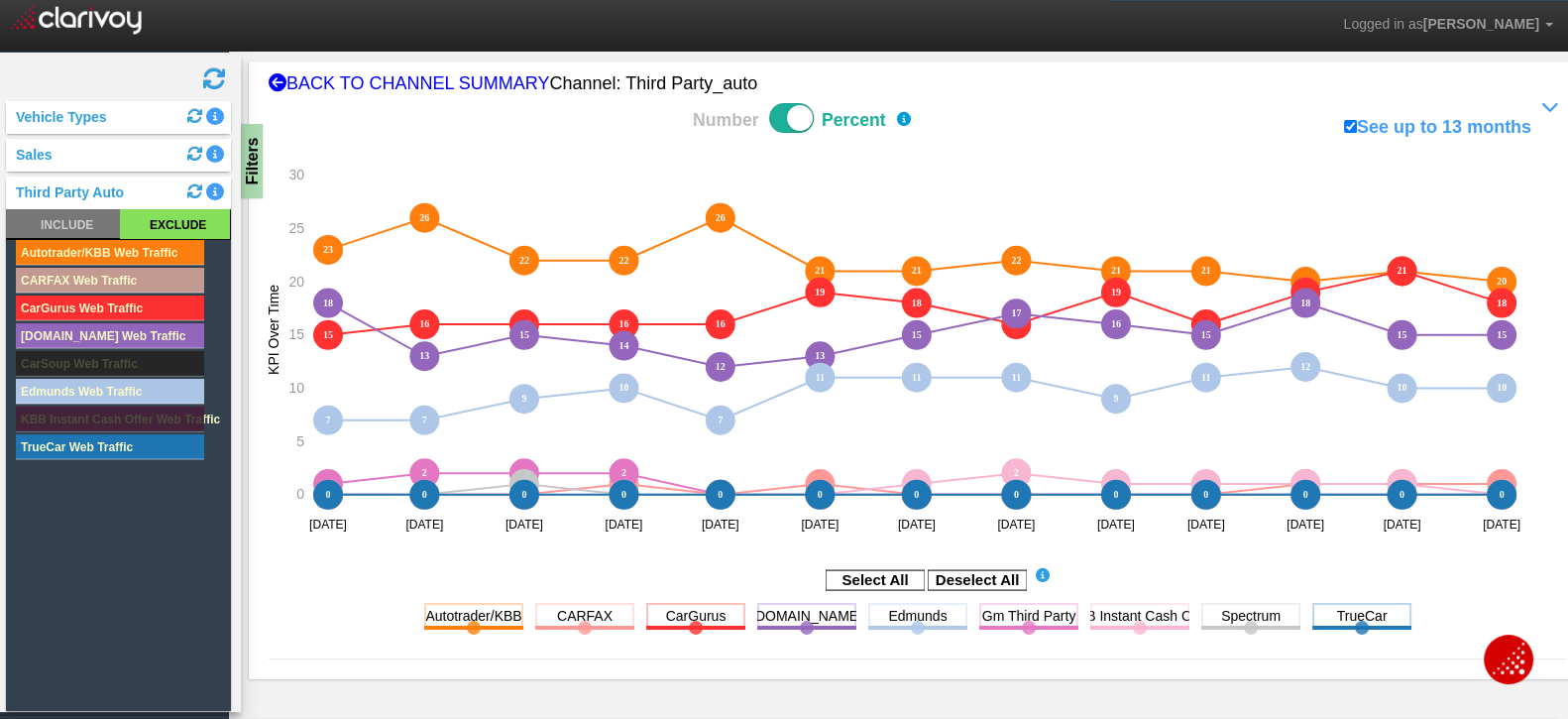 click 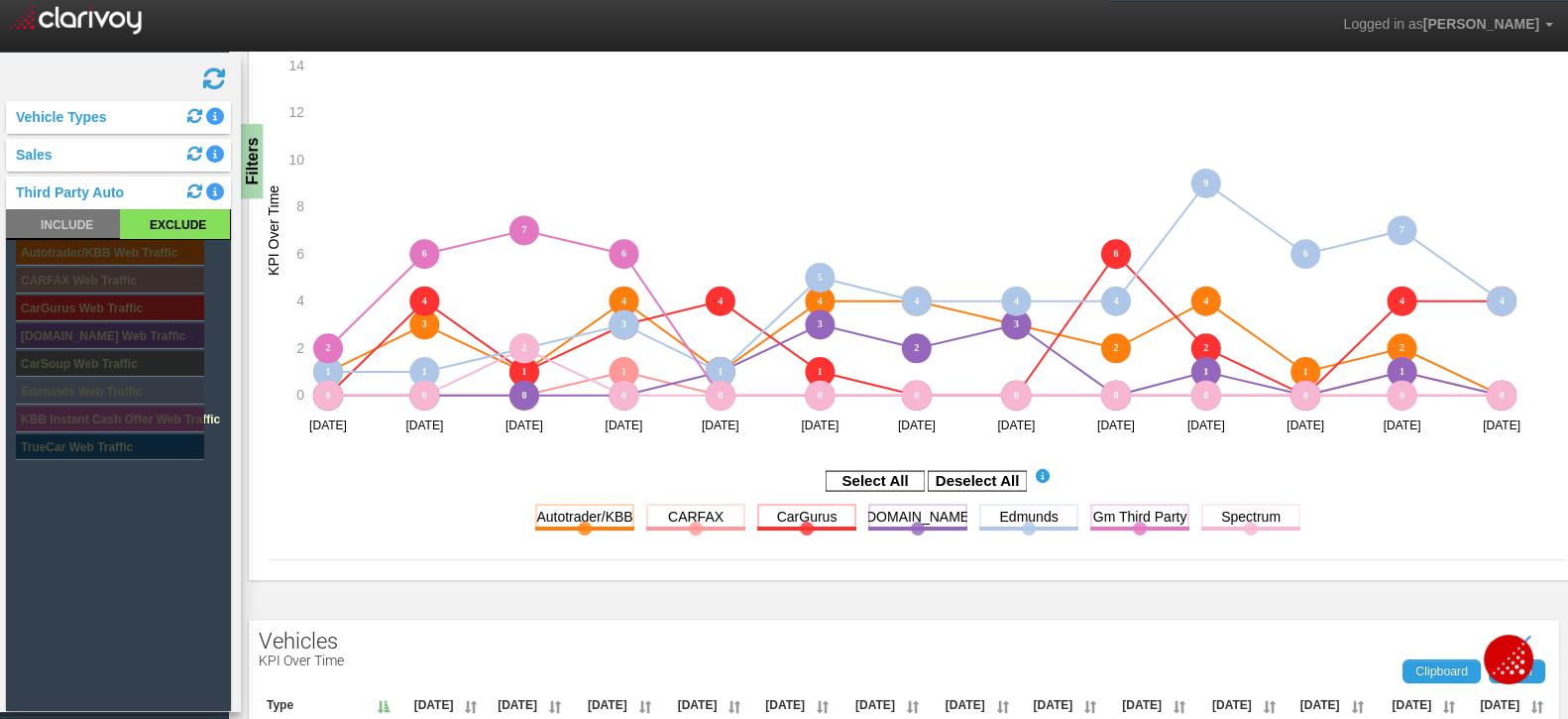 scroll, scrollTop: 300, scrollLeft: 0, axis: vertical 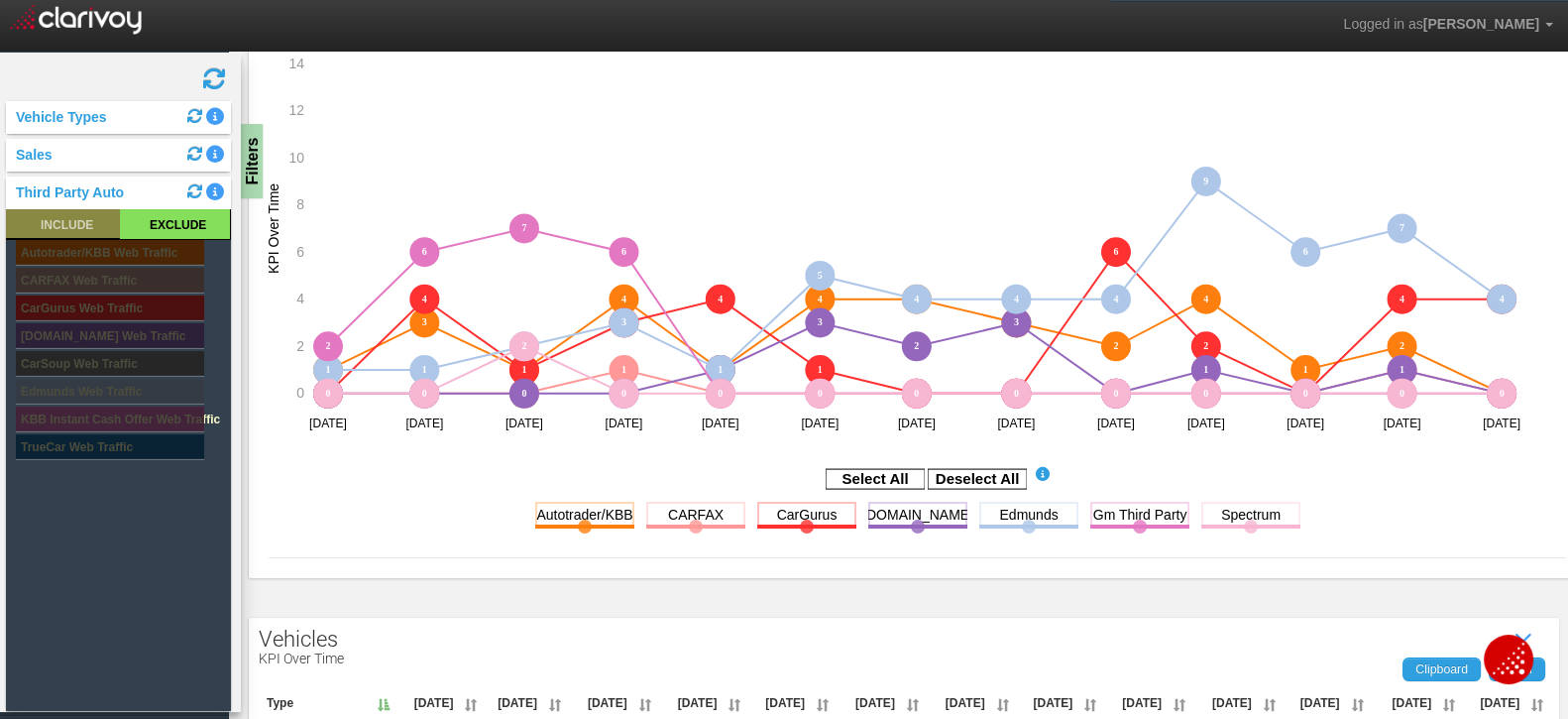 click 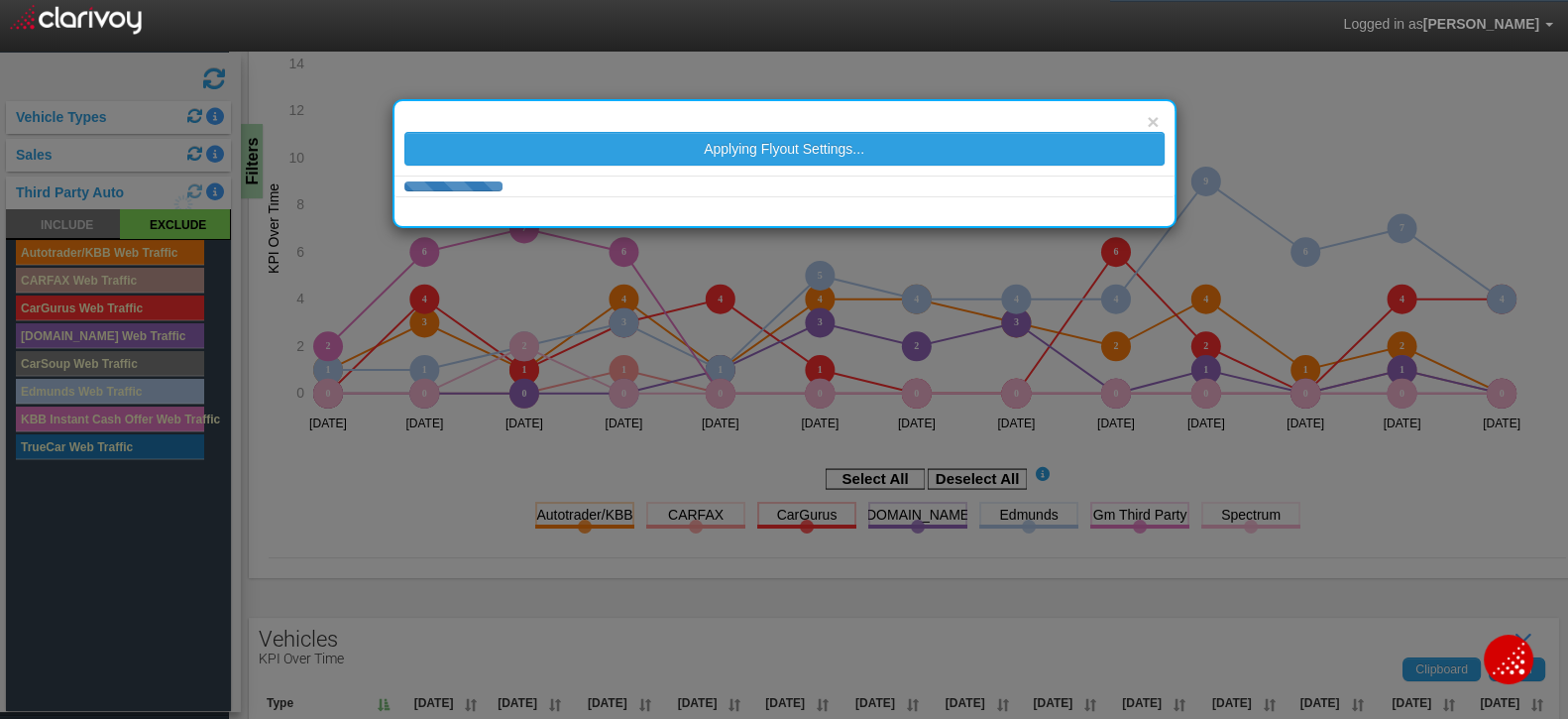scroll, scrollTop: 284, scrollLeft: 0, axis: vertical 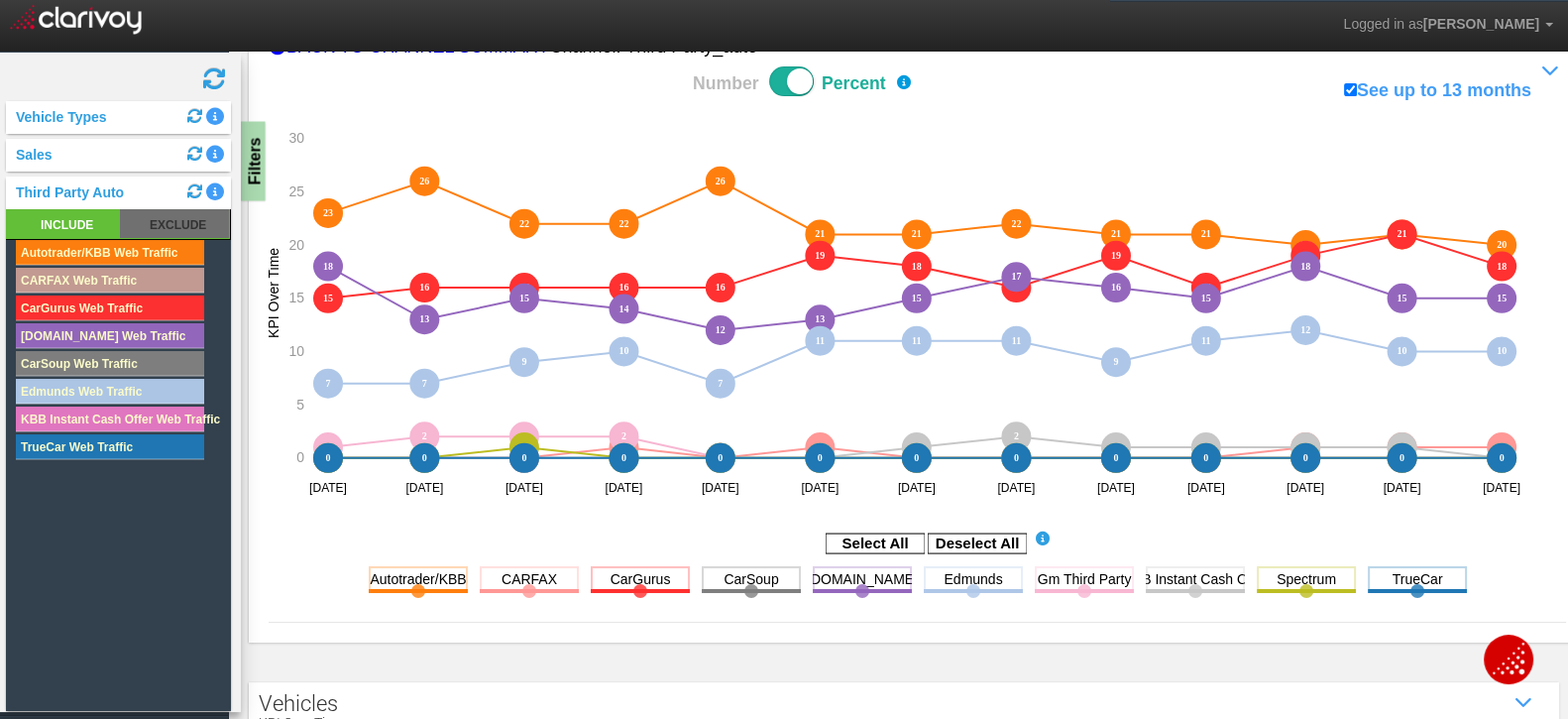click on "Filters" at bounding box center [253, 162] 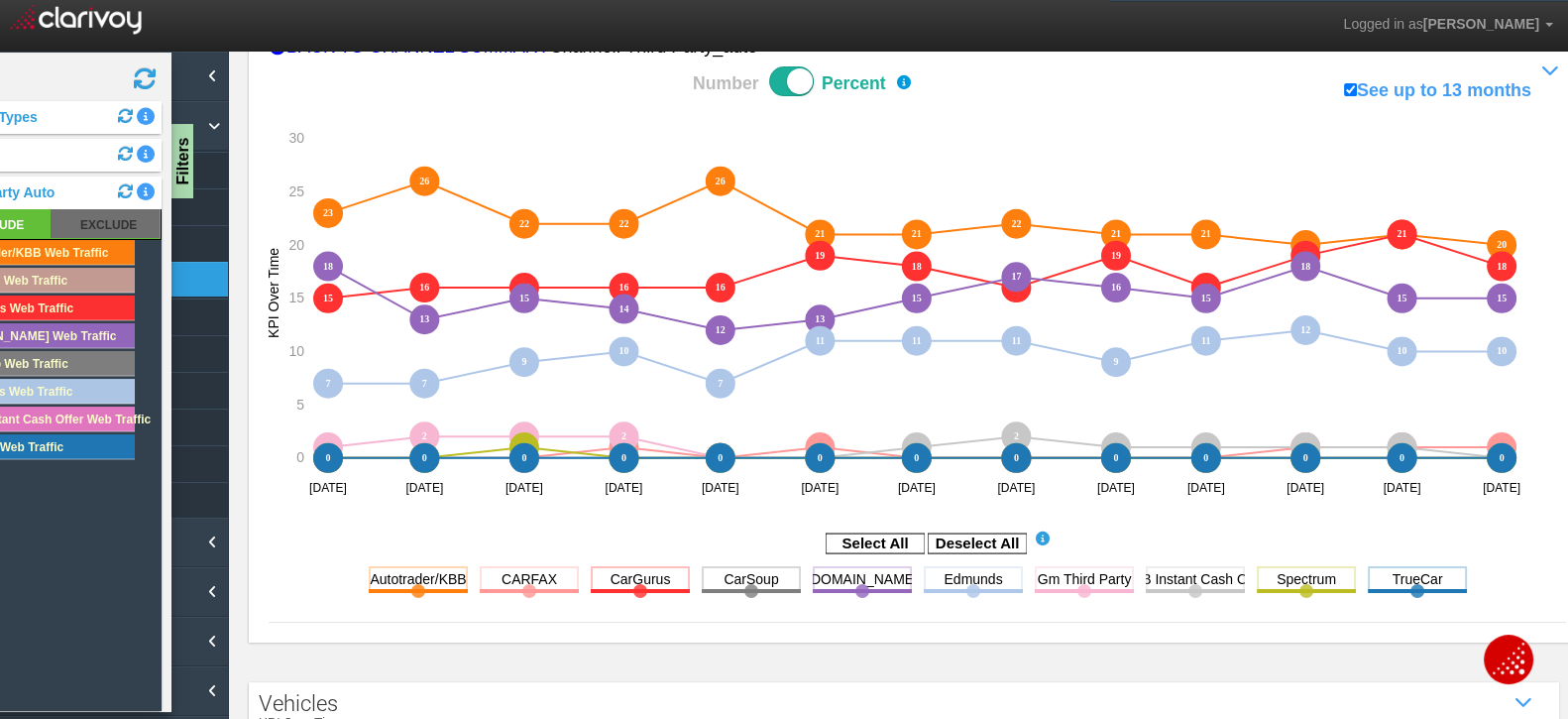 click on "Third Party Auto" at bounding box center [114, 426] 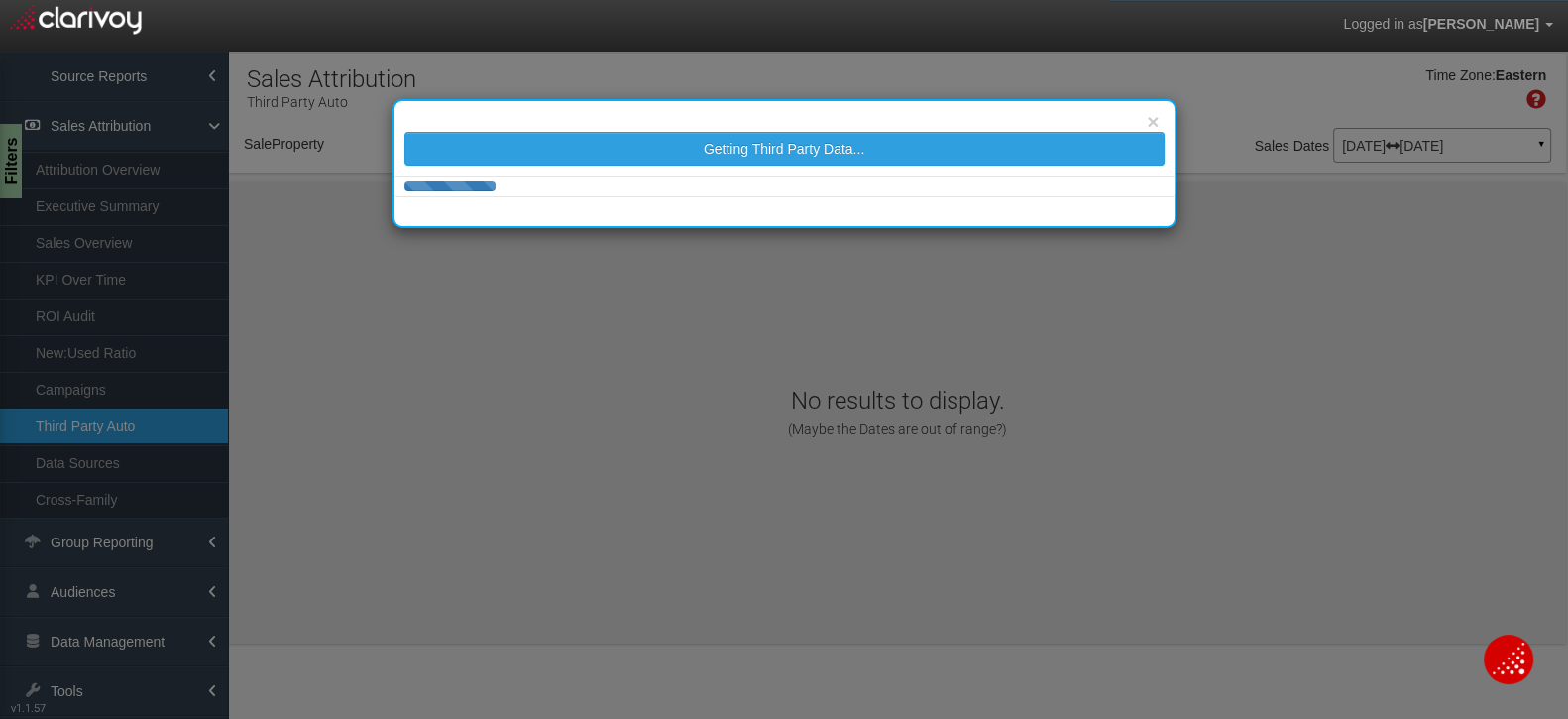 scroll, scrollTop: 0, scrollLeft: 0, axis: both 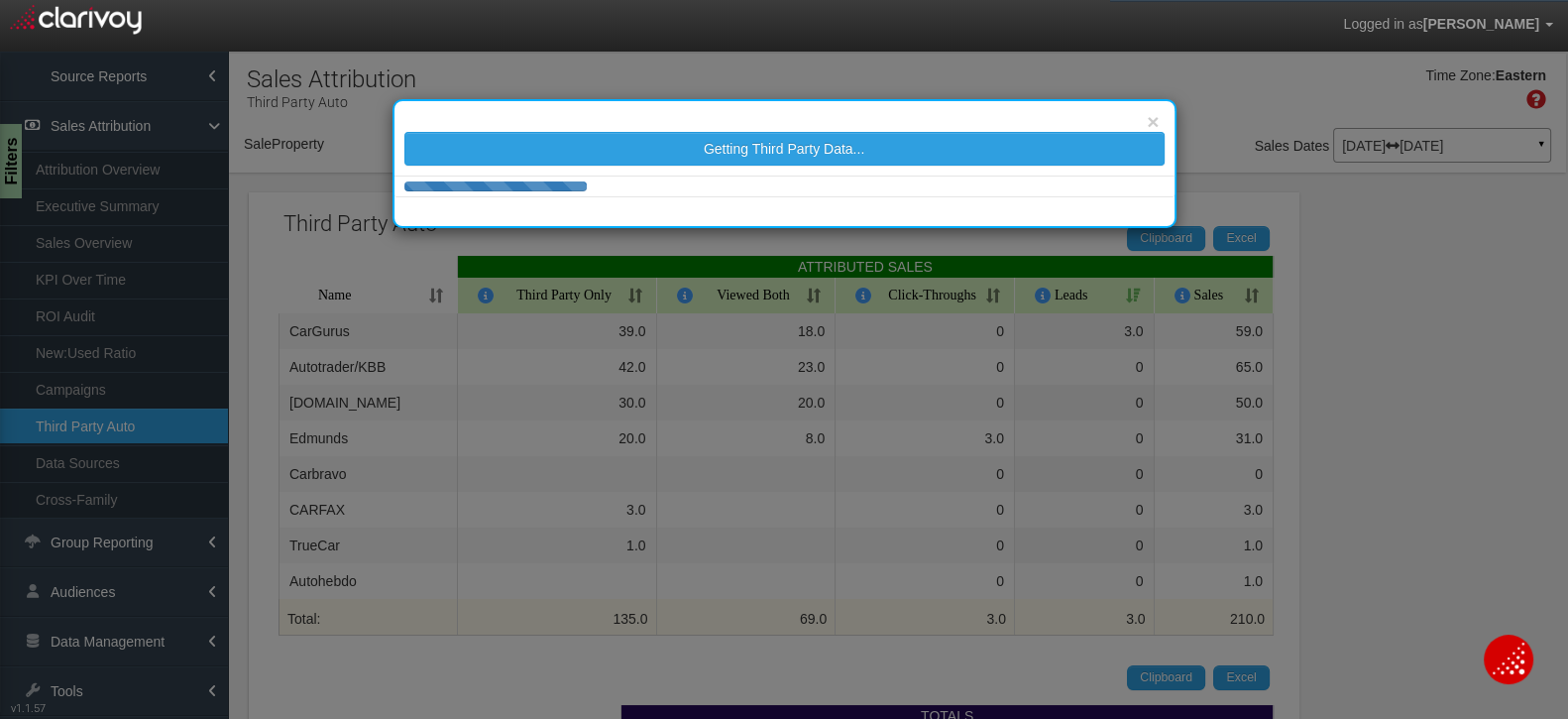 select on "object:25928" 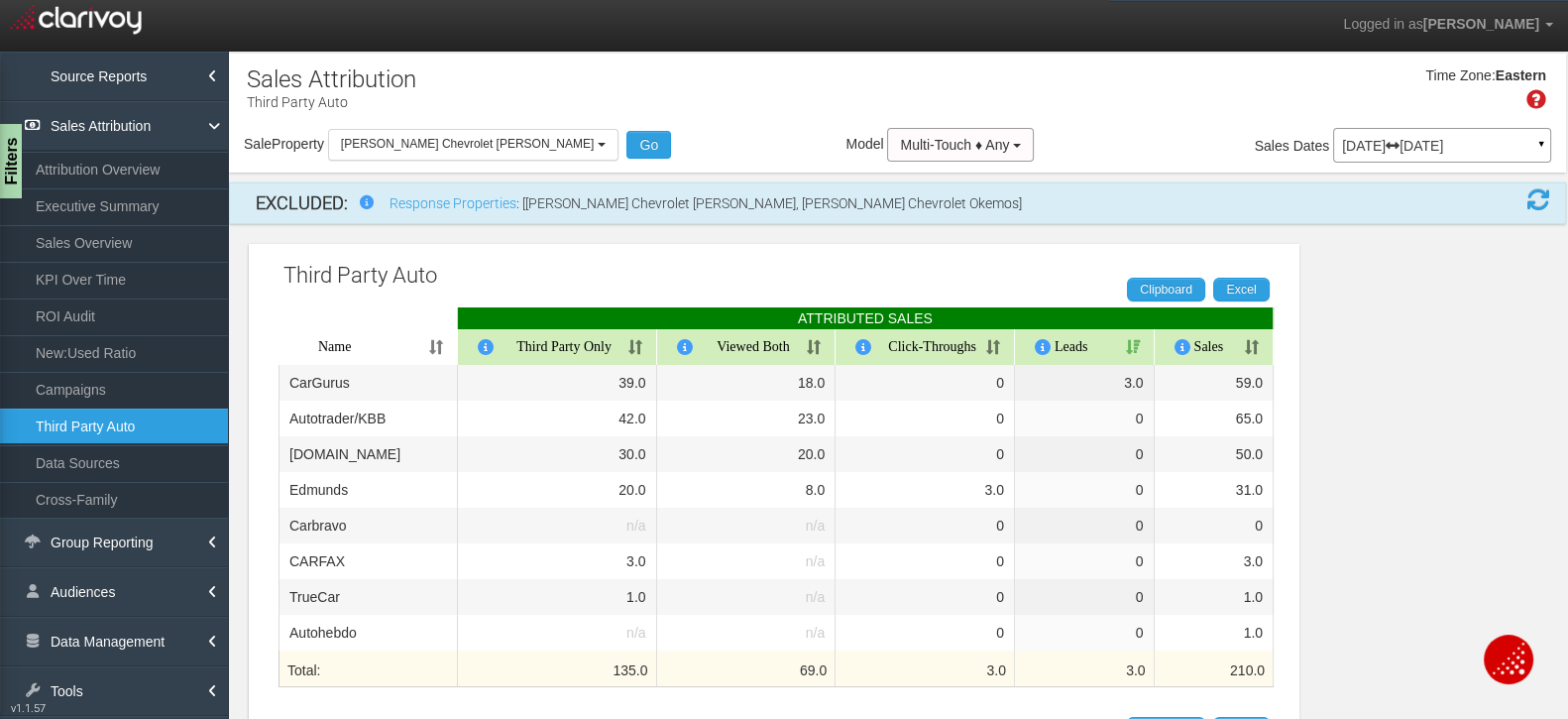 click on "Sales" at bounding box center (1214, 347) 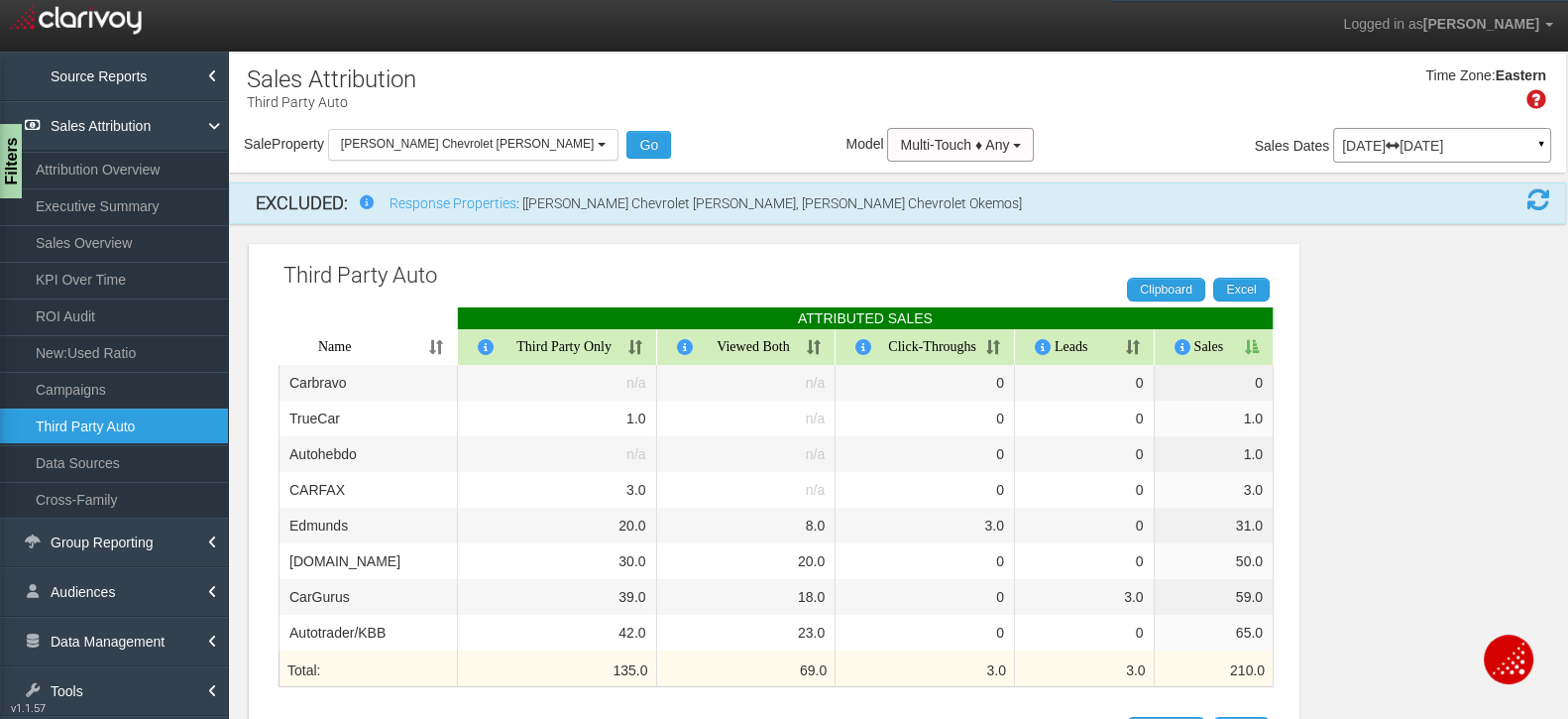 click on "Sales" at bounding box center (1214, 347) 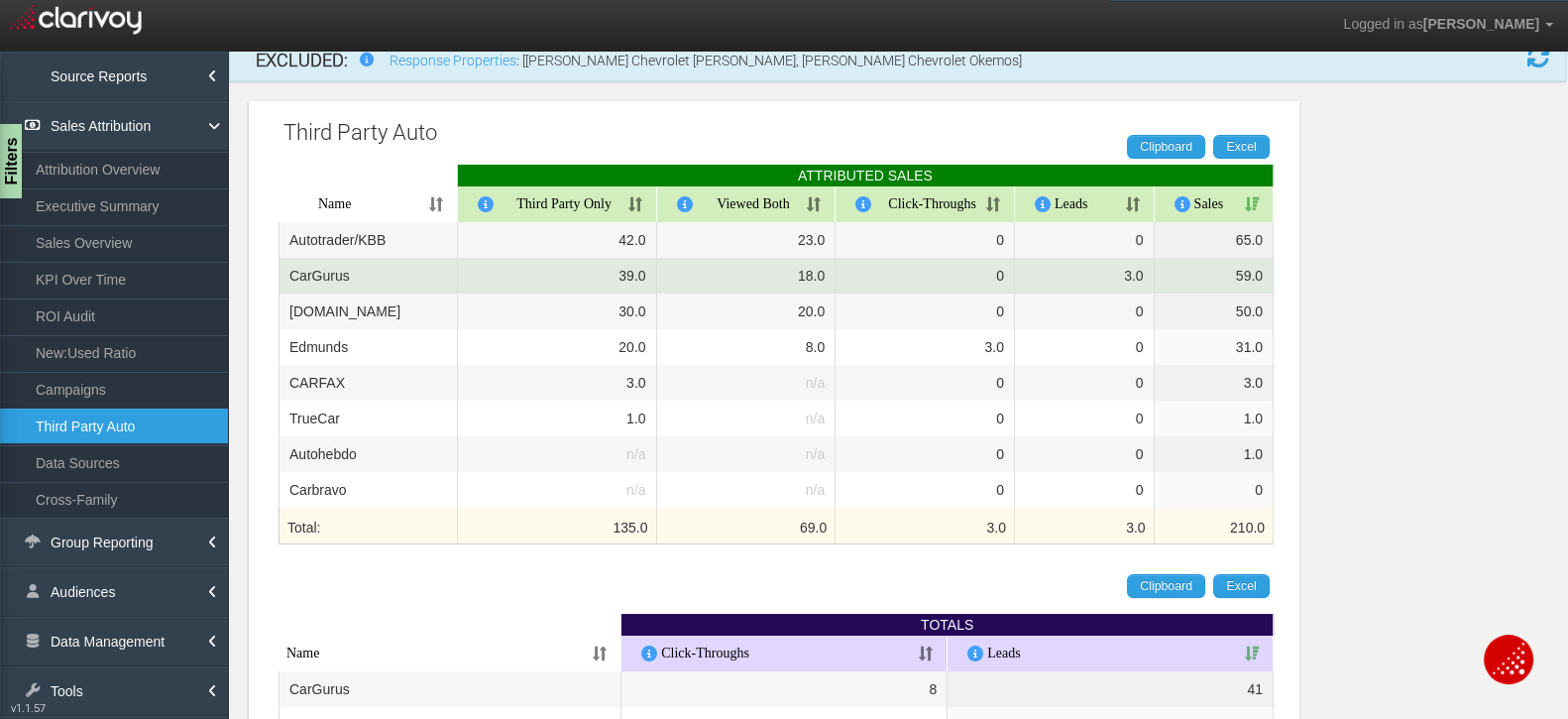 scroll, scrollTop: 139, scrollLeft: 0, axis: vertical 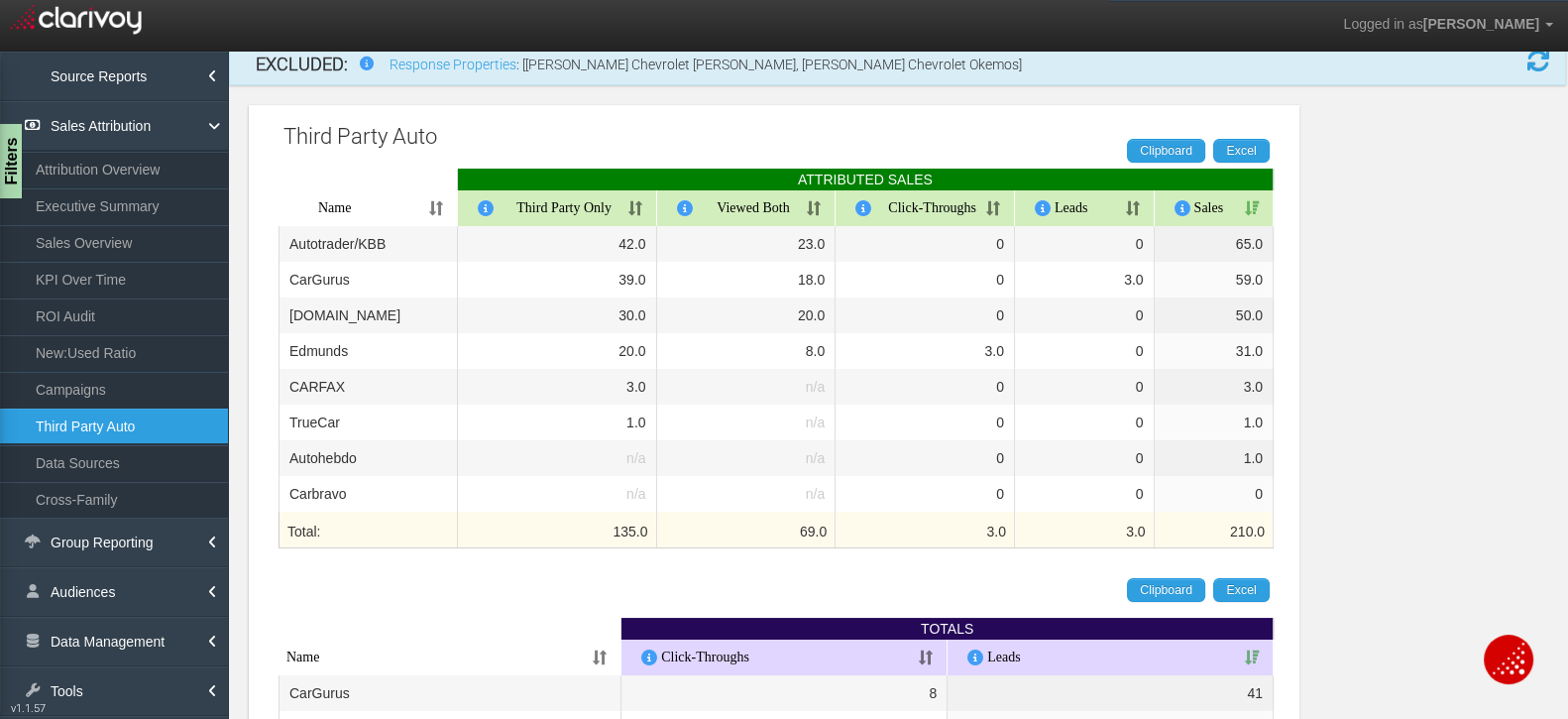 click on "Third Party Auto
Clipboard   Excel
ATTRIBUTED SALES
Name Third Party Only  Viewed Both  Click-Throughs  Leads  Sales
Total: 135.0 69.0 3.0 3.0 210.0
Autotrader/KBB 42.0 23.0 0 0 65.0 CarGurus 39.0 18.0 0 3.0 59.0 [DOMAIN_NAME] 30.0 20.0 0 0 50.0 [PERSON_NAME] 20.0 8.0 3.0 0 31.0 CARFAX 3.0 n/a 0 0 3.0 TrueCar 1.0 n/a 0 0 1.0 Autohebdo n/a n/a 0 0 1.0 Carbravo n/a n/a 0 0 0
Clipboard   Excel
TOTALS
Name Click-Throughs Leads
Total 3087 90
CarGurus 8 41 [DOMAIN_NAME] 7 27 Autotrader/KBB 9 11 Edmunds 3063 8 Carbravo n/a 2 CARFAX n/a 1 TrueCar n/a n/a Autohebdo n/a n/a" at bounding box center [897, 576] 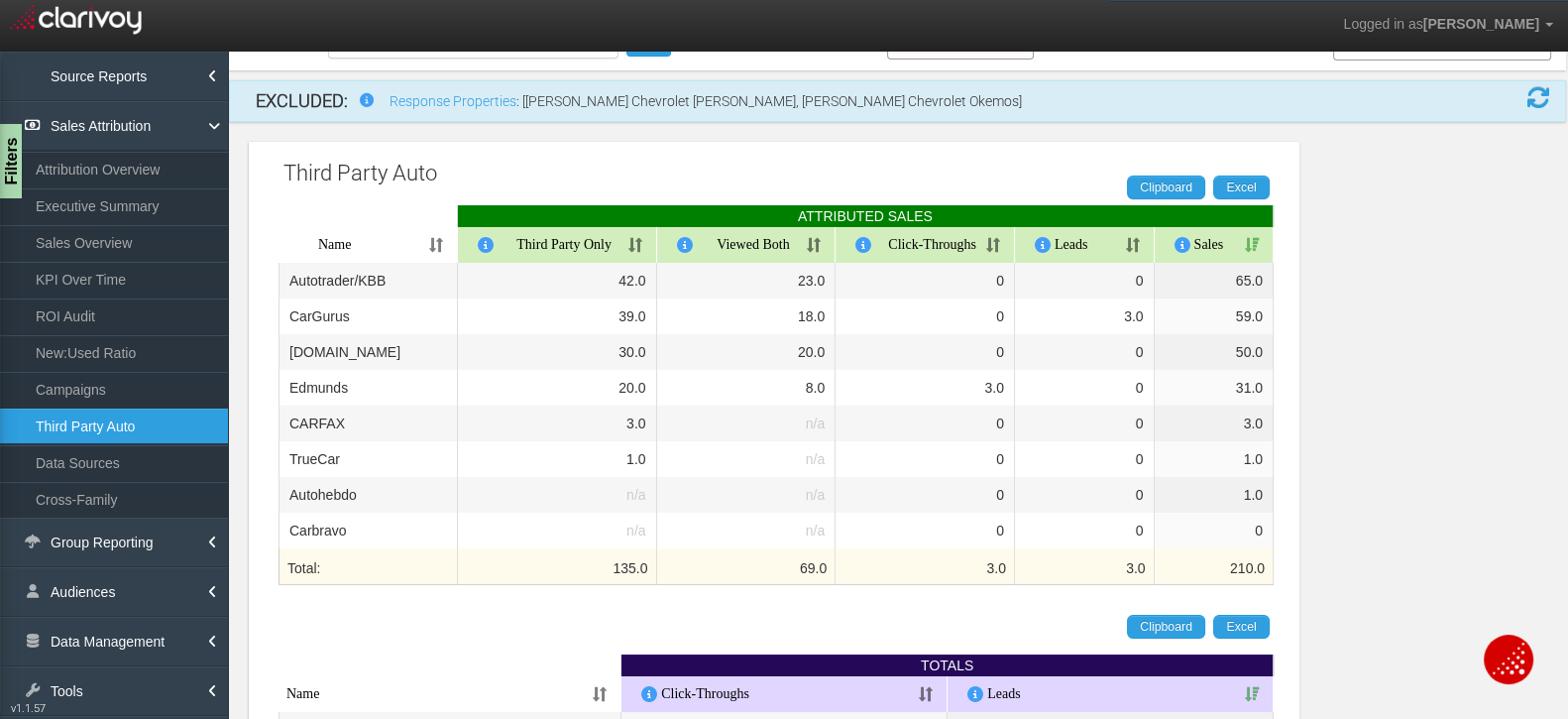 scroll, scrollTop: 109, scrollLeft: 0, axis: vertical 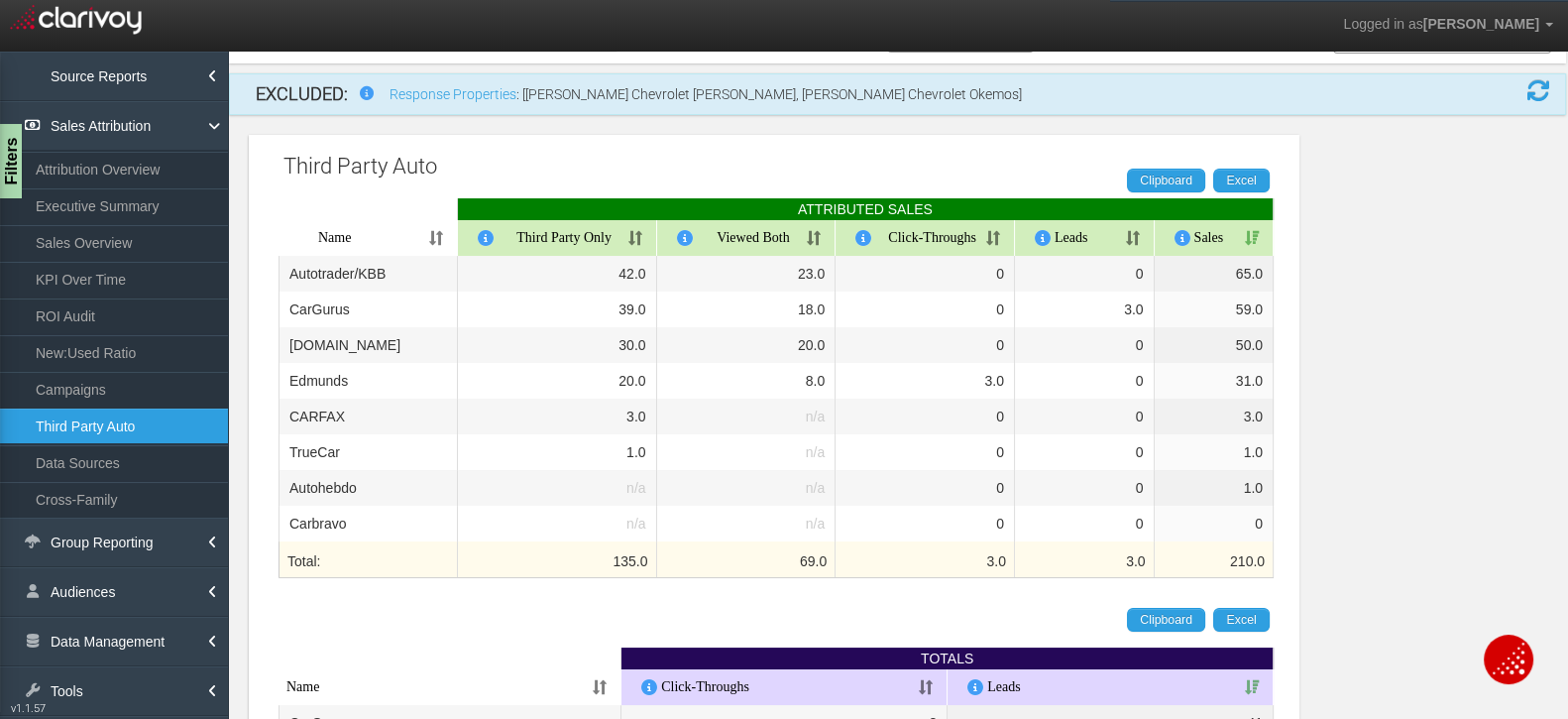 drag, startPoint x: 1401, startPoint y: 317, endPoint x: 1392, endPoint y: 314, distance: 9.486833 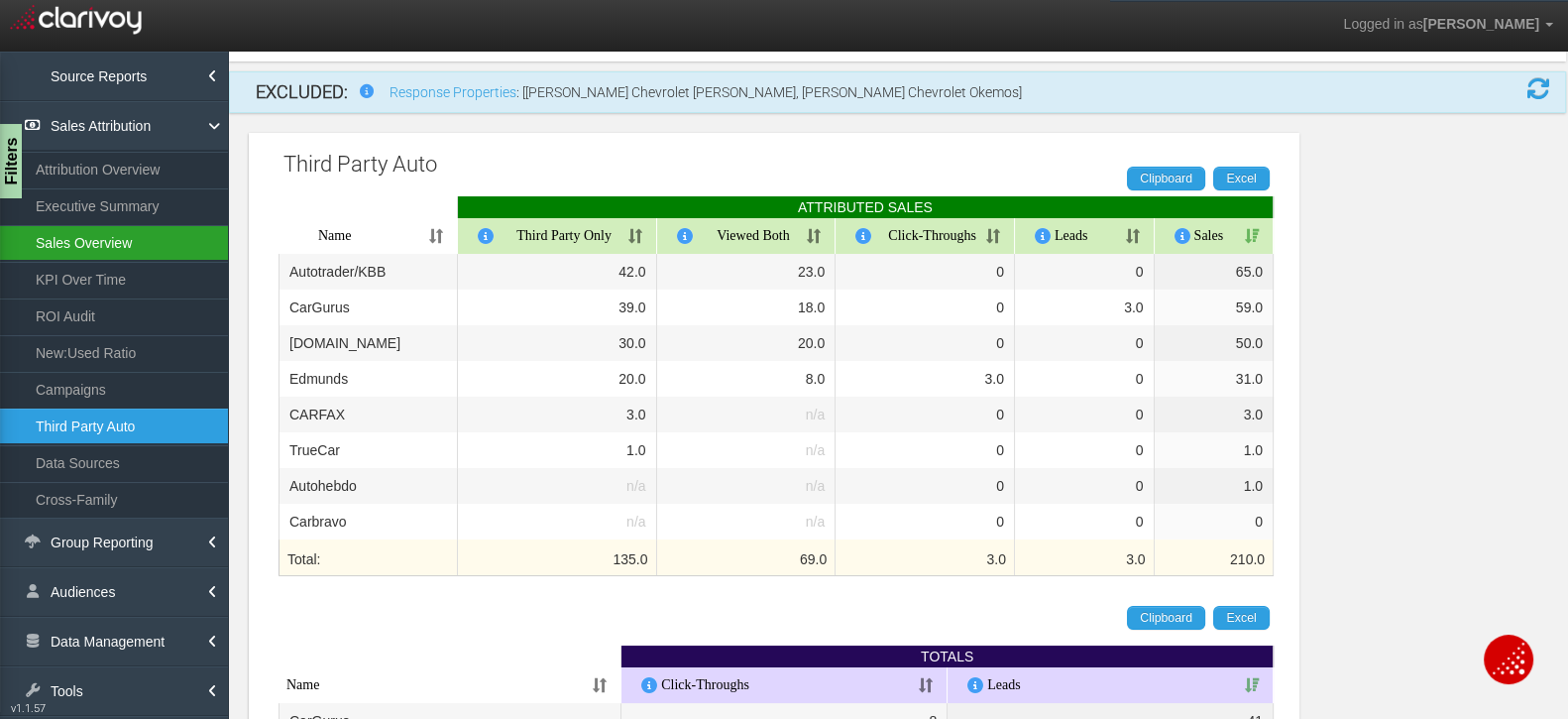 click on "Sales Overview" at bounding box center [114, 243] 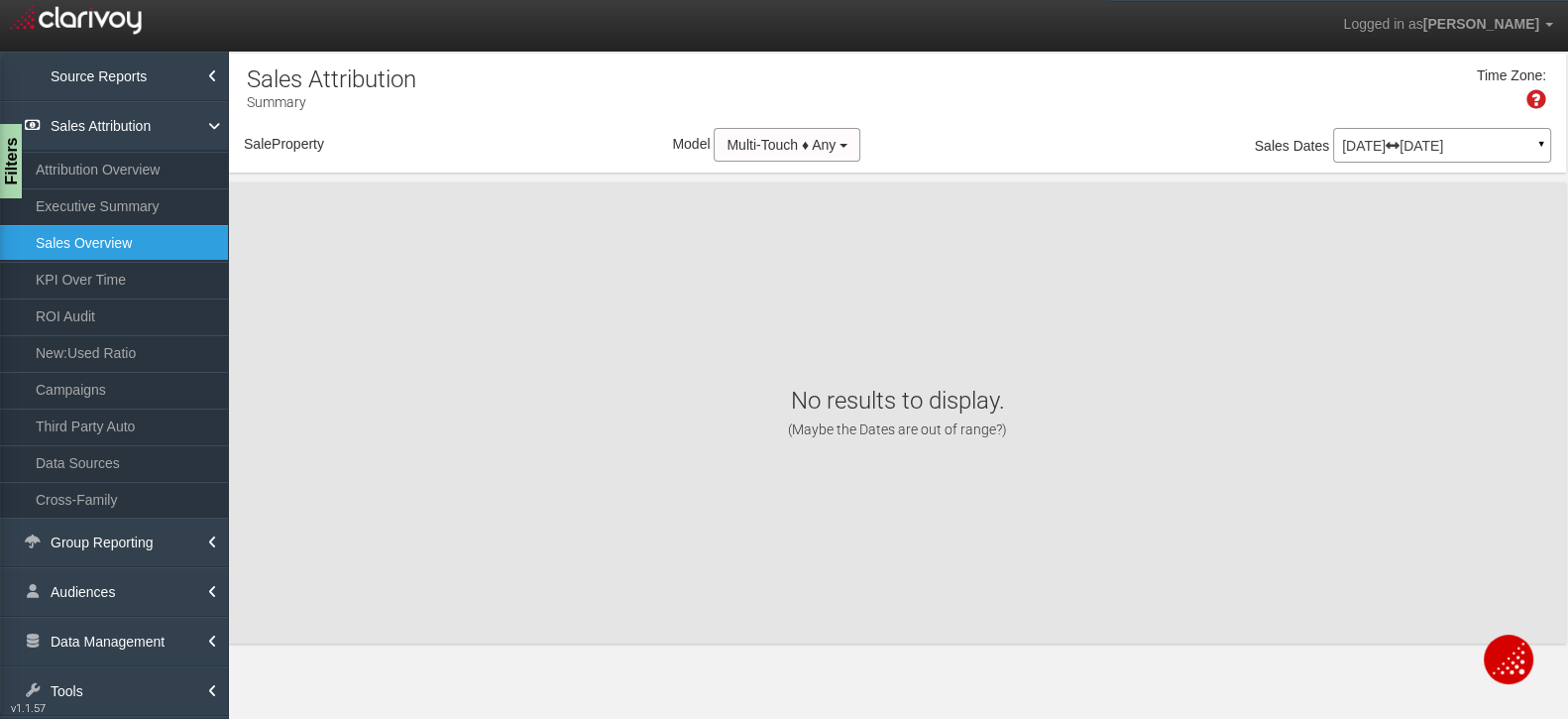 scroll, scrollTop: 0, scrollLeft: 0, axis: both 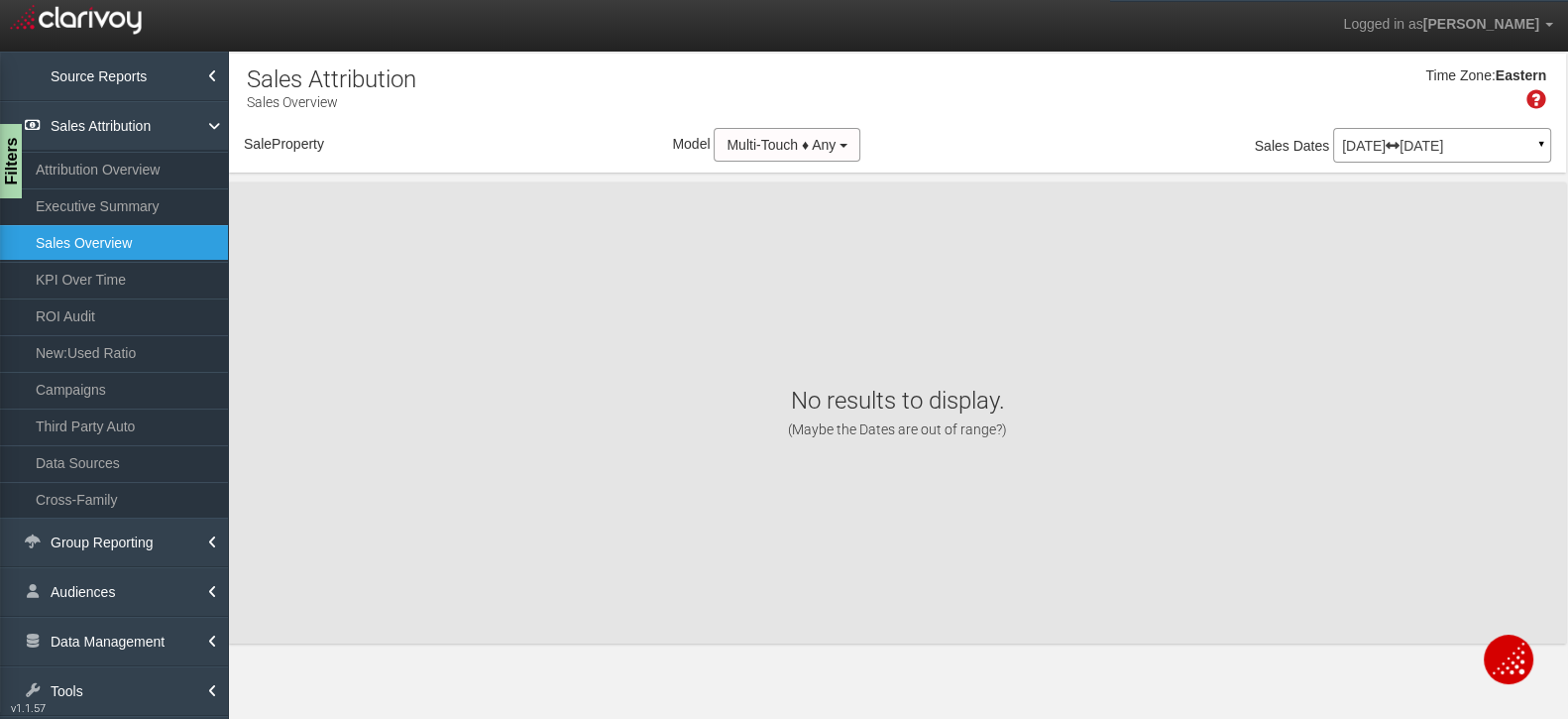 select on "object:28533" 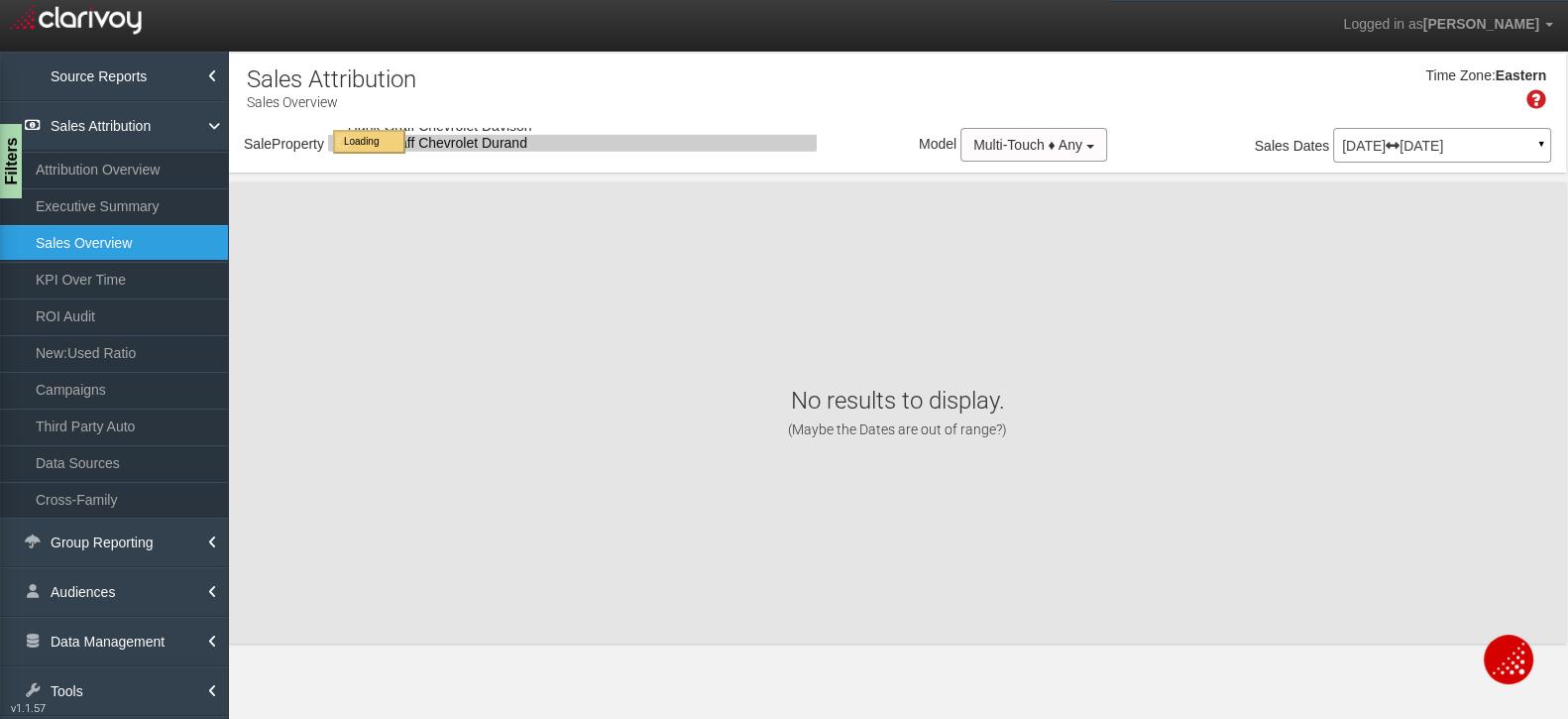 select on "object:28533" 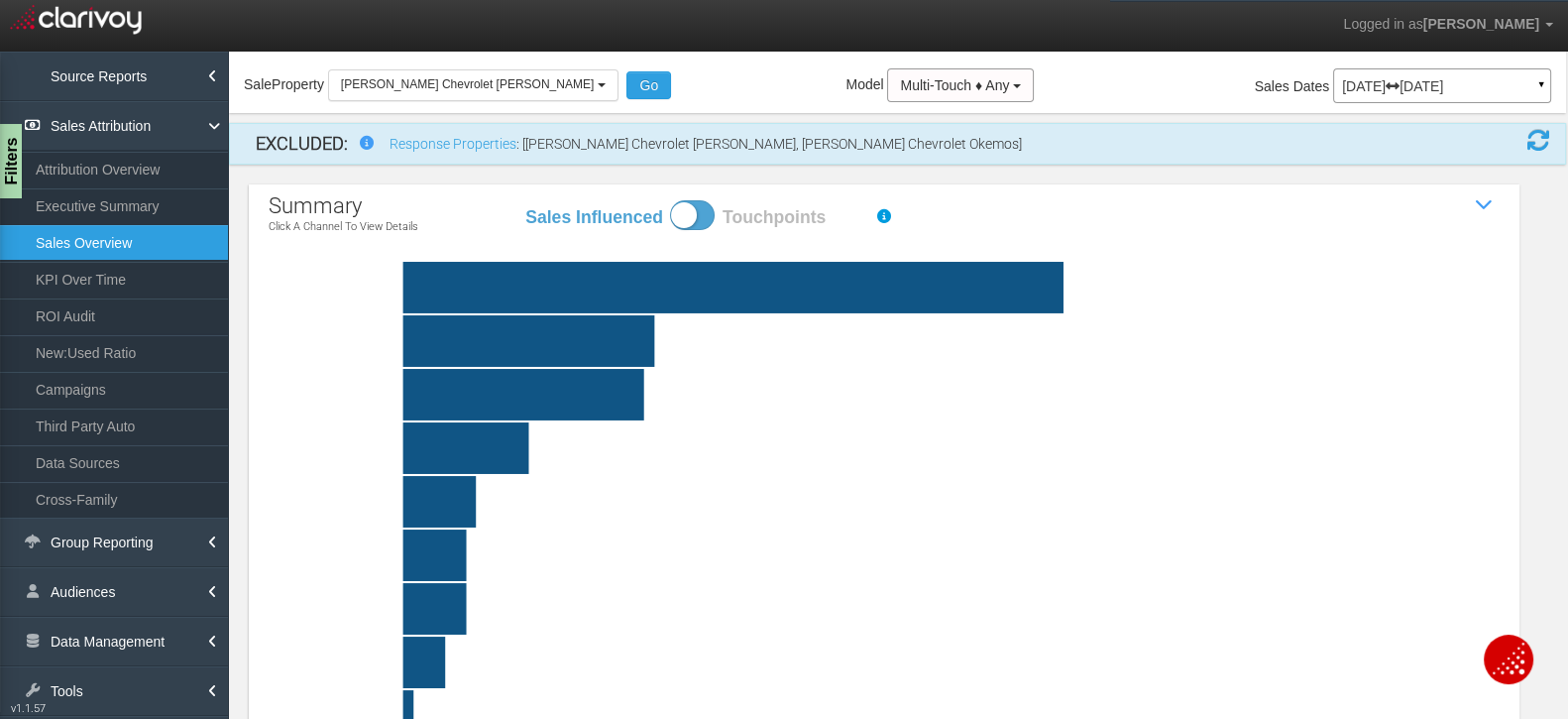 scroll, scrollTop: 55, scrollLeft: 0, axis: vertical 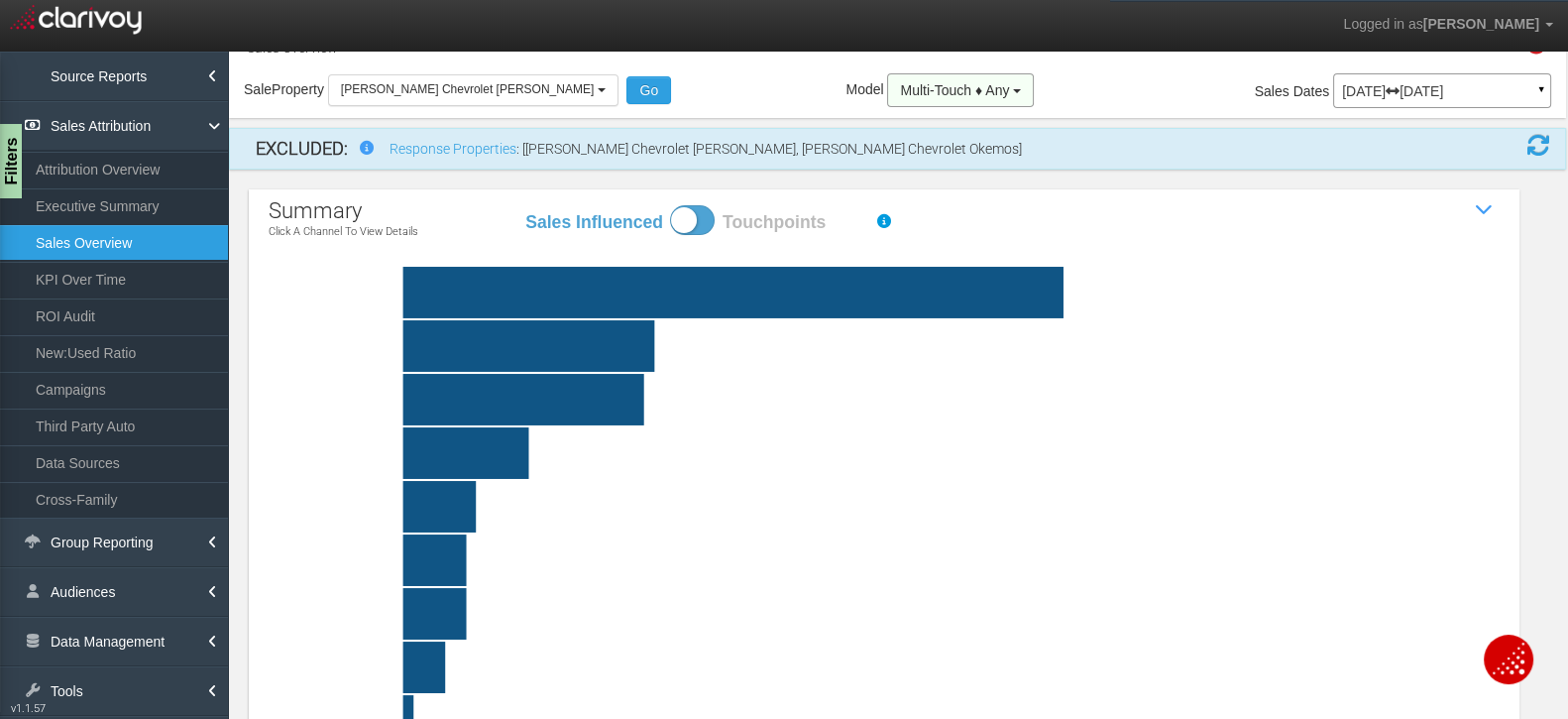 click on "Multi-Touch ♦ Any" at bounding box center (954, 90) 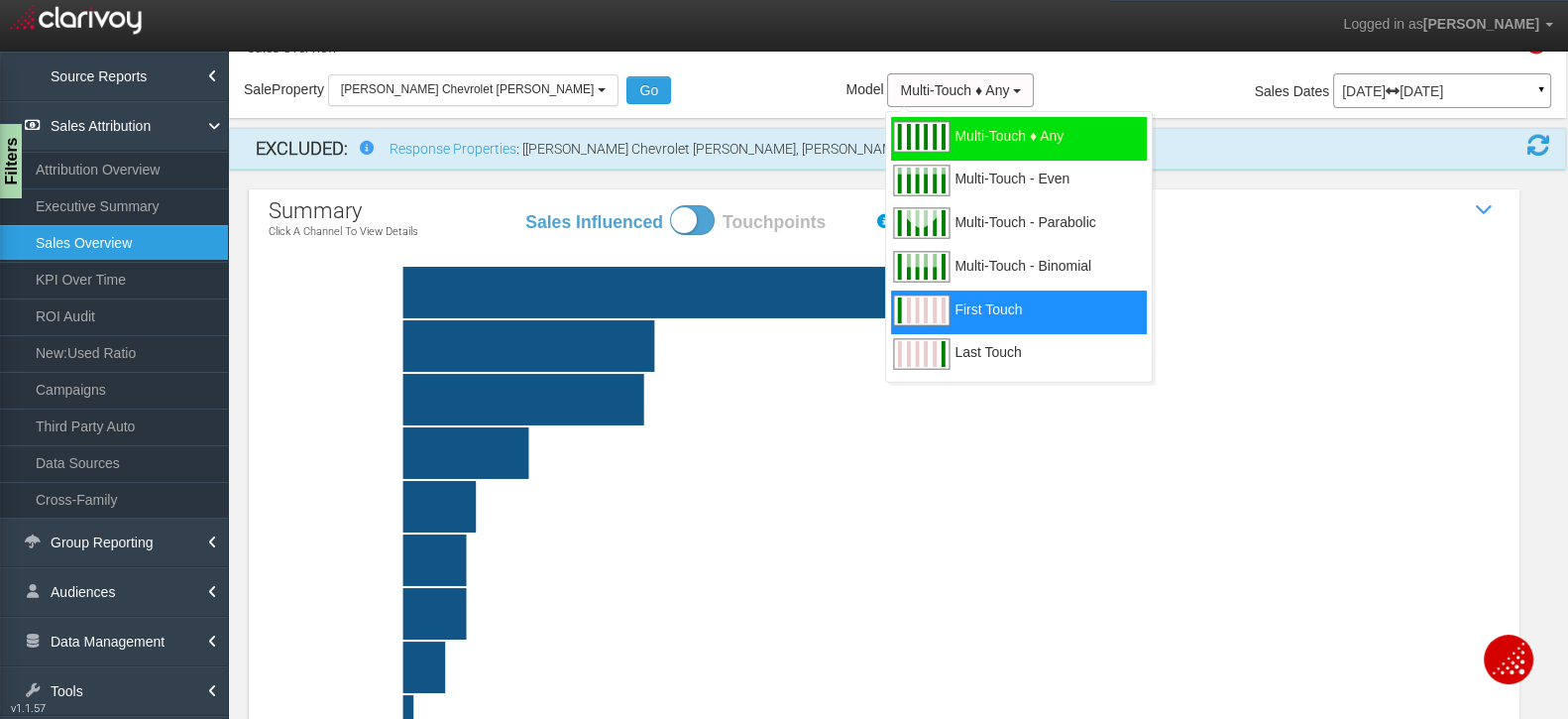 click on "First Touch" at bounding box center [988, 321] 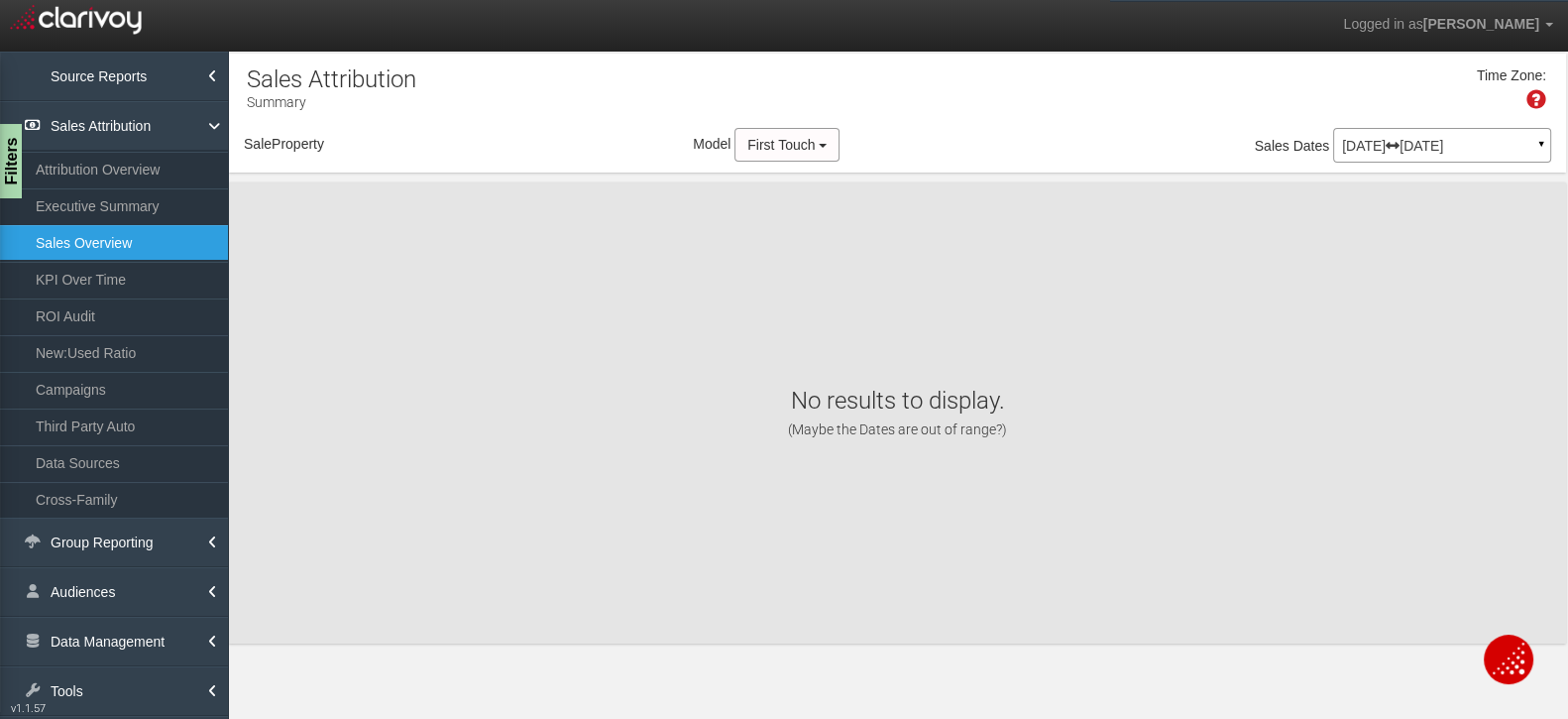 scroll, scrollTop: 0, scrollLeft: 0, axis: both 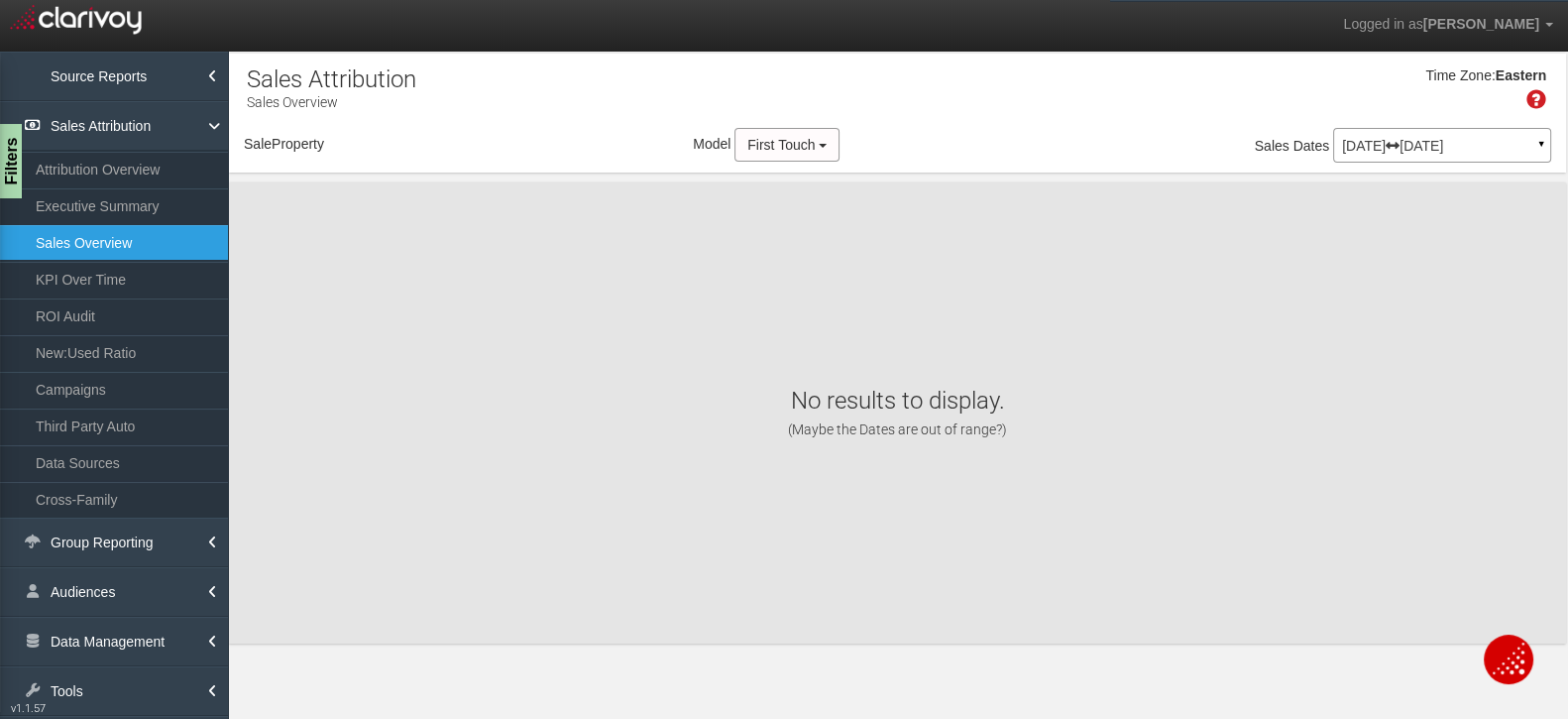 select on "object:31138" 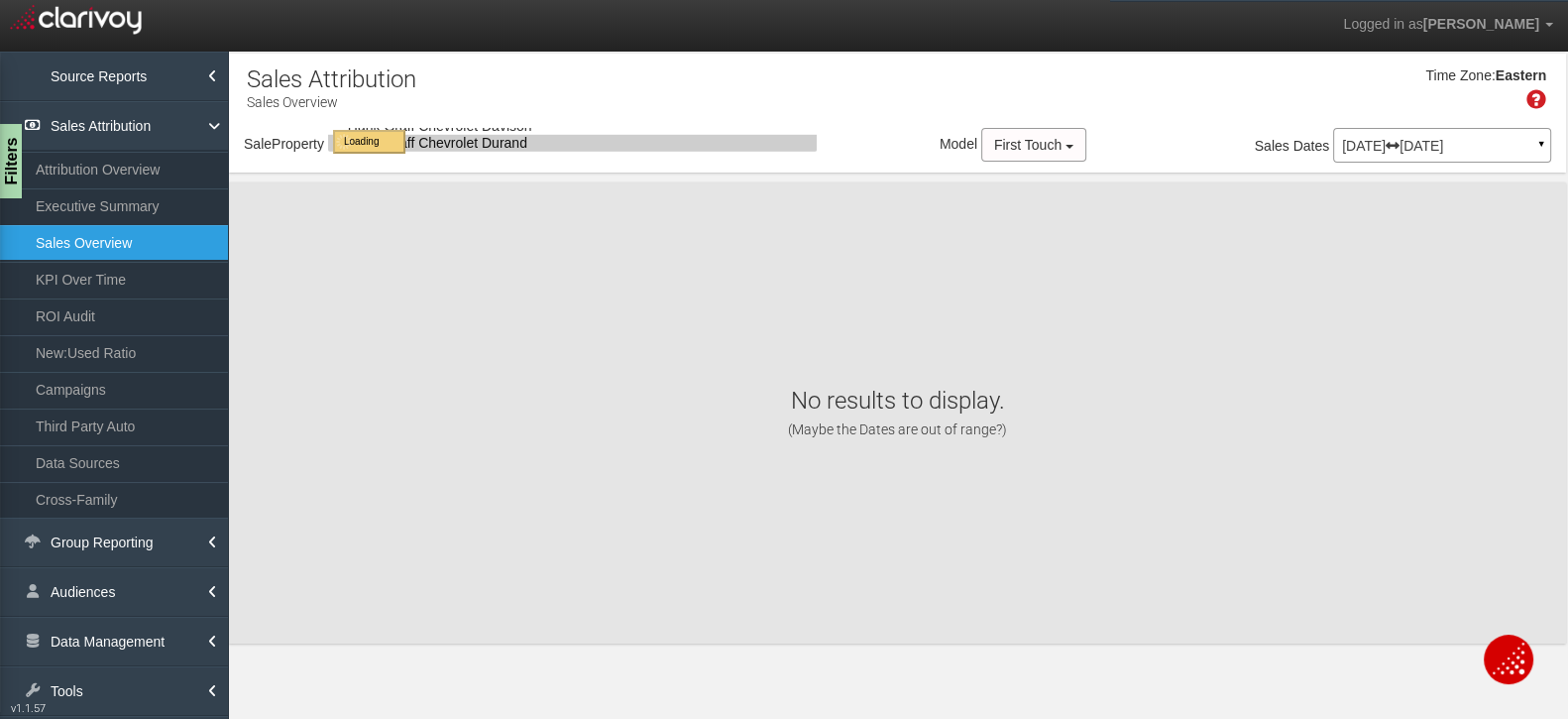 select on "object:31138" 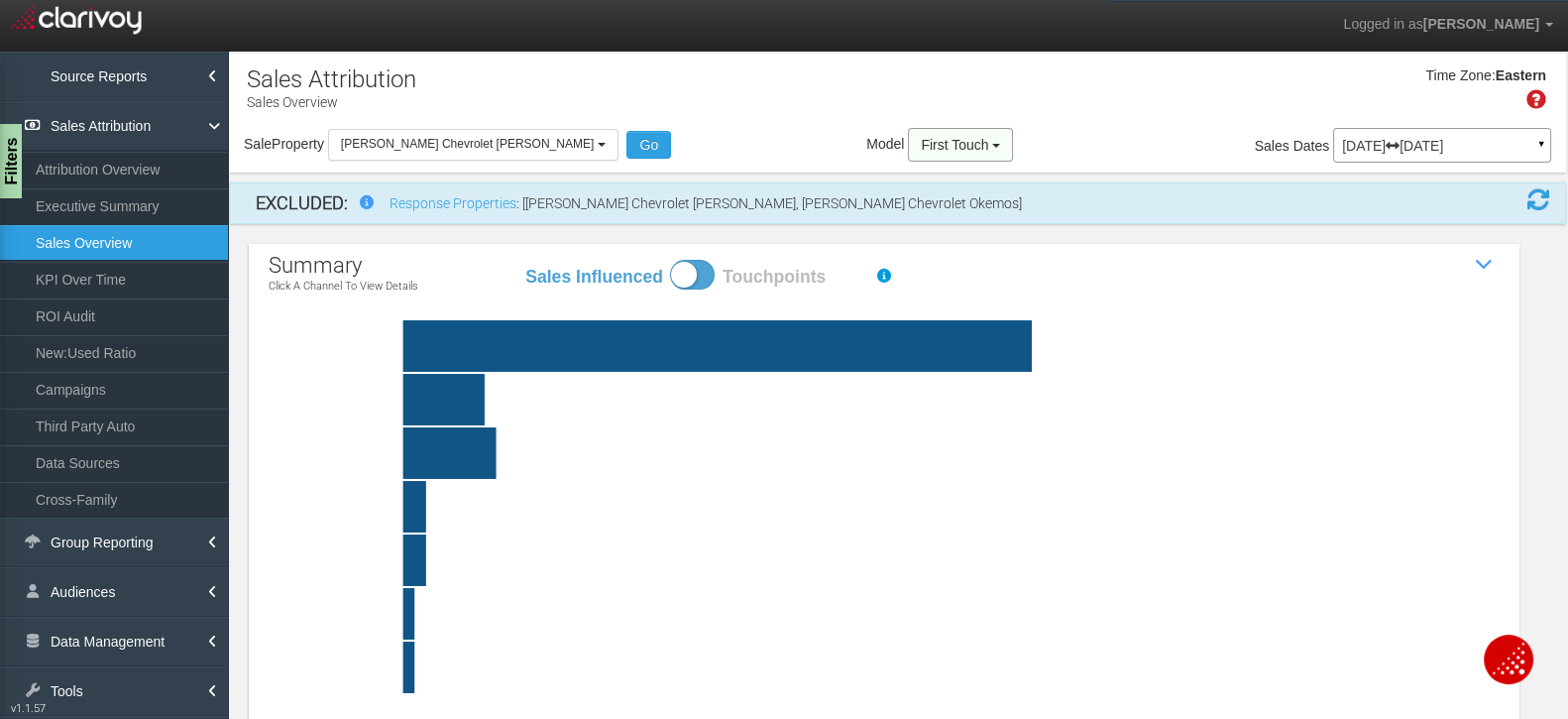 click on "First Touch" at bounding box center (954, 145) 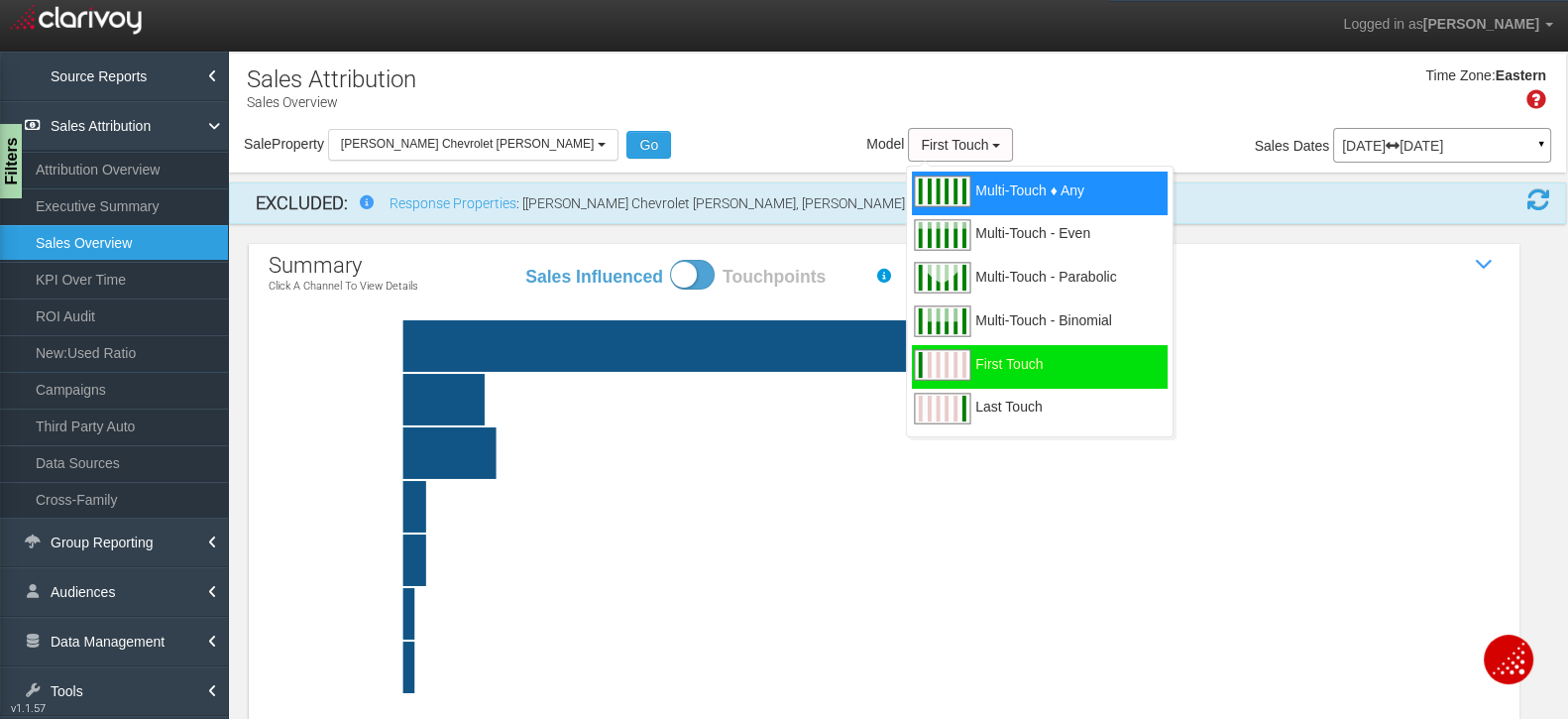 click on "Multi-Touch ♦ Any" at bounding box center [1030, 202] 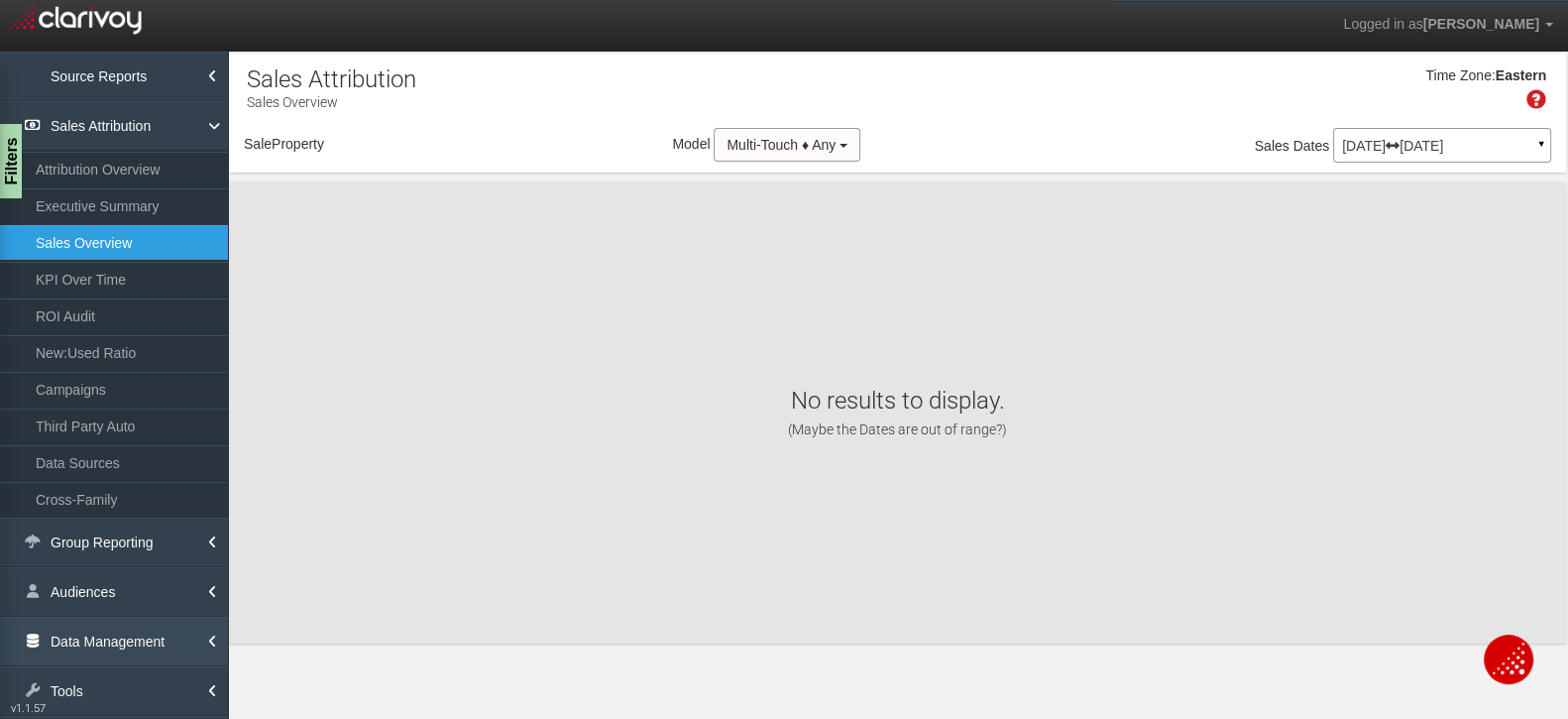 select on "object:33743" 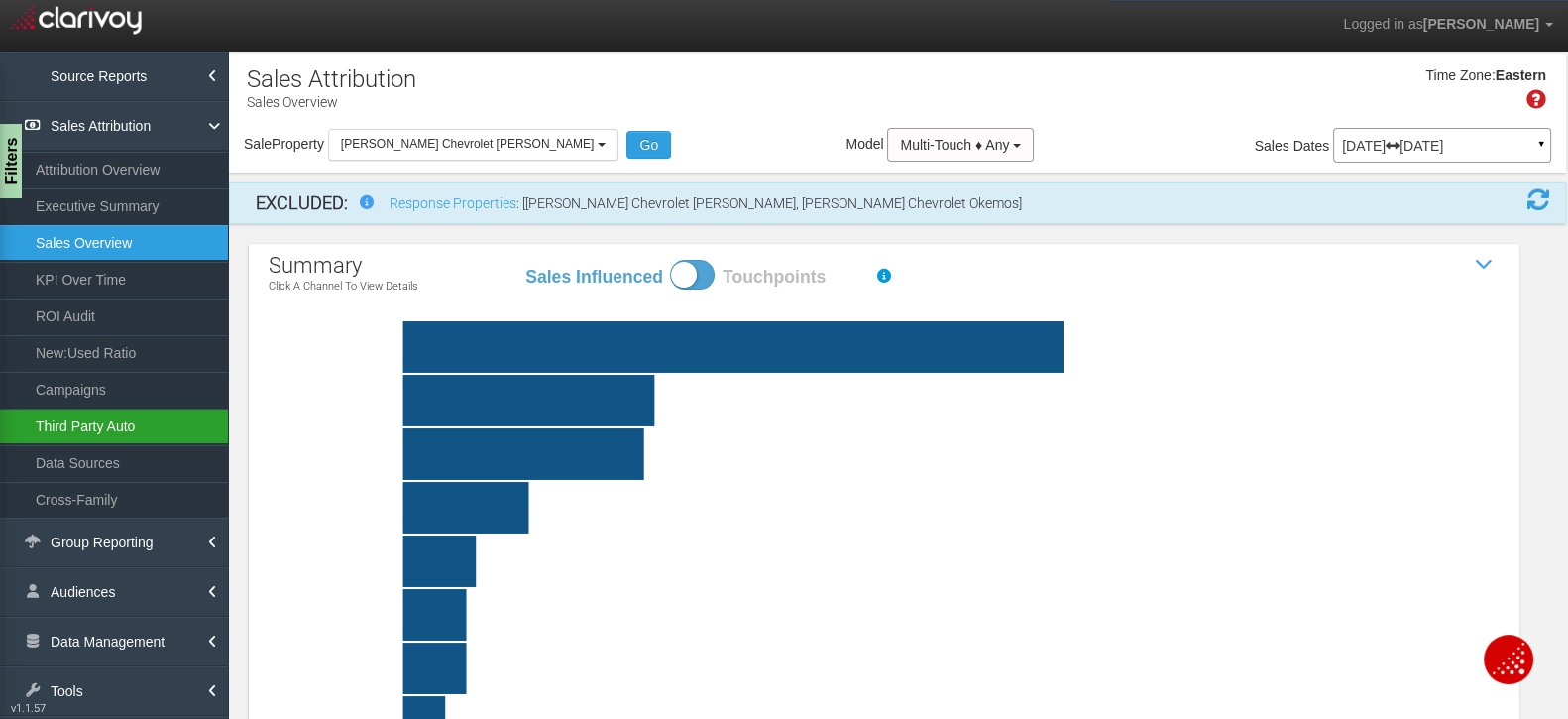 click on "Third Party Auto" at bounding box center [114, 426] 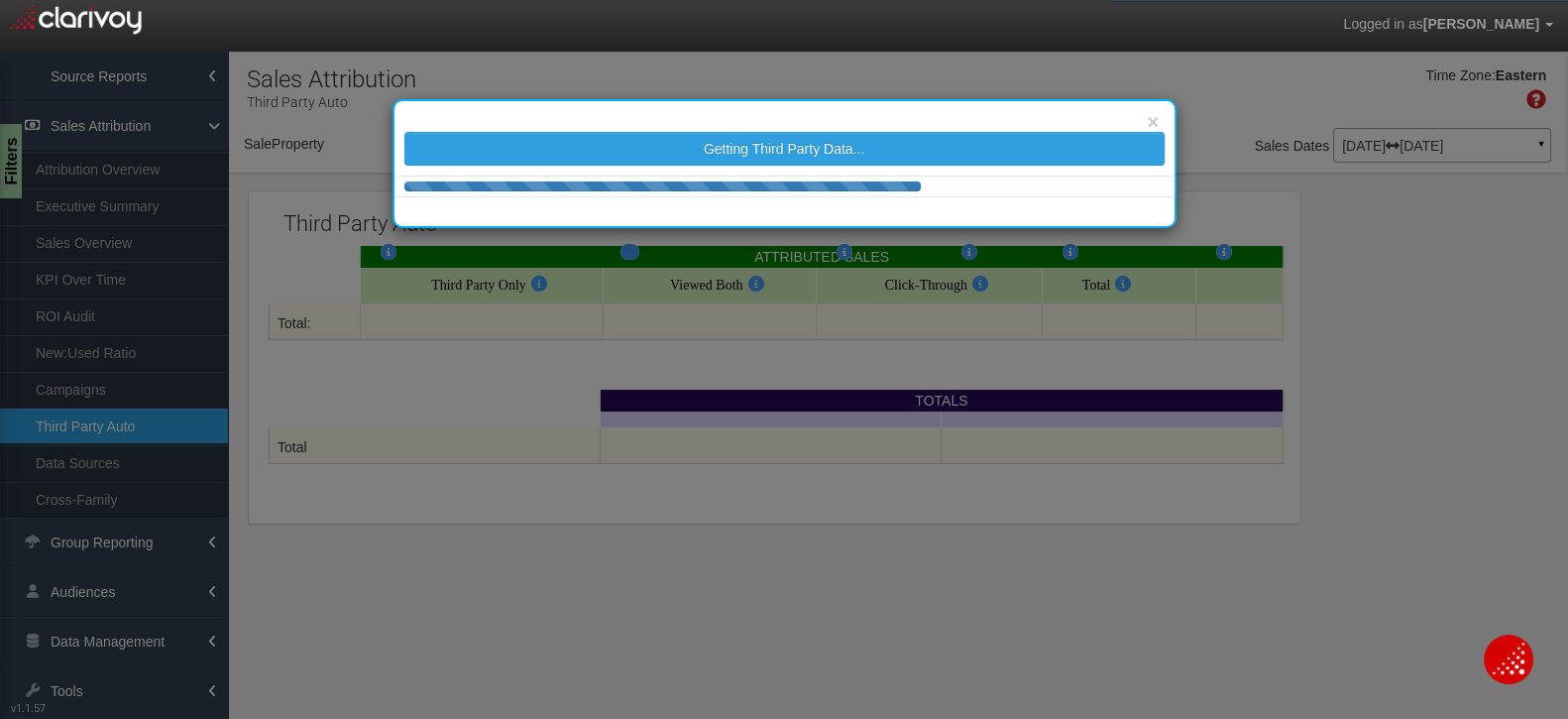 select on "object:36346" 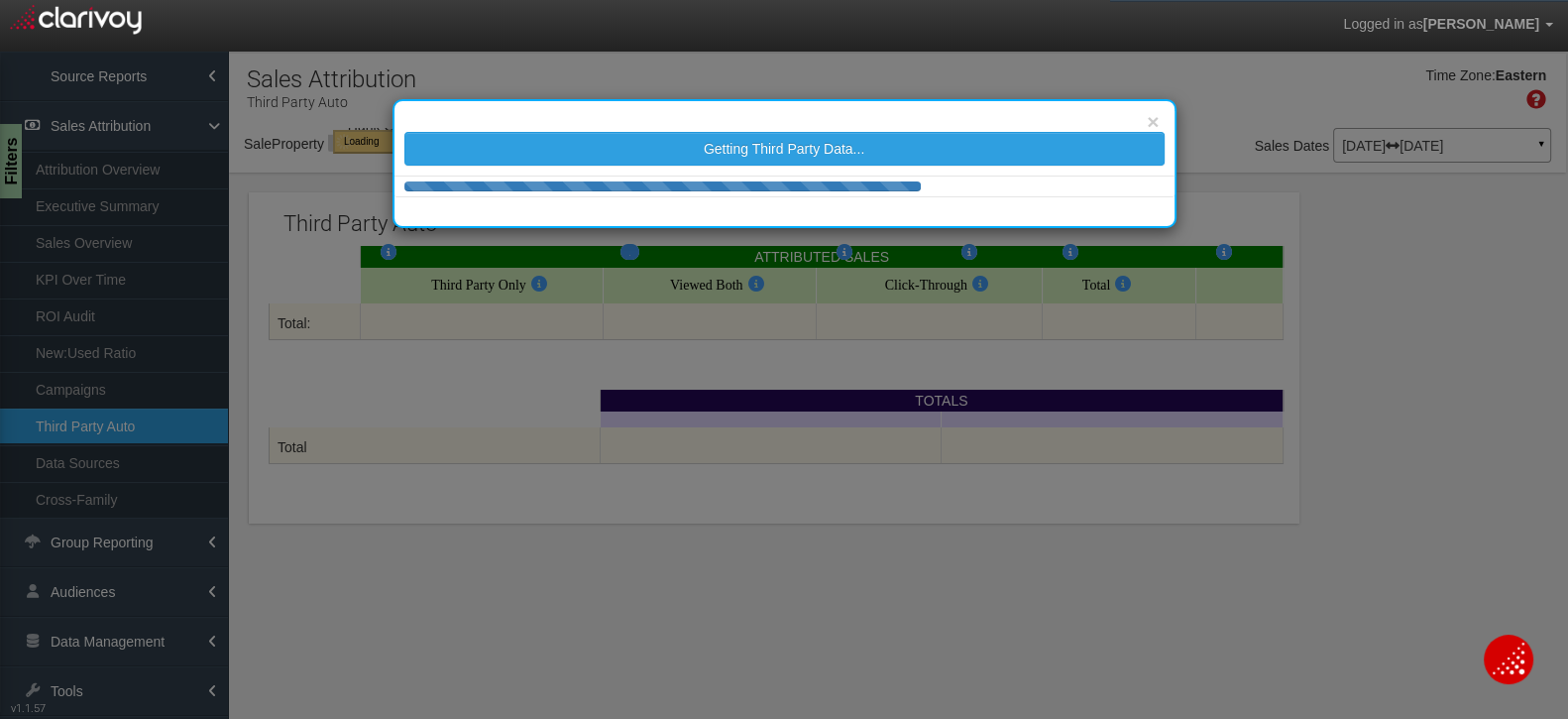 select on "object:36346" 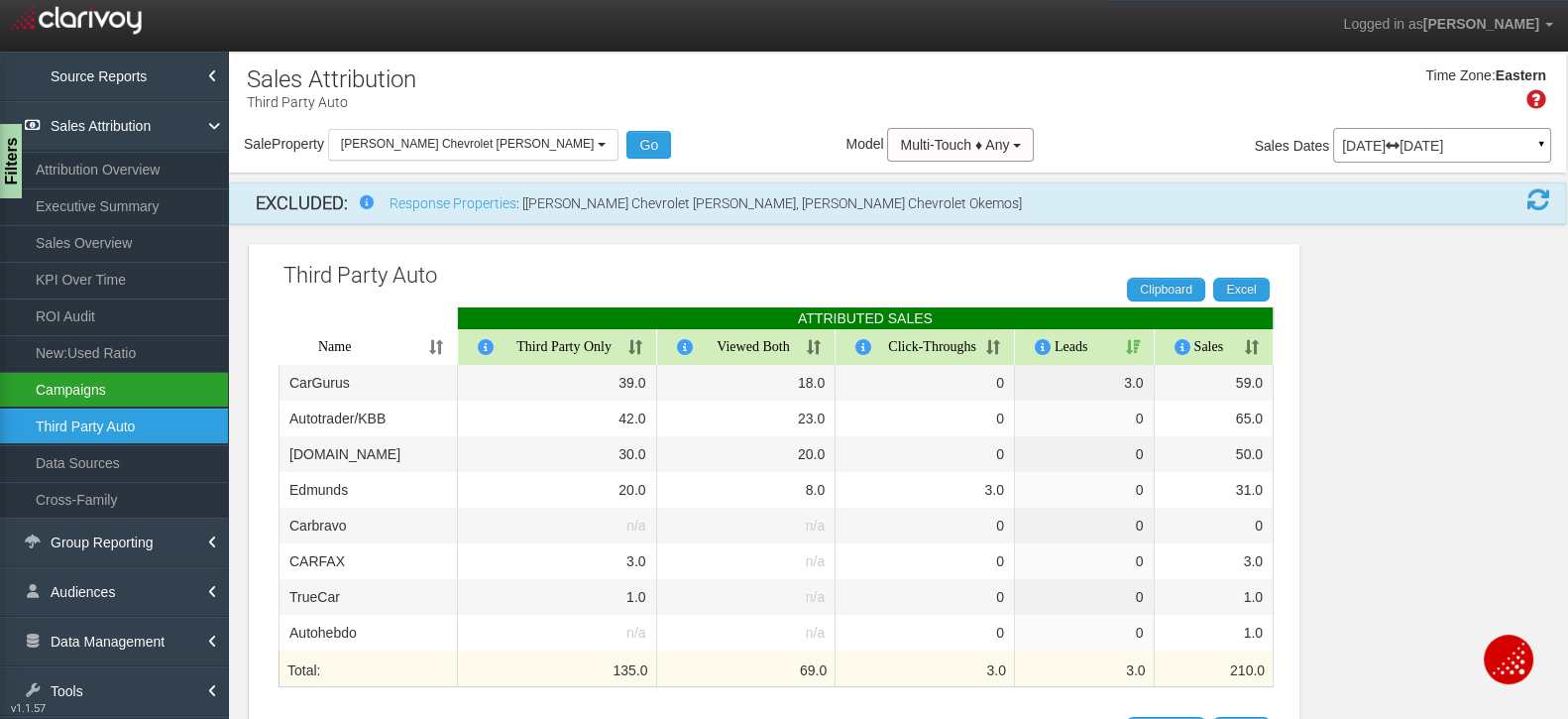 click on "Campaigns" at bounding box center (114, 390) 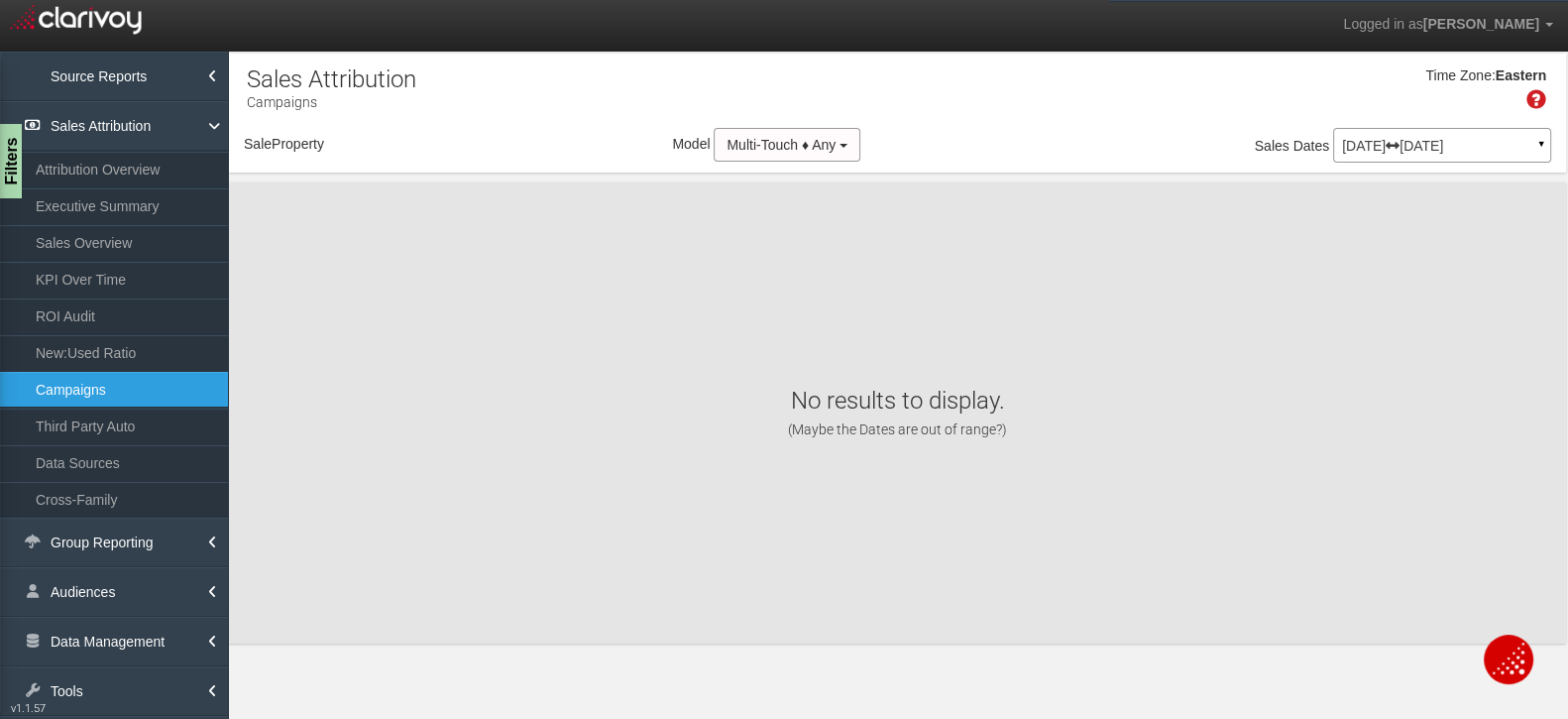 select on "object:38950" 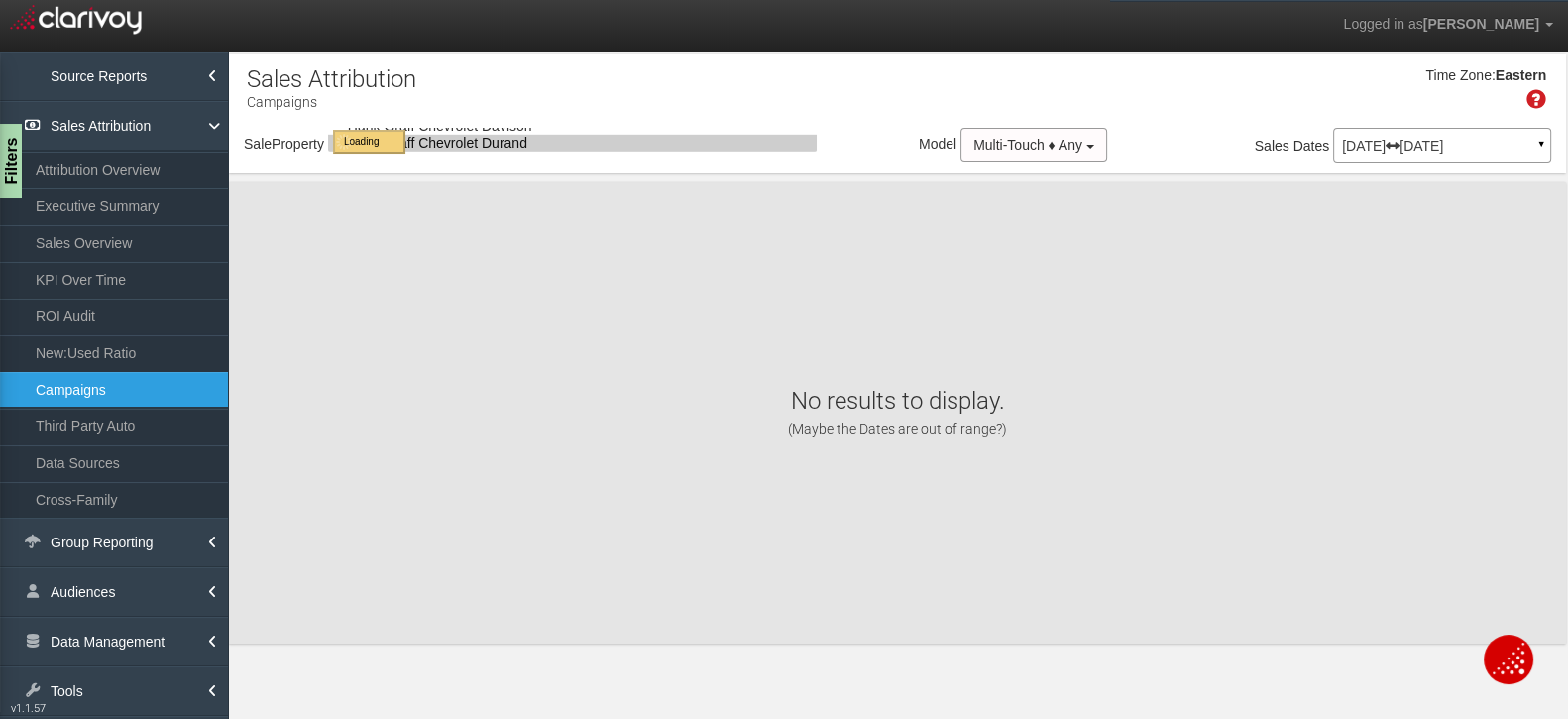 select on "object:38950" 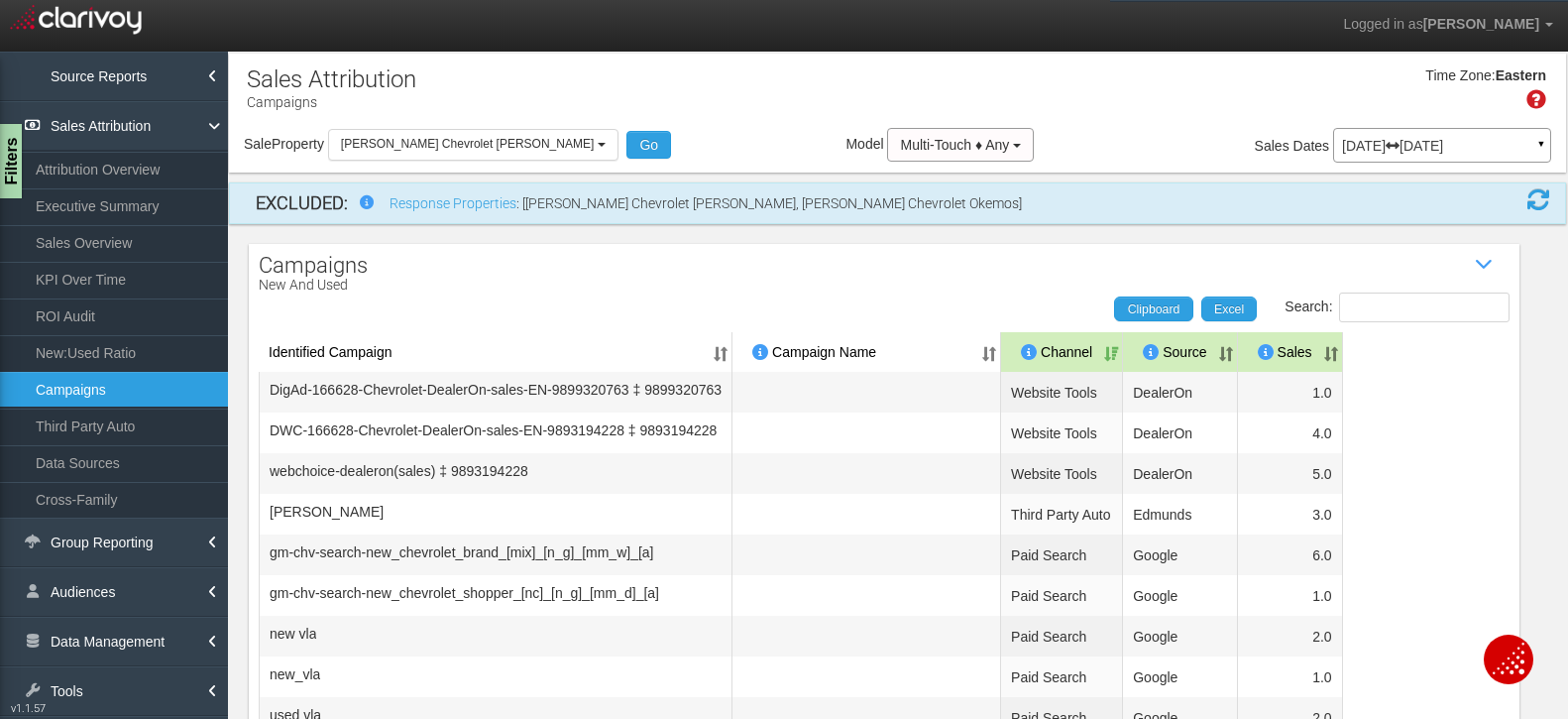 select on "object:38950" 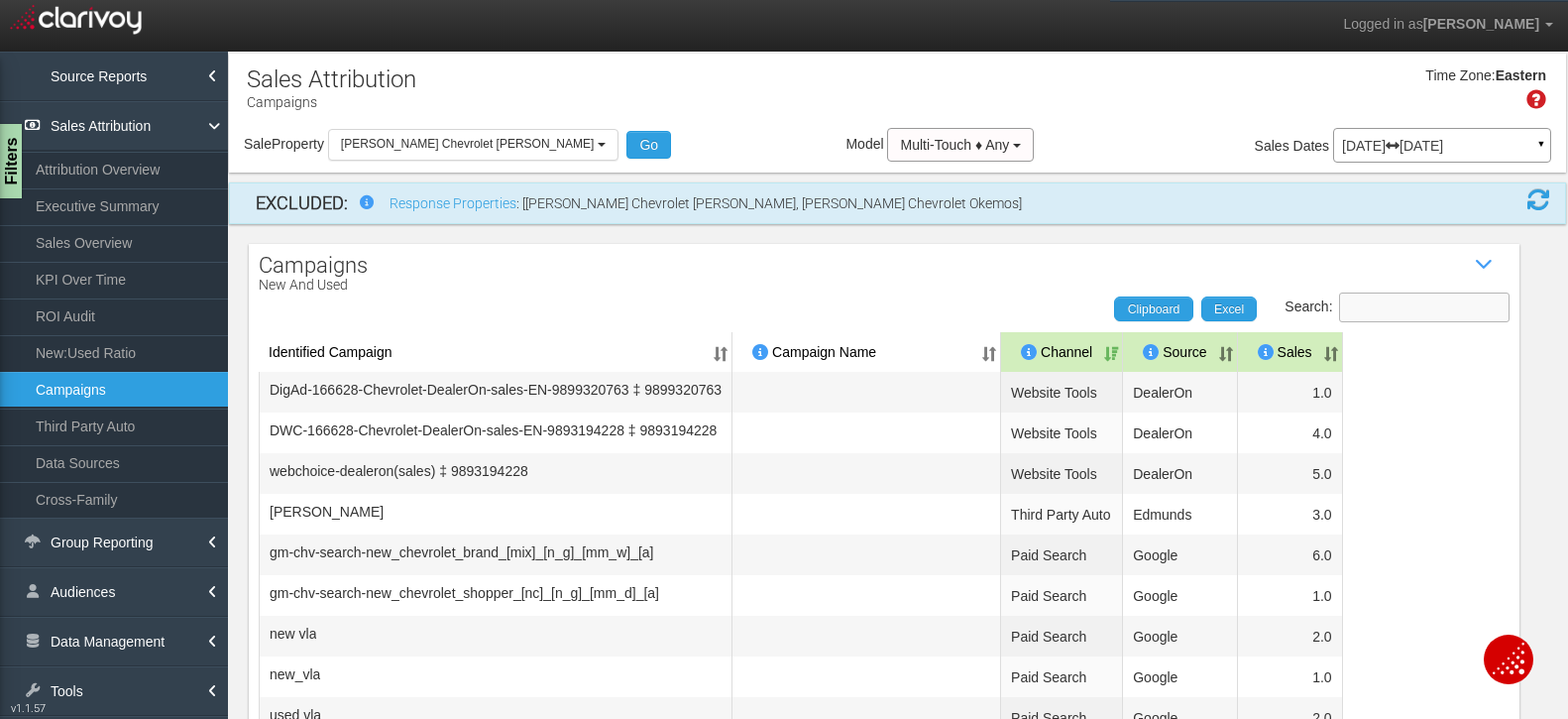 scroll, scrollTop: 0, scrollLeft: 0, axis: both 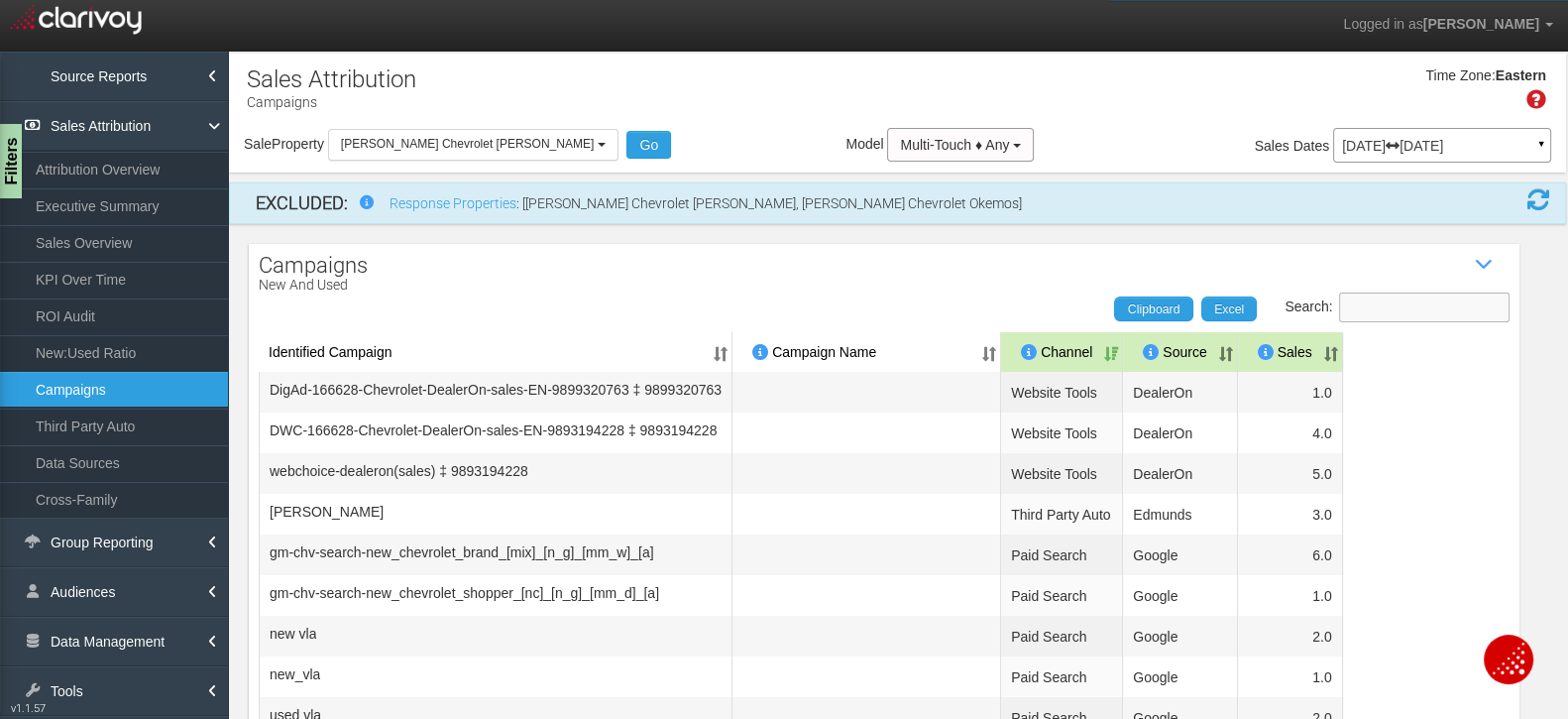 click on "Search:" at bounding box center [1424, 307] 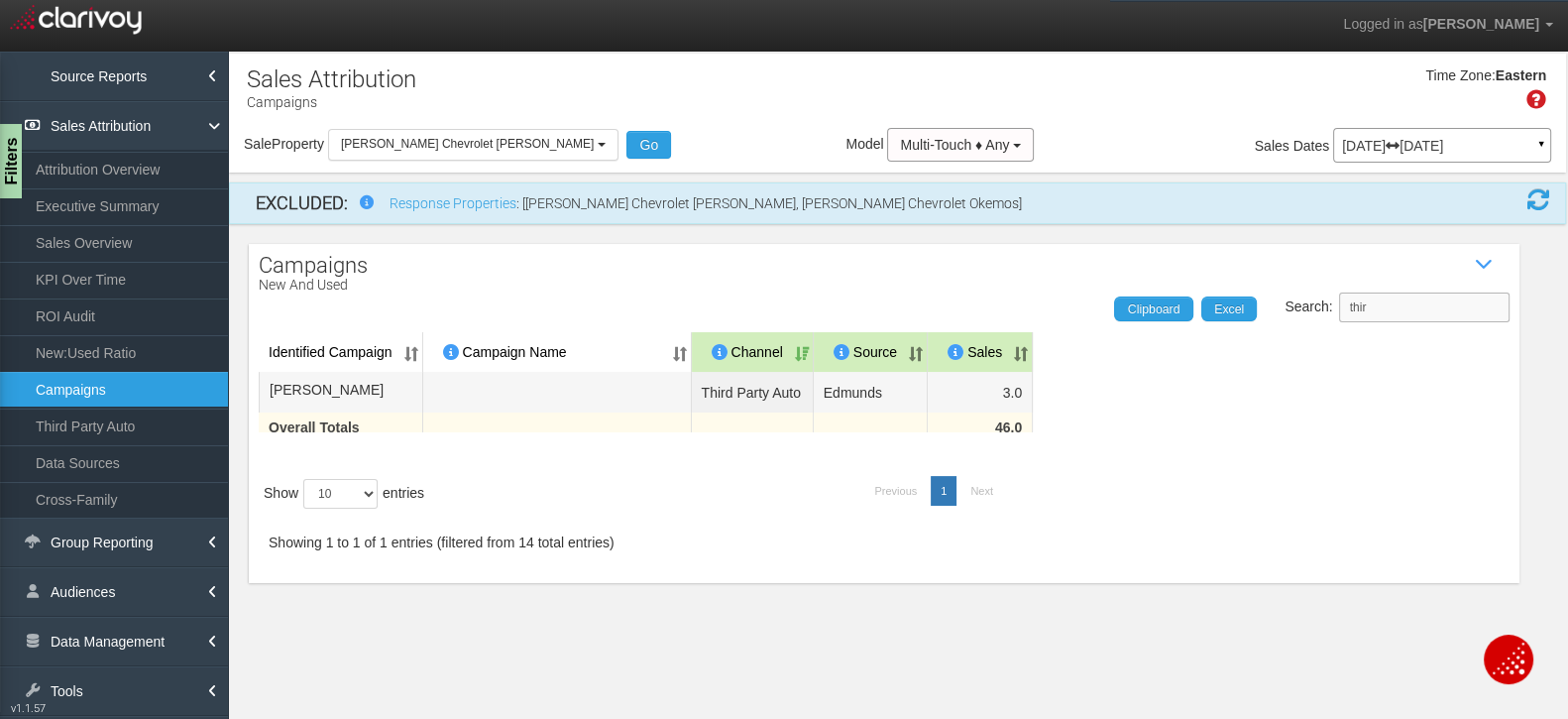 type on "third" 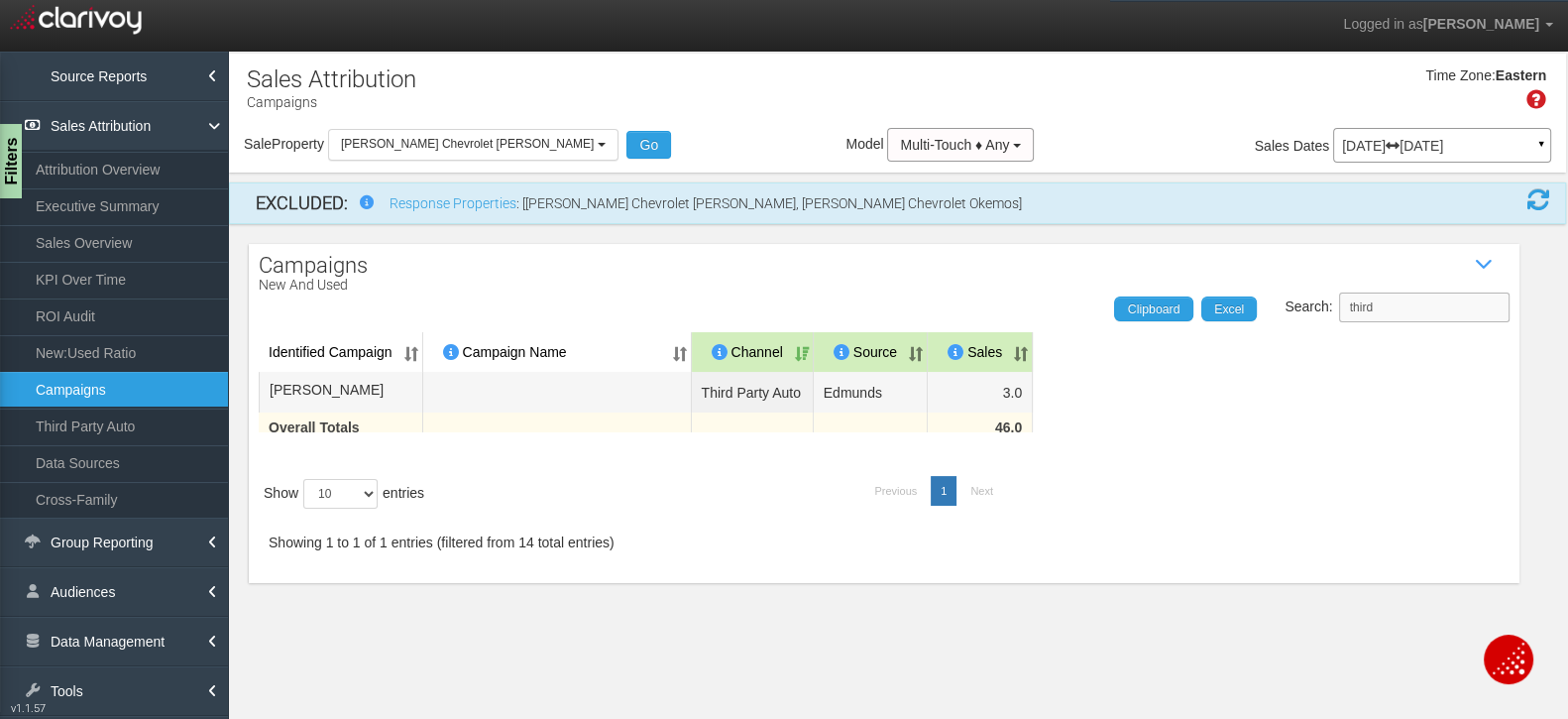 drag, startPoint x: 1434, startPoint y: 306, endPoint x: 1320, endPoint y: 298, distance: 114.28036 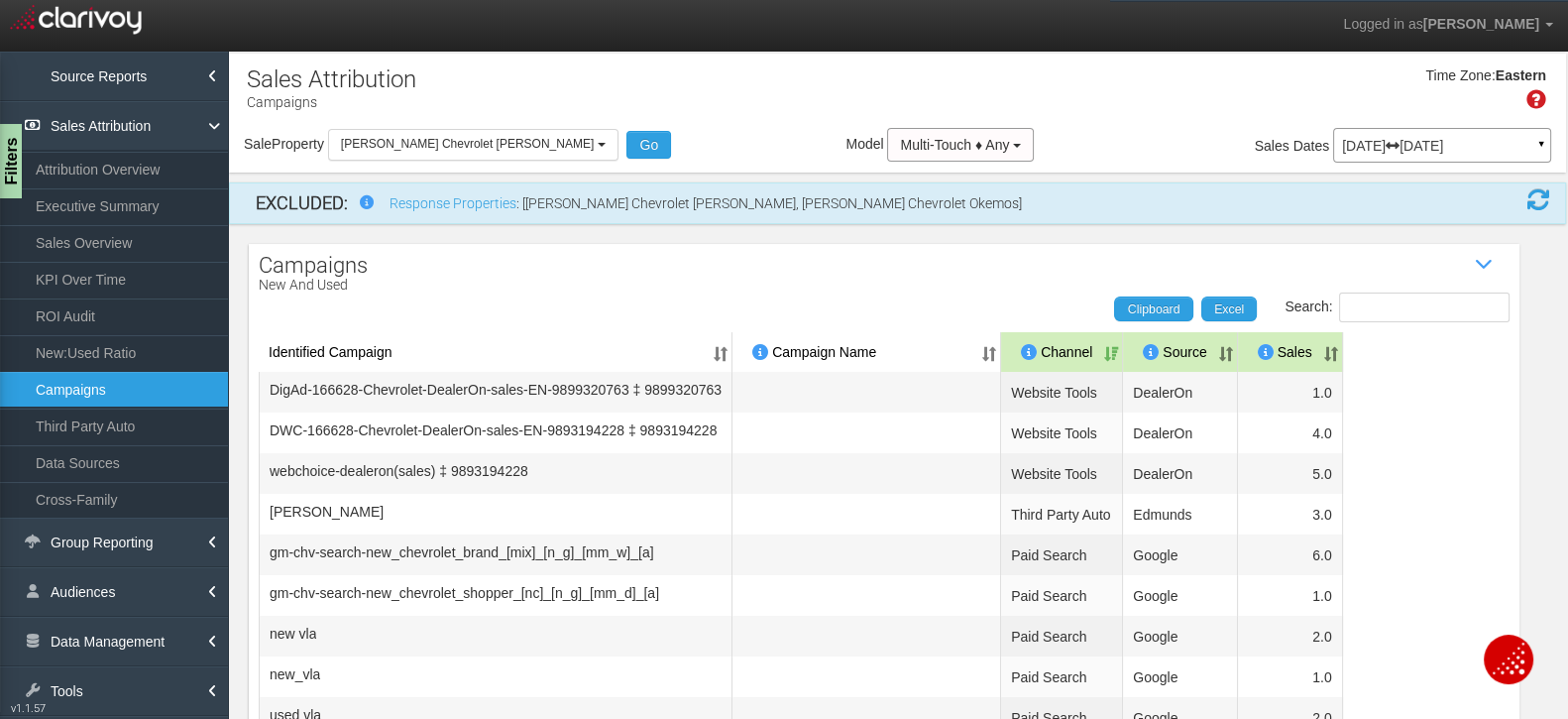 click on "Campaigns
New and Used
Show / Hide Data Table
Search:   Clipboard   Excel
Identified Campaign Campaign Name Dealer/Vendor Channel Source Sales
DigAd-166628-Chevrolet-DealerOn-sales-EN-9899320763 ‡ 9899320763 Website Tools DealerOn 1.0 DWC-166628-Chevrolet-DealerOn-sales-EN-9893194228 ‡ 9893194228 Website Tools DealerOn 4.0 webchoice-dealeron(sales) ‡ 9893194228 Website Tools DealerOn 5.0 edmunds_ad_solutions Third Party Auto Edmunds 3.0 gm-chv-search-new_chevrolet_brand_[mix]_[n_g]_[mm_w]_[a] Paid Search Google 6.0 gm-chv-search-new_chevrolet_shopper_[nc]_[n_g]_[mm_d]_[a] Paid Search Google 1.0 new vla Paid Search Google 2.0 new_vla Paid Search Google 1.0 used vla Paid Search Google 2.0 Business Listing ‡ 9893158485 Organic Search Google 14.0
Overall Totals 46.0
Show  10 25 50 100  entries Previous 1 2 Next Showing 1 to 10 of 14 entries" at bounding box center [897, 587] 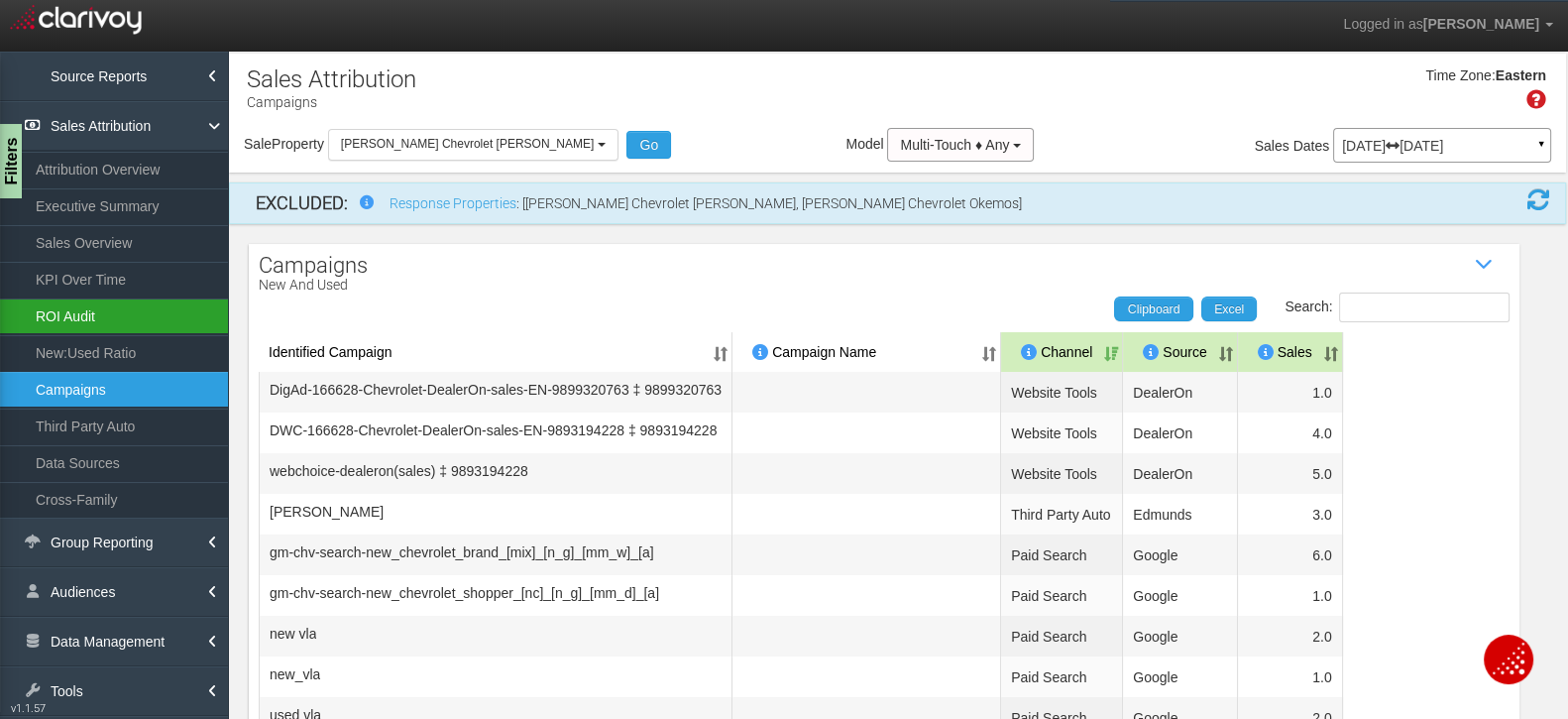 click on "ROI Audit" at bounding box center [114, 316] 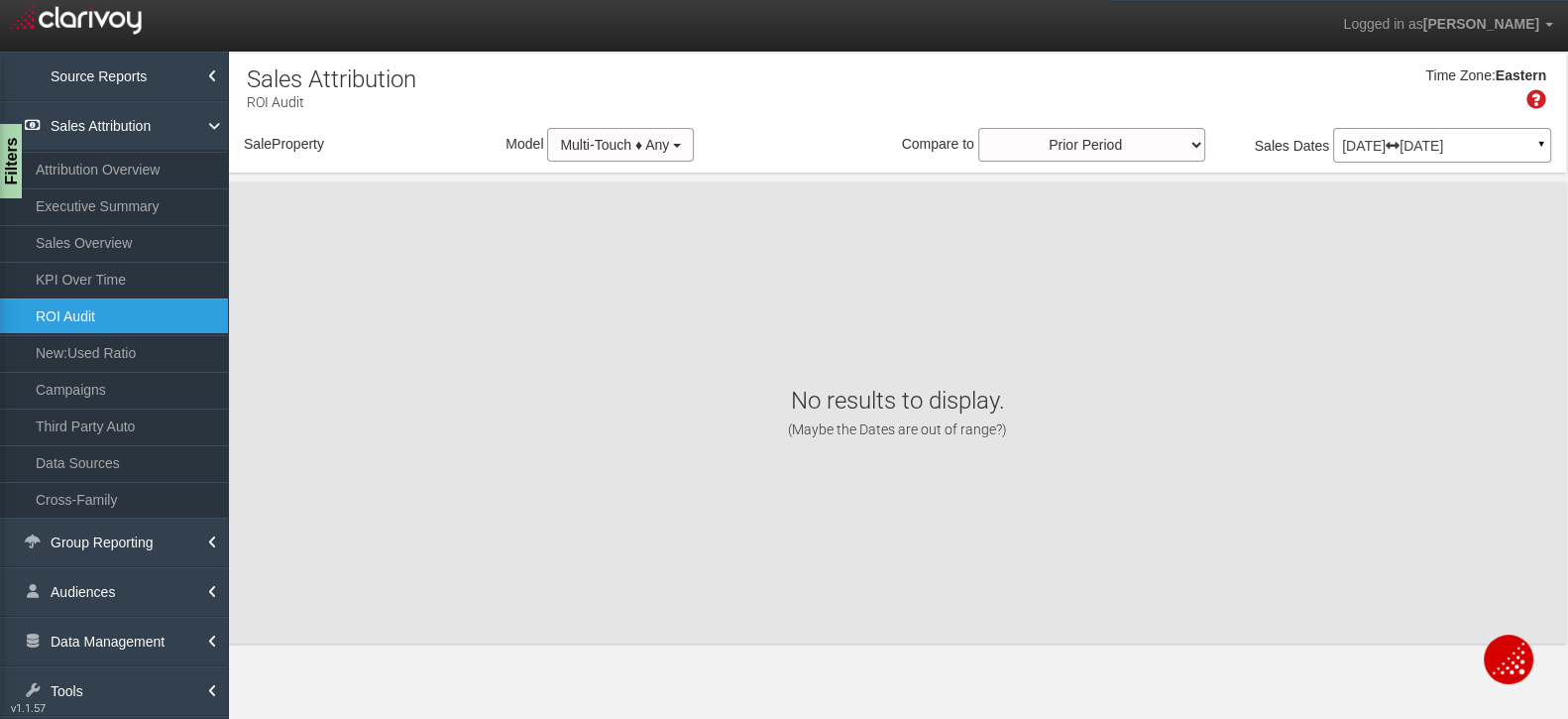 select on "object:41556" 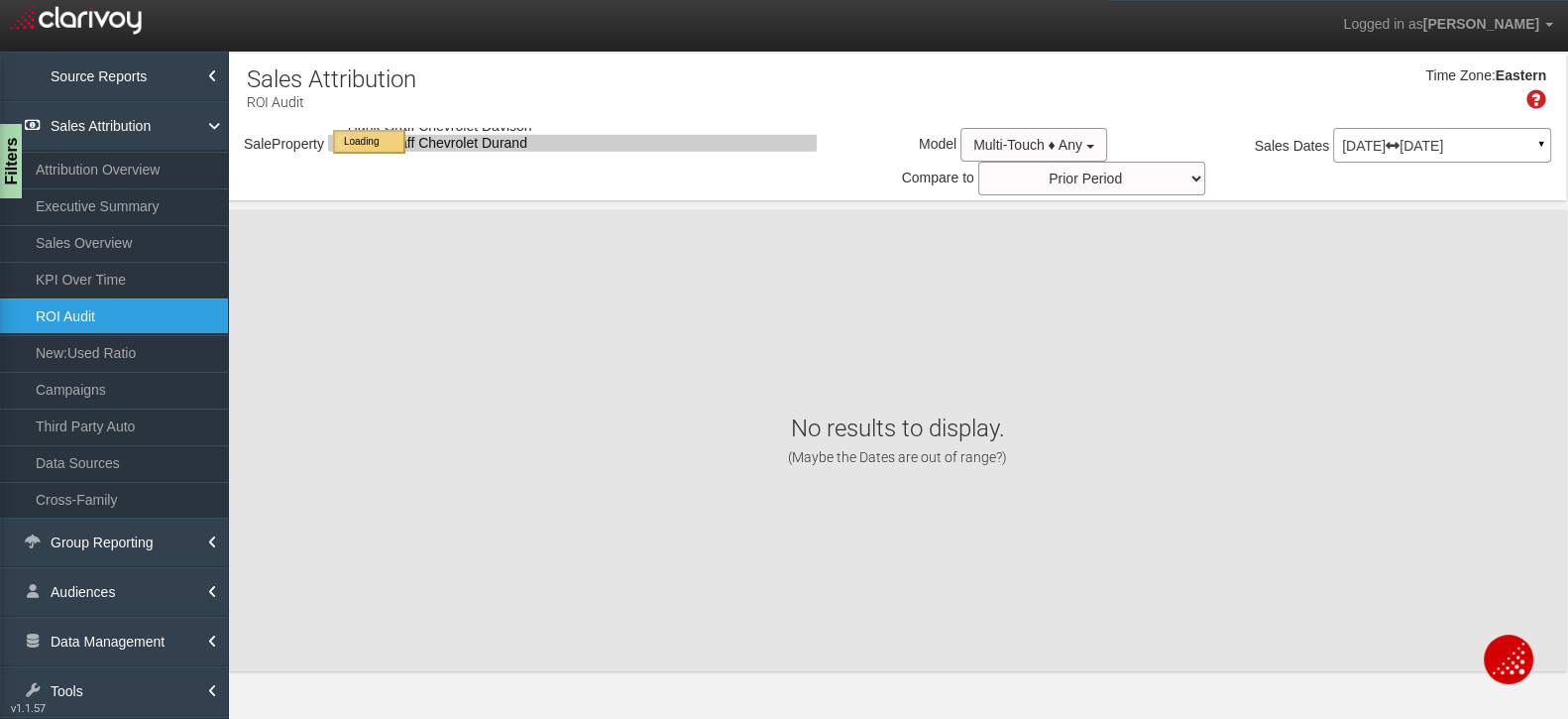 select on "object:41556" 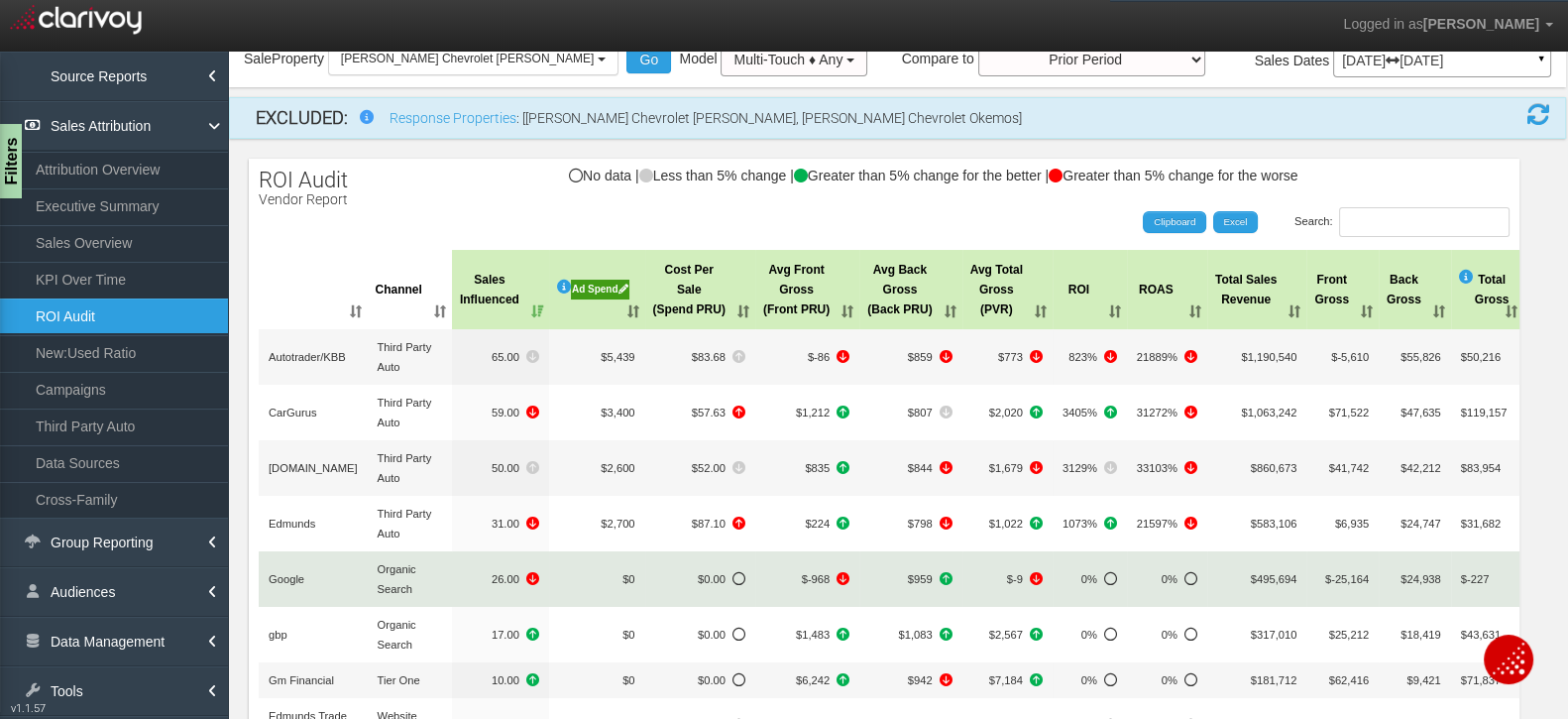 scroll, scrollTop: 108, scrollLeft: 0, axis: vertical 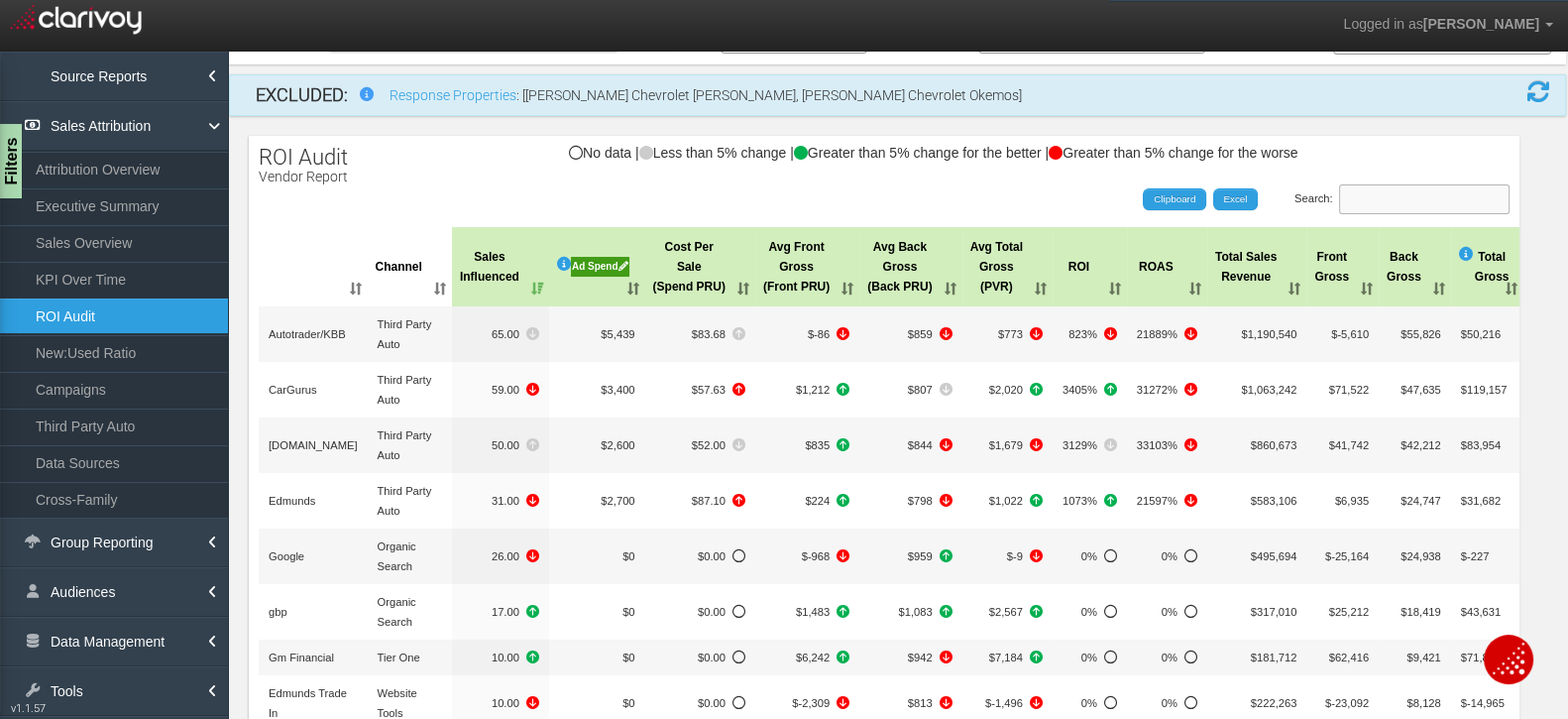 click on "Search:" at bounding box center (1424, 199) 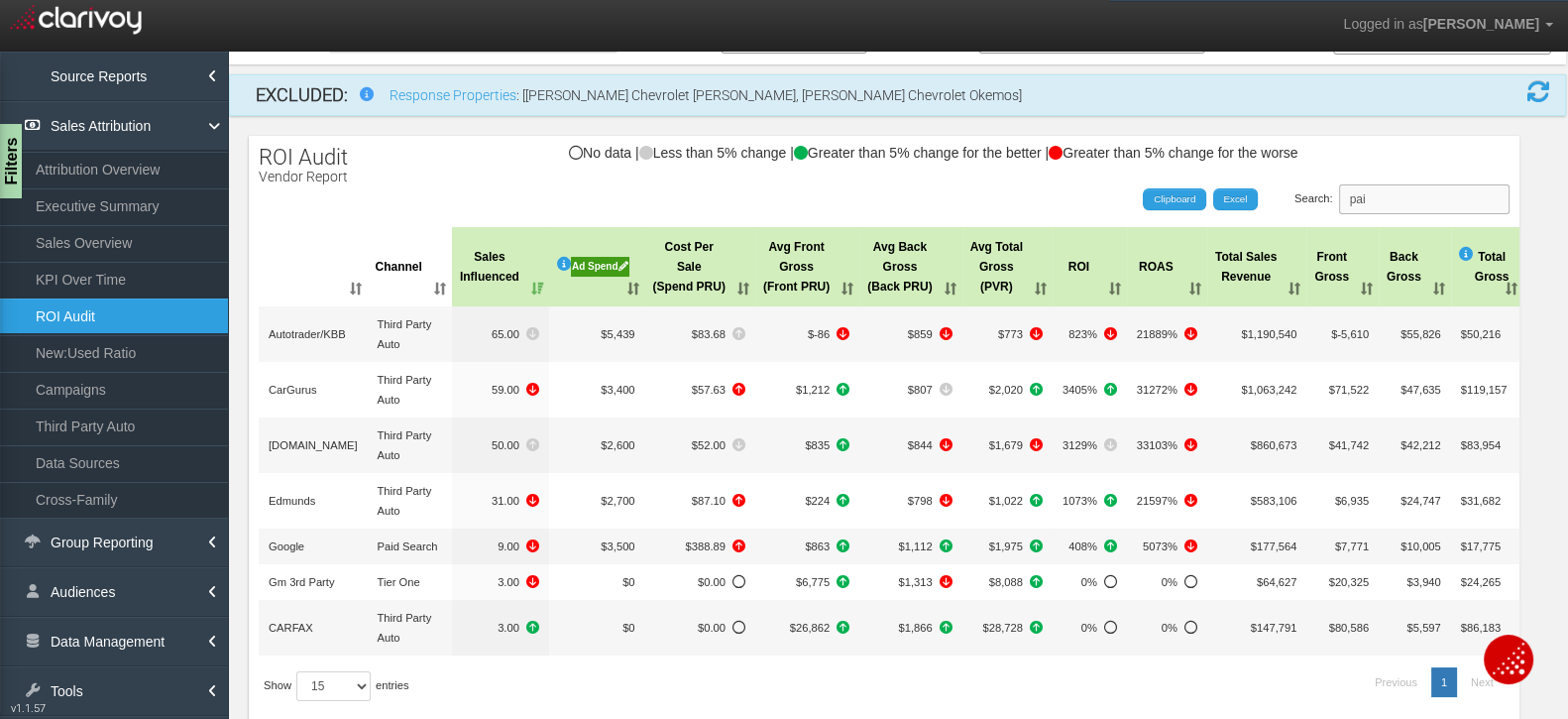 scroll, scrollTop: 0, scrollLeft: 0, axis: both 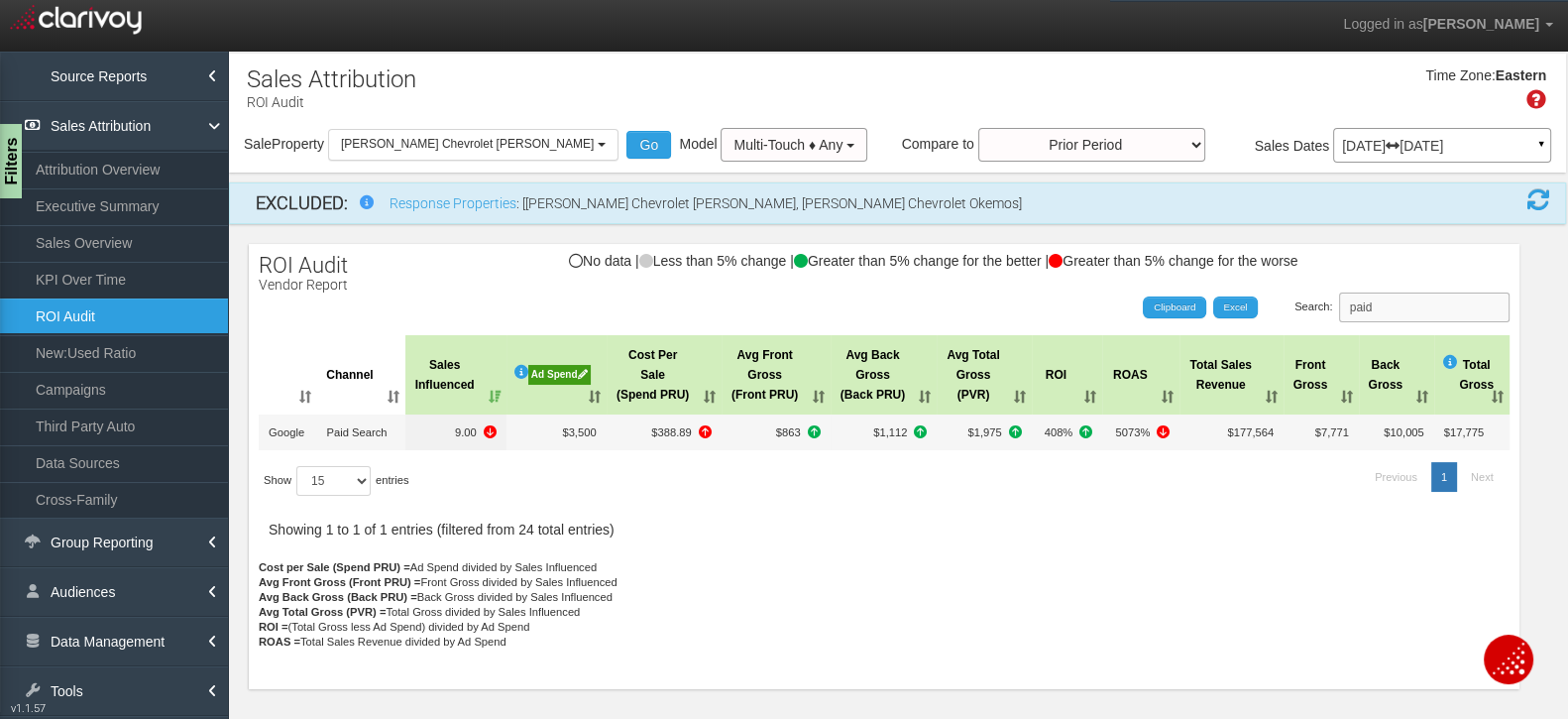 drag, startPoint x: 1452, startPoint y: 312, endPoint x: 1339, endPoint y: 309, distance: 113.03982 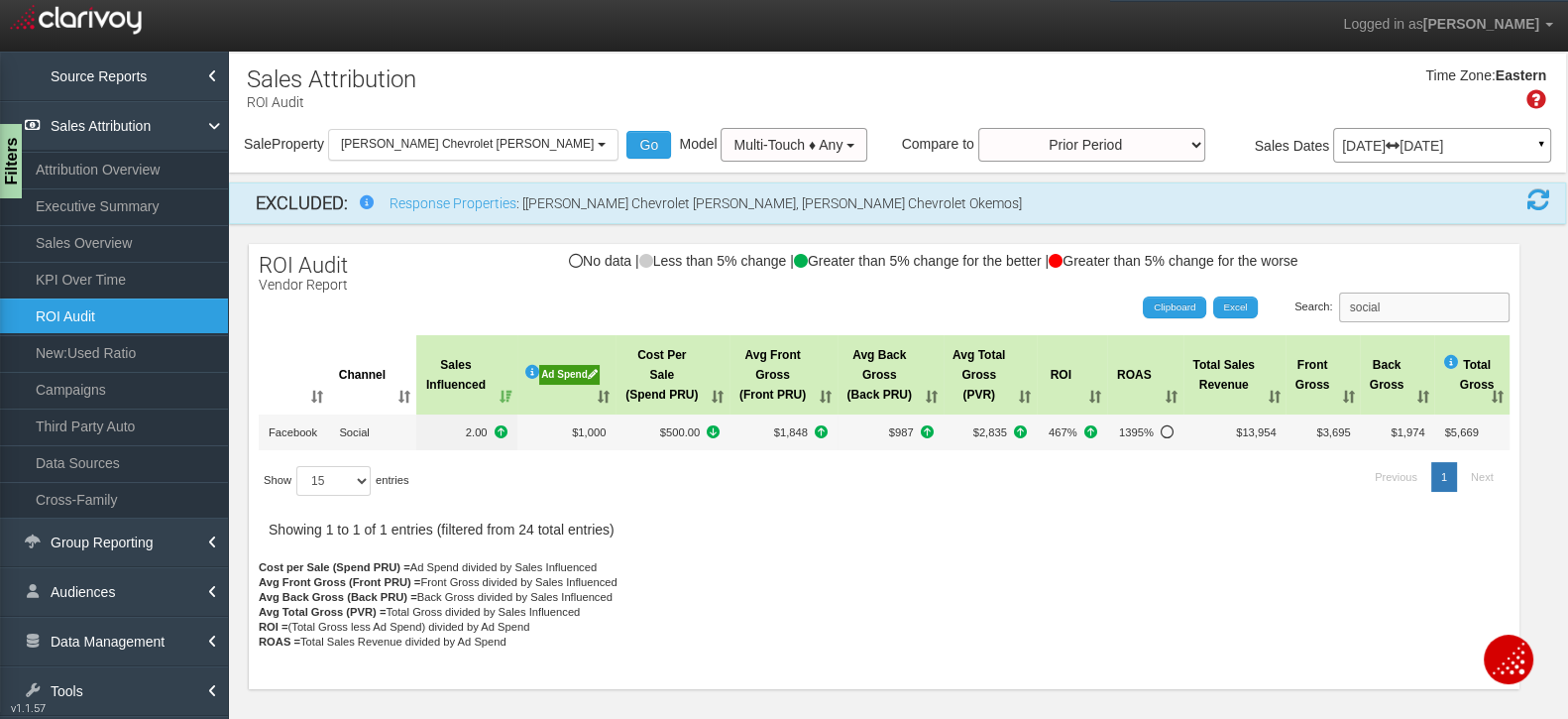 drag, startPoint x: 1430, startPoint y: 310, endPoint x: 1357, endPoint y: 305, distance: 73.171033 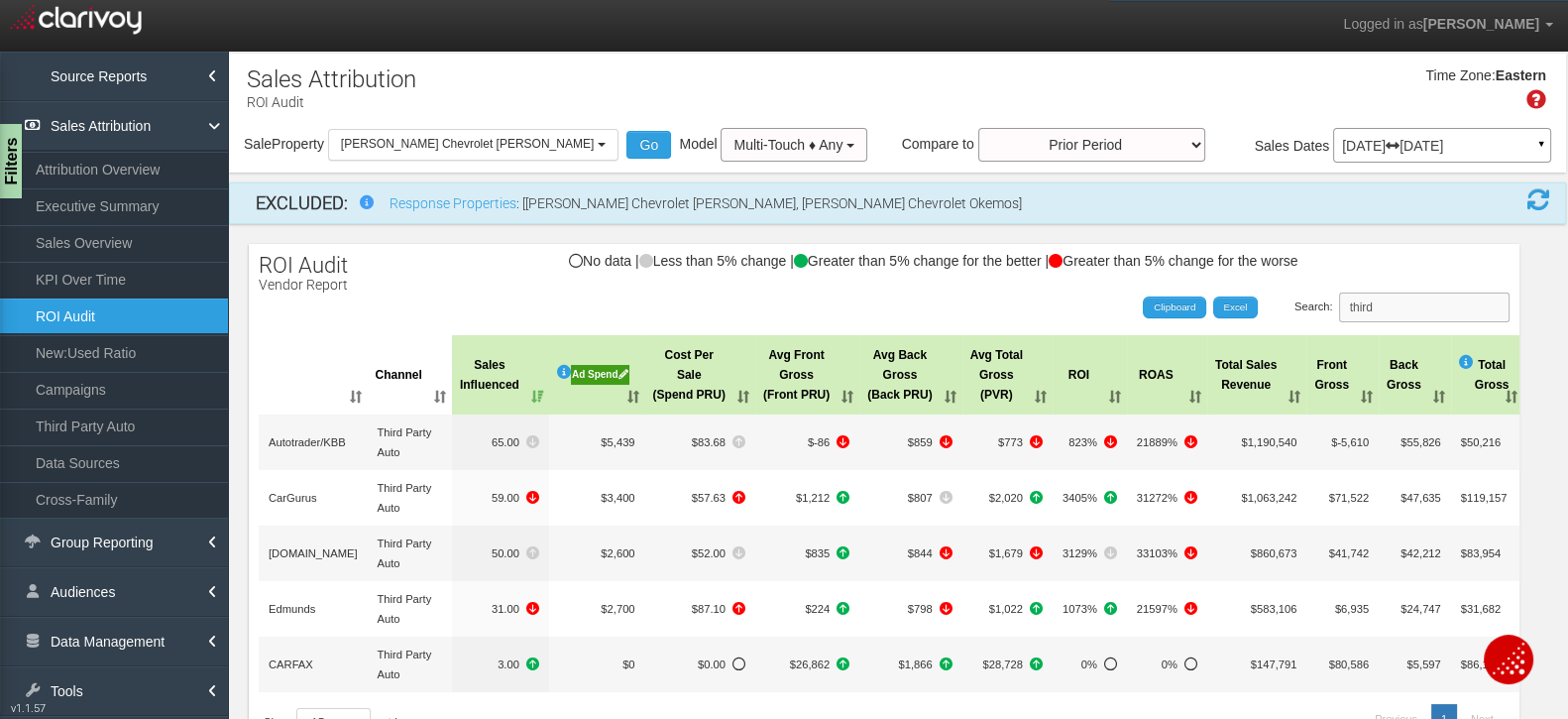 type on "third" 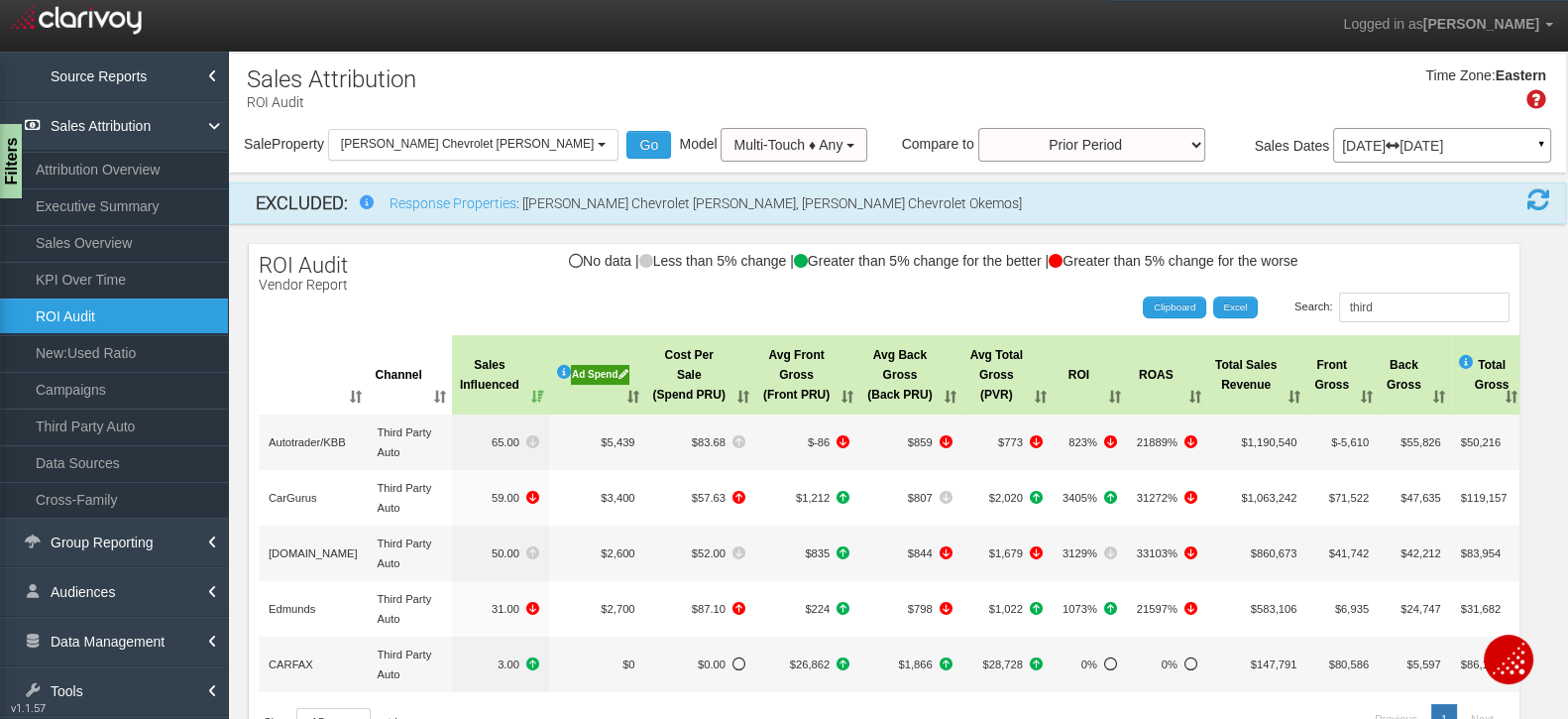 click on "Ad Spend" at bounding box center (597, 375) 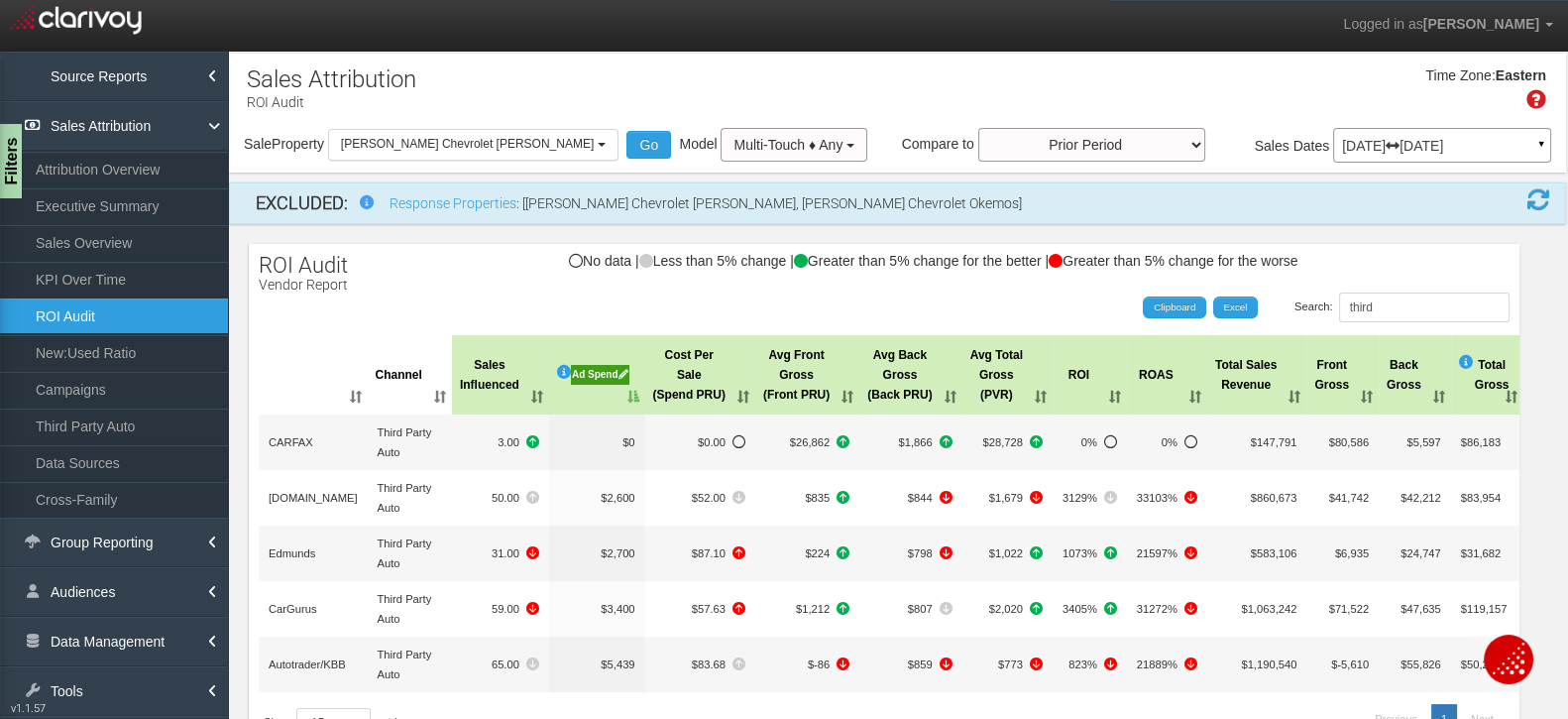 click on "Ad Spend" at bounding box center [597, 375] 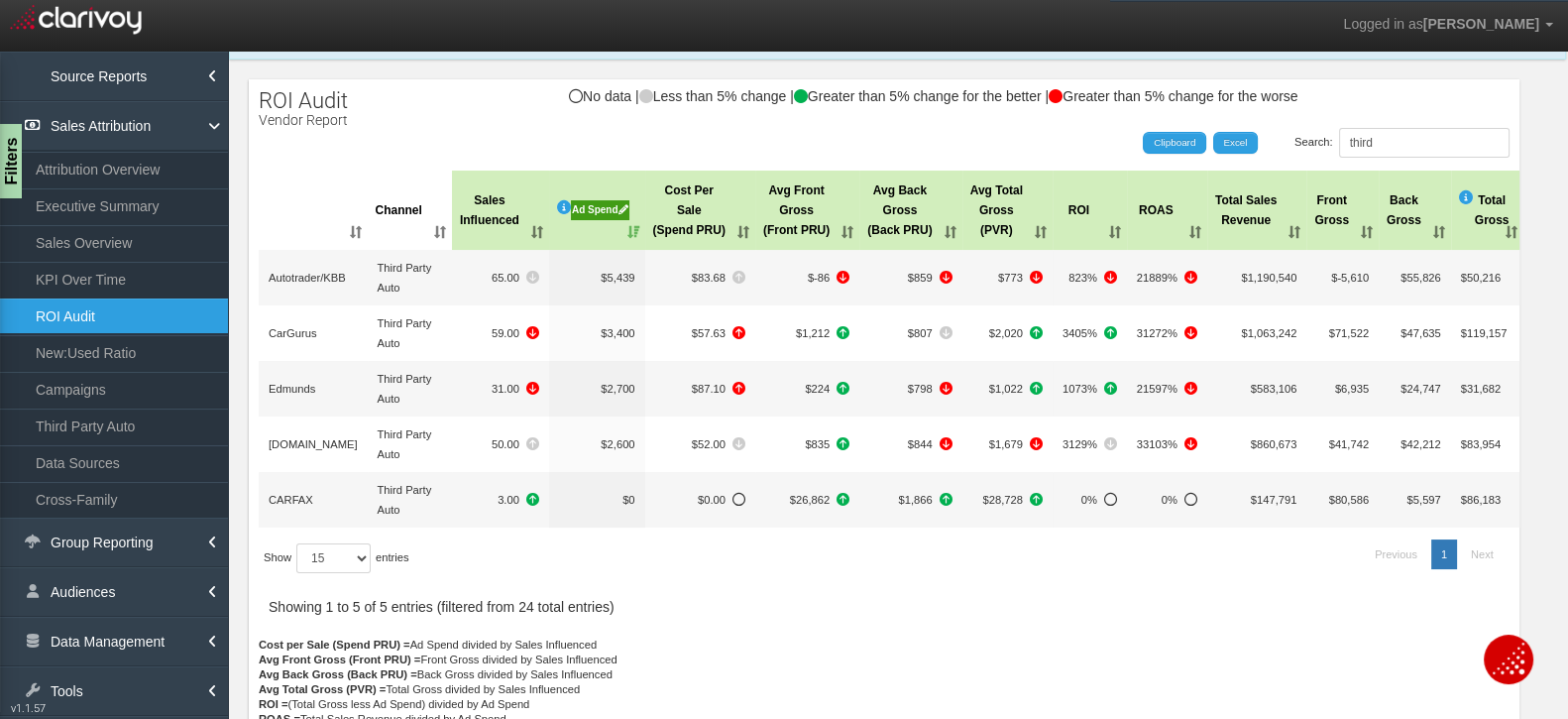 scroll, scrollTop: 202, scrollLeft: 0, axis: vertical 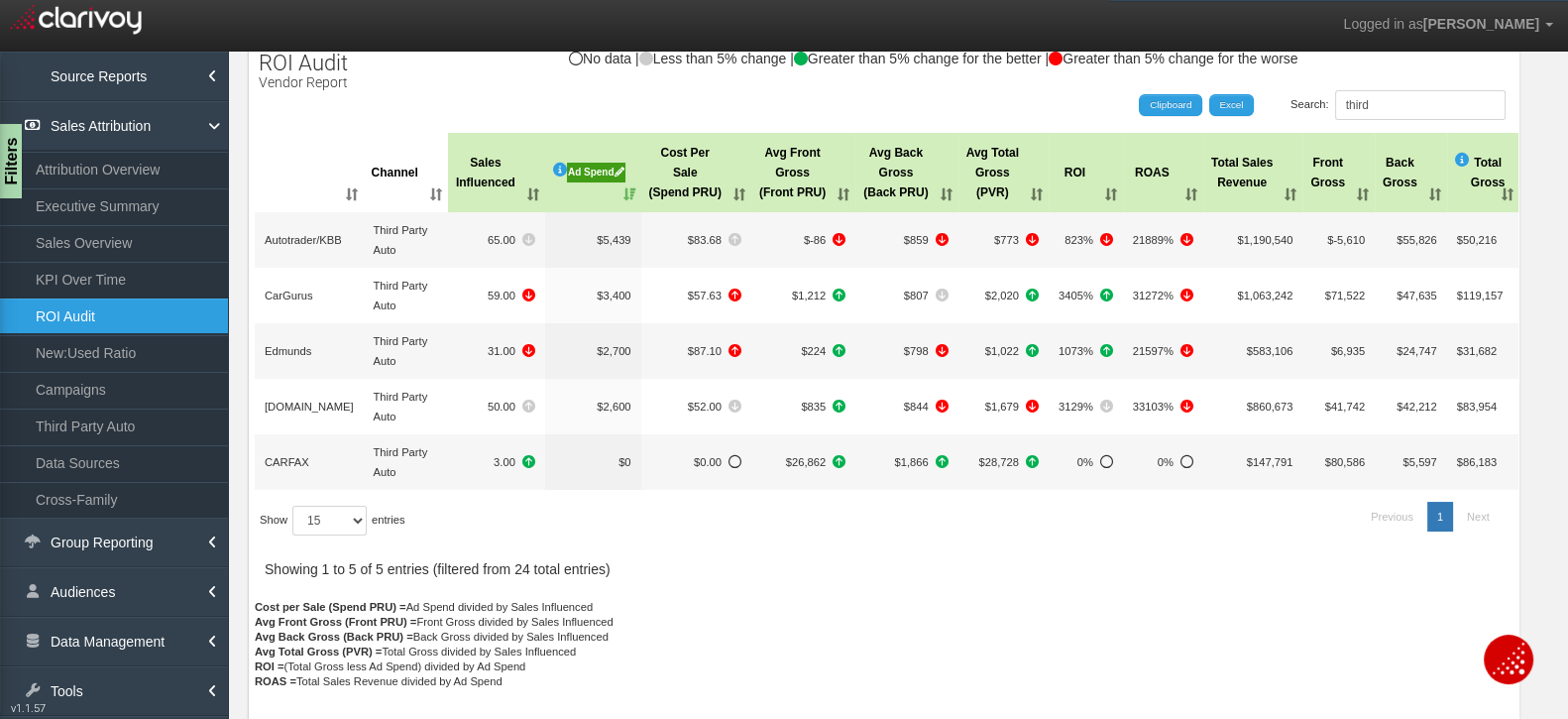 click at bounding box center (880, 363) 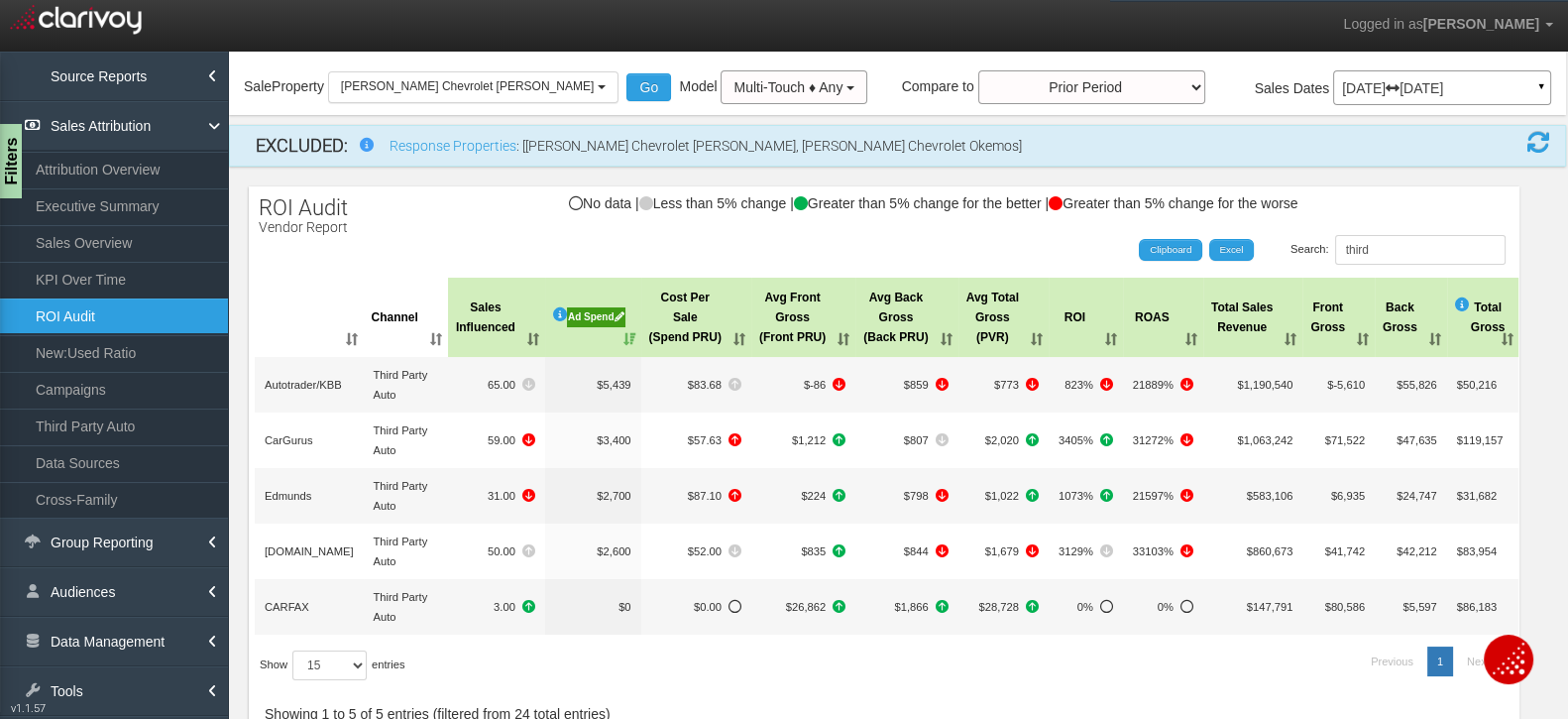 scroll, scrollTop: 0, scrollLeft: 0, axis: both 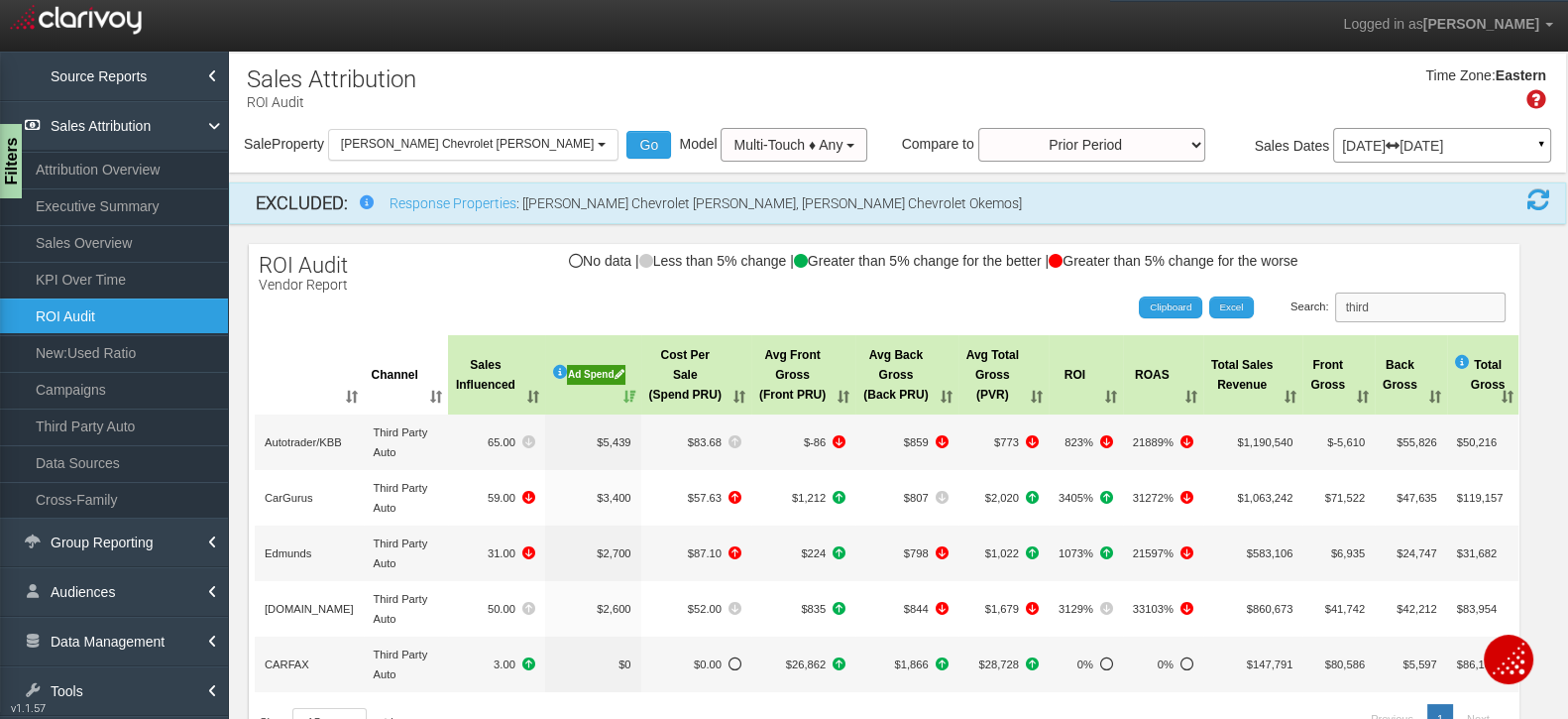 drag, startPoint x: 1406, startPoint y: 309, endPoint x: 1337, endPoint y: 307, distance: 69.028979 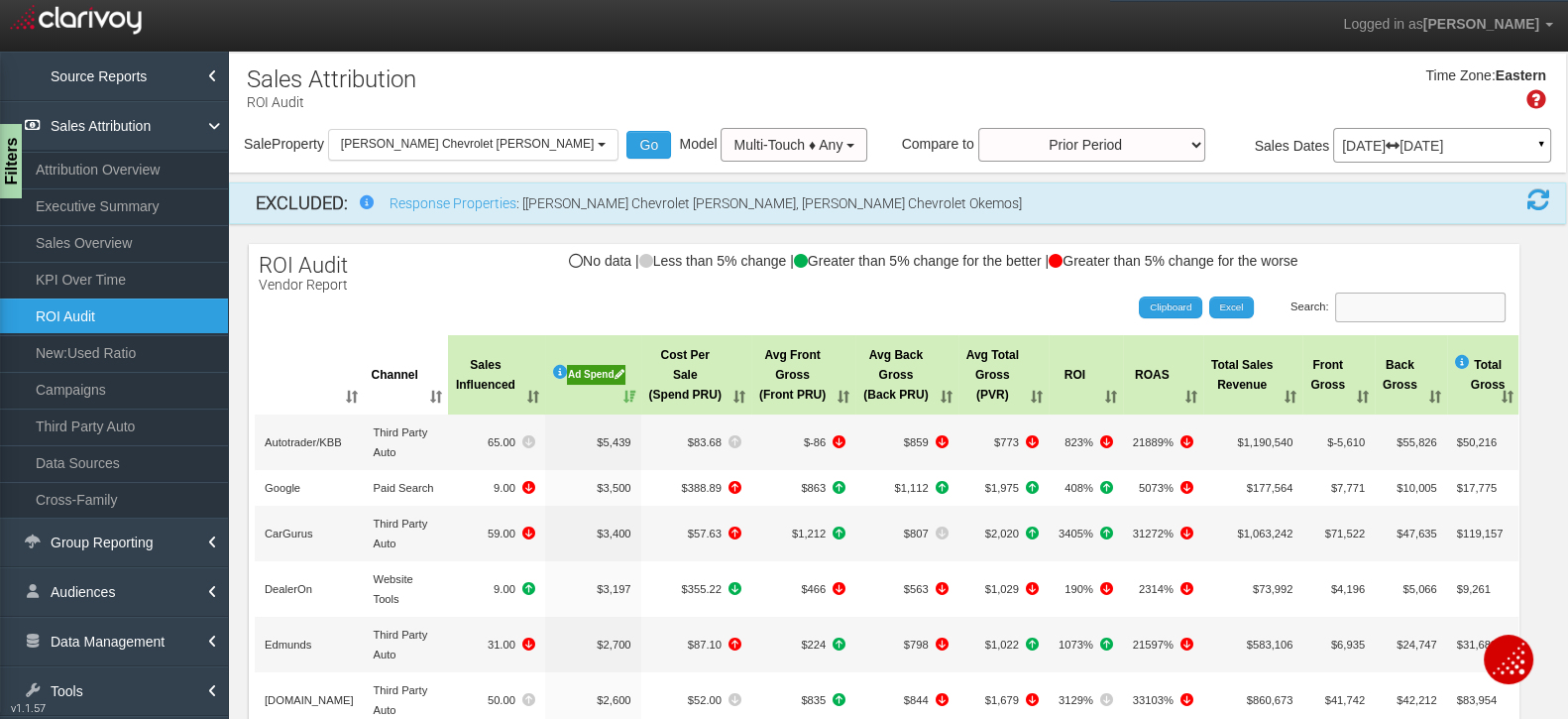 type 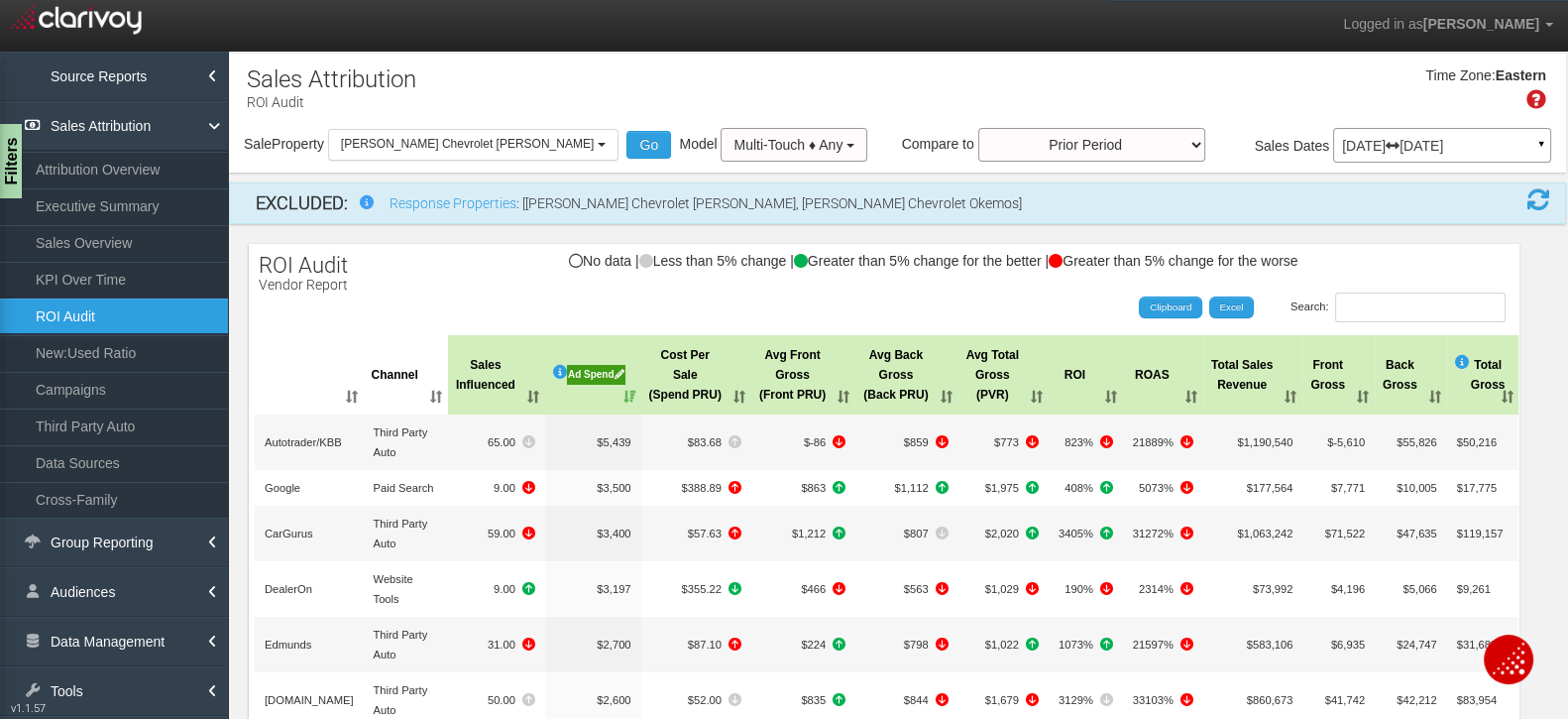click on "X
Add new record Save changes Cancel changes Export to Excel 2024 2025 2026 Channel Source Jan 2025 Feb 2025 Mar 2025 Apr 2025 May 2025 Jun 2025 Jul 2025 Aug 2025 Sep 2025 Oct 2025 Nov 2025 Dec 2025   Auto-Copy Spend paid search digad-dealerinspire(sales) website tools podium website tools dealeron third party auto edmunds third party auto carscom third party auto autotrader/kbb third party auto cargurus social facebook website tools autohook website tools carnow $3,500 $3,500 $3,500 $3,500 $3,500 $3,500 $3,500 Delete $749 $749 $749 $749 $749 $749 $749 Delete $3,197 $3,197 $3,197 $3,197 $3,197 $3,197 $3,197 Delete $2,700 $2,700 $2,700 $2,700 $2,700 $2,700 $2,700 Delete $2,600 $2,600 $2,600 $2,600 $2,600 $2,600 $2,600 Delete $5,349 $5,439 $5,439 $5,439 $5,439 $5,439 $5,439 Delete $3,400 $3,400 $3,400 $3,400 $3,400 $3,400 Delete $1,000 $1,000 $1,000 $1,000 $1,000 $1,000 $1,000 Delete $500 $500 $500 $500 $500 $500 $500 Delete $400 $798 $798 1" at bounding box center (897, 836) 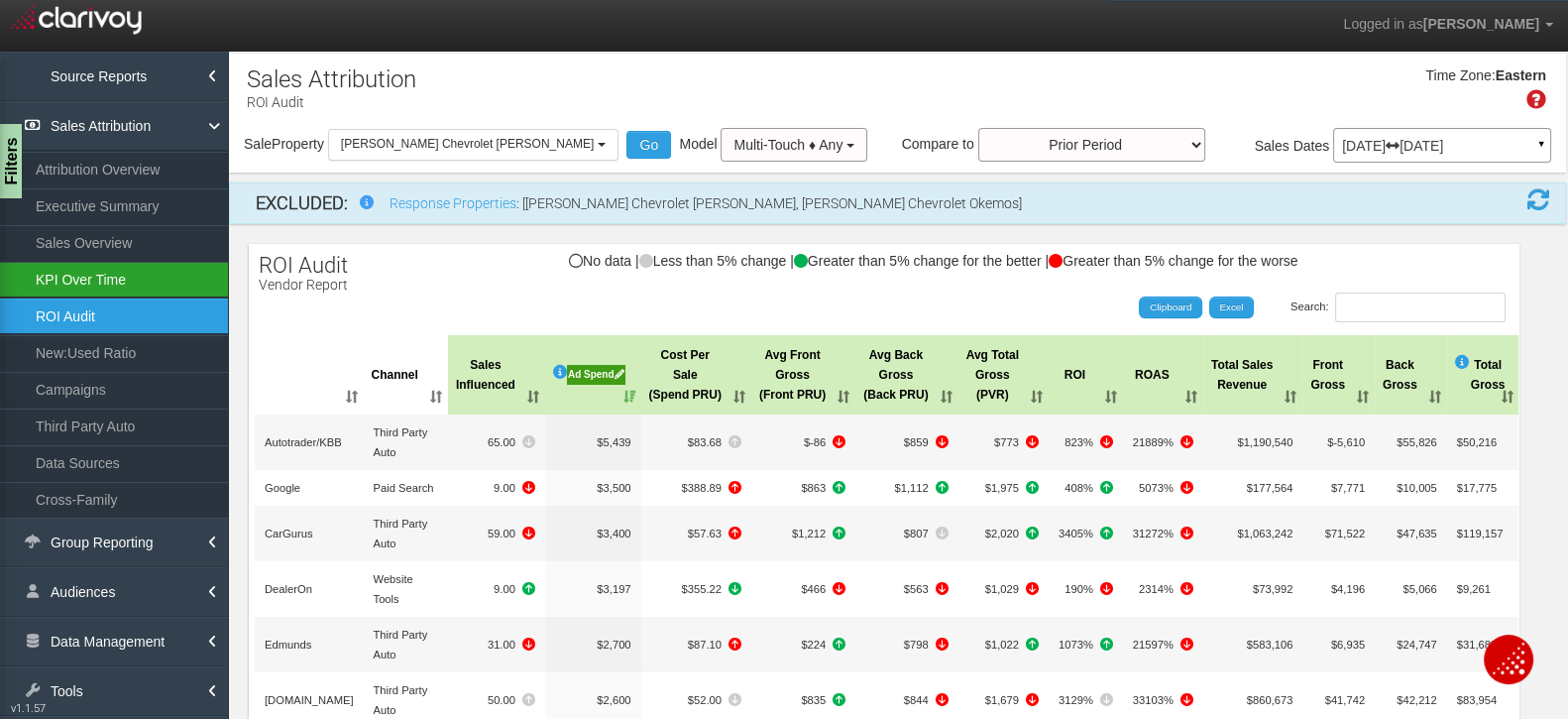 click on "KPI Over Time" at bounding box center [114, 280] 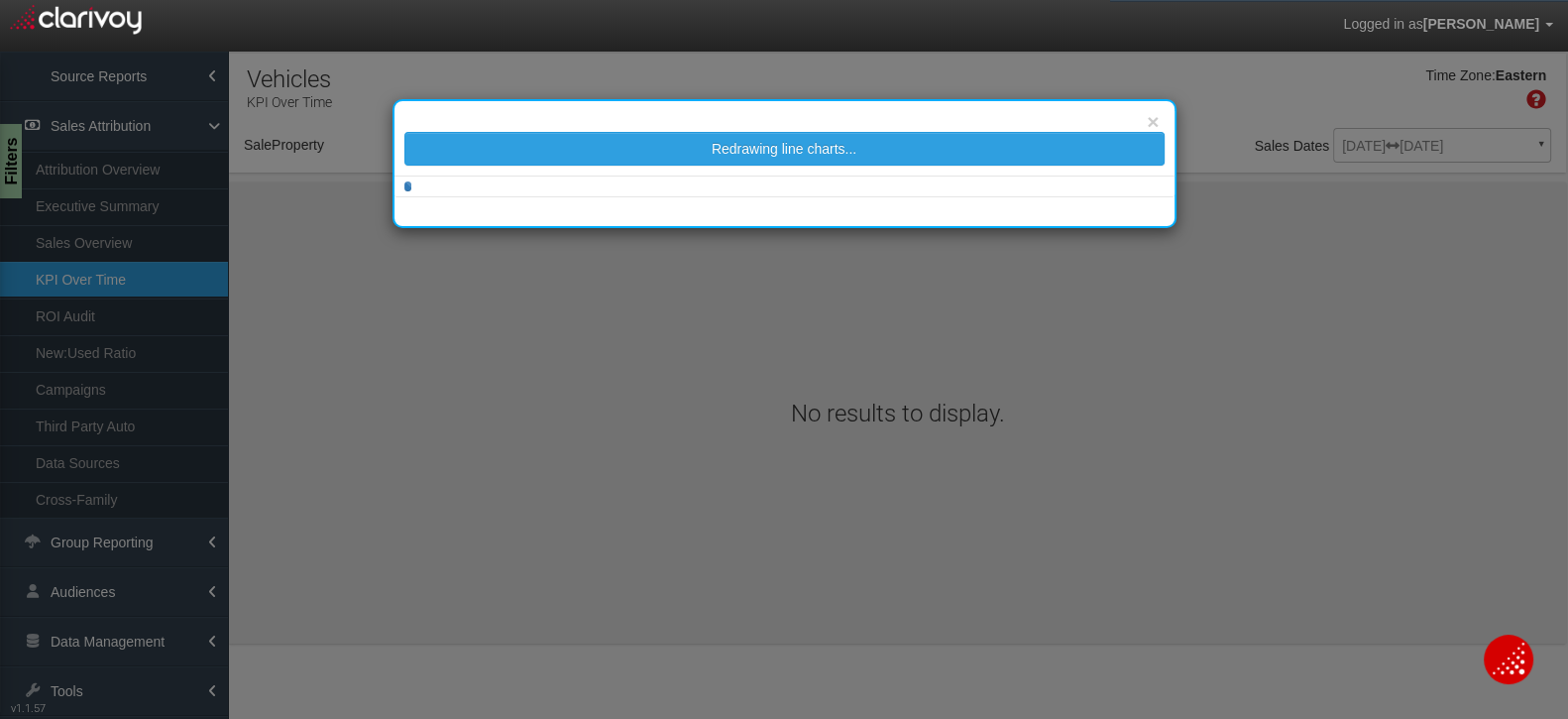 select on "object:44161" 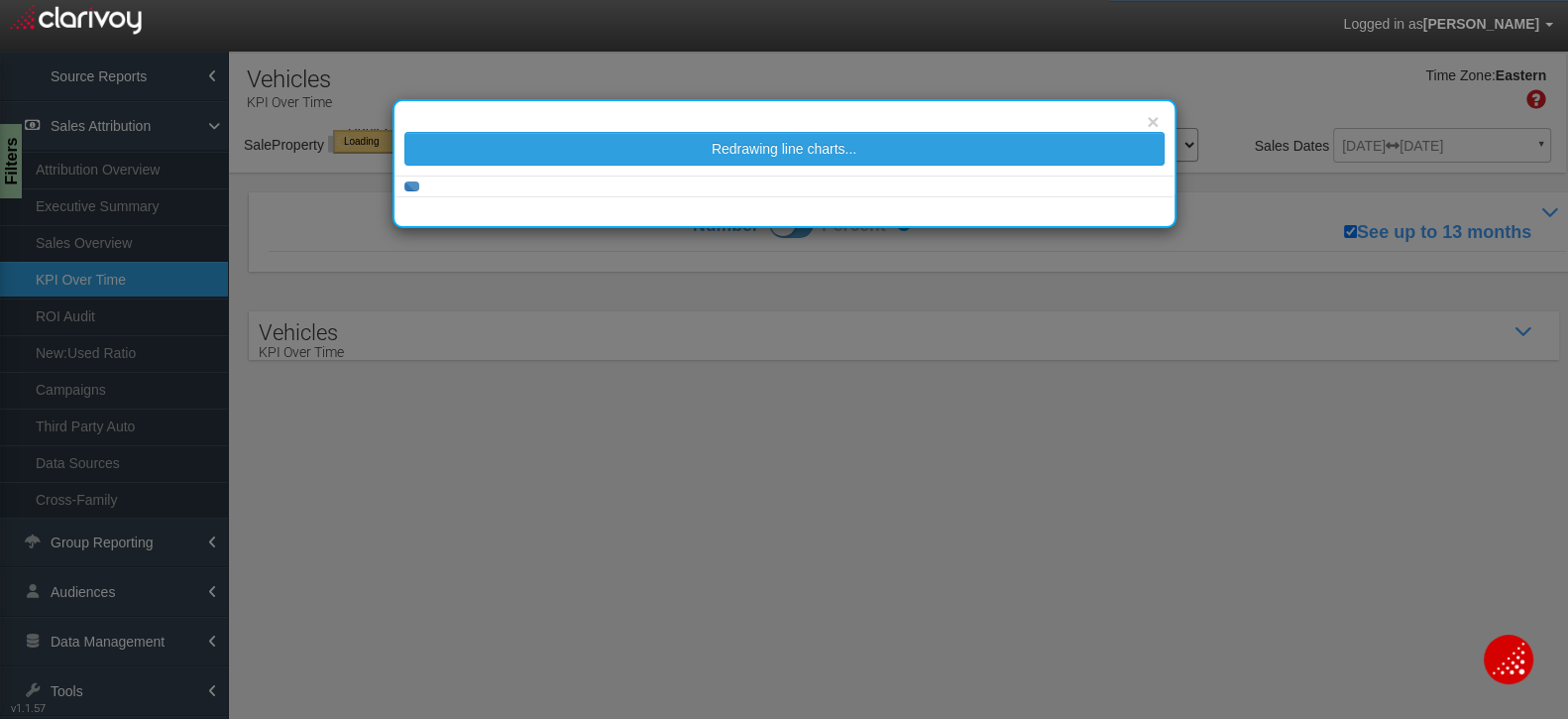 select on "object:44161" 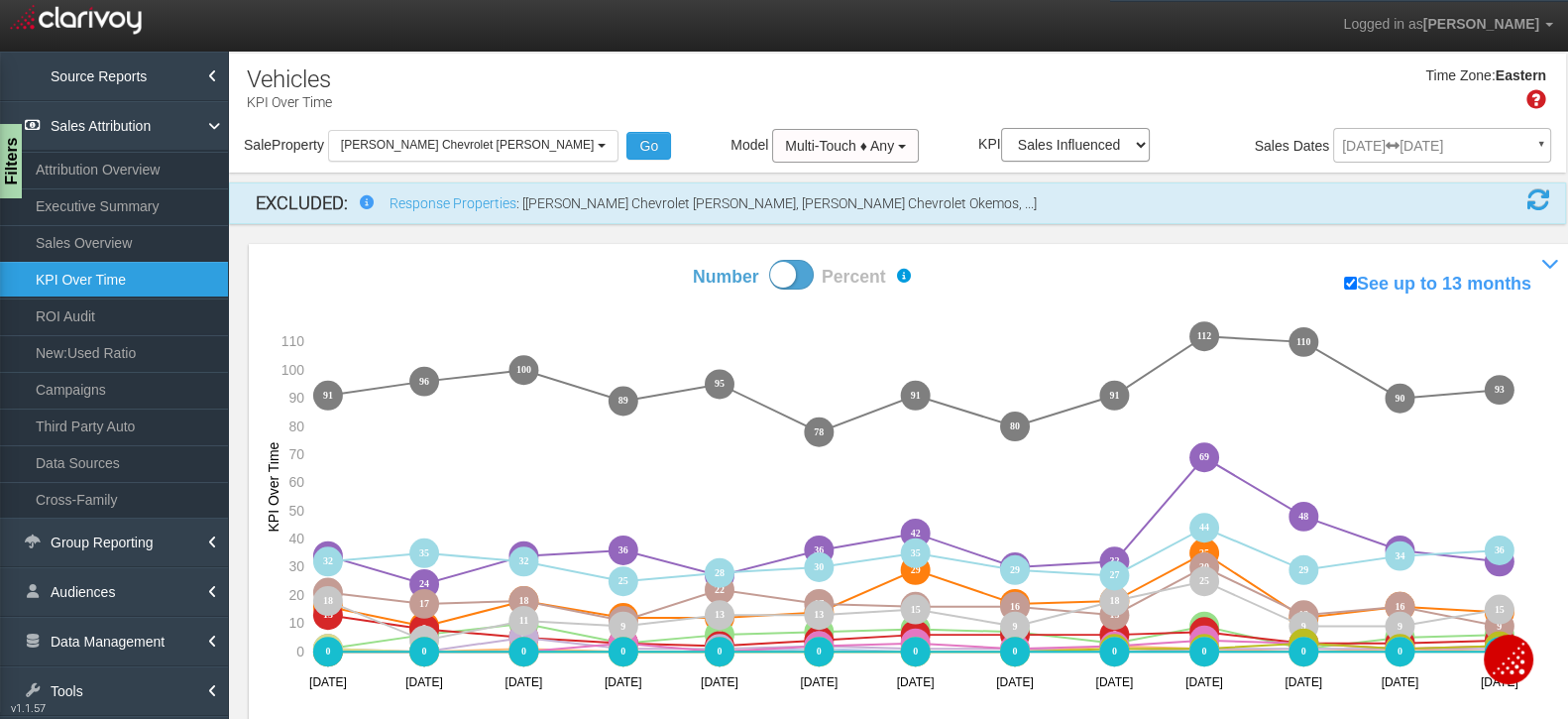 scroll, scrollTop: 99, scrollLeft: 0, axis: vertical 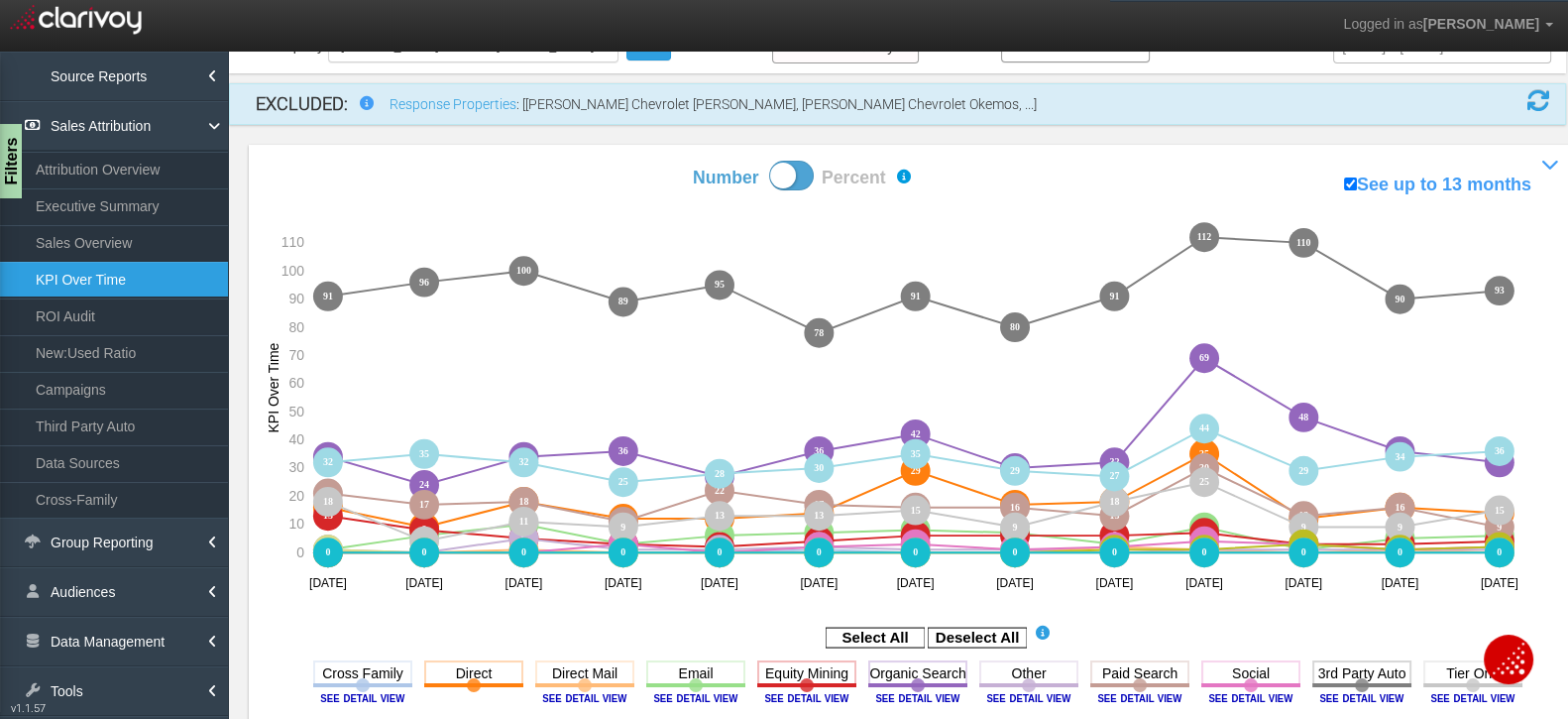 click at bounding box center [791, 176] 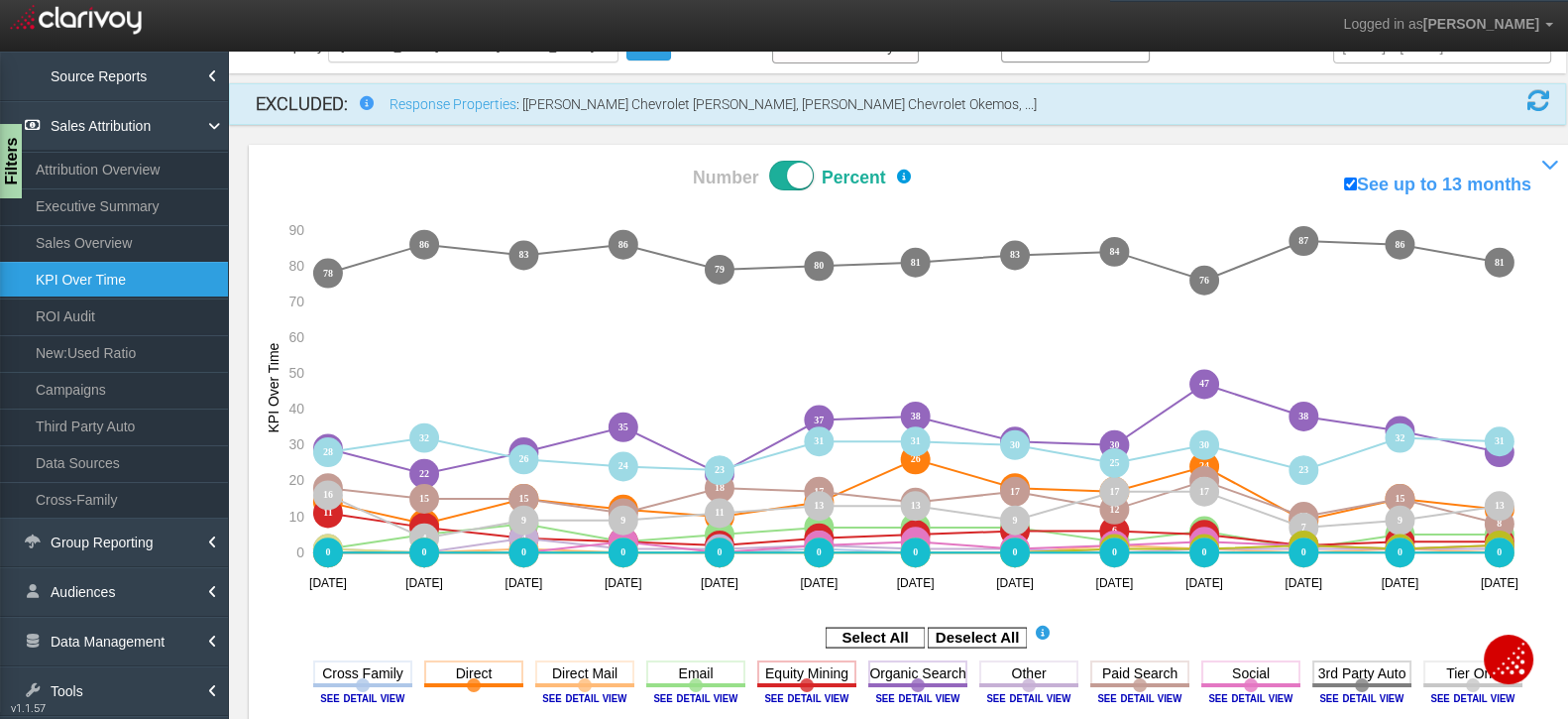 click at bounding box center (791, 176) 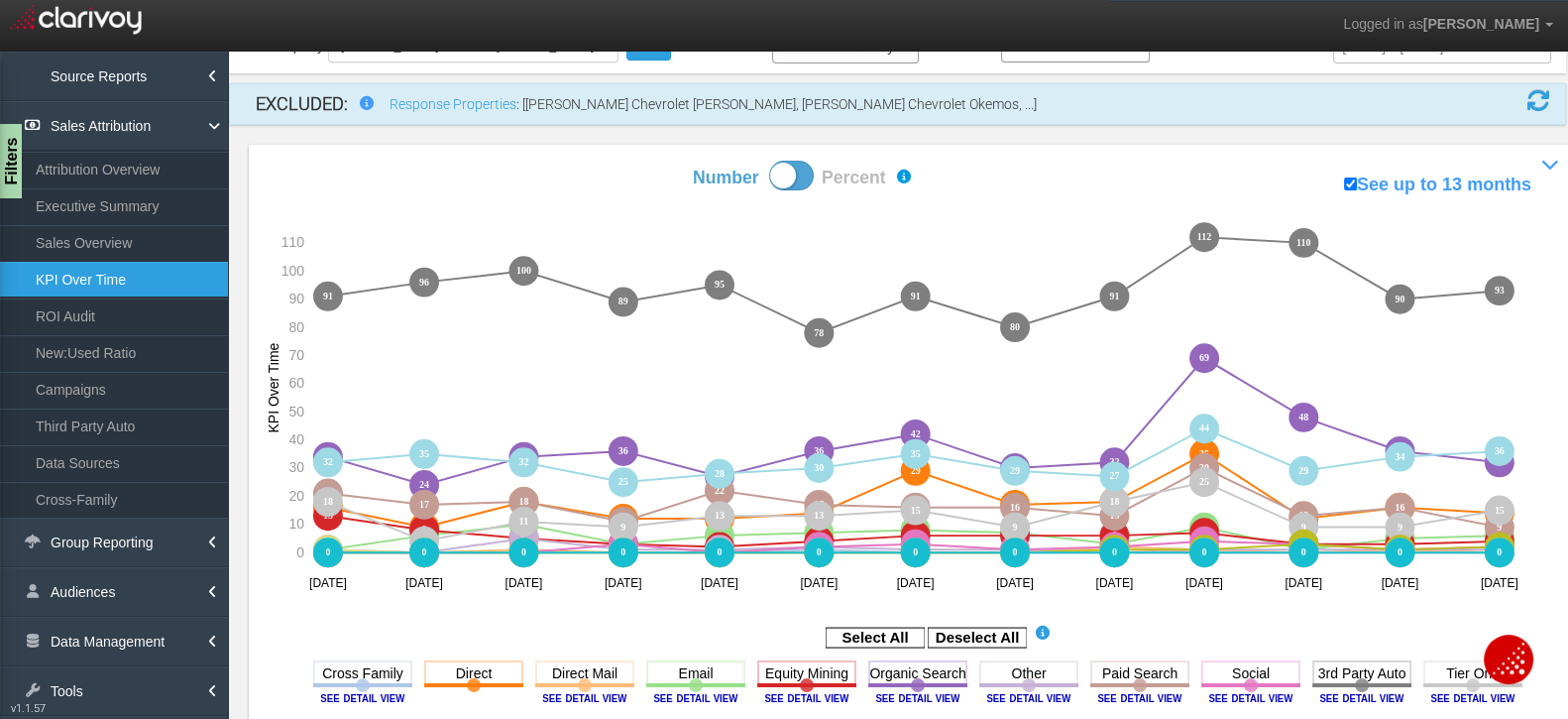scroll, scrollTop: 164, scrollLeft: 0, axis: vertical 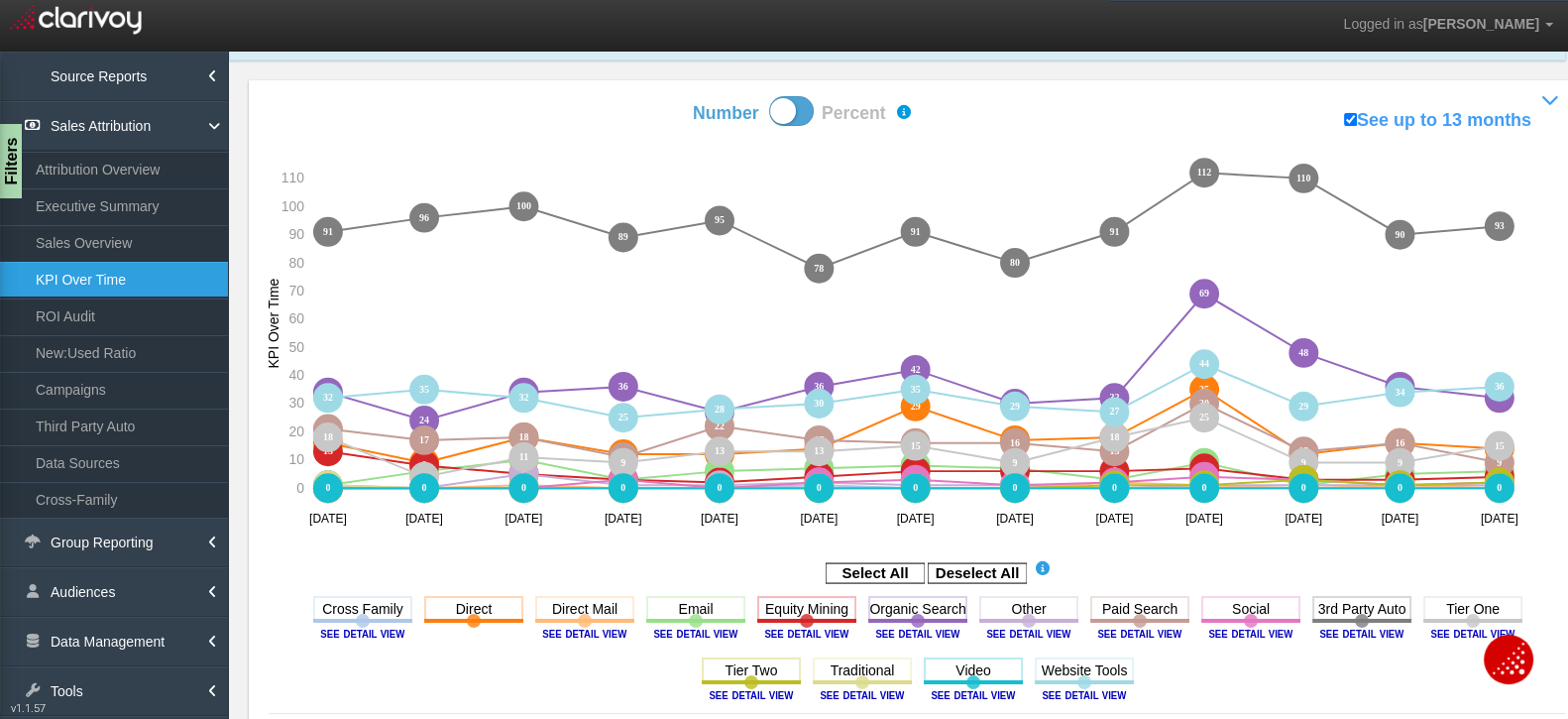 click at bounding box center [791, 111] 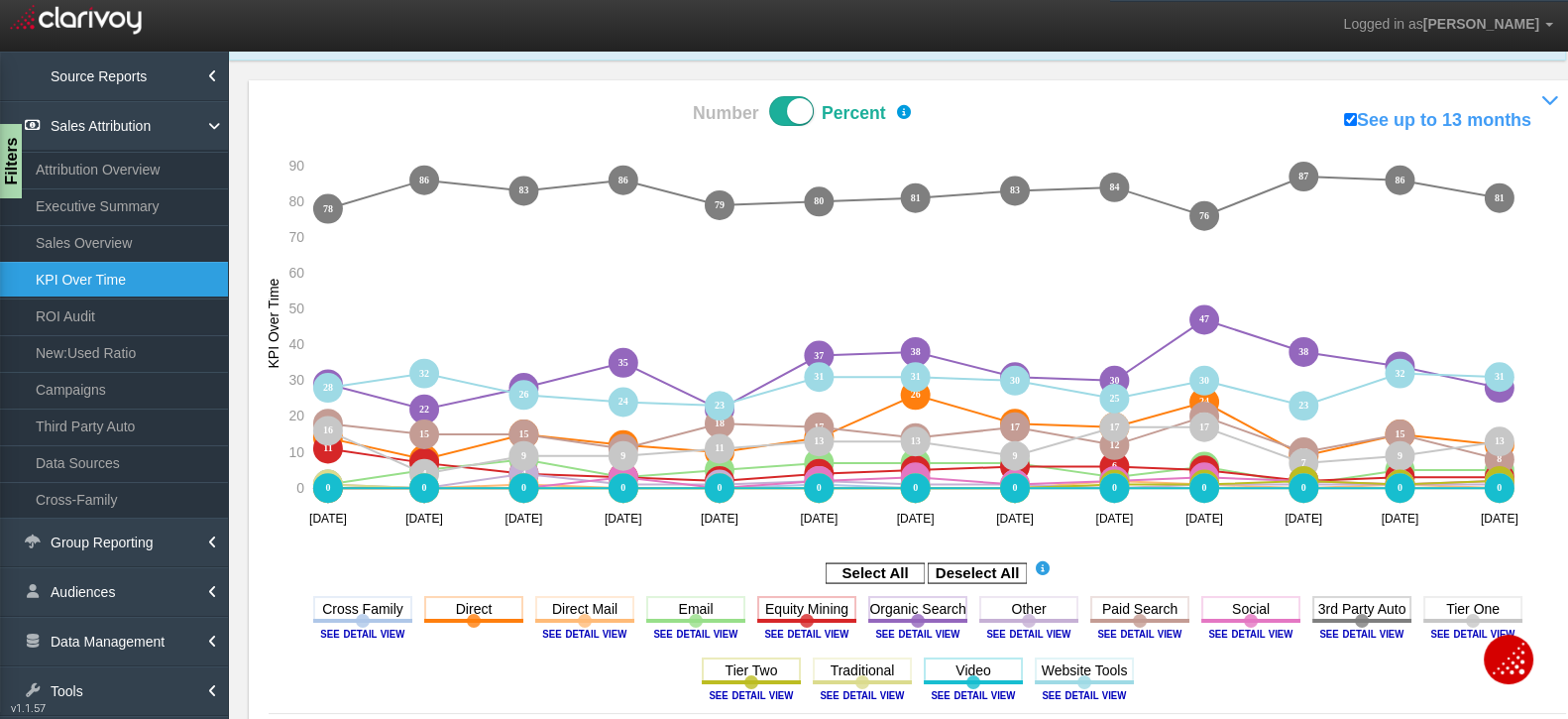 scroll, scrollTop: 0, scrollLeft: 0, axis: both 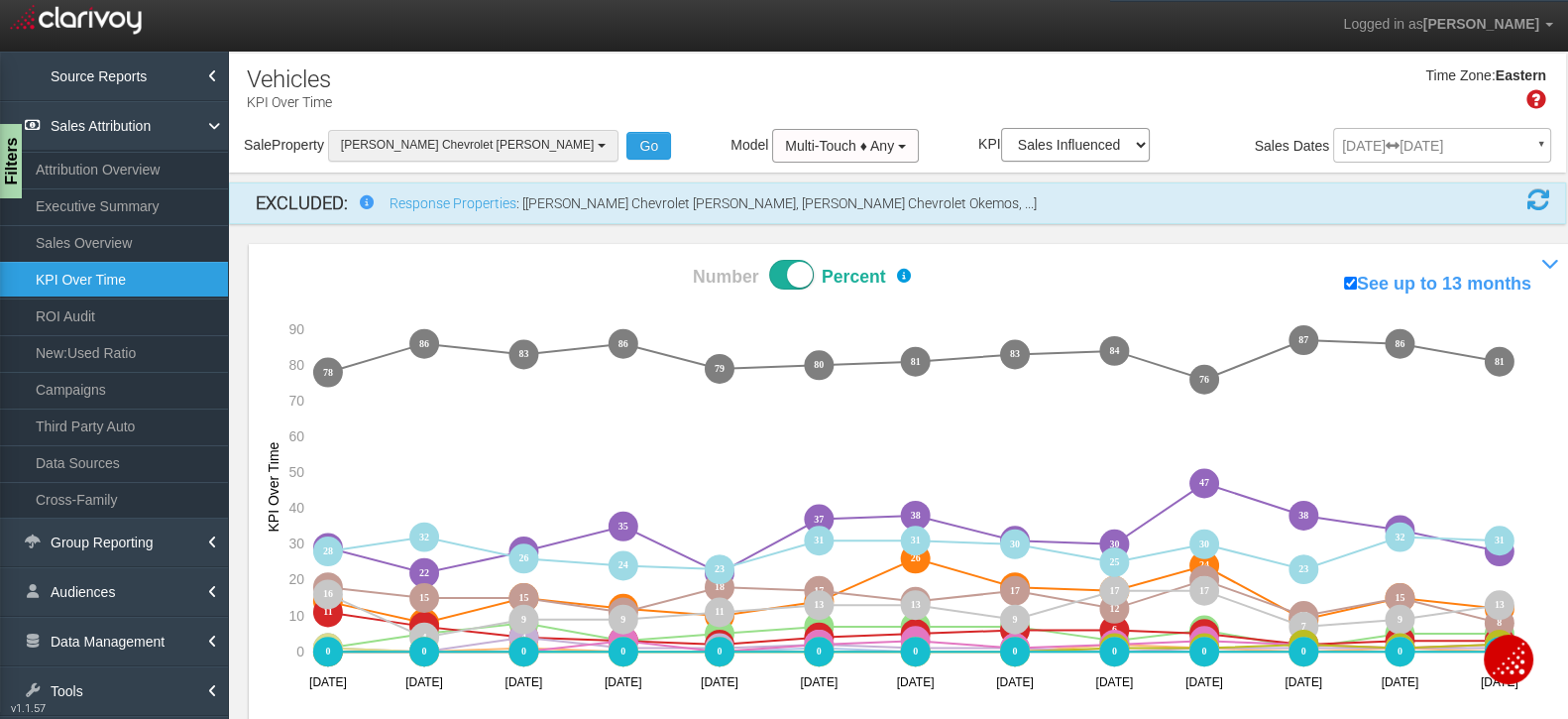 click on "[PERSON_NAME] Chevrolet [PERSON_NAME]" at bounding box center (467, 145) 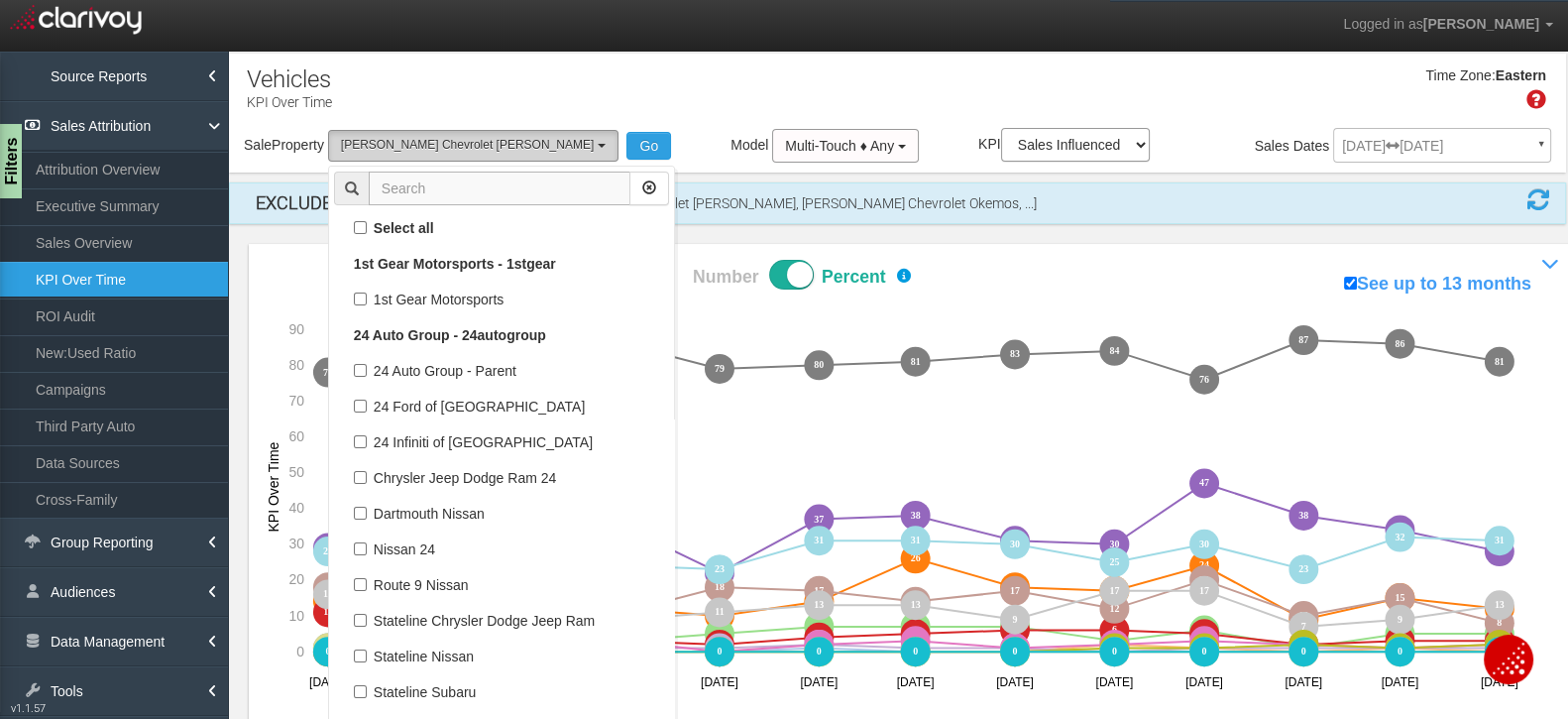 scroll, scrollTop: 50447, scrollLeft: 0, axis: vertical 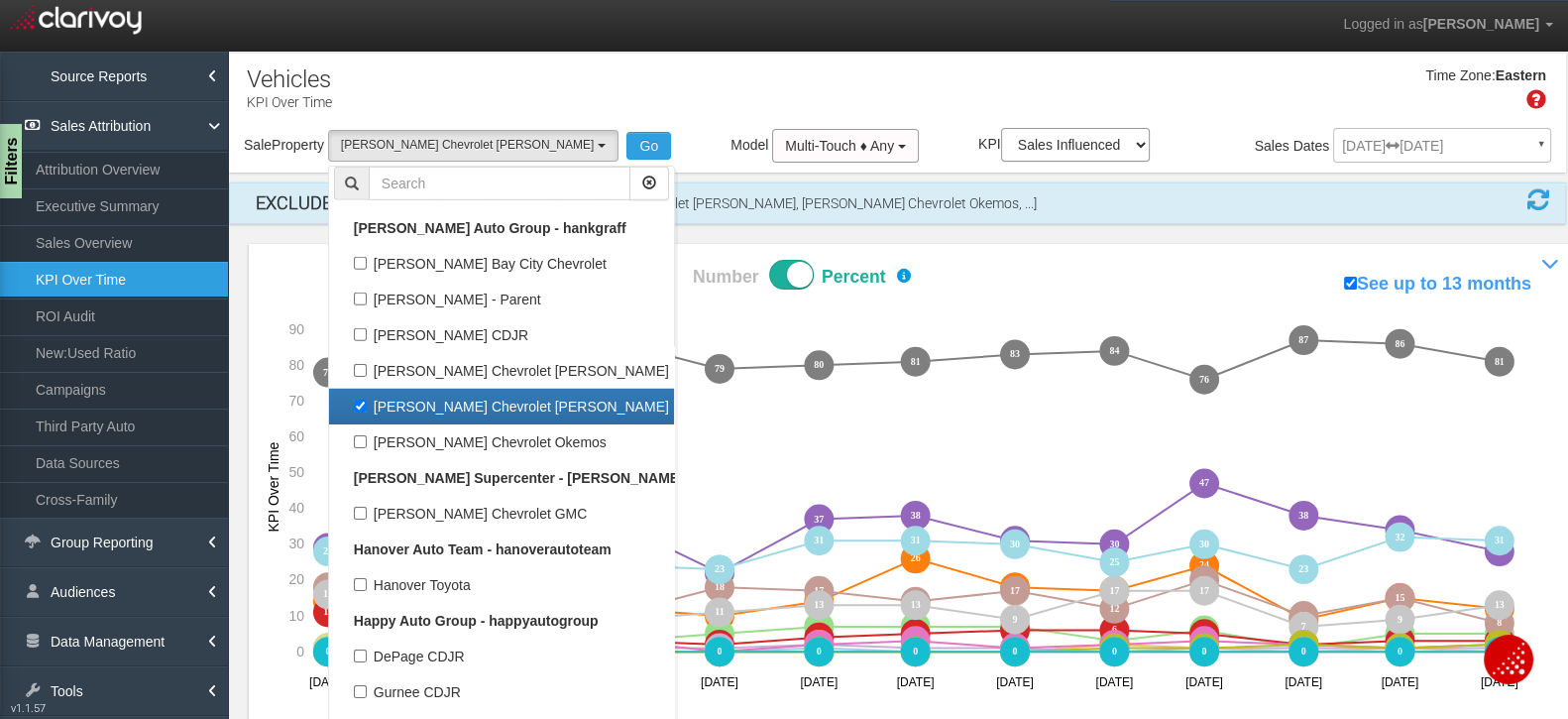 click on "[PERSON_NAME] Chevrolet [PERSON_NAME]" at bounding box center [502, 407] 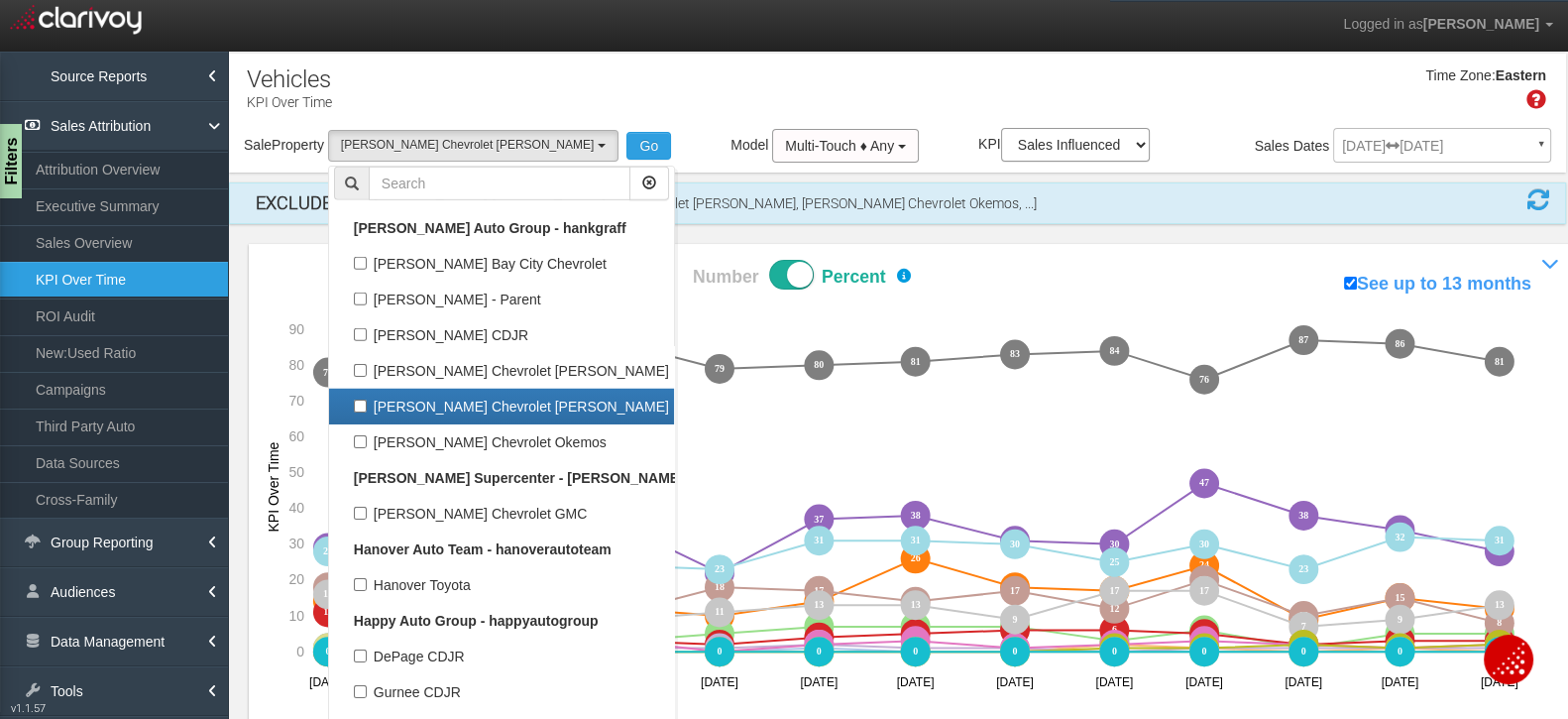 select 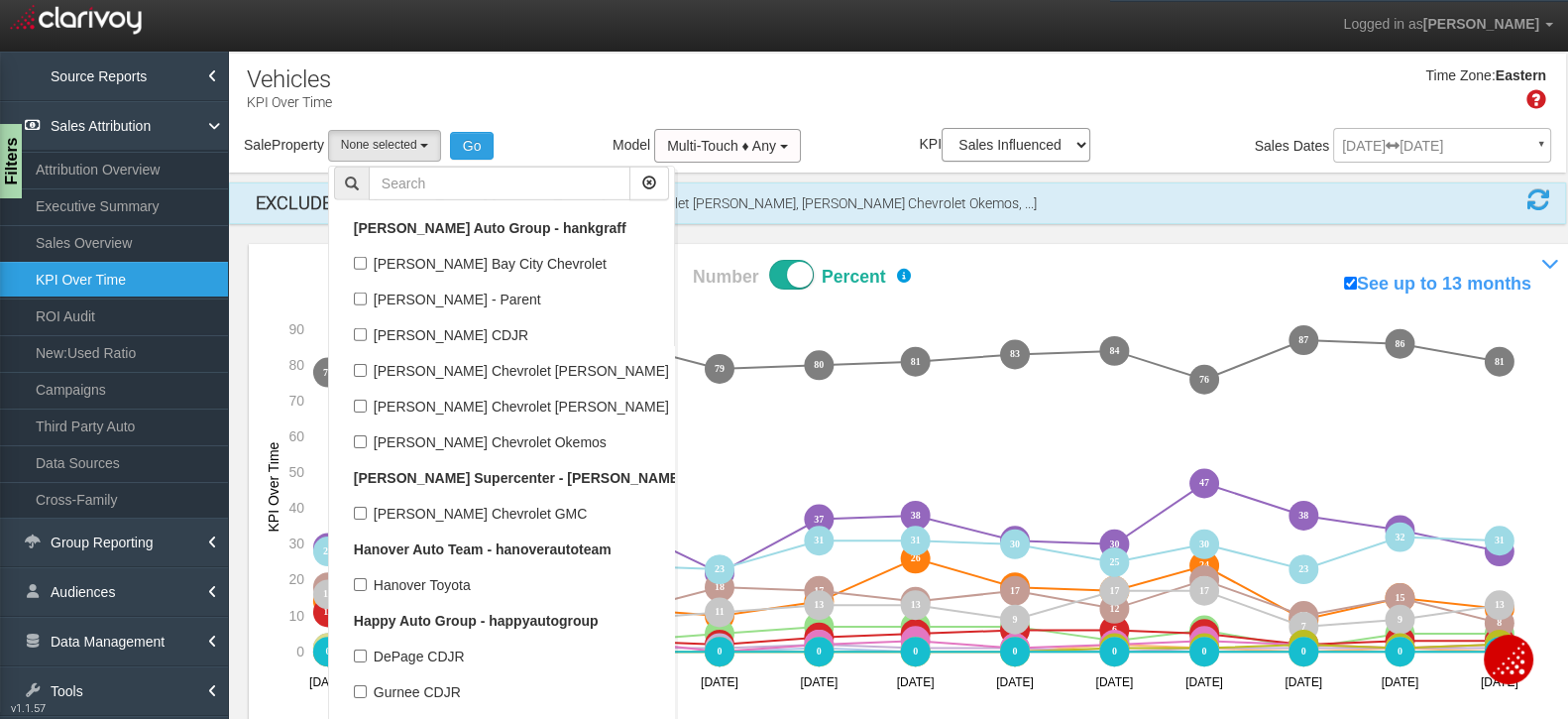 scroll, scrollTop: 24569, scrollLeft: 0, axis: vertical 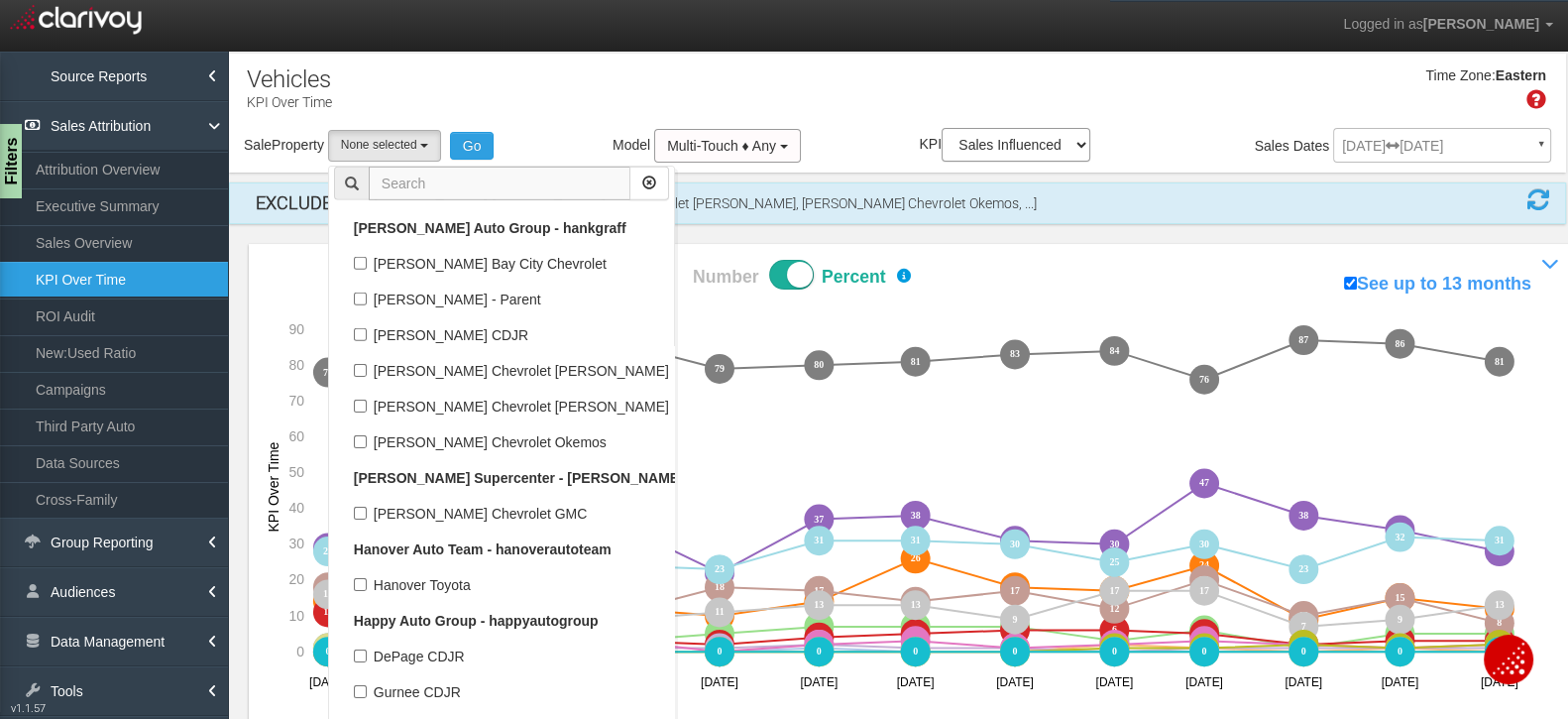 click at bounding box center [500, 183] 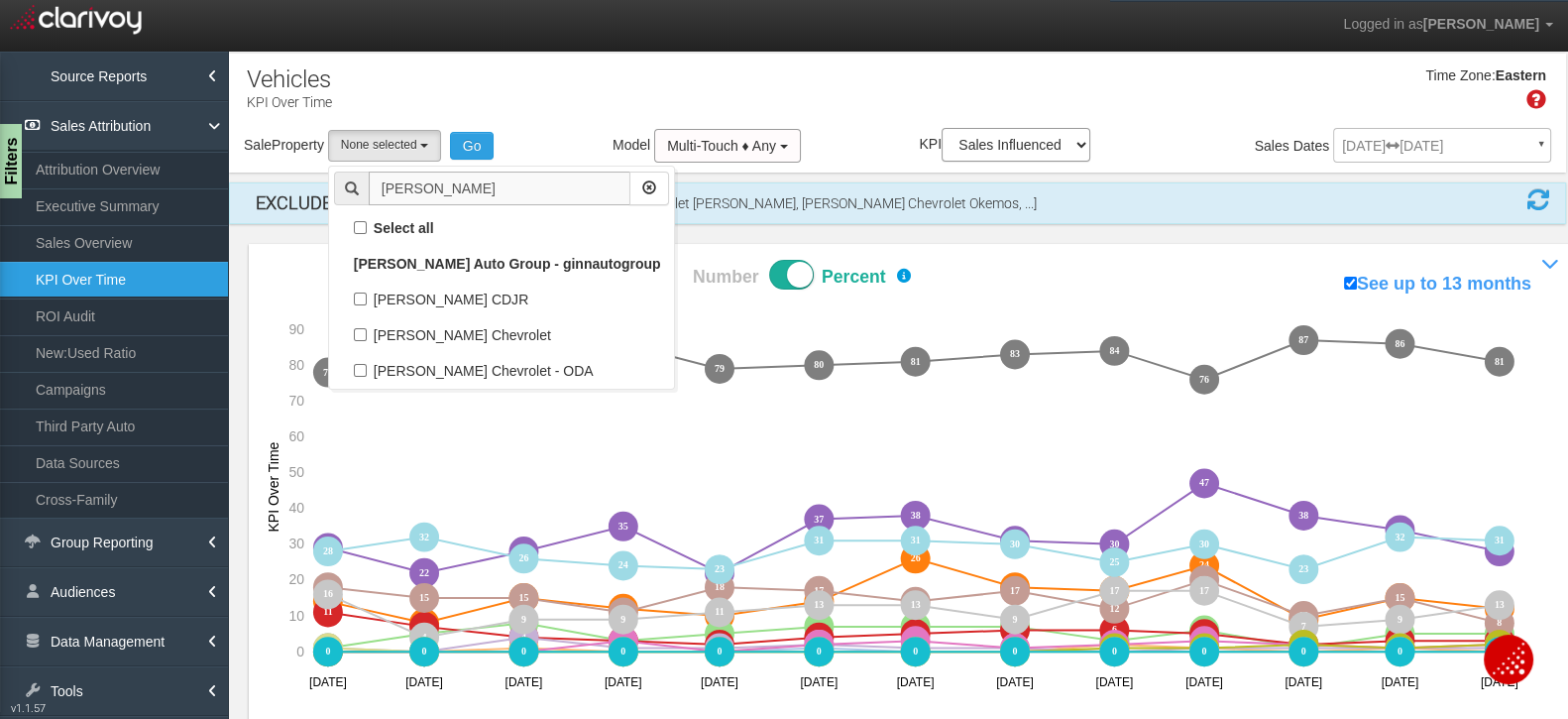scroll, scrollTop: 0, scrollLeft: 0, axis: both 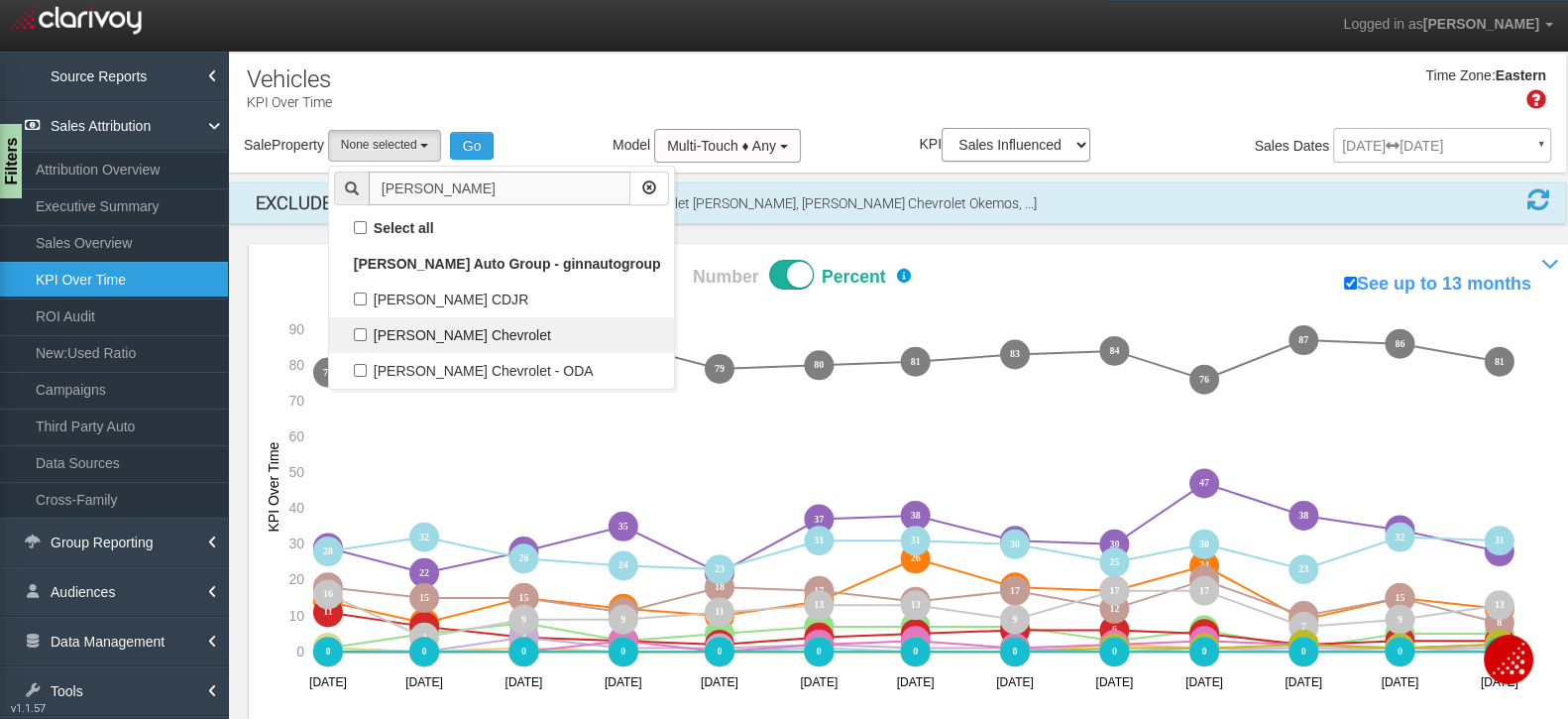 type on "ginn" 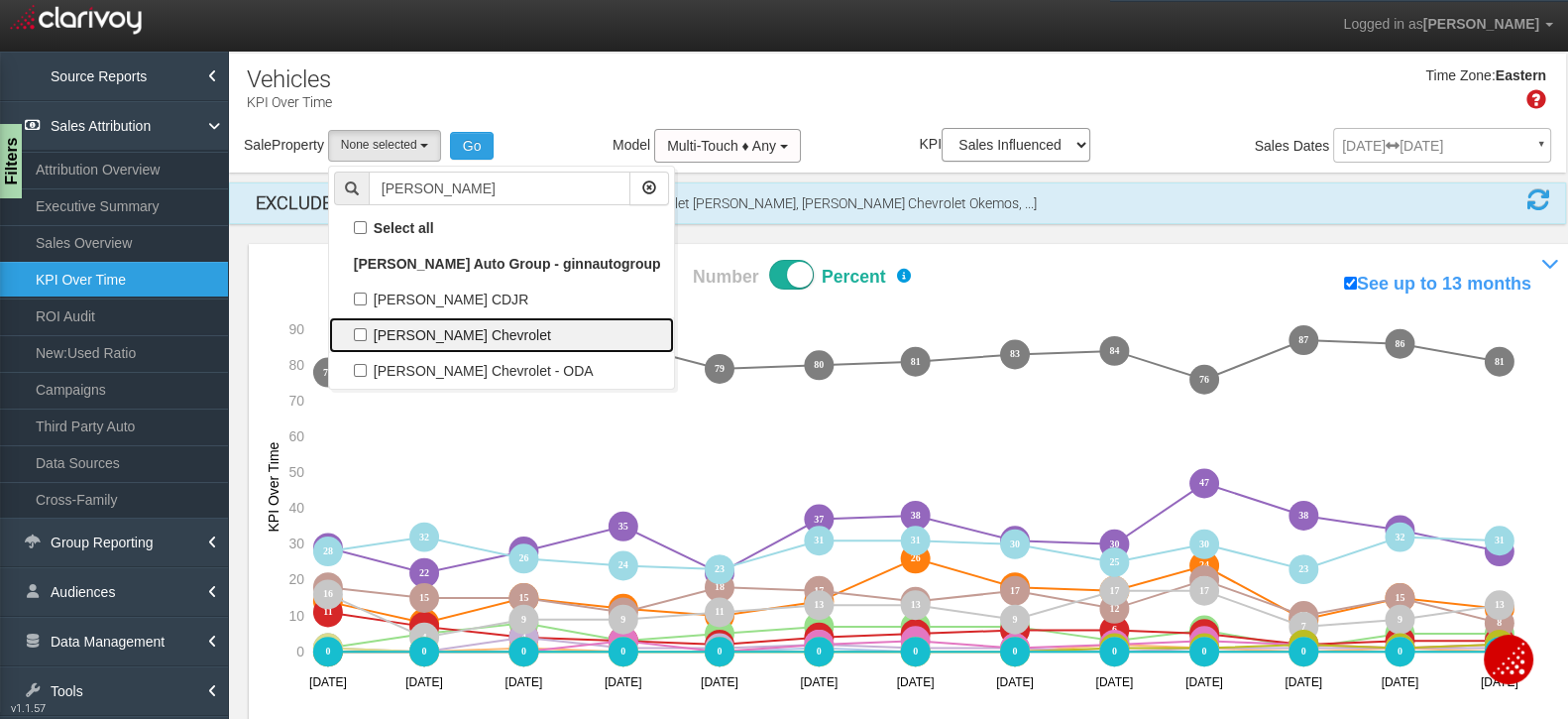 click on "[PERSON_NAME] Chevrolet" at bounding box center [502, 335] 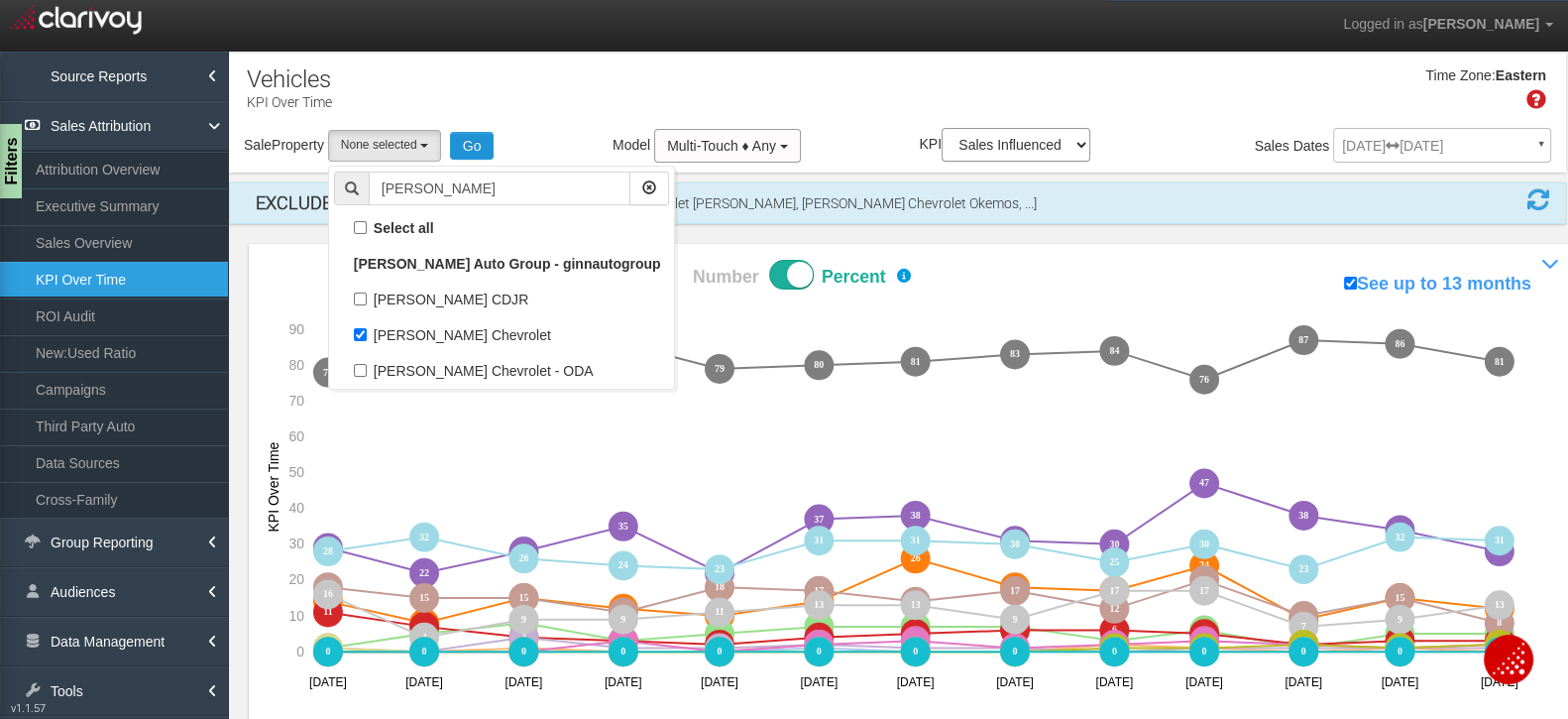 select on "object:44092" 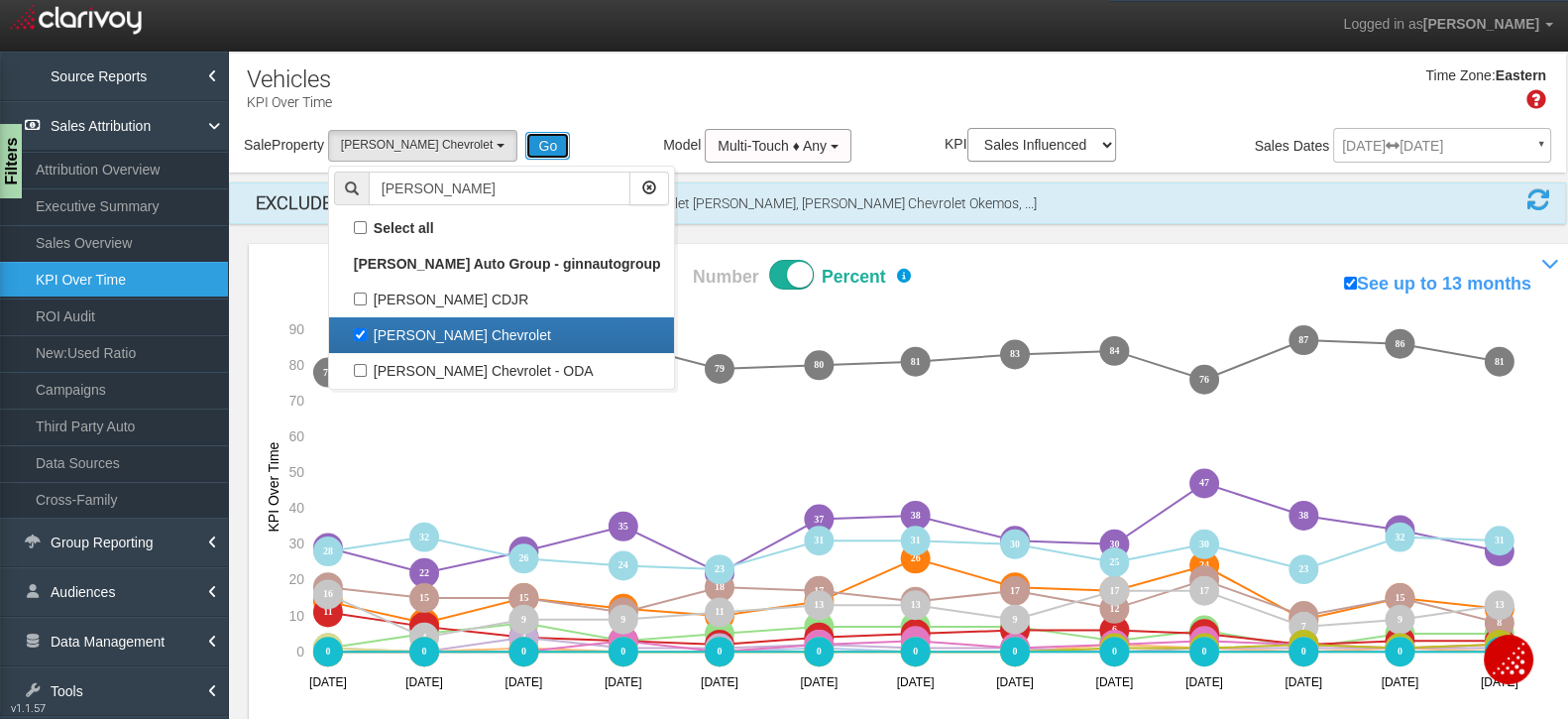 click on "Go" at bounding box center (547, 146) 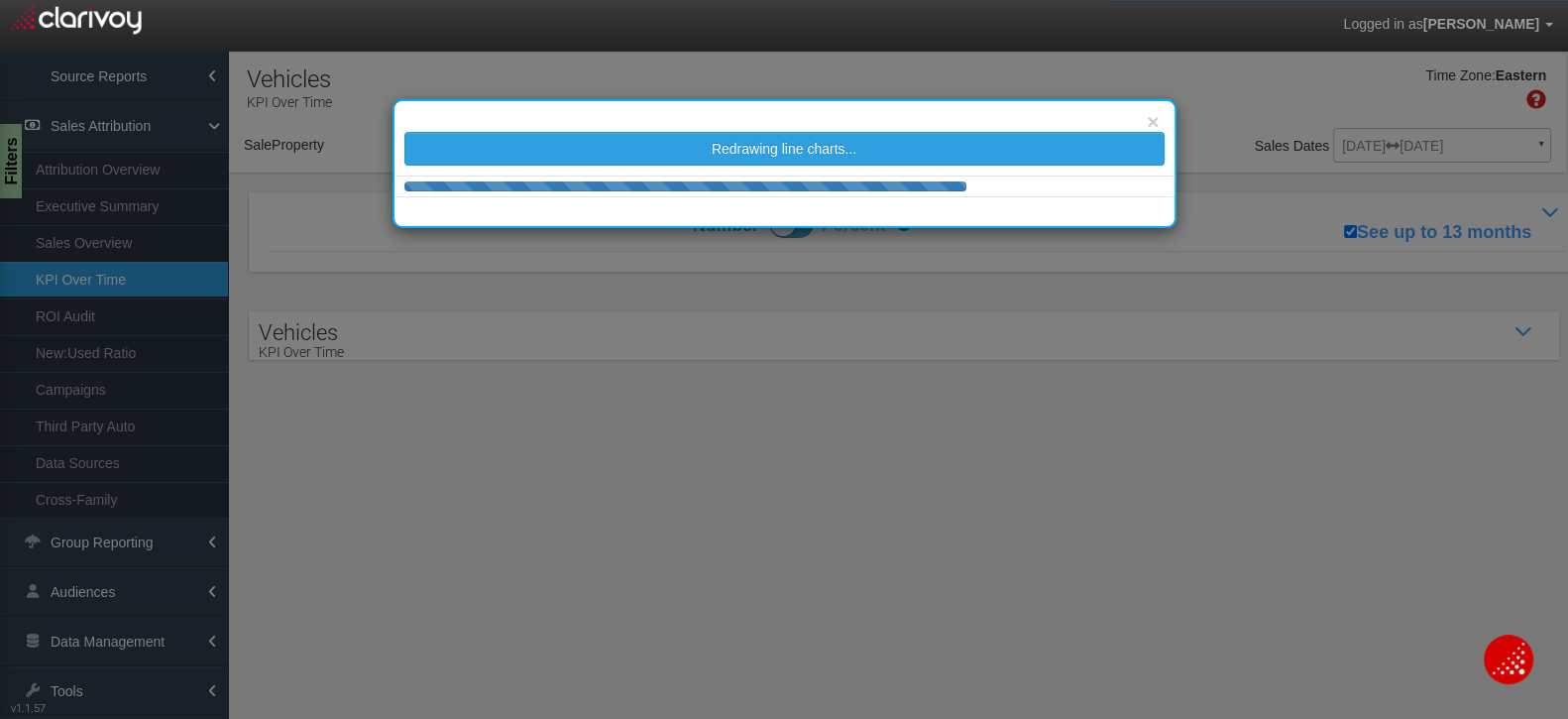 select on "object:47011" 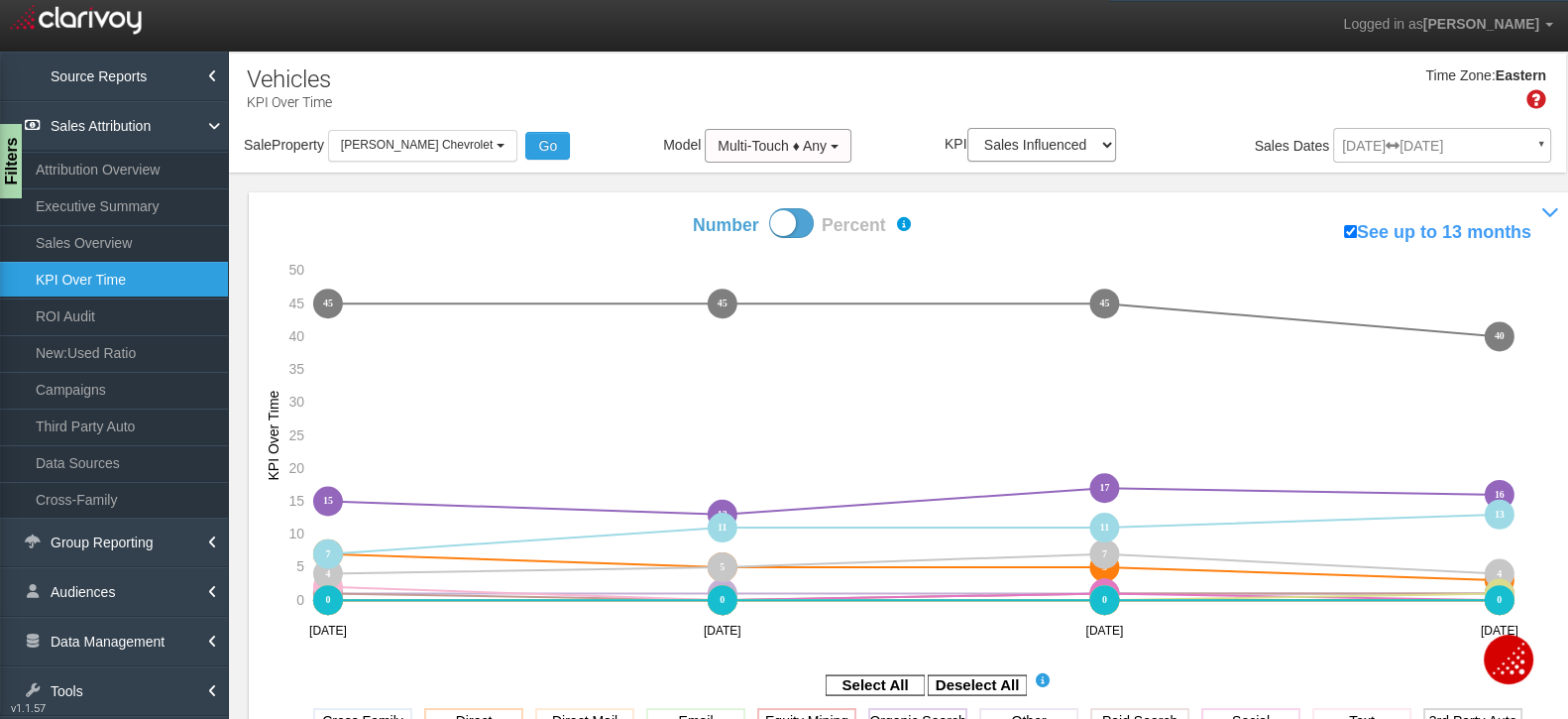 scroll, scrollTop: 0, scrollLeft: 0, axis: both 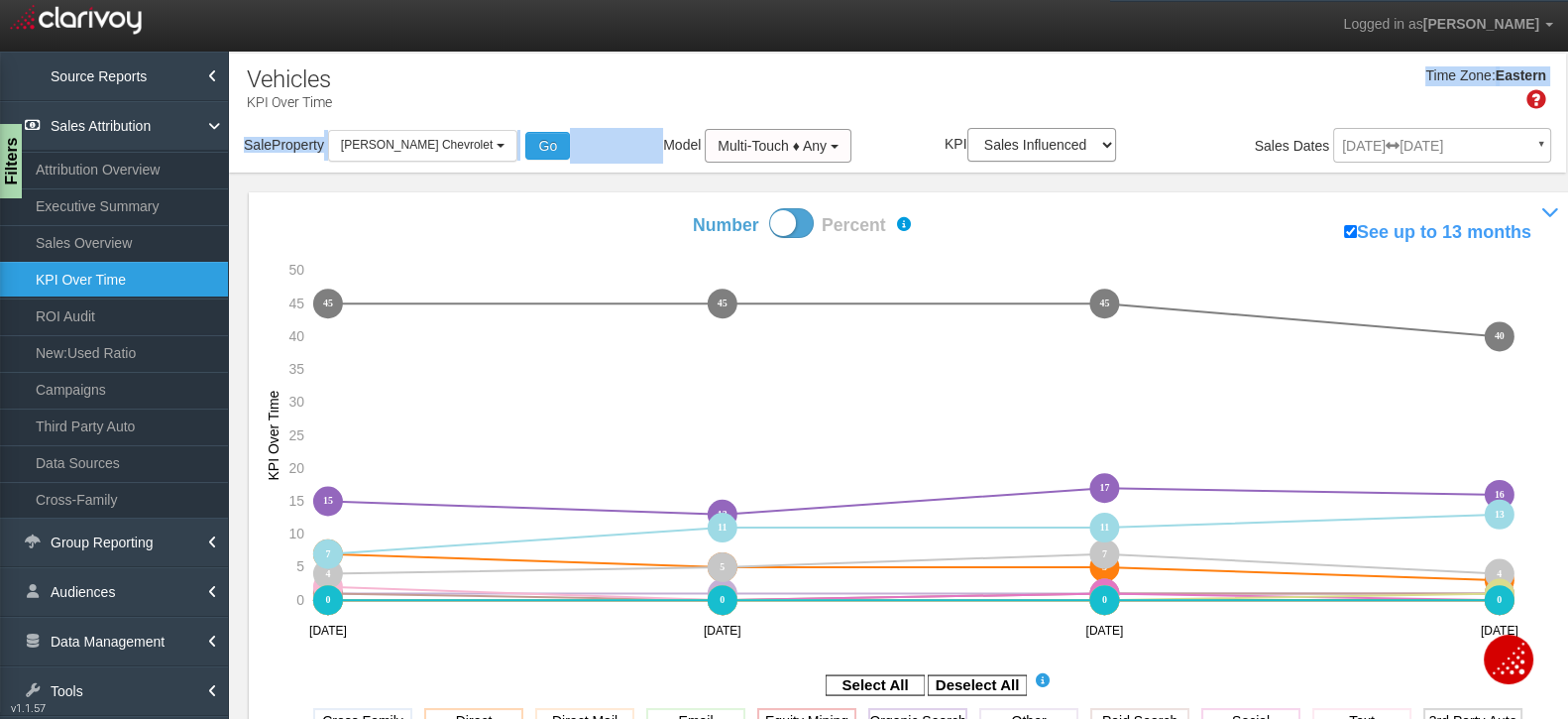 click on "Time Zone:
Eastern
Sale  Property
Loading
1st Gear Motorsports 24 Auto Group - Parent 24 Ford of Easton 24 Infiniti of Plymouth Chrysler Jeep Dodge Ram 24 Dartmouth Nissan Nissan 24 Route 9 Nissan Stateline Chrysler Dodge Jeep Ram Stateline Nissan Stateline Subaru Station Chrysler Jeep of Mansfield 503 Autos AAA Ohio ABZ Motors ASOTU Aaron Automotive Group - ODA Aaron CDJR Aaron Chevrolet Aaron Ford of Escondido Aaron Ford of Lake Elsinore Aaron Ford of Poway Accurate Automotive of Jacksonville Acura Columbus Adam Auto Group Advantage Ford Lincoln Adventure Subaru Airport Ford KY Akins Ford CDJR Akins CDJR Work Truck Solutions Akins Ford Work Truck Solutions Akins Heavy Duty Work Truck Solutions Akins Work Truck Solutions Al Willeford Chevrolet Alamo Toyota Albrecht Auto Group-Parent Albrecht Buick GMC of Wakefield Albrecht CDJR of Westboro Marlboro Nissan Milford Nissan Woburn Toyota Alfred Matthews GMC Cadillac 417 Nissan" at bounding box center (897, 113) 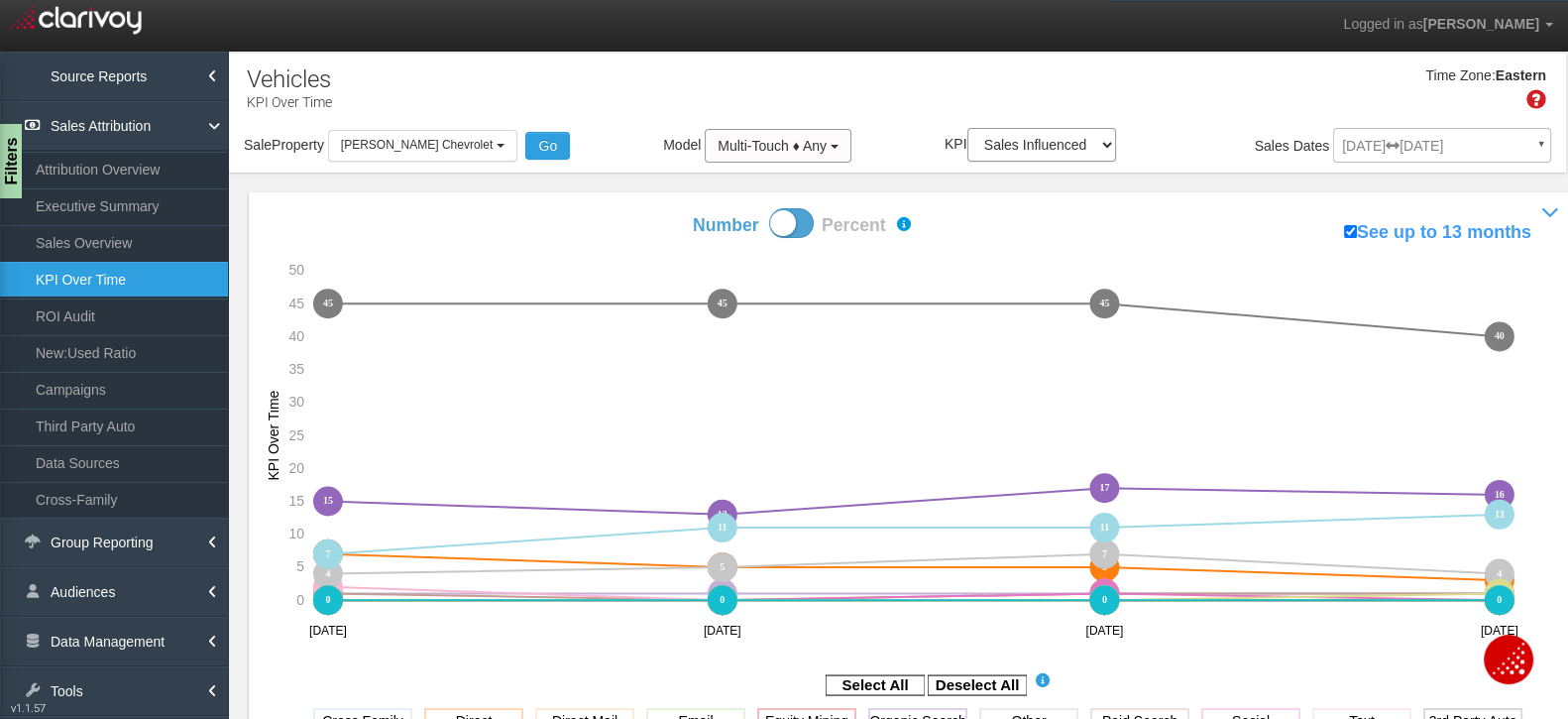 click on "Time Zone:
Eastern" at bounding box center (897, 95) 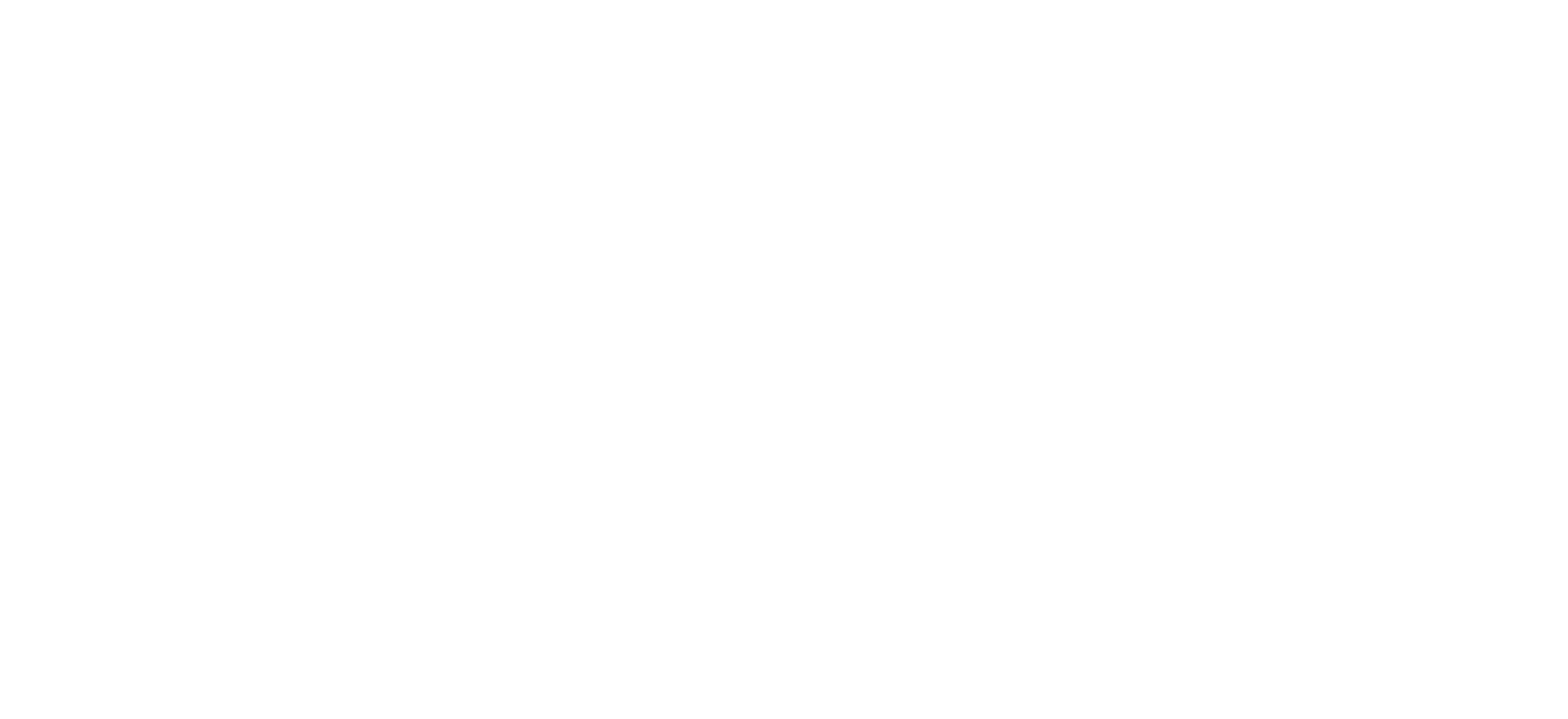scroll, scrollTop: 0, scrollLeft: 0, axis: both 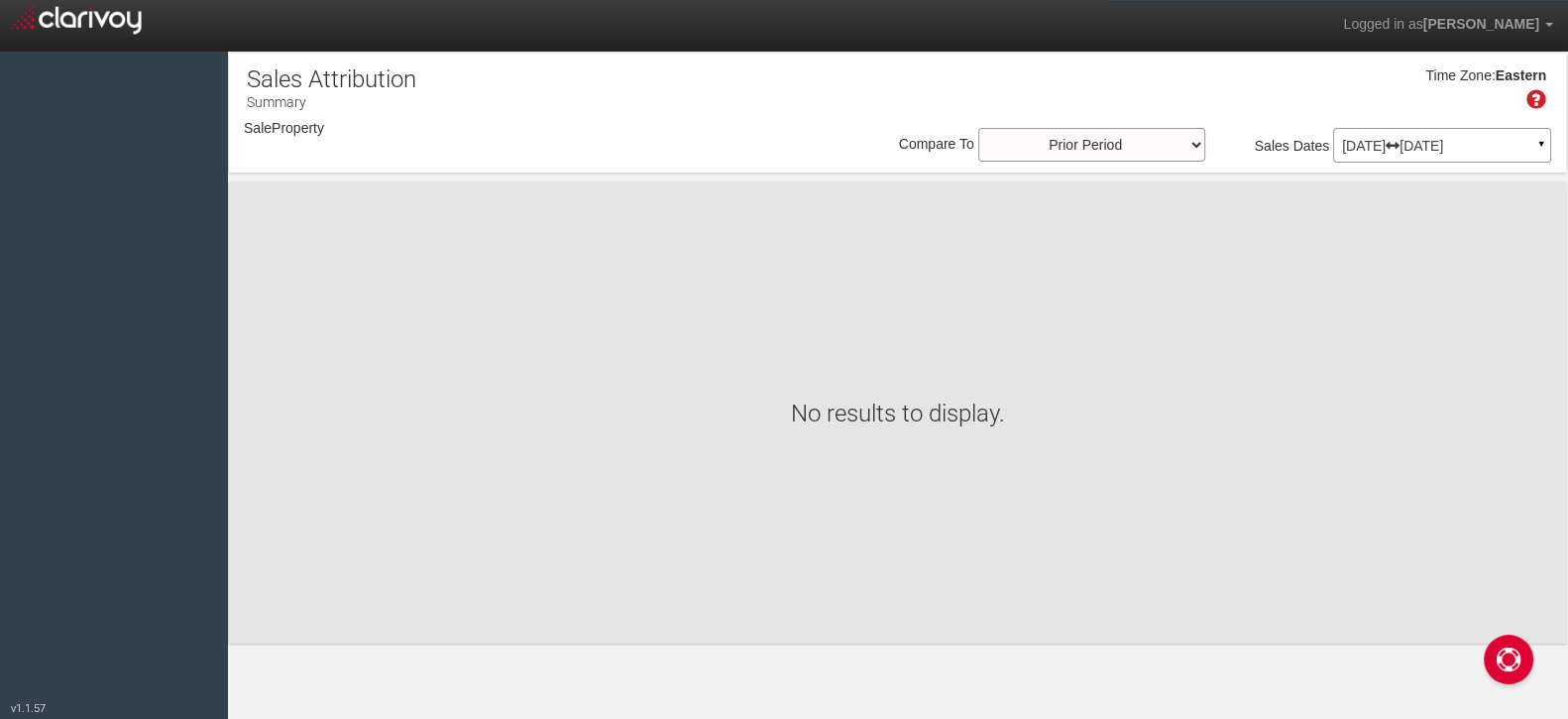 select on "object:1045" 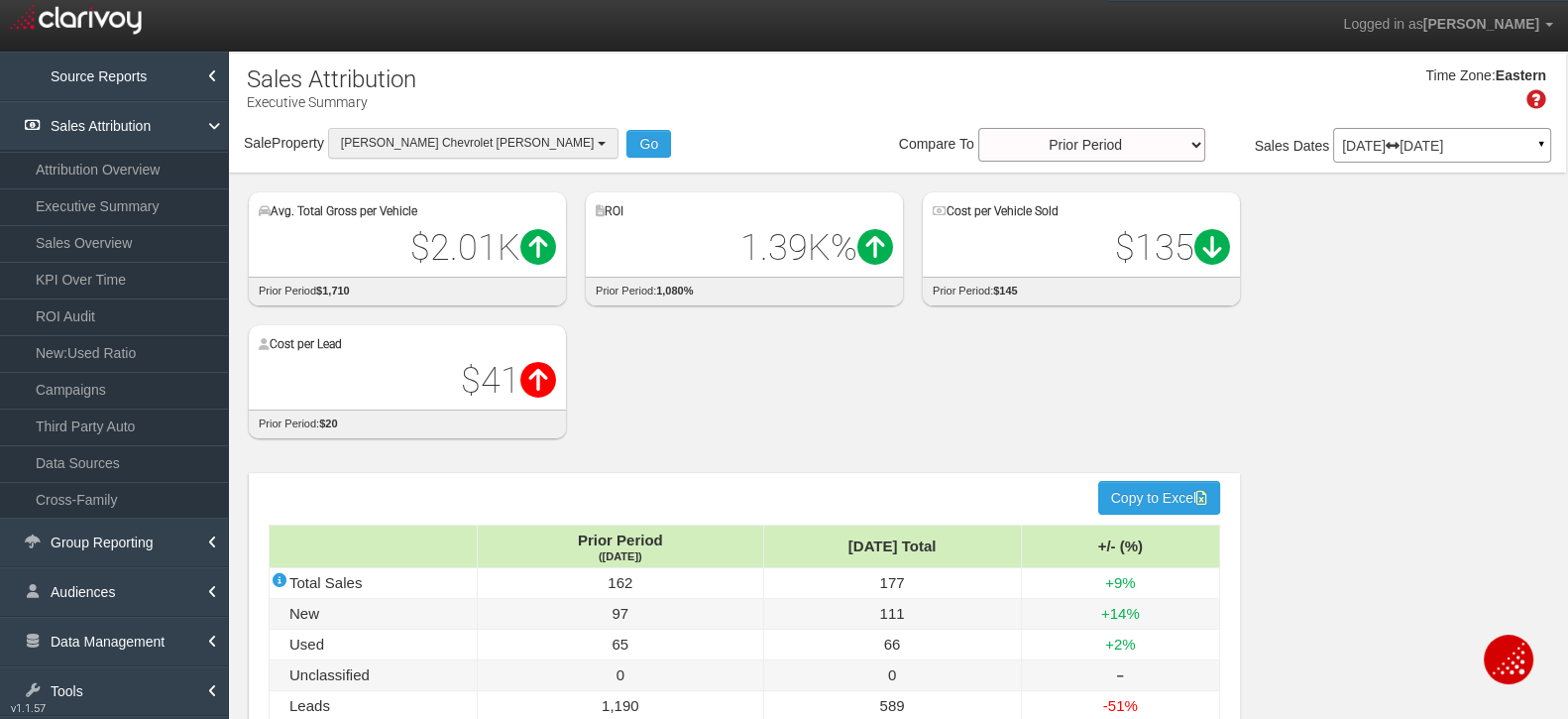 click on "[PERSON_NAME] Chevrolet [PERSON_NAME]" at bounding box center [467, 143] 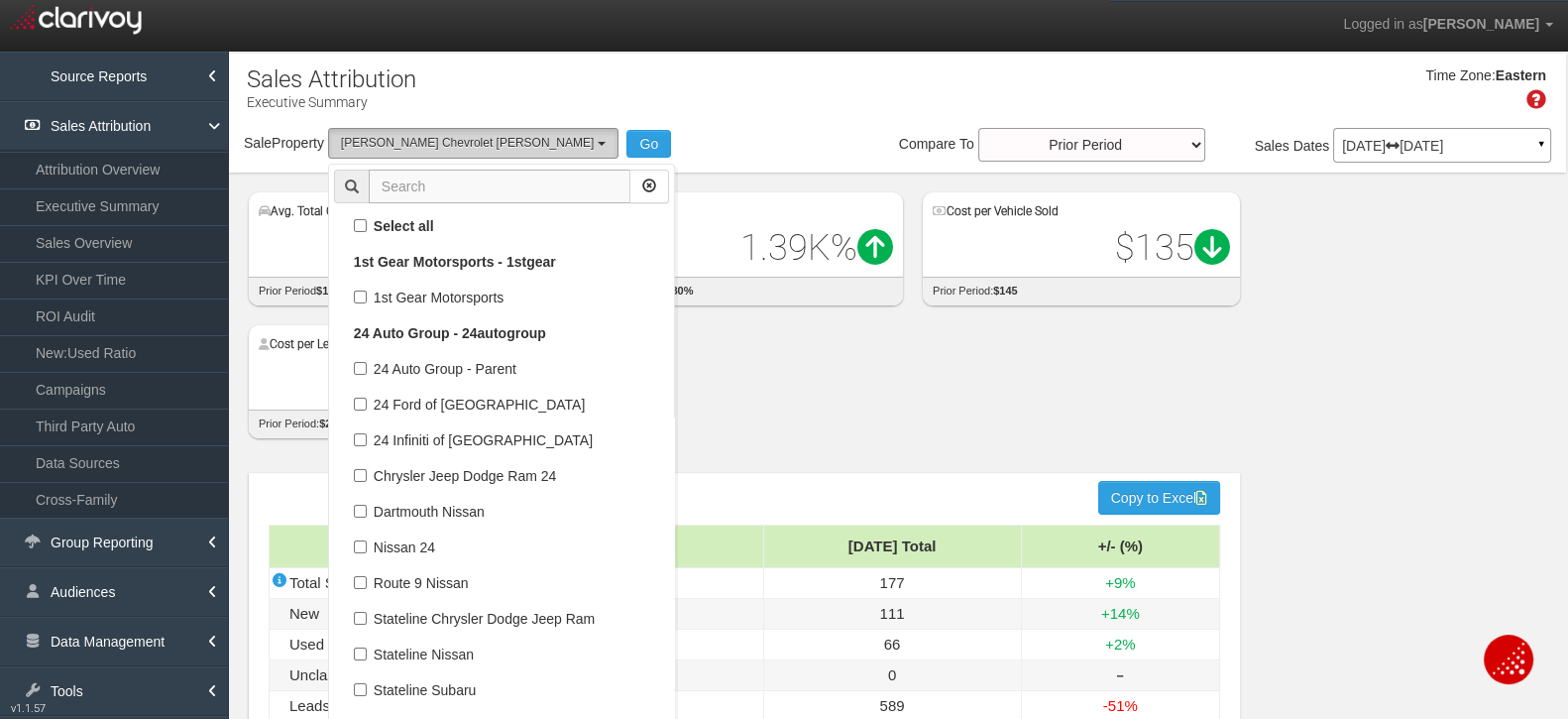 scroll, scrollTop: 50447, scrollLeft: 0, axis: vertical 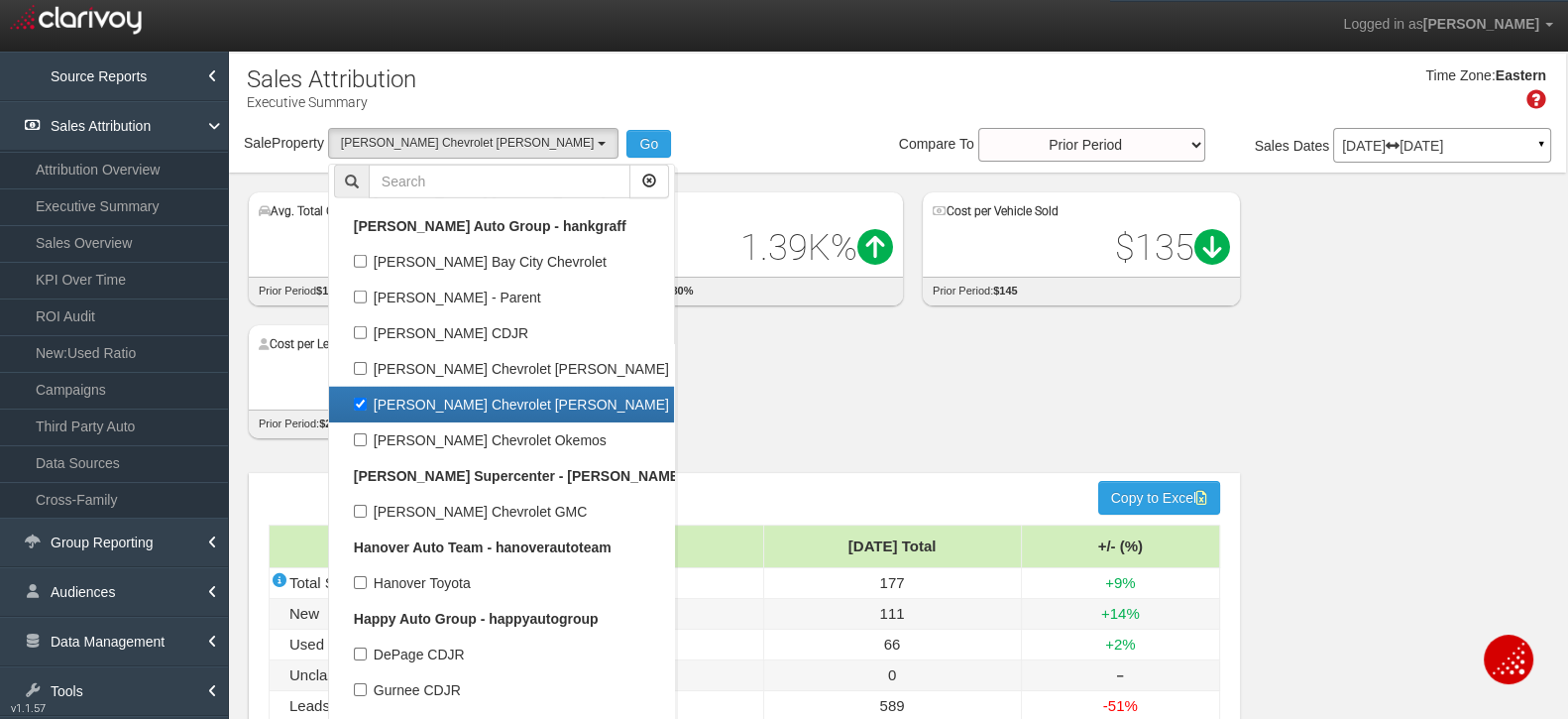 click on "[PERSON_NAME] Chevrolet [PERSON_NAME]" at bounding box center (502, 405) 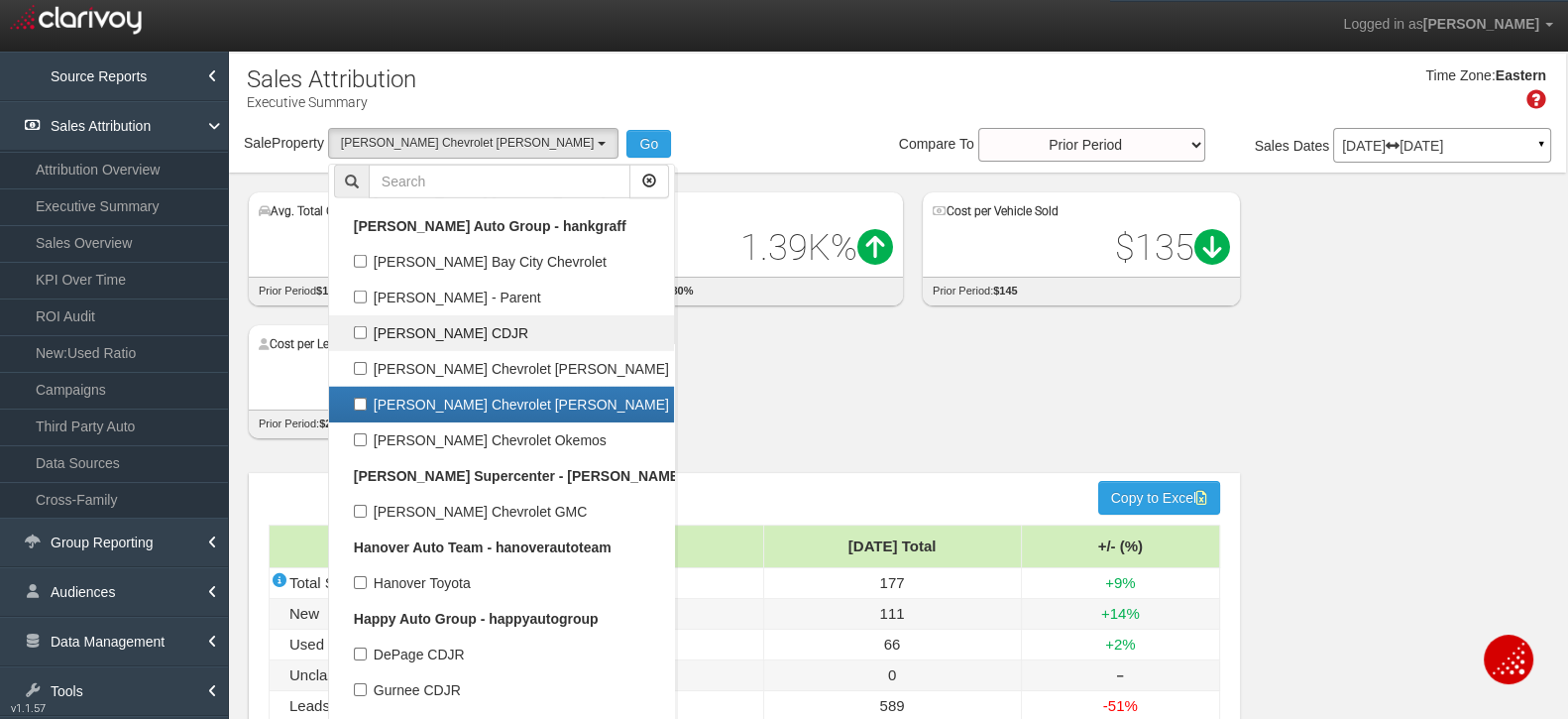 select 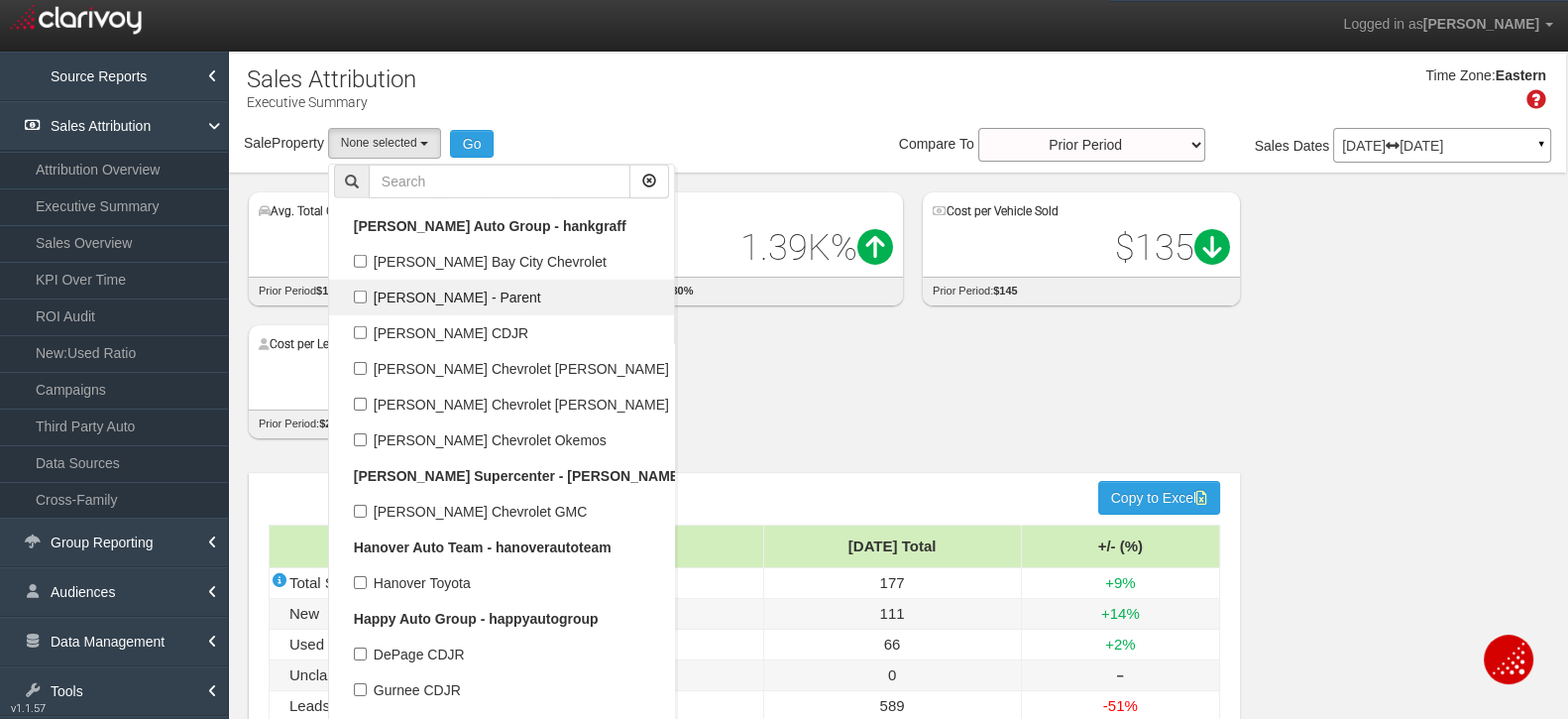 scroll, scrollTop: 24569, scrollLeft: 0, axis: vertical 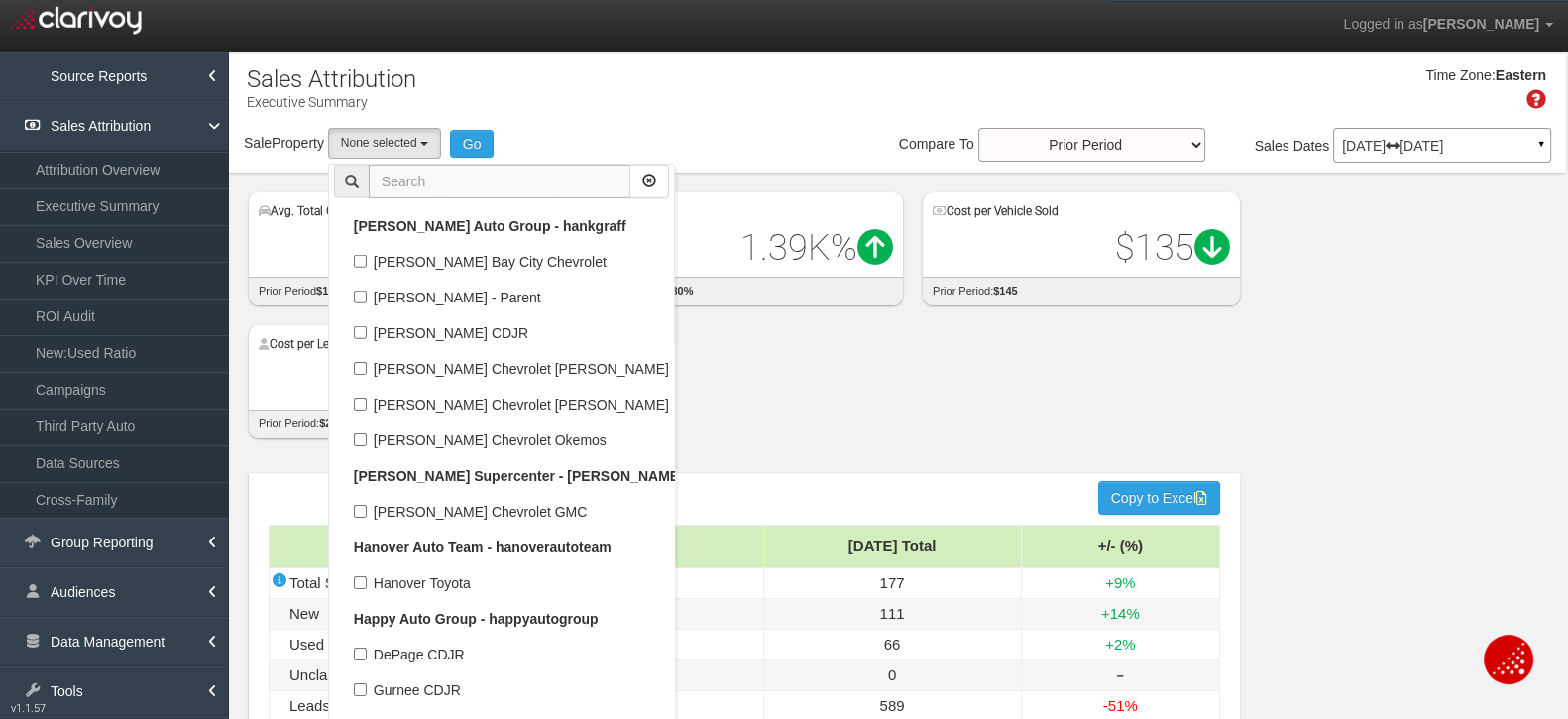 click at bounding box center (500, 181) 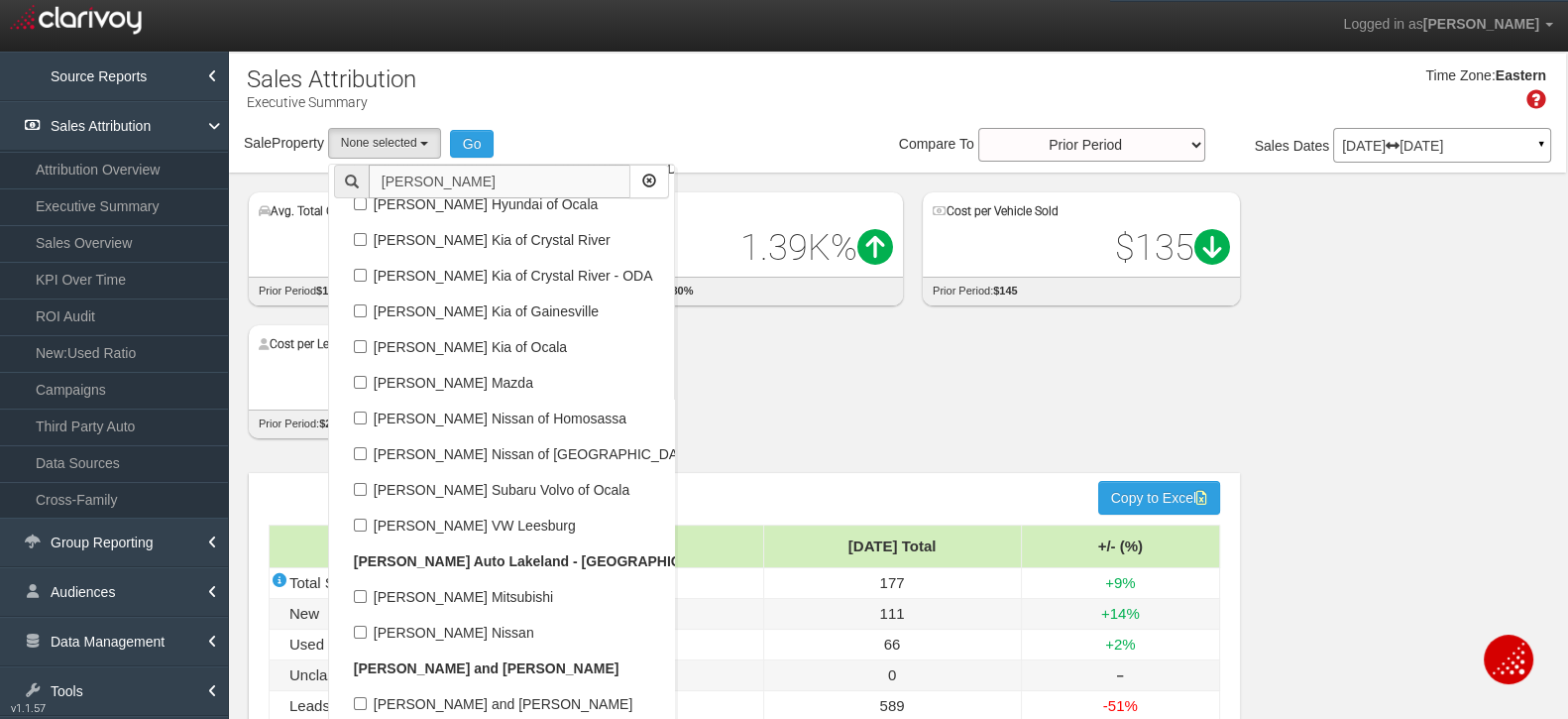 scroll, scrollTop: 521, scrollLeft: 0, axis: vertical 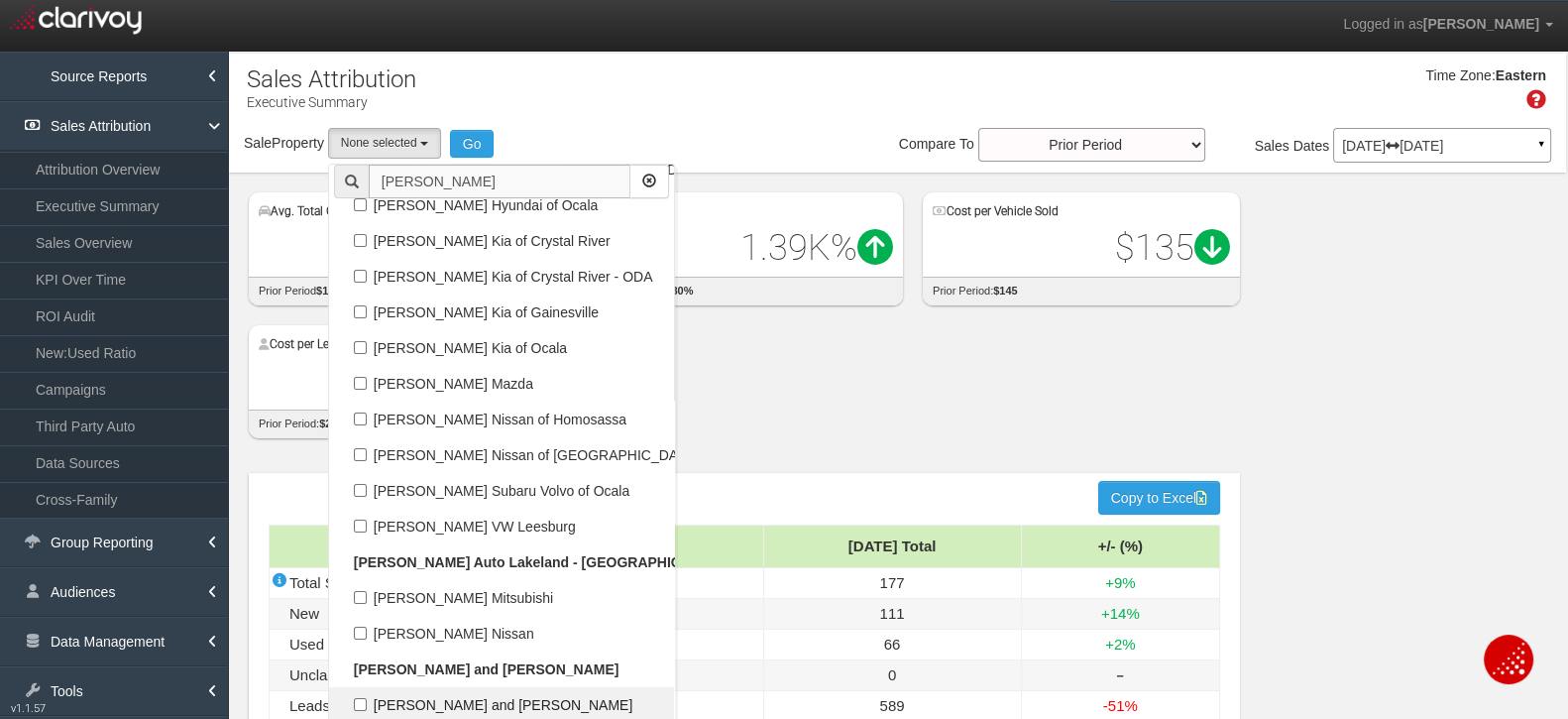 type on "jenkins" 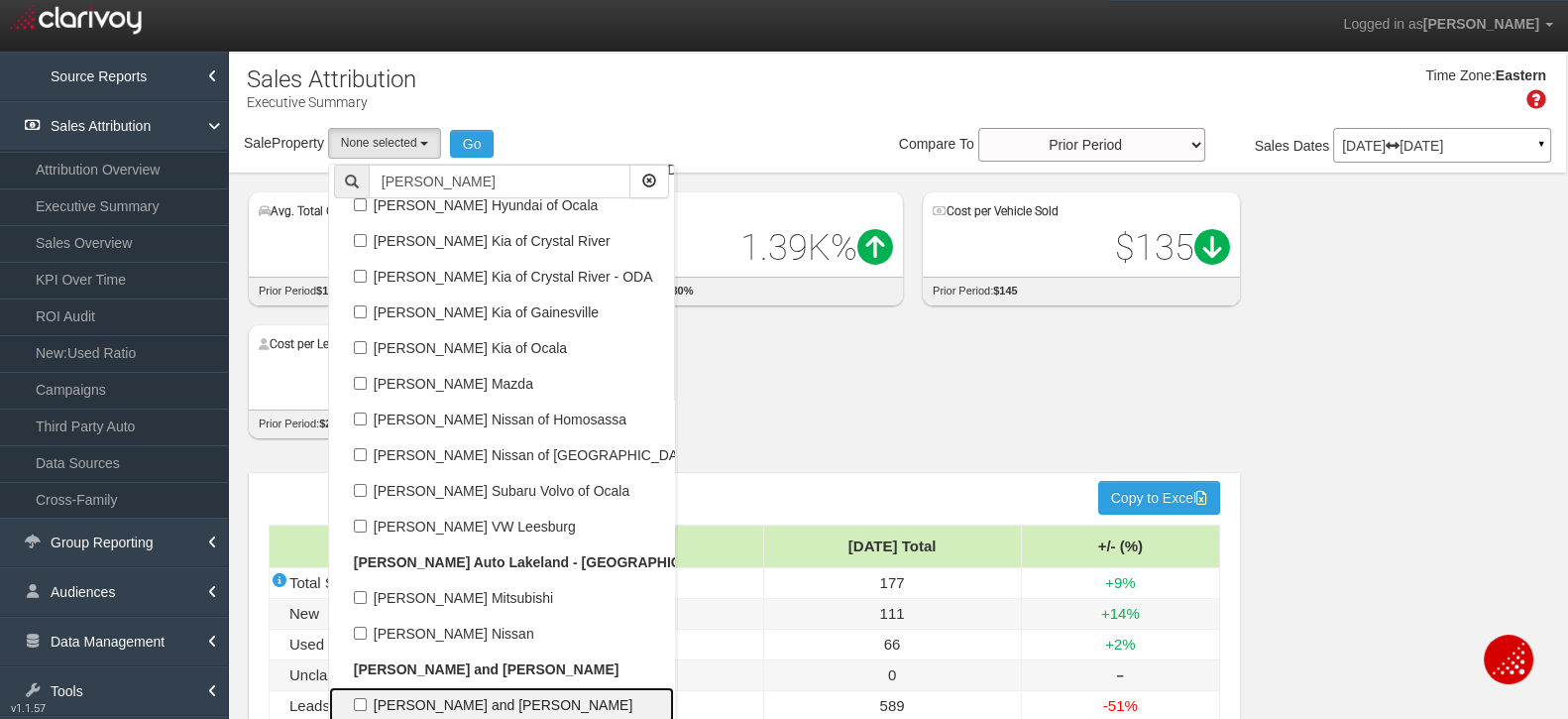 click on "[PERSON_NAME] and [PERSON_NAME]" at bounding box center (502, 705) 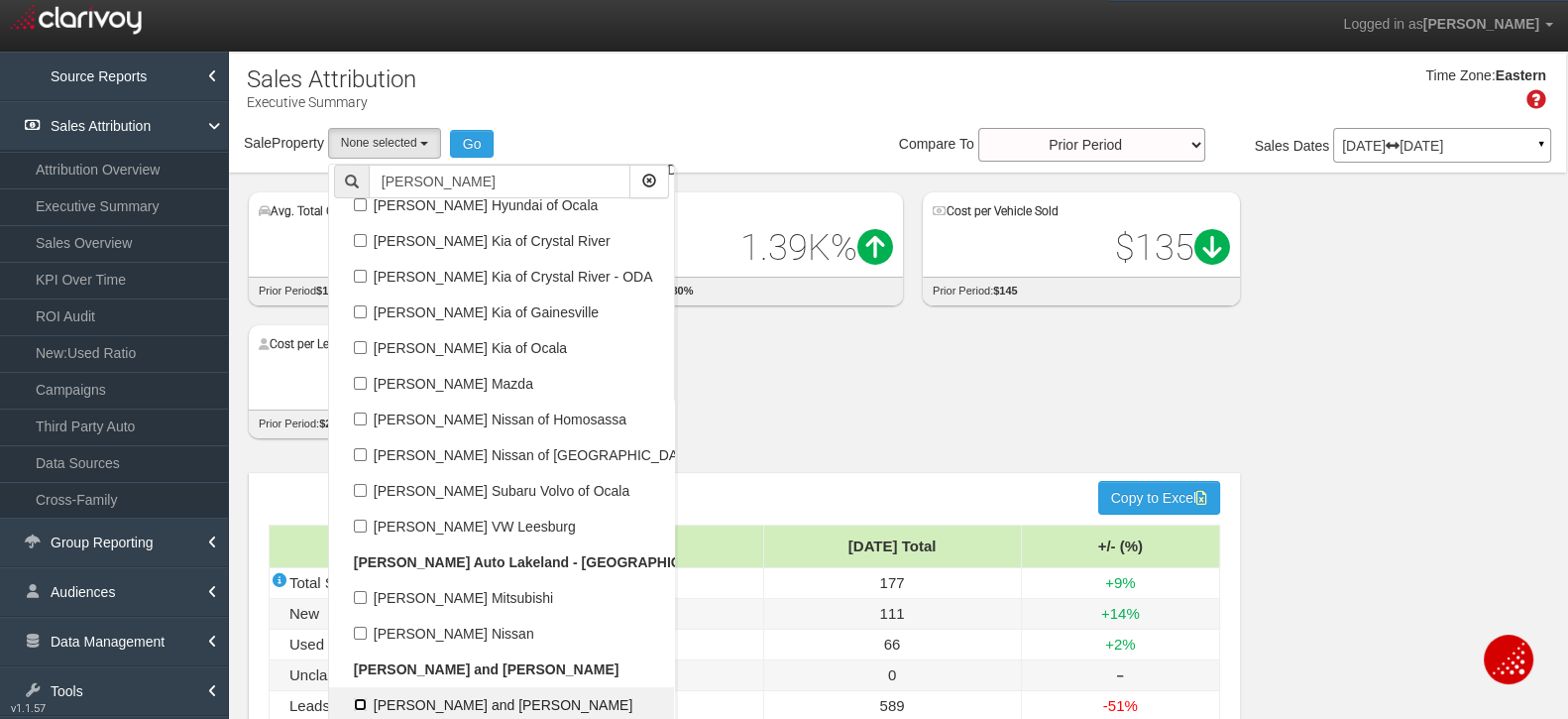 click on "[PERSON_NAME] and [PERSON_NAME]" at bounding box center [360, 704] 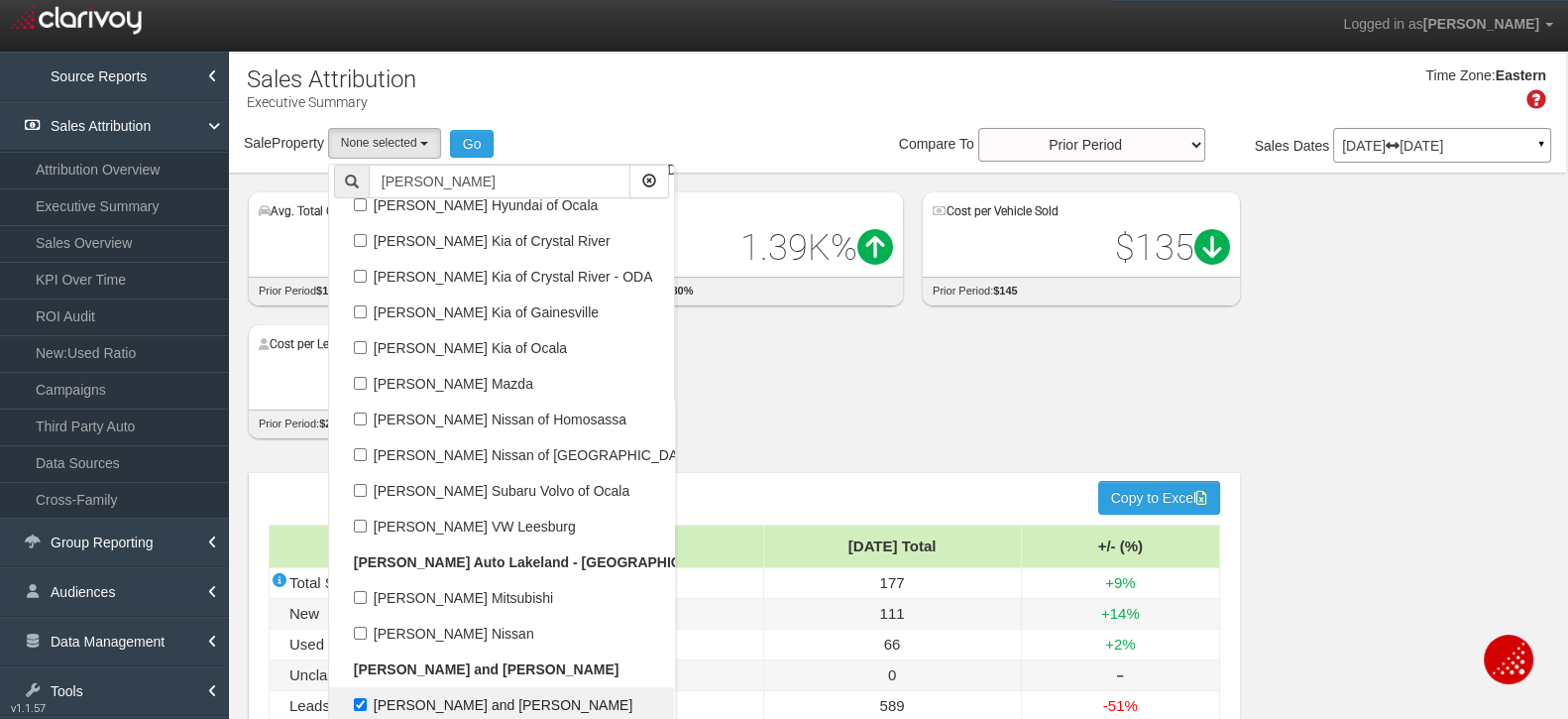 select on "object:1243" 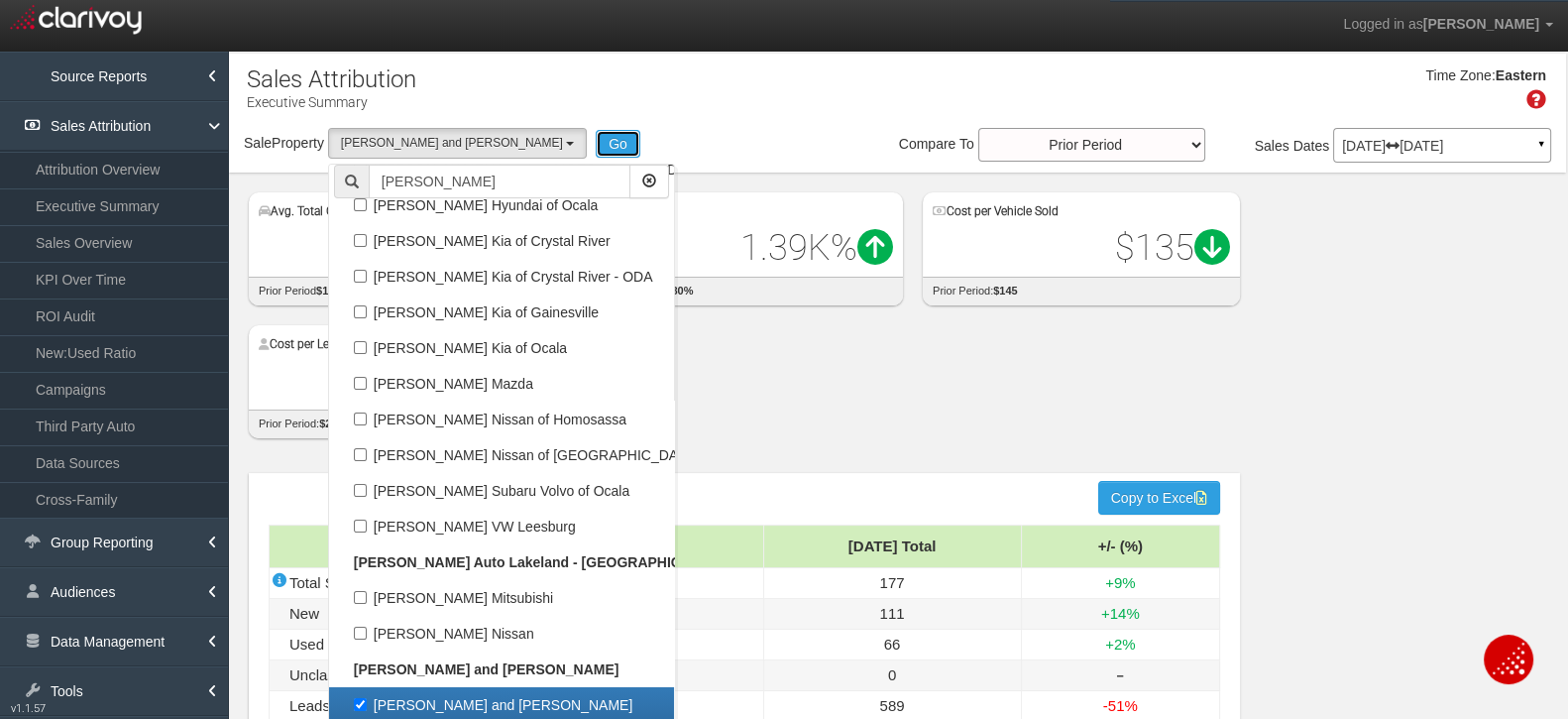 drag, startPoint x: 505, startPoint y: 147, endPoint x: 563, endPoint y: 40, distance: 121.708669 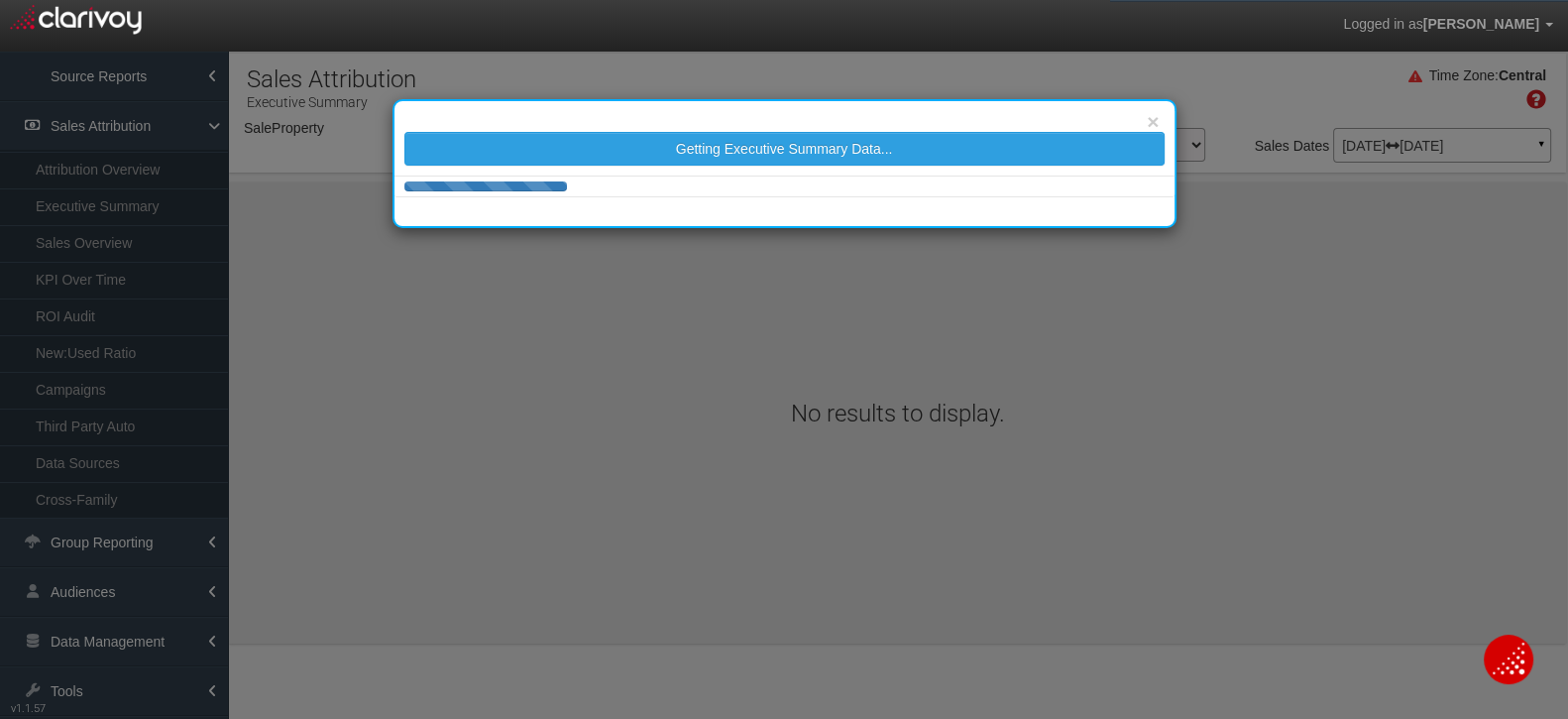 select on "object:4291" 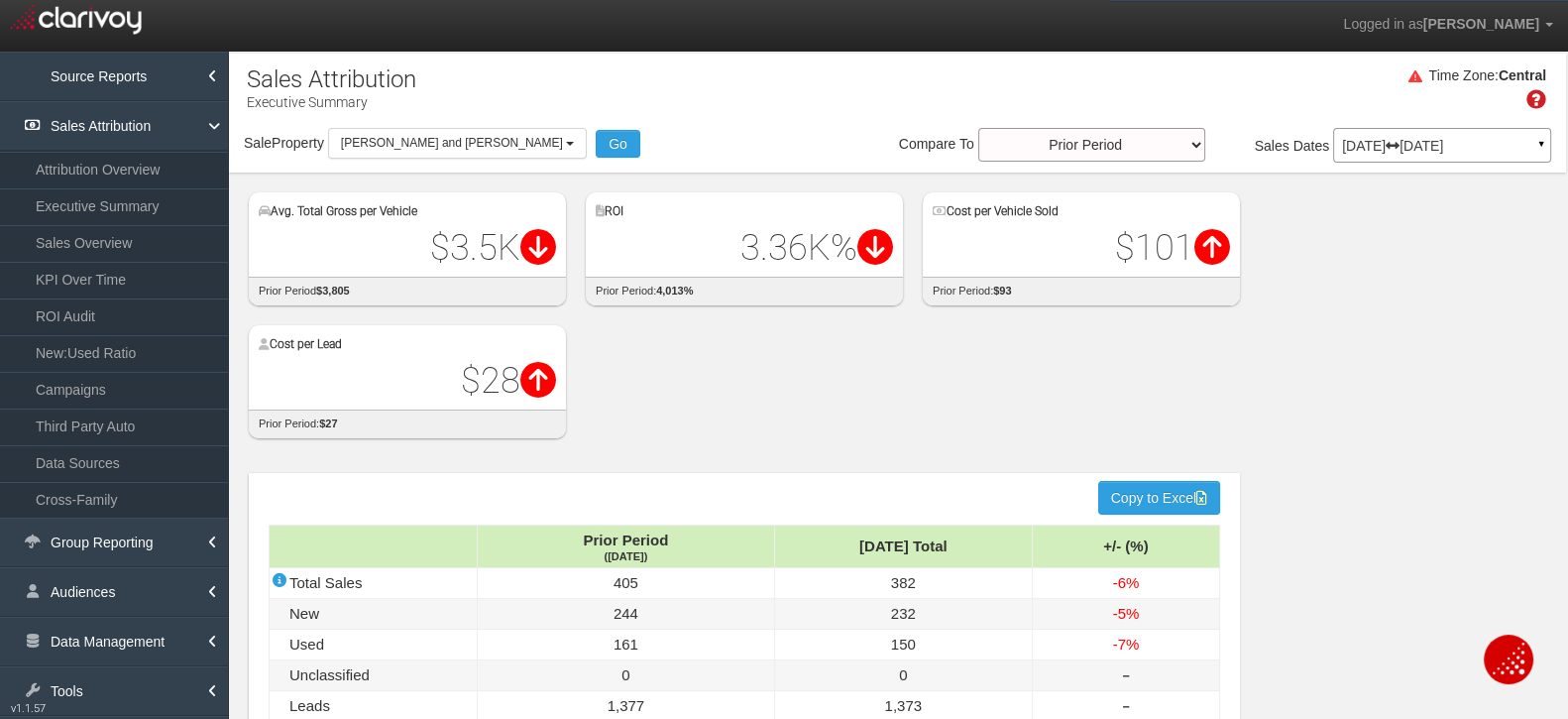 click on "Avg. Total Gross per Vehicle
$3.5K  Difference: $-296.00
prior period
$3,805
ROI
3.36K%  Difference: $-646.00
prior period:
4,013%
Cost per Vehicle Sold
$101  Difference: $8.00
prior period:
$93
Cost per Lead
$28  Difference: $1.00
prior period:
$27" at bounding box center [907, 305] 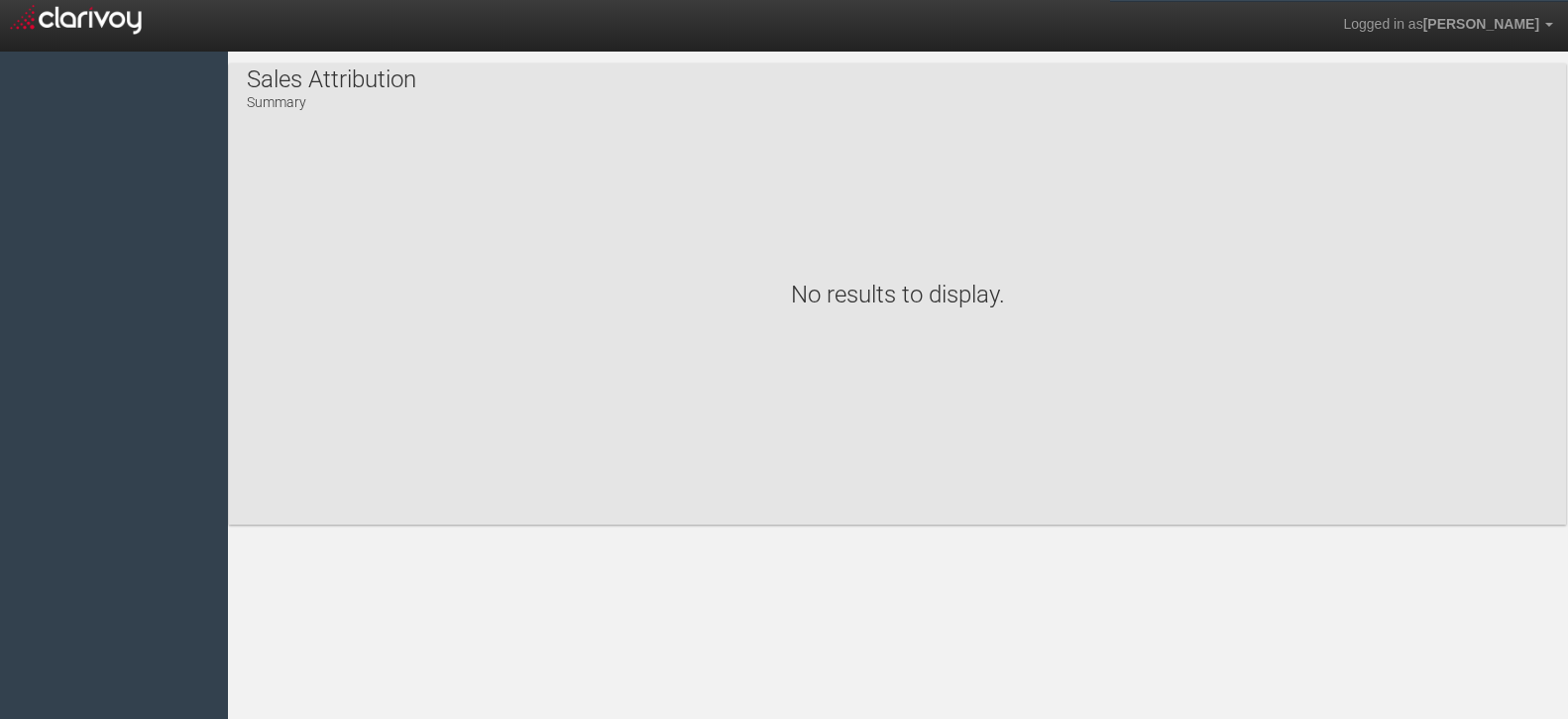 scroll, scrollTop: 0, scrollLeft: 0, axis: both 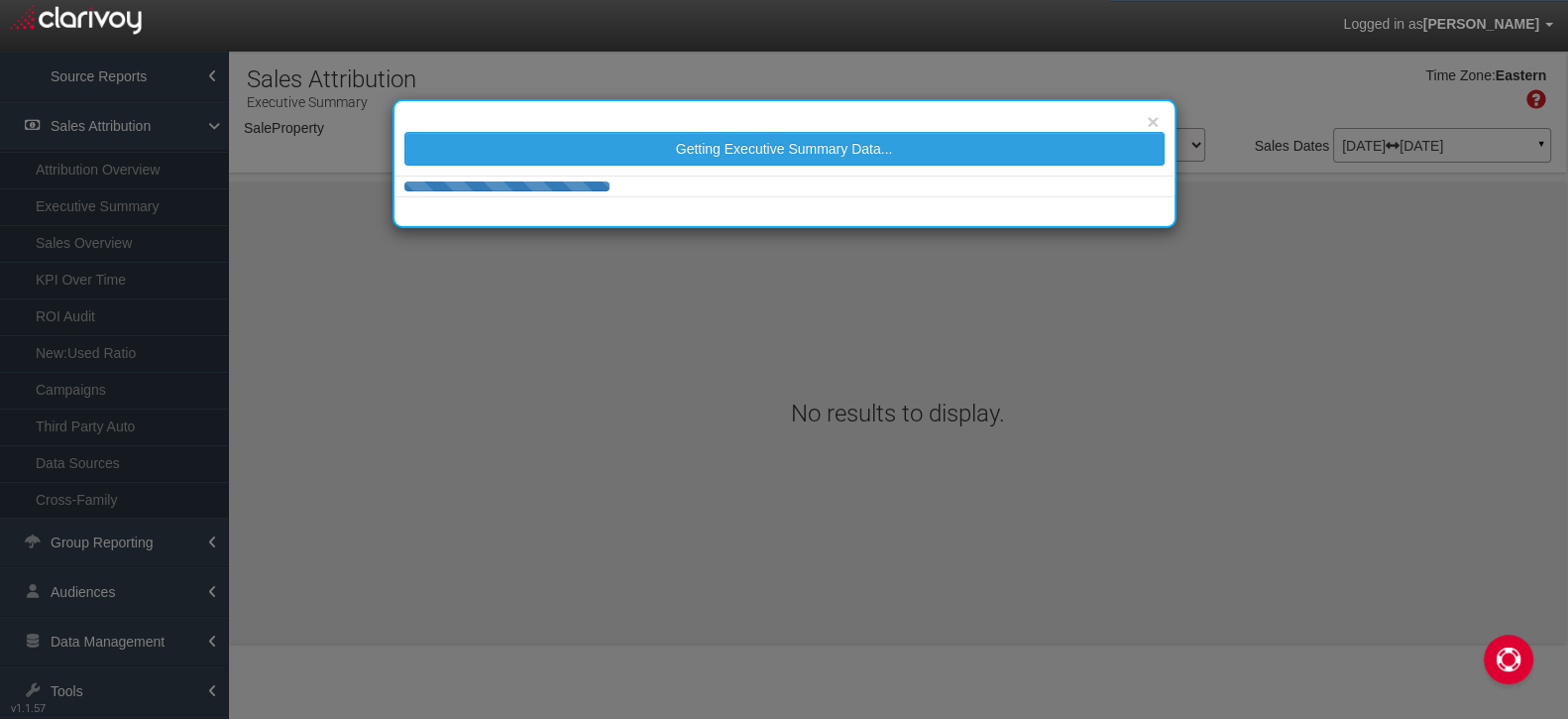 select on "object:1386" 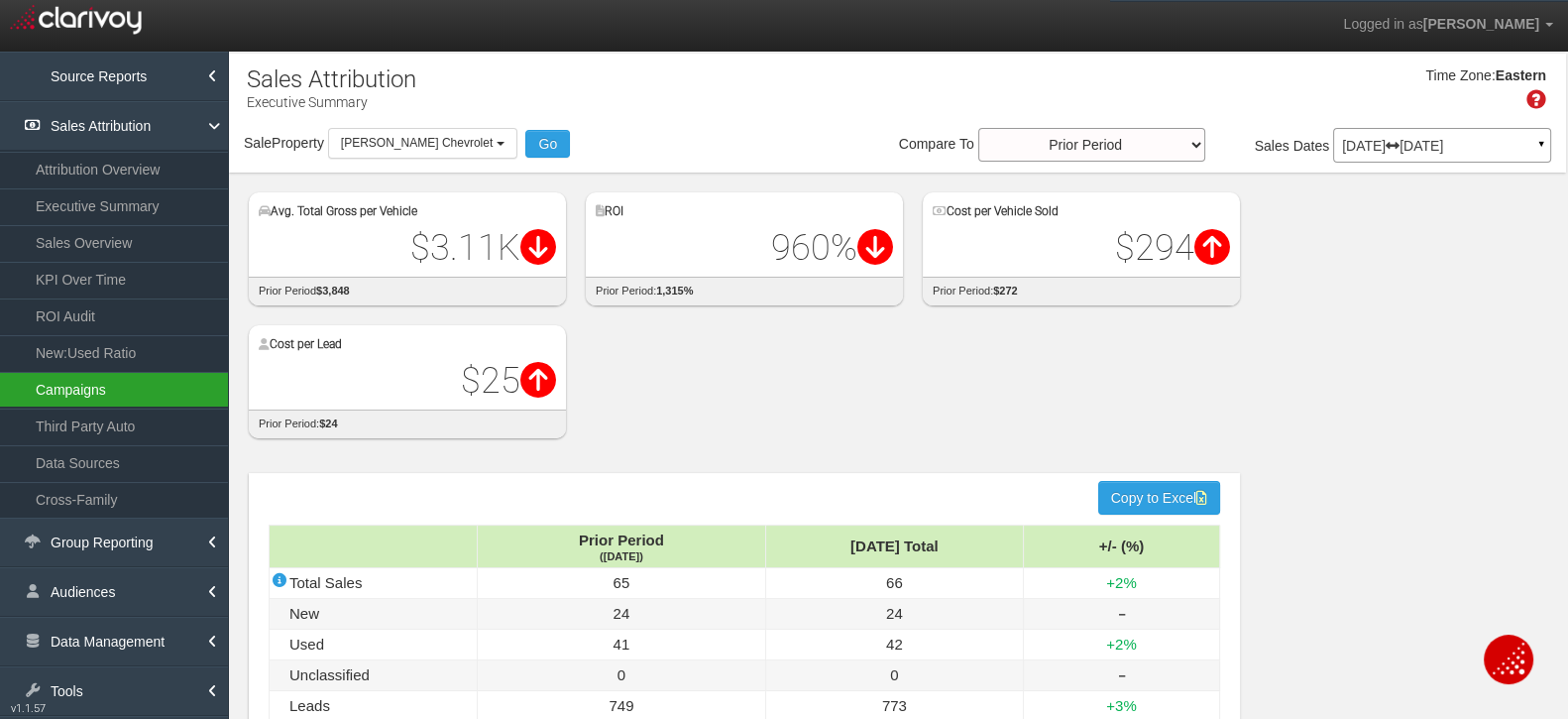 click on "Campaigns" at bounding box center (114, 390) 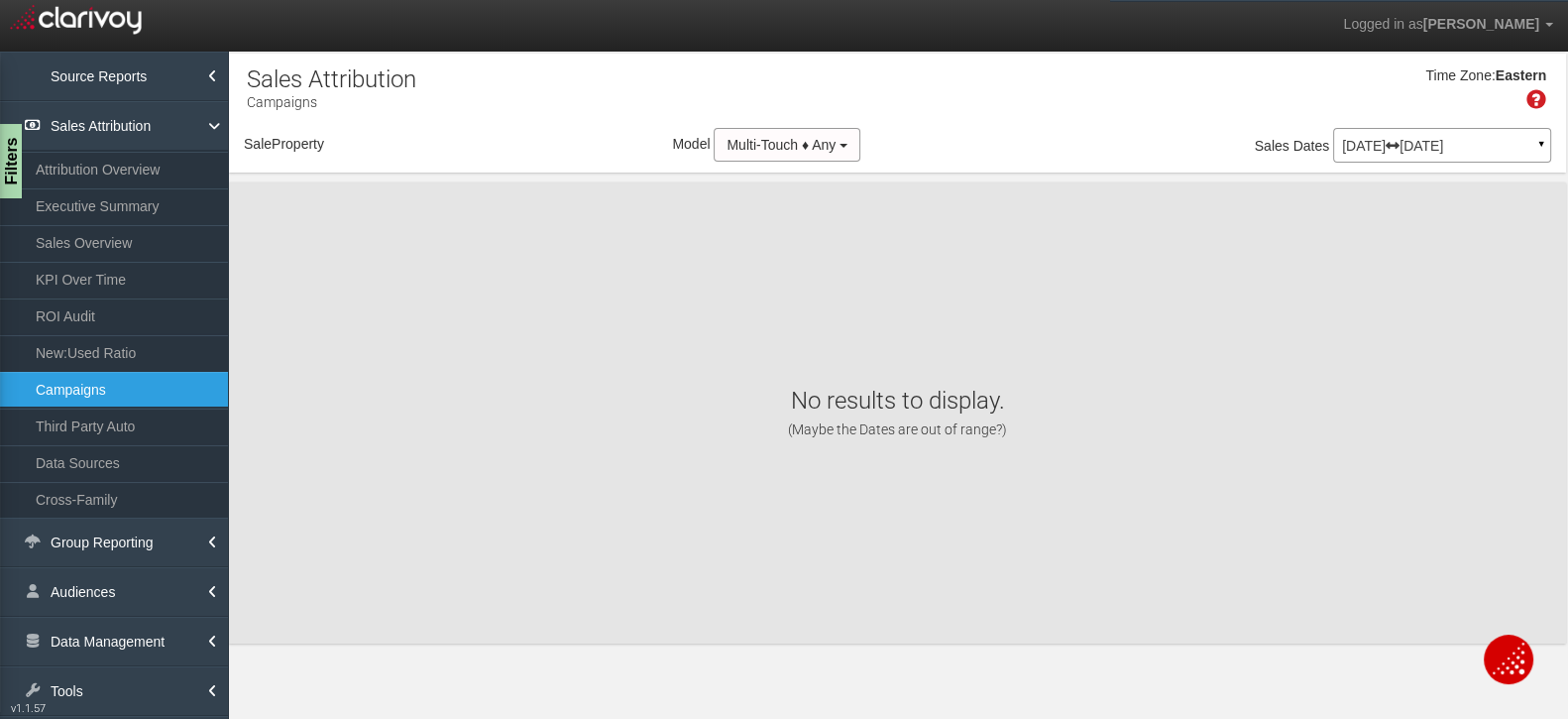 select on "object:3996" 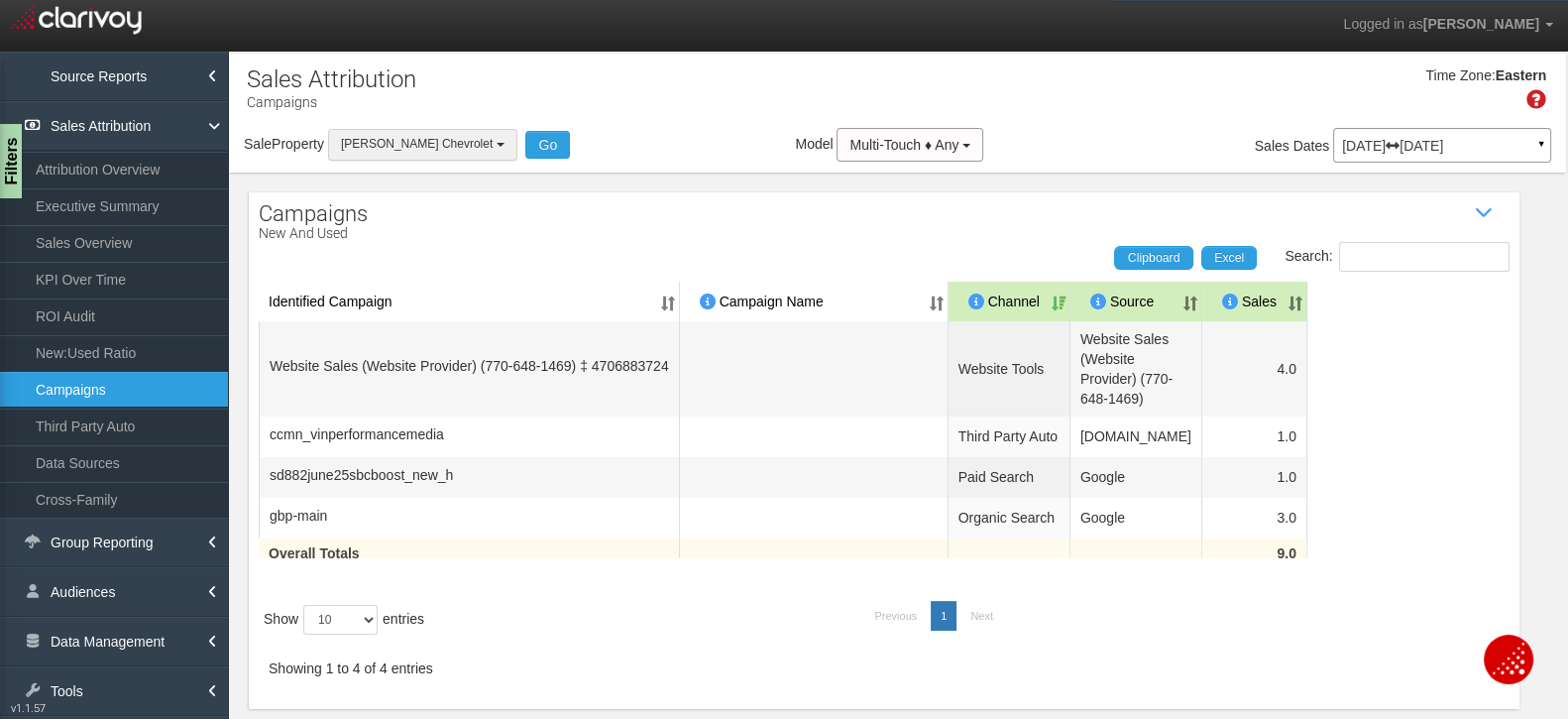 click on "[PERSON_NAME] Chevrolet" at bounding box center [416, 144] 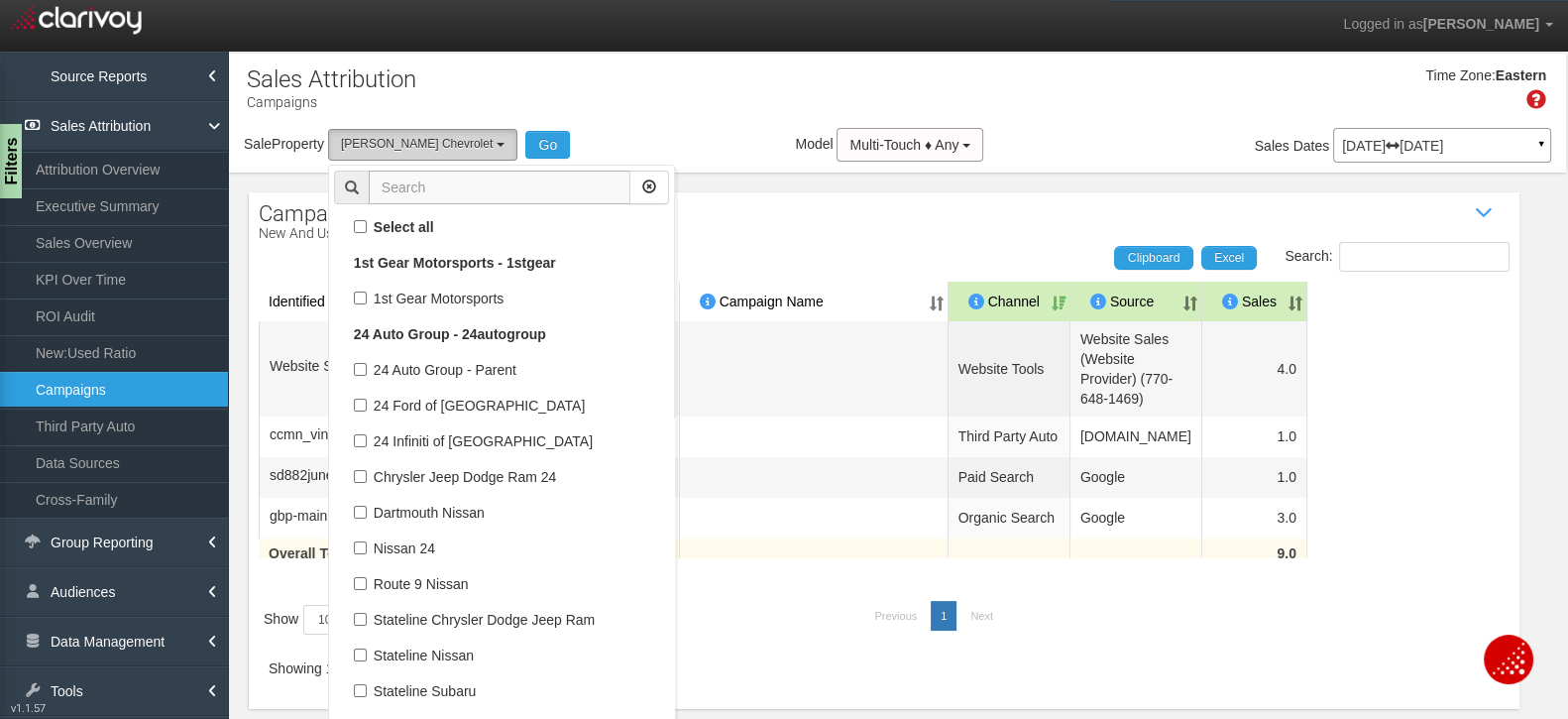 scroll, scrollTop: 47055, scrollLeft: 0, axis: vertical 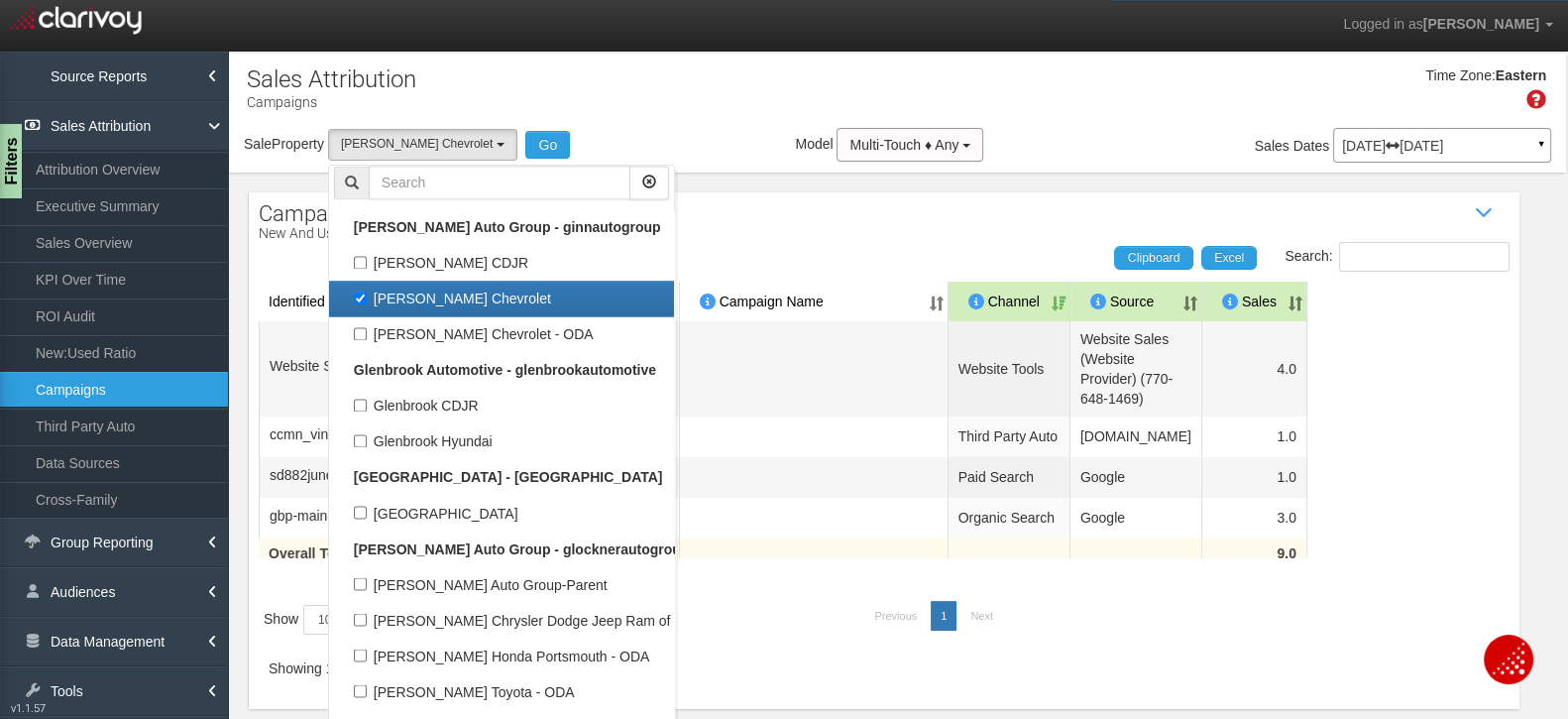 drag, startPoint x: 418, startPoint y: 298, endPoint x: 386, endPoint y: 235, distance: 70.66116 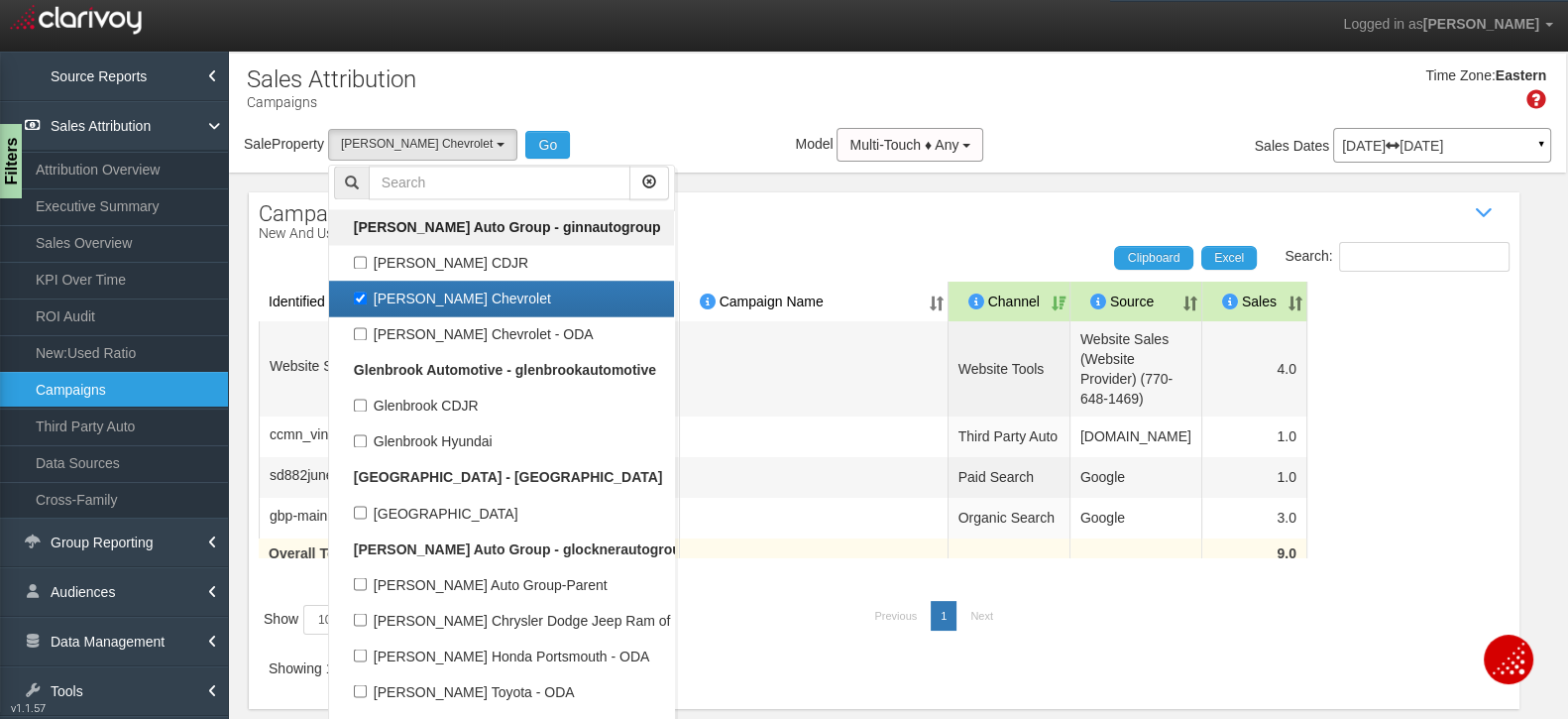 click on "[PERSON_NAME] Chevrolet" at bounding box center [502, 299] 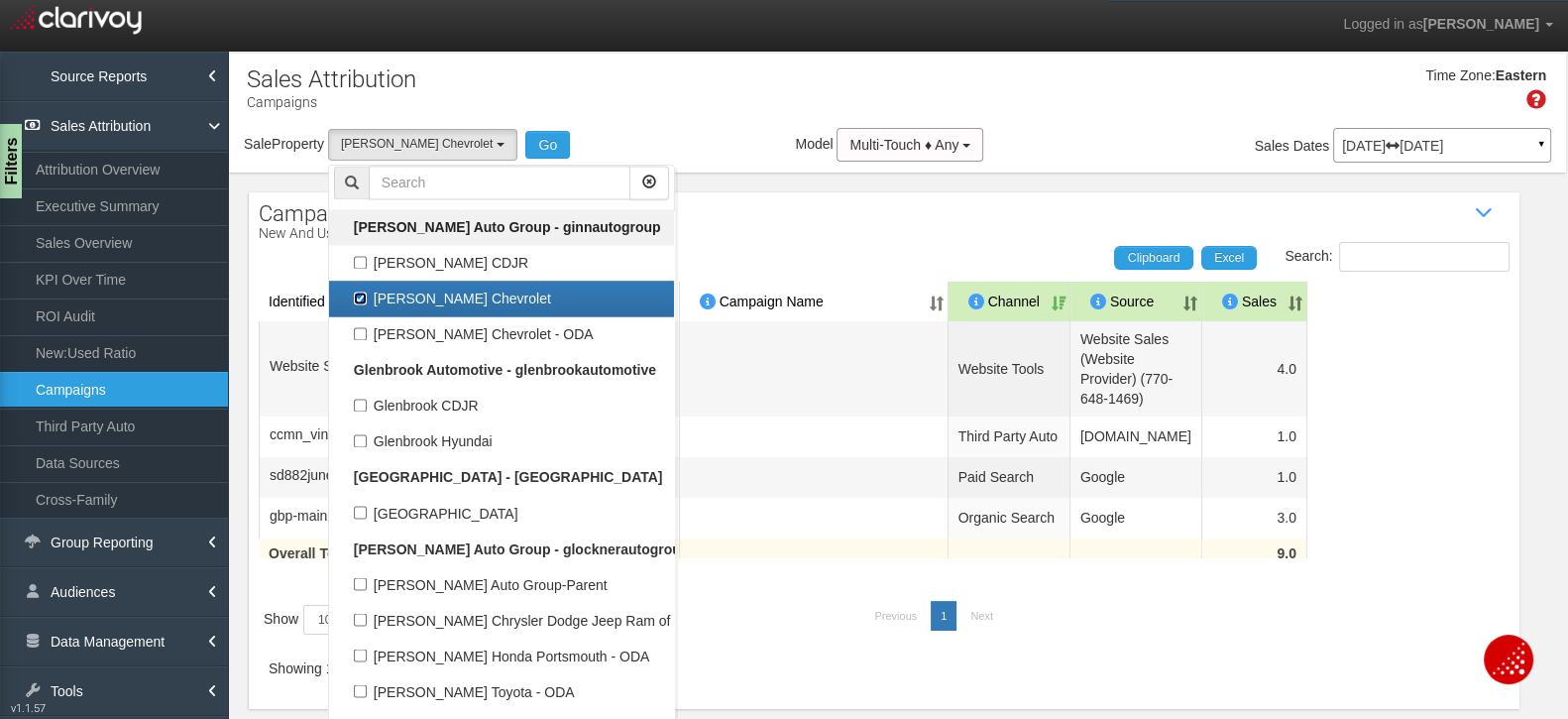 checkbox on "false" 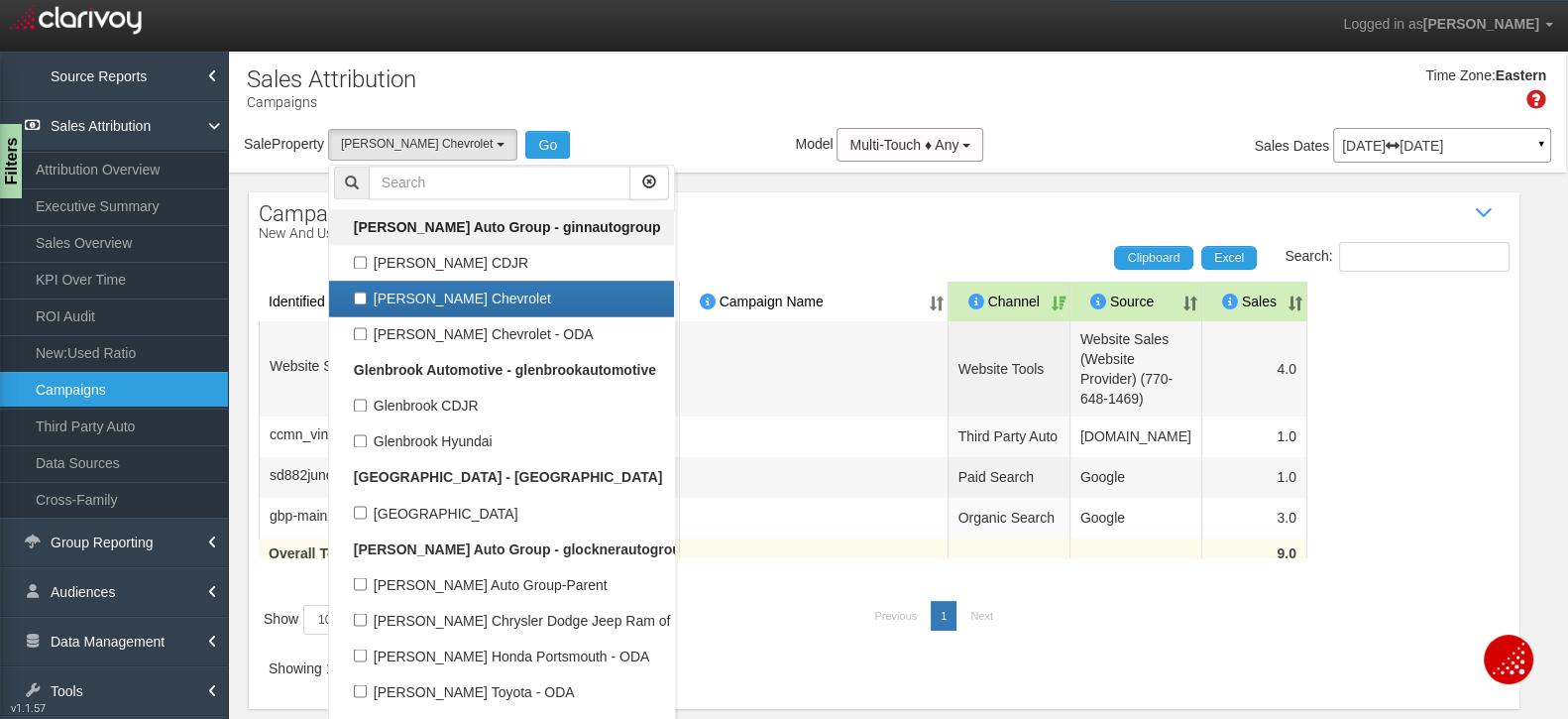 select 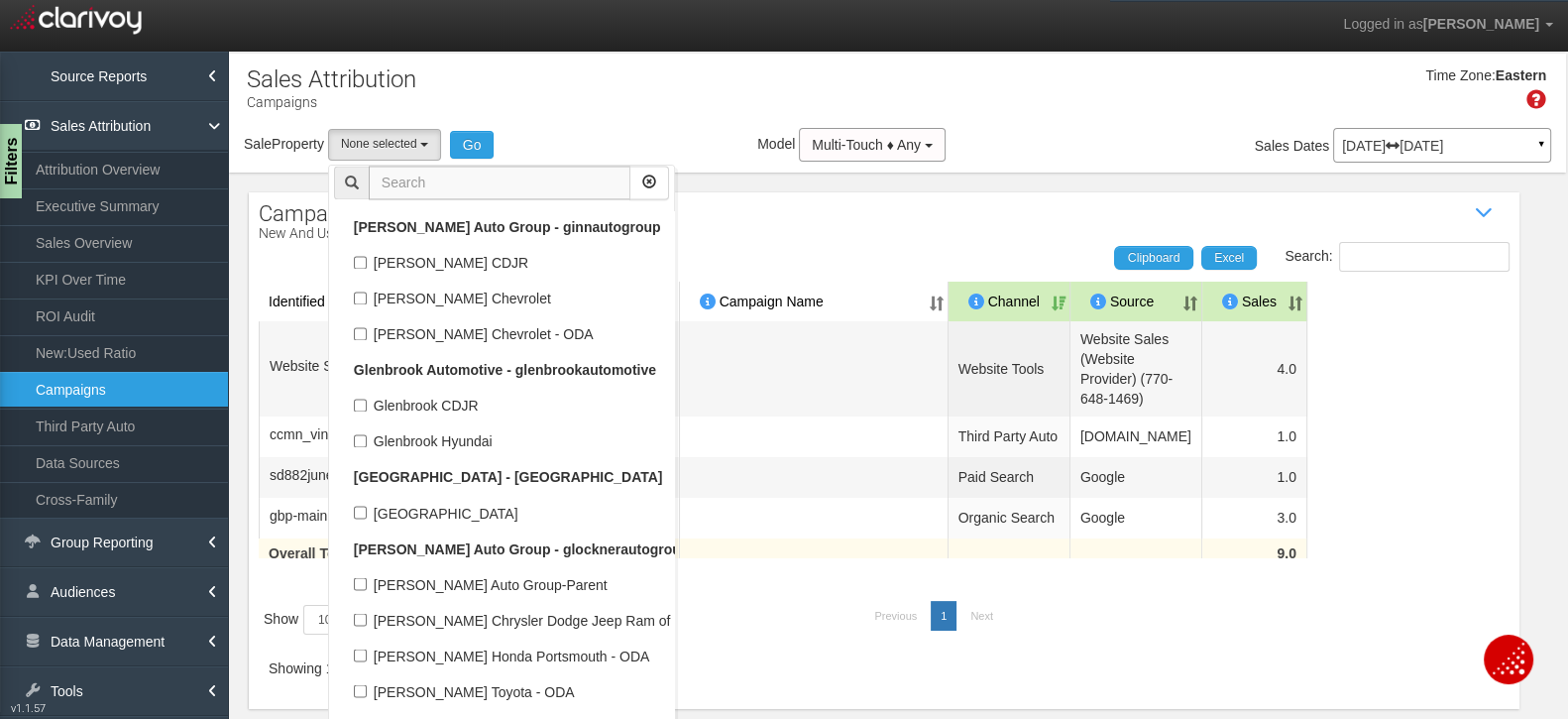 click at bounding box center [500, 182] 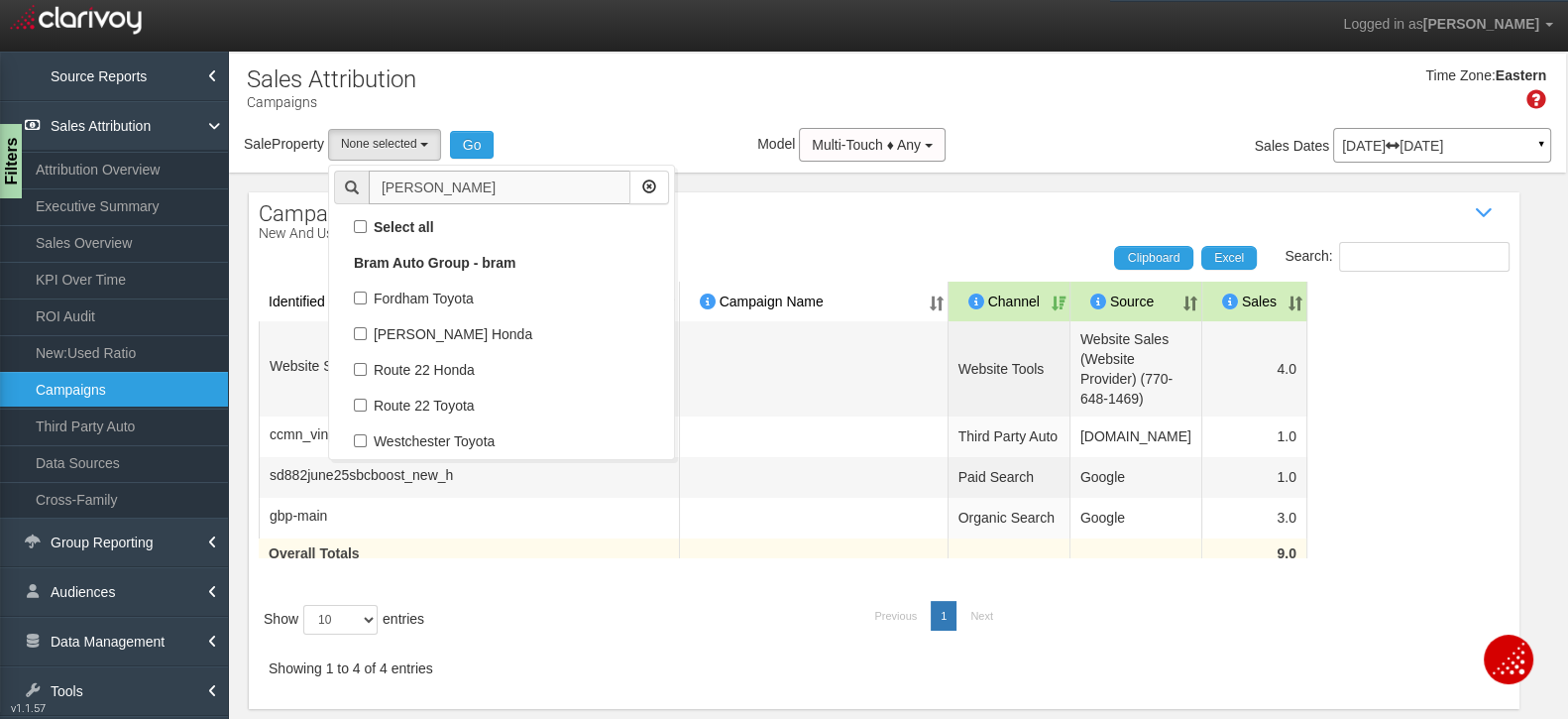 scroll, scrollTop: 0, scrollLeft: 0, axis: both 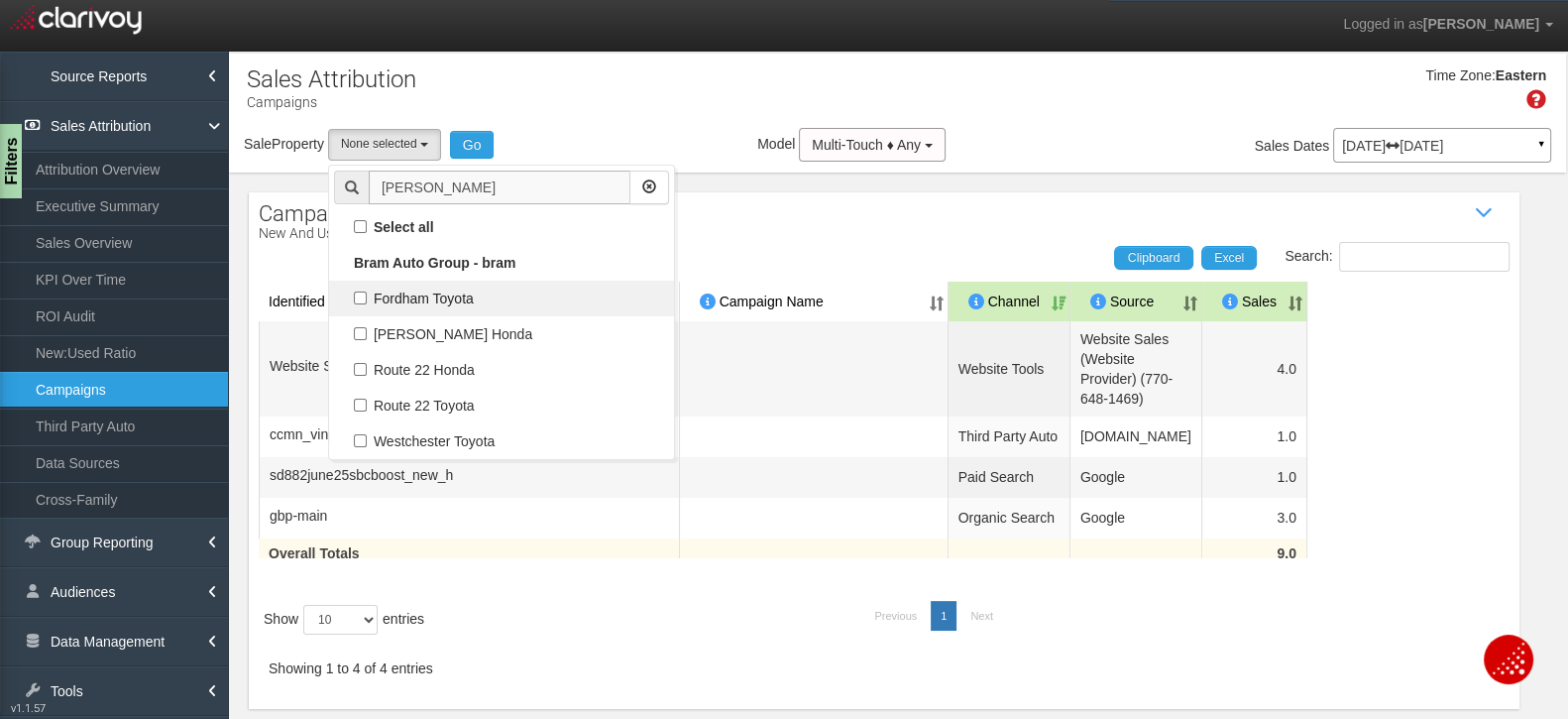 type on "bram" 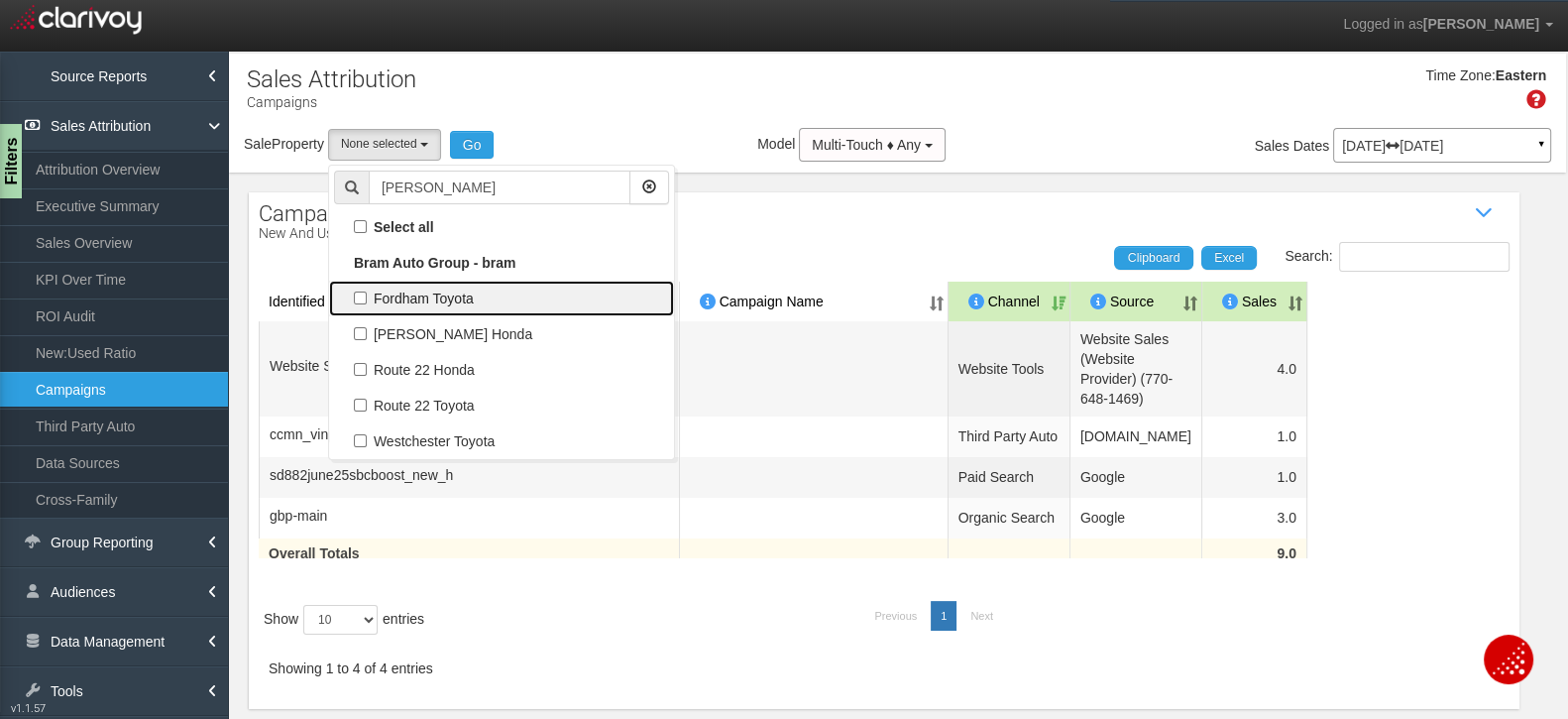 click on "Fordham Toyota" at bounding box center [502, 299] 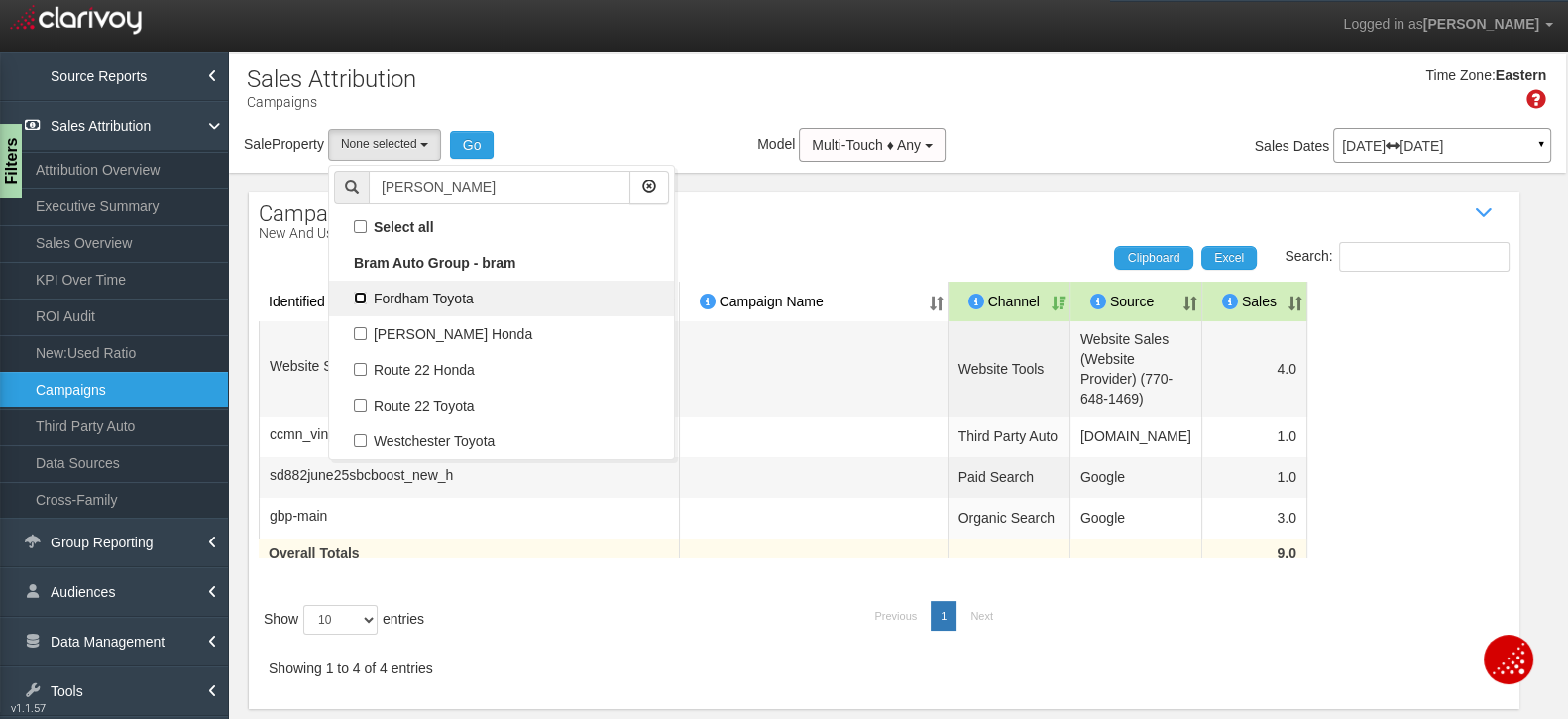 click on "Fordham Toyota" at bounding box center [360, 298] 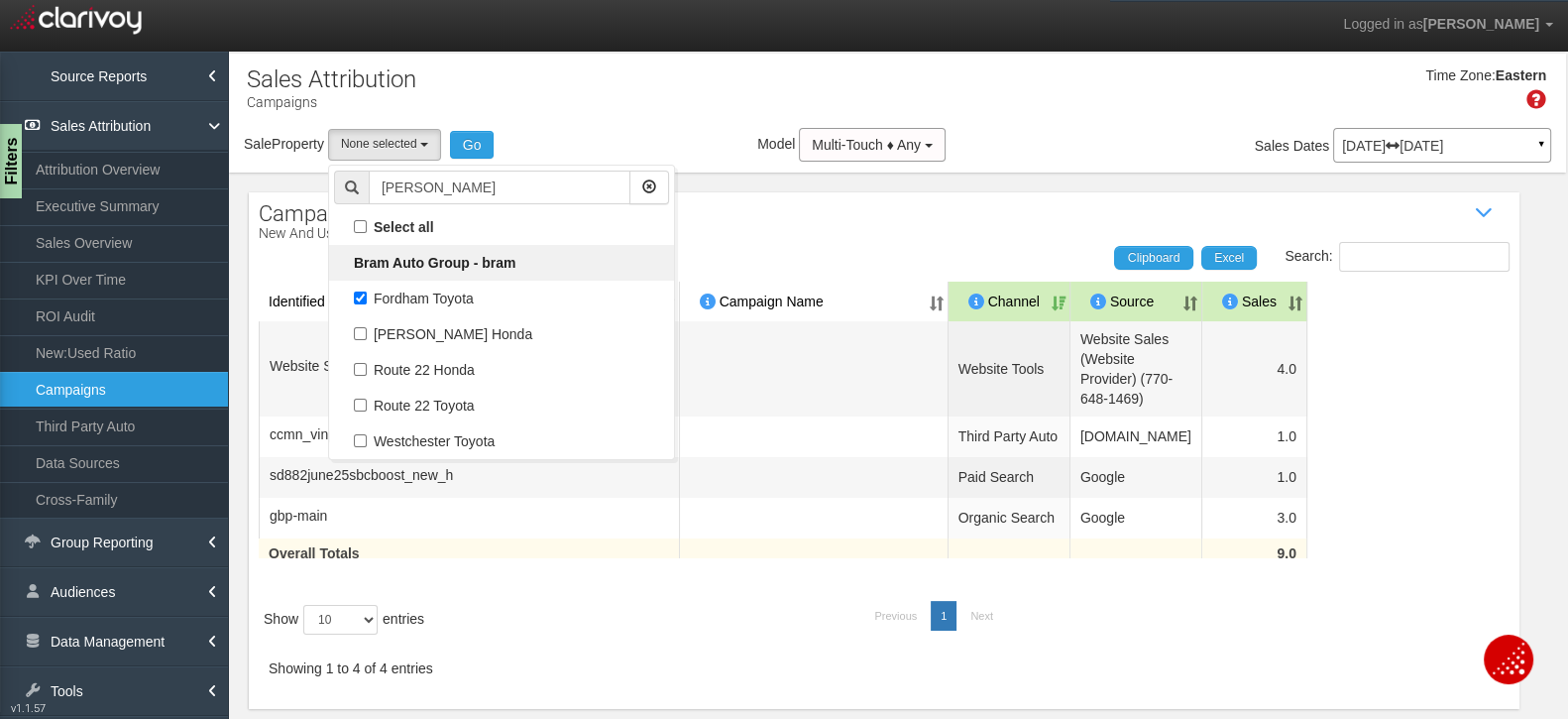 select on "object:3408" 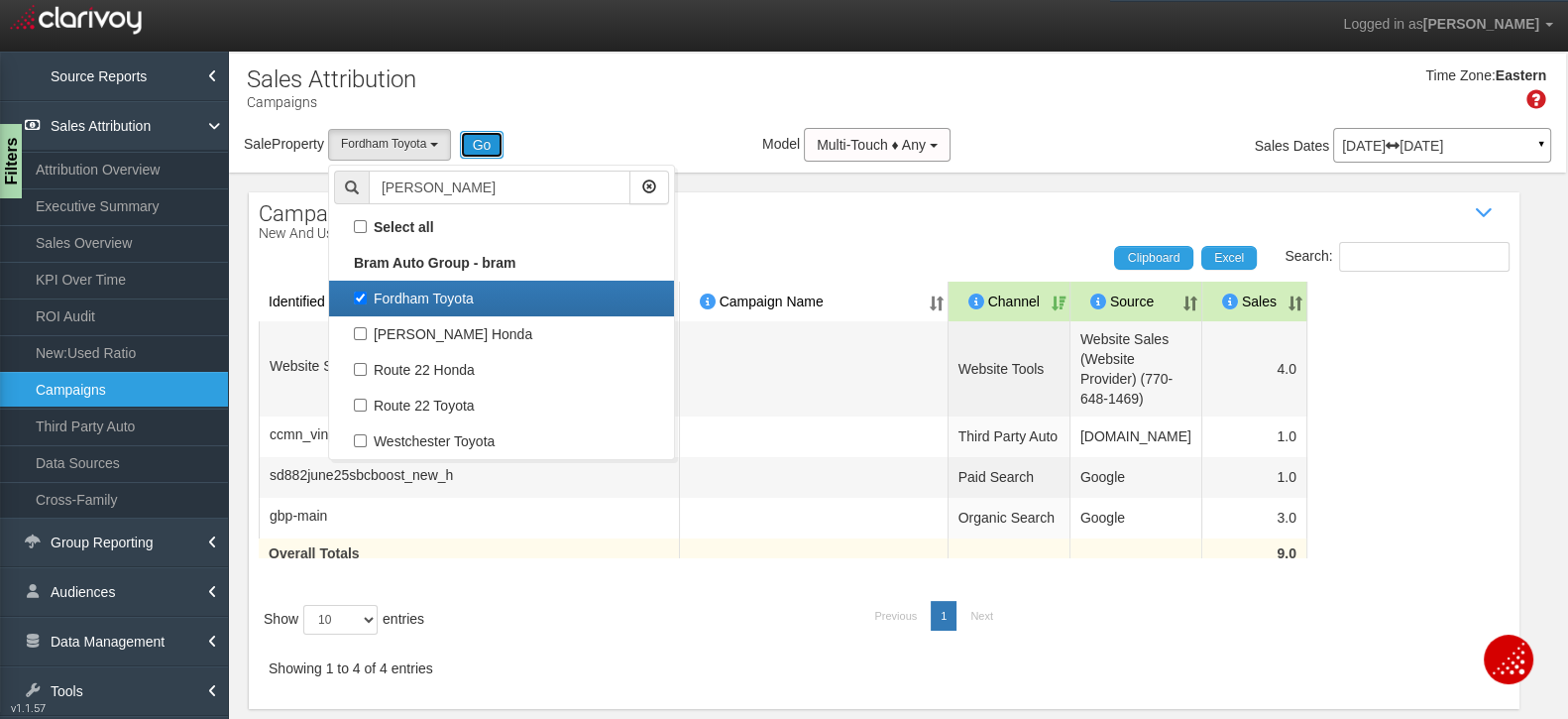 click on "Go" at bounding box center [482, 145] 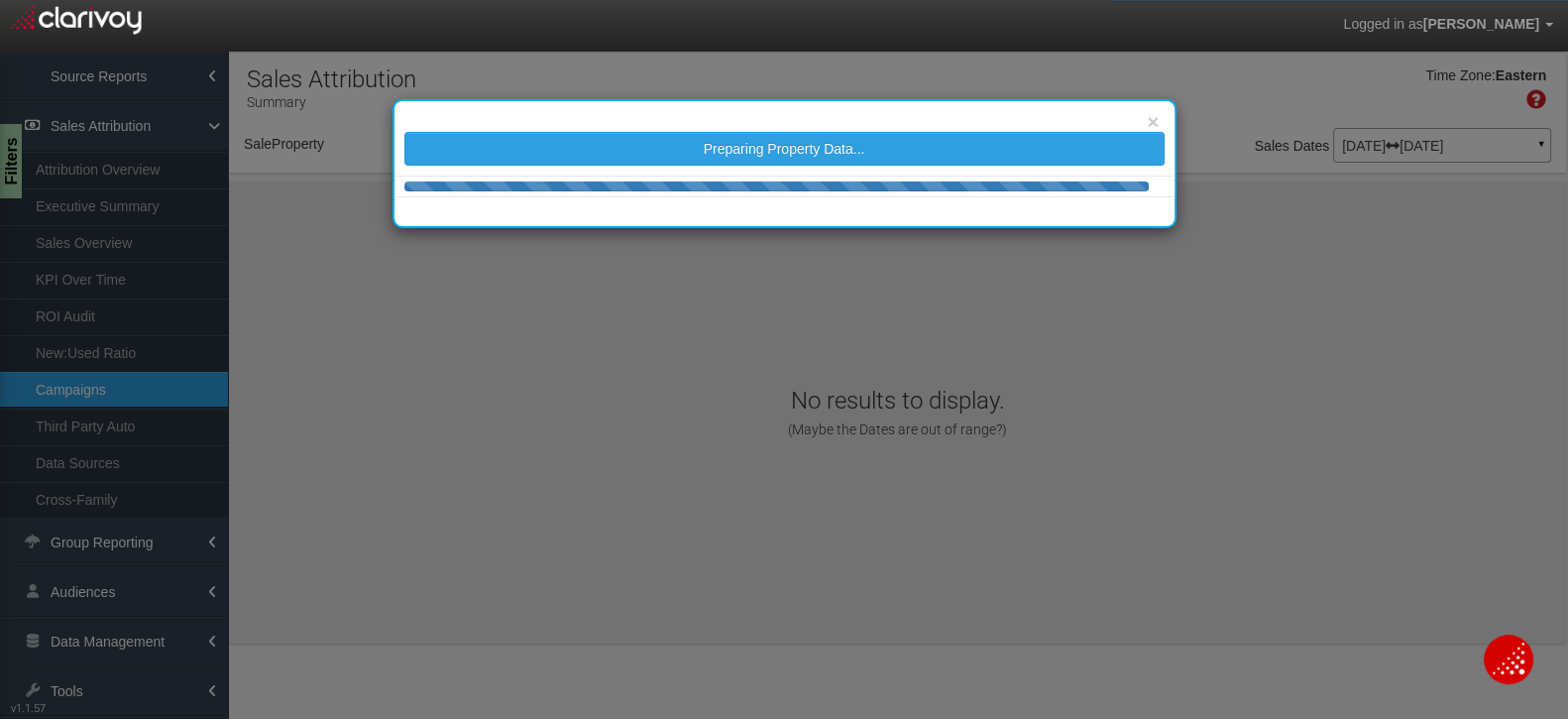 select on "object:6013" 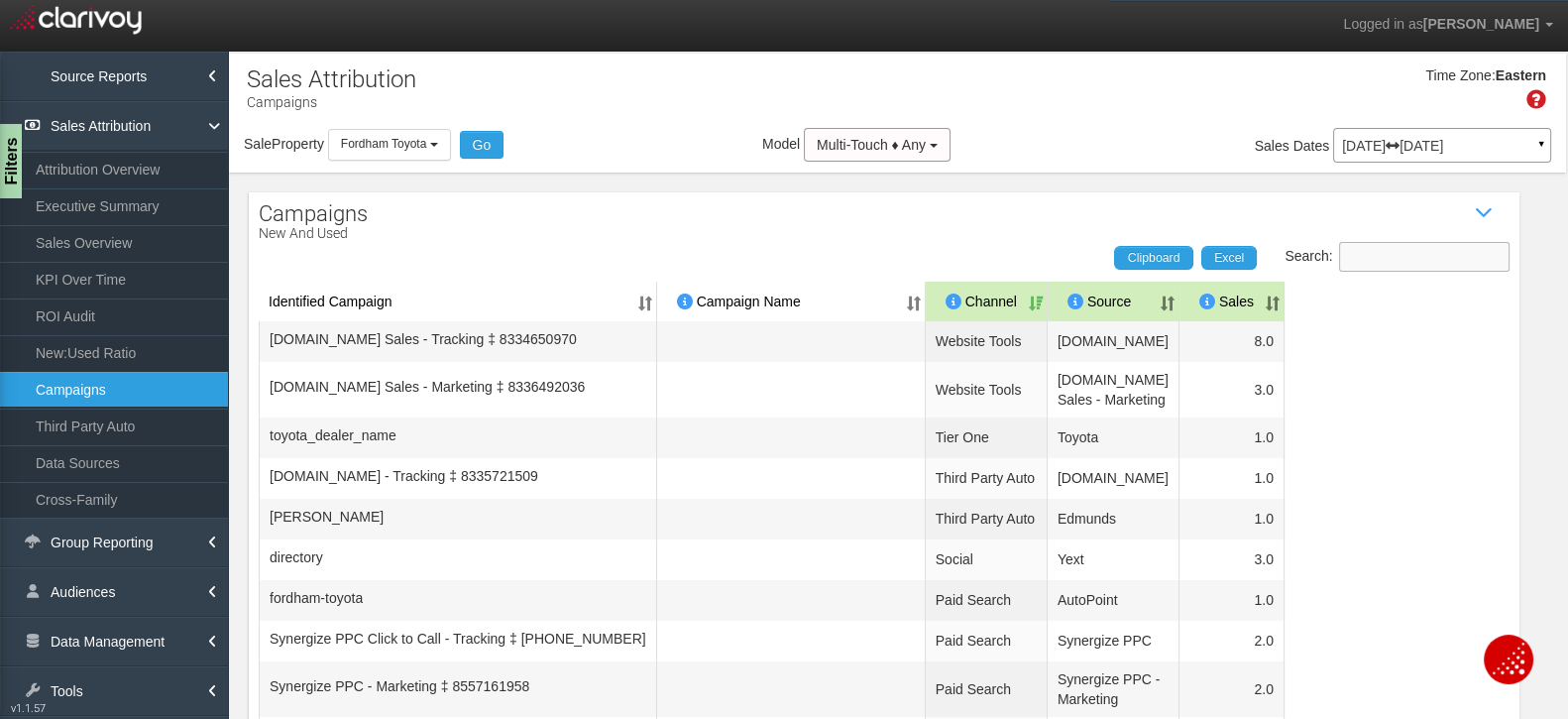 click on "Search:" at bounding box center [1424, 257] 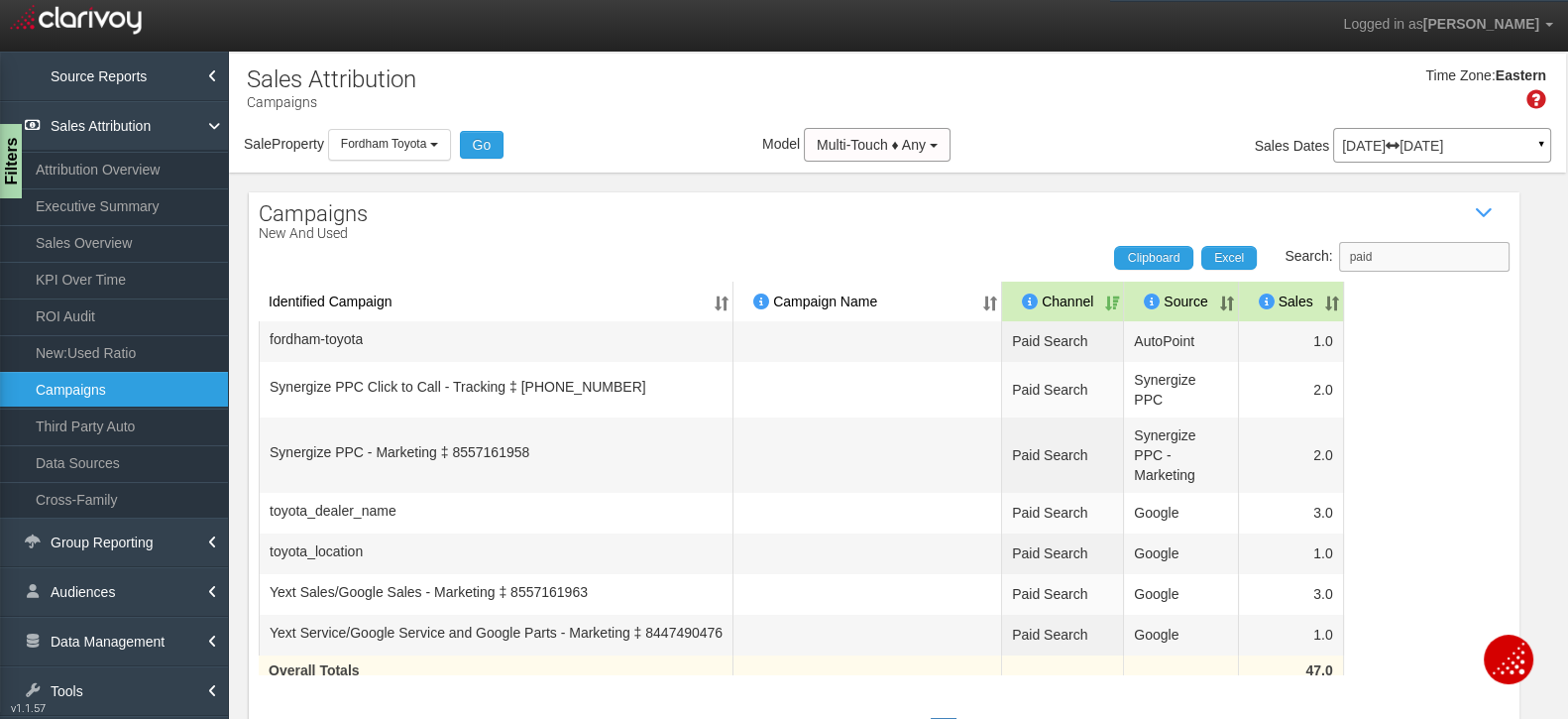 type on "paid" 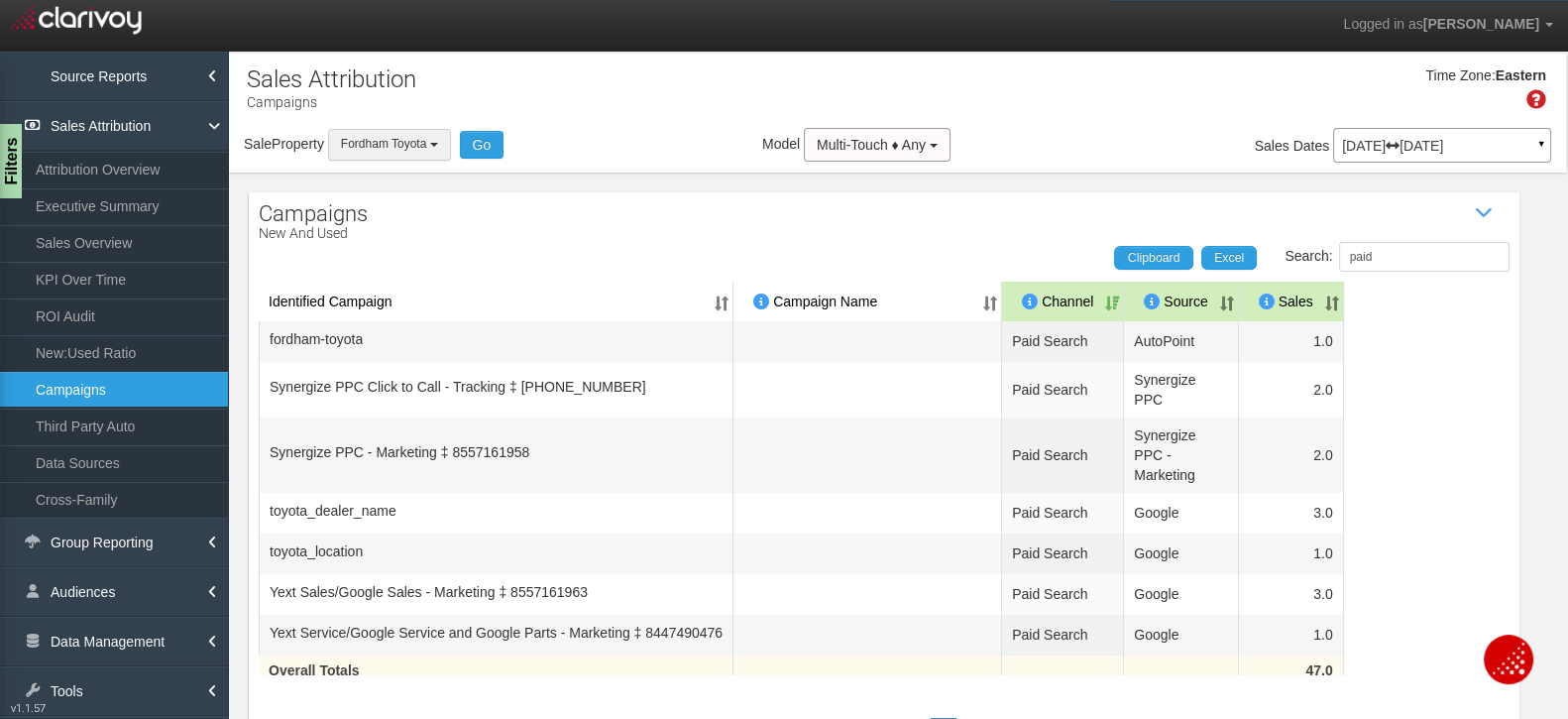 click on "Fordham Toyota" at bounding box center (384, 144) 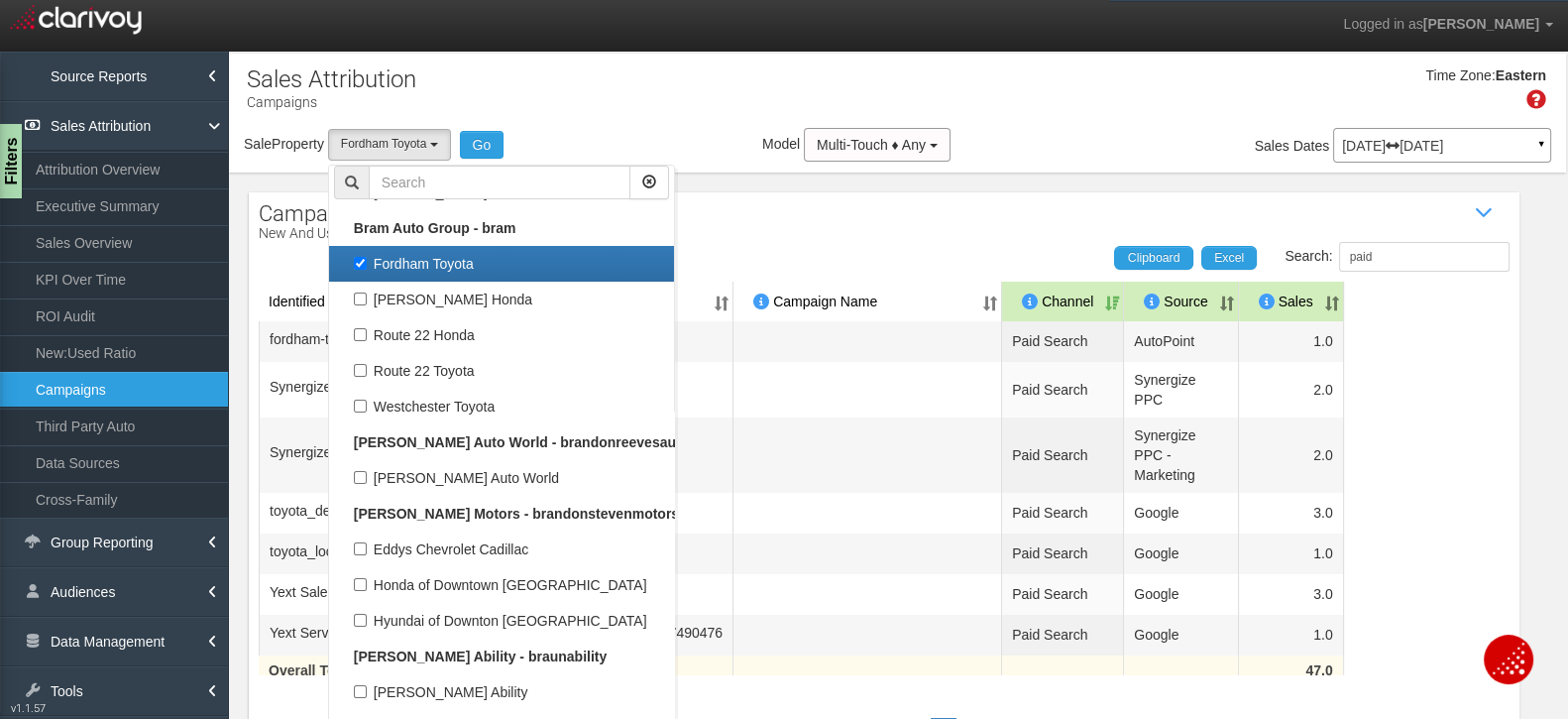 click on "Time Zone:
Eastern" at bounding box center [897, 95] 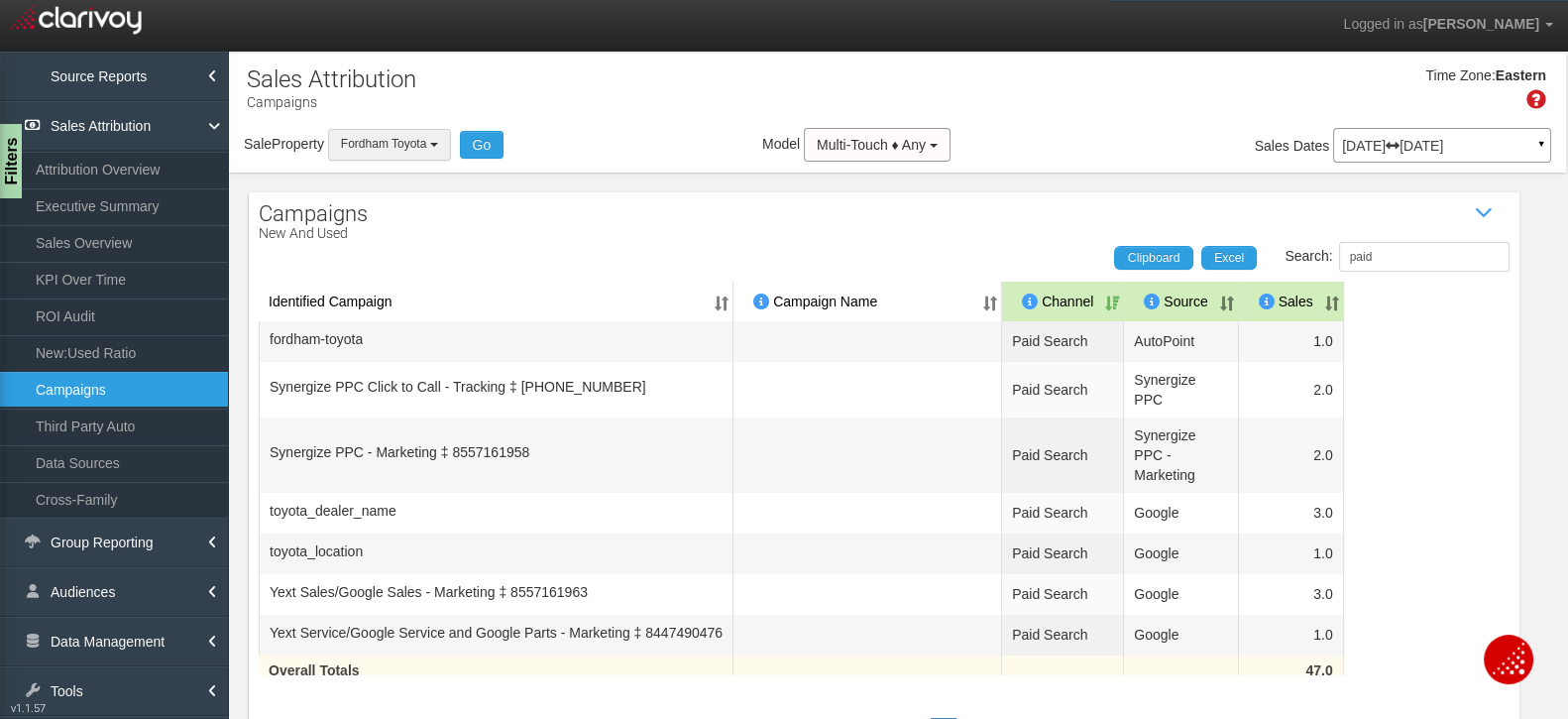 click on "Fordham Toyota" at bounding box center (384, 144) 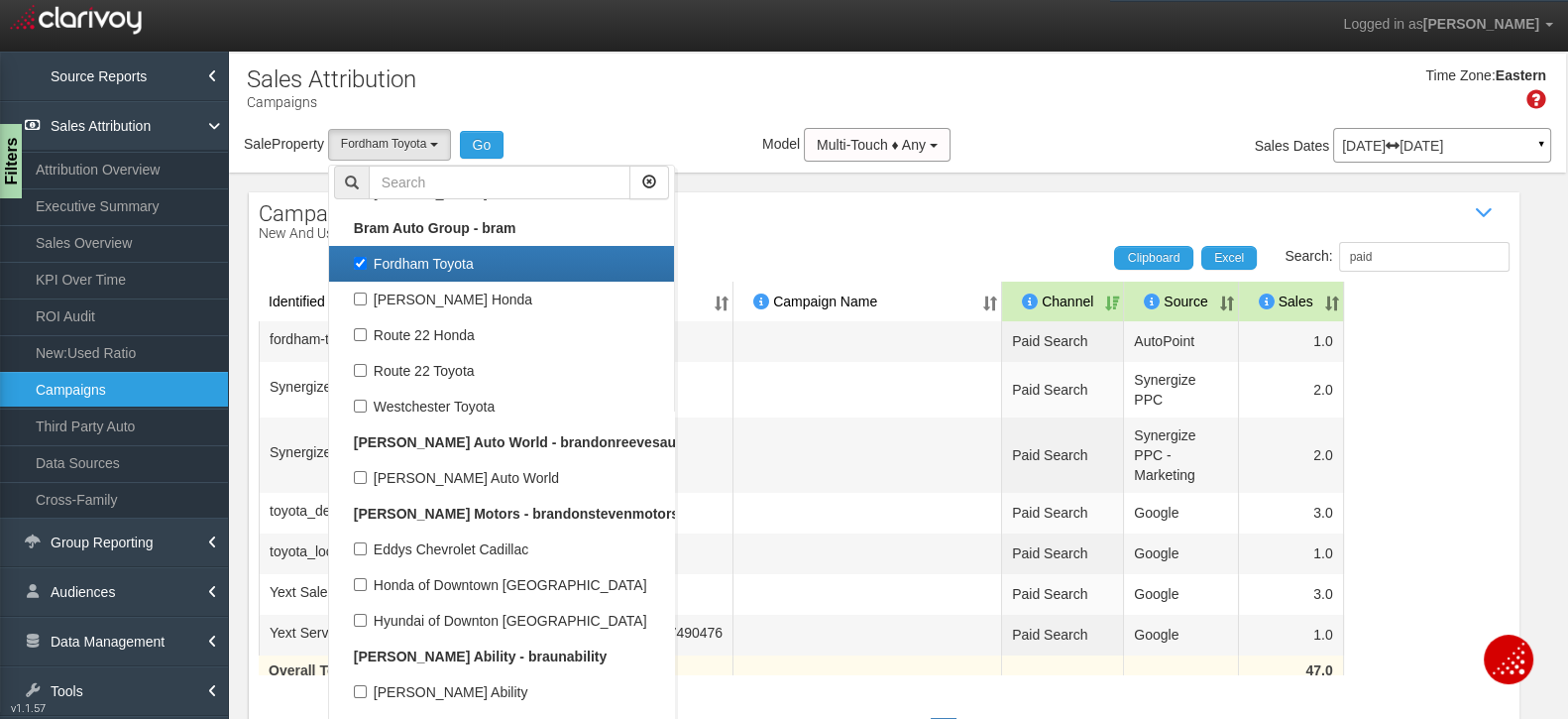 click on "Time Zone:
Eastern" at bounding box center [897, 95] 